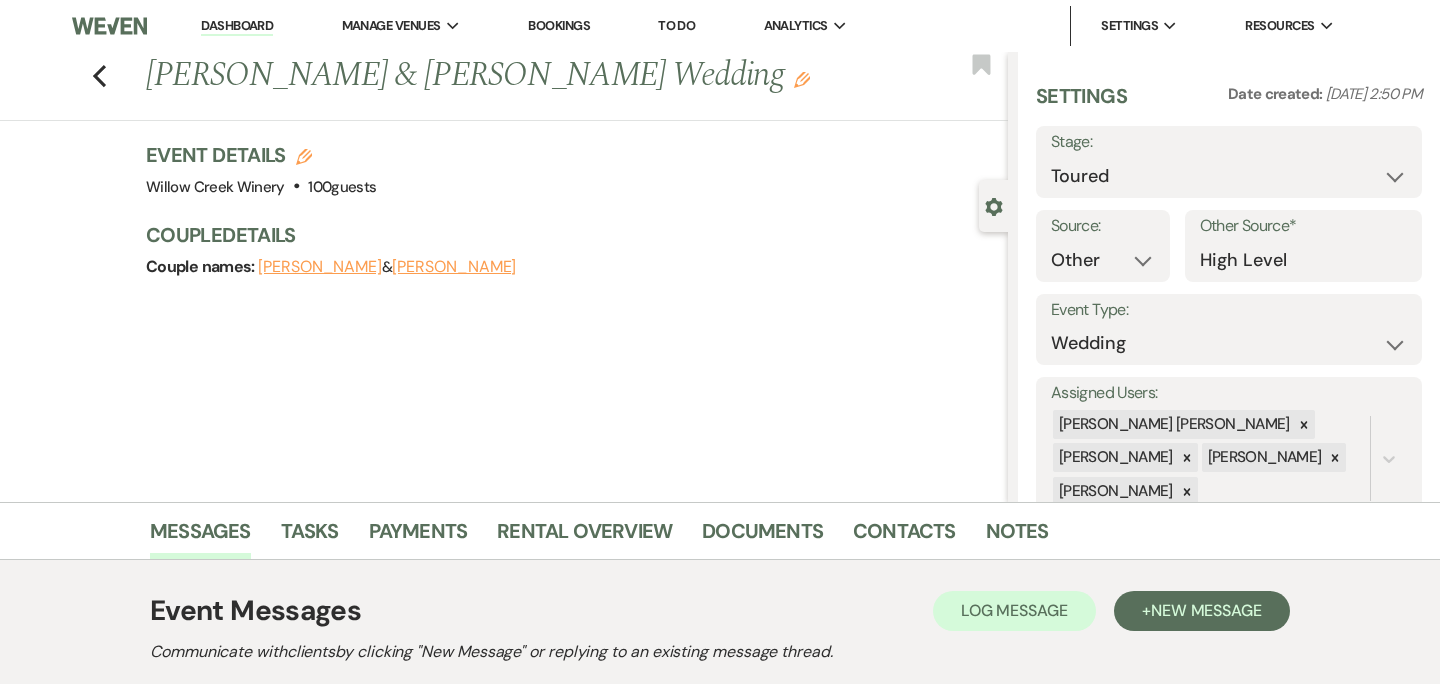 select on "5" 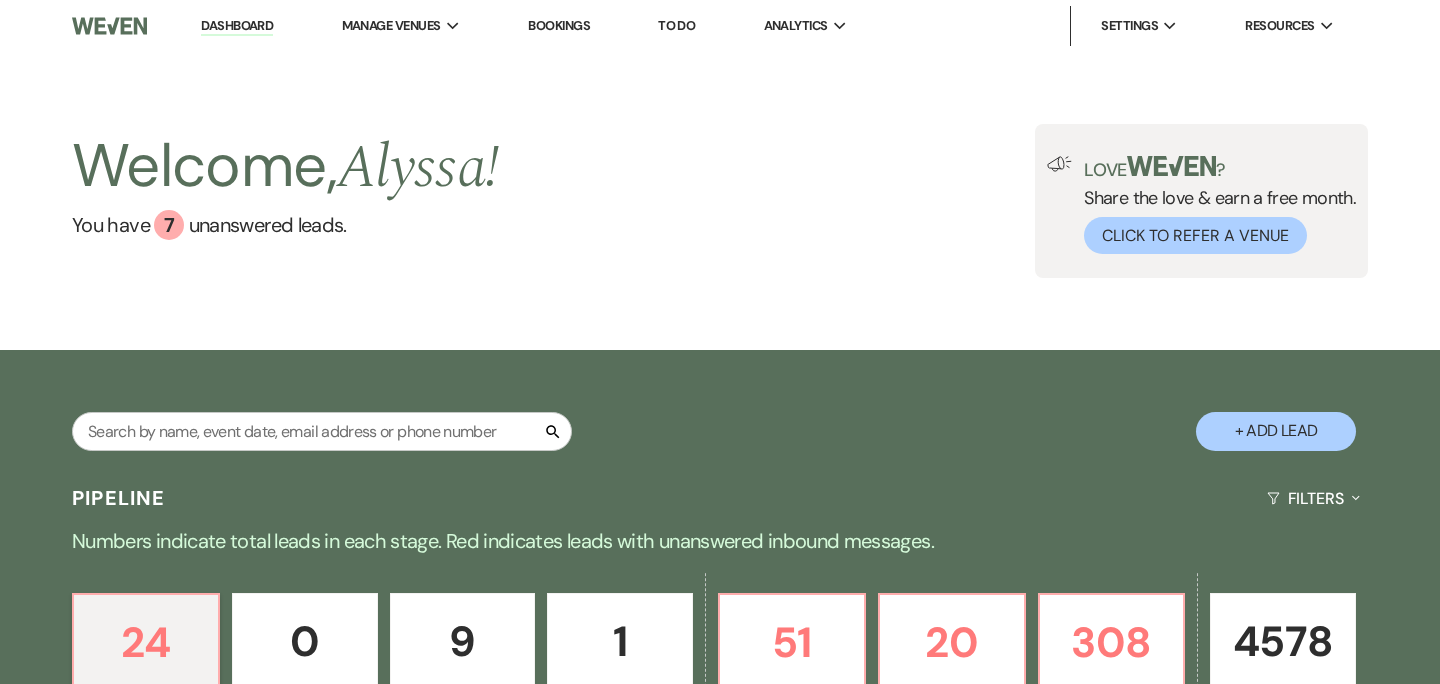 scroll, scrollTop: 0, scrollLeft: 0, axis: both 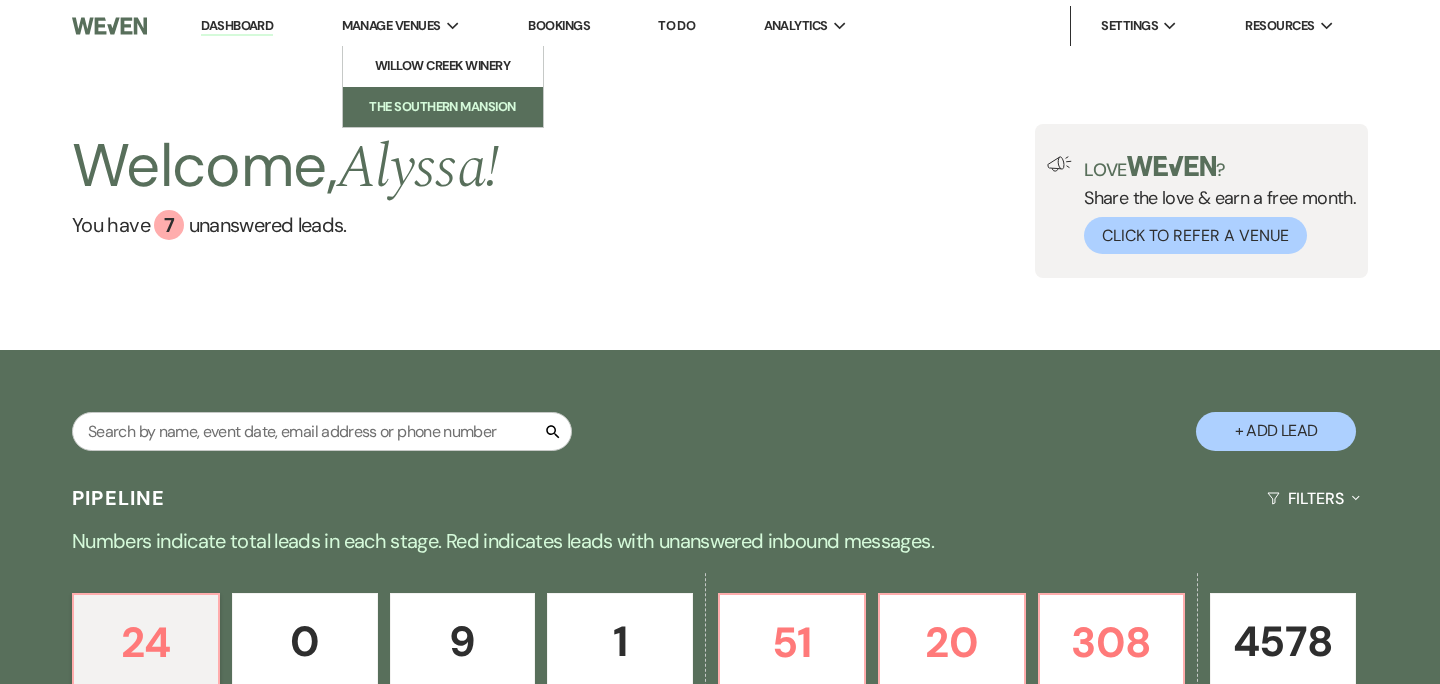 click on "The Southern Mansion" at bounding box center [443, 107] 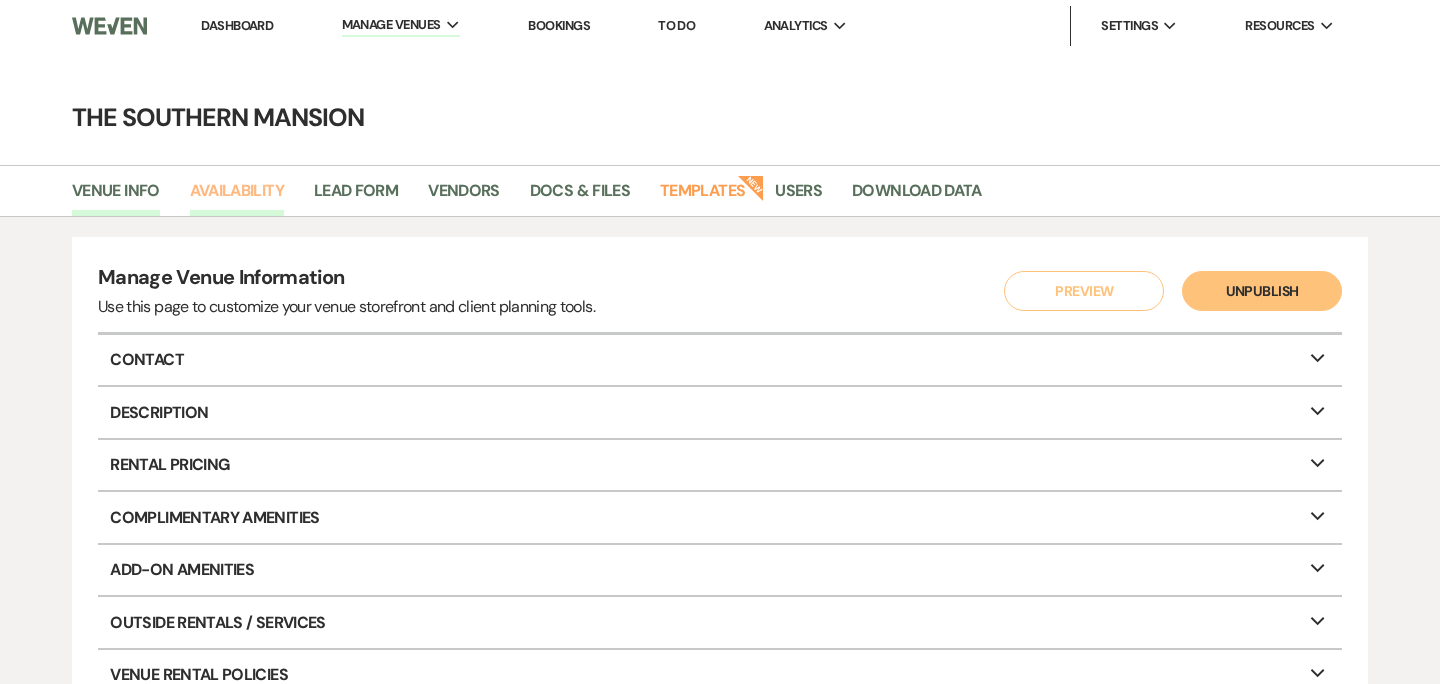 click on "Availability" at bounding box center [237, 197] 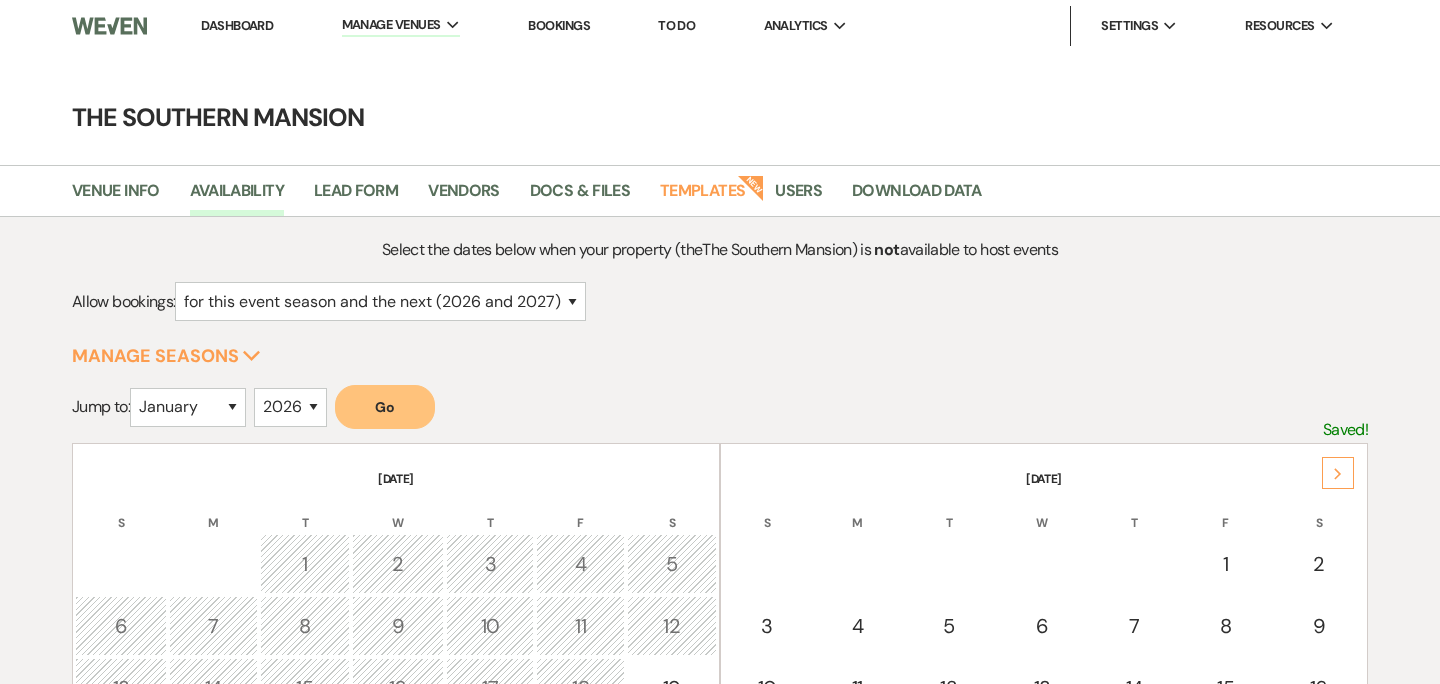 click on "Next" 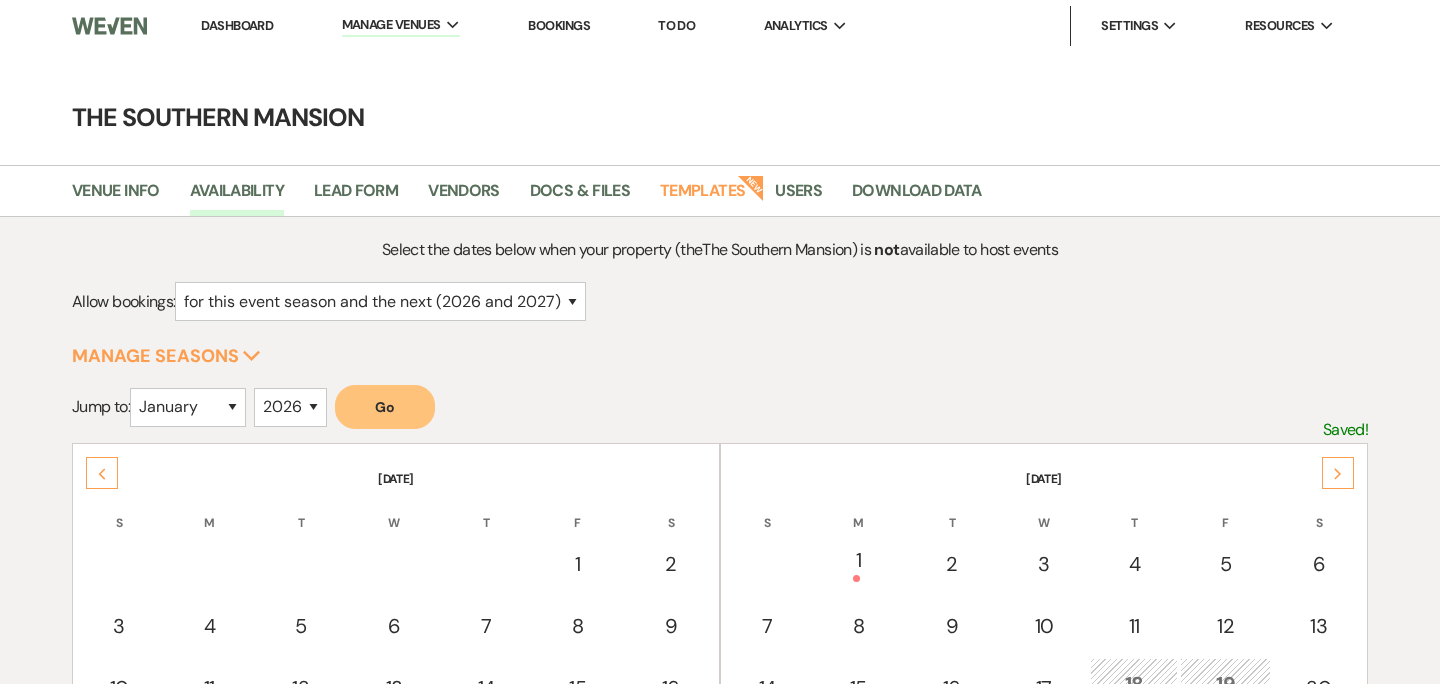 click on "Next" 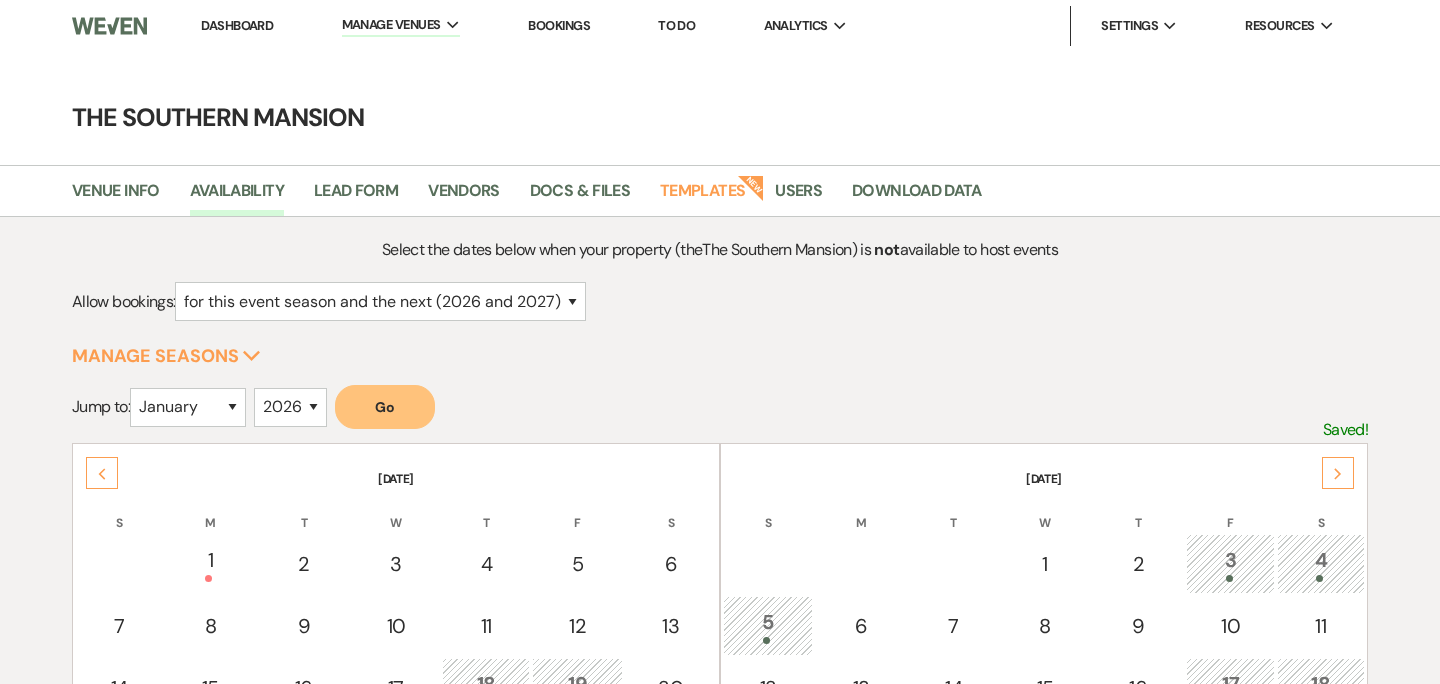 click on "Next" 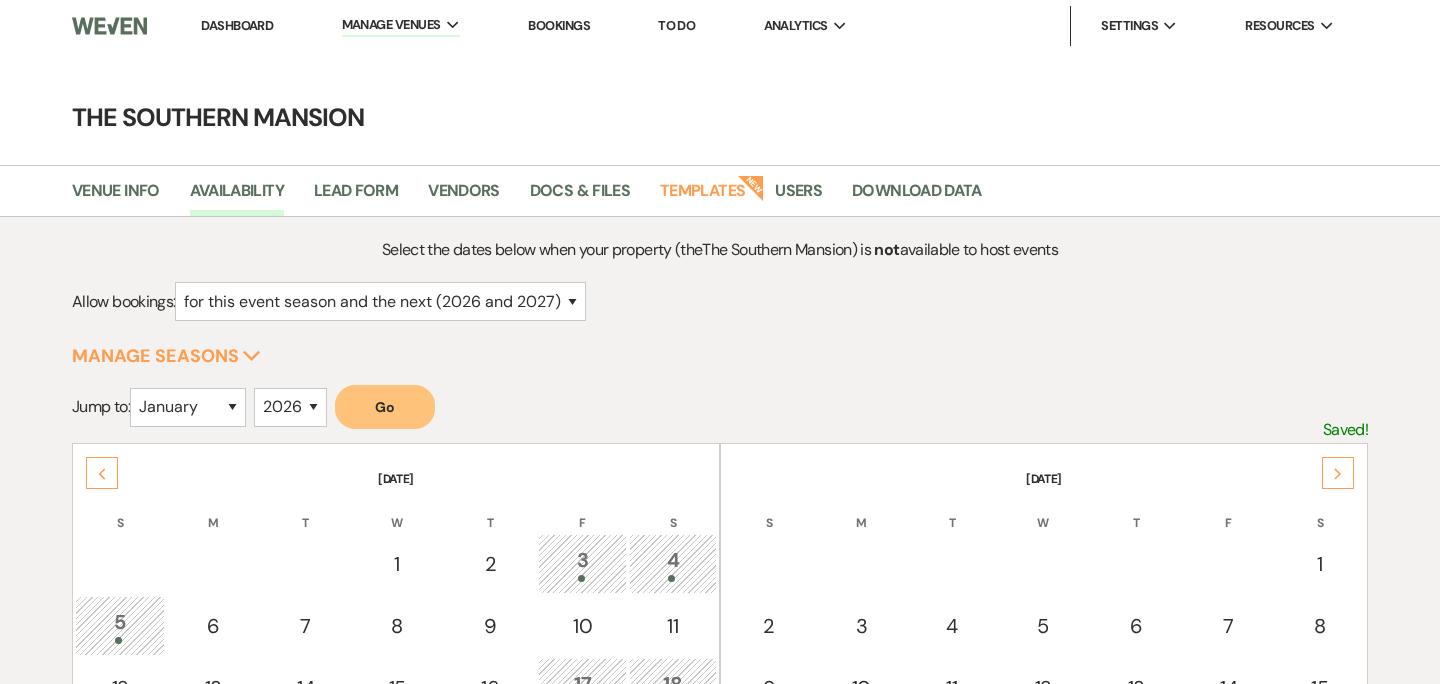 click on "Next" 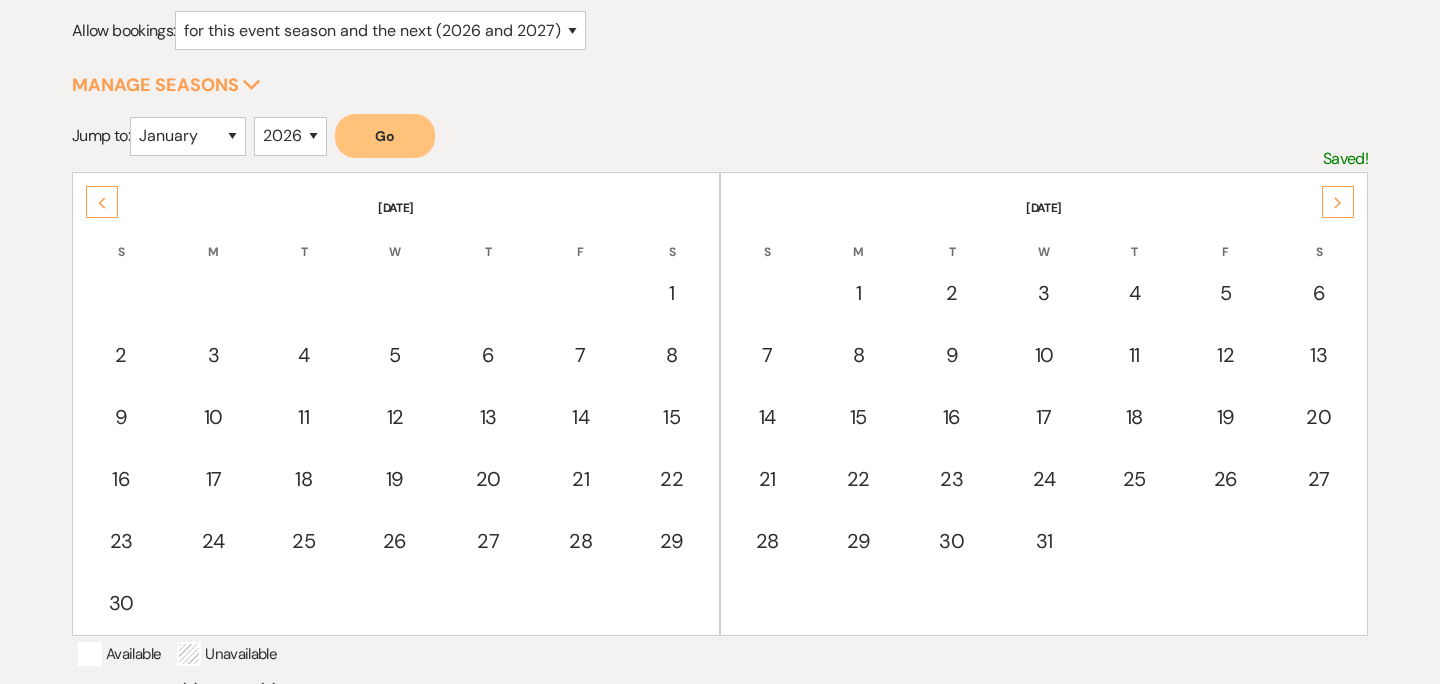 scroll, scrollTop: 300, scrollLeft: 0, axis: vertical 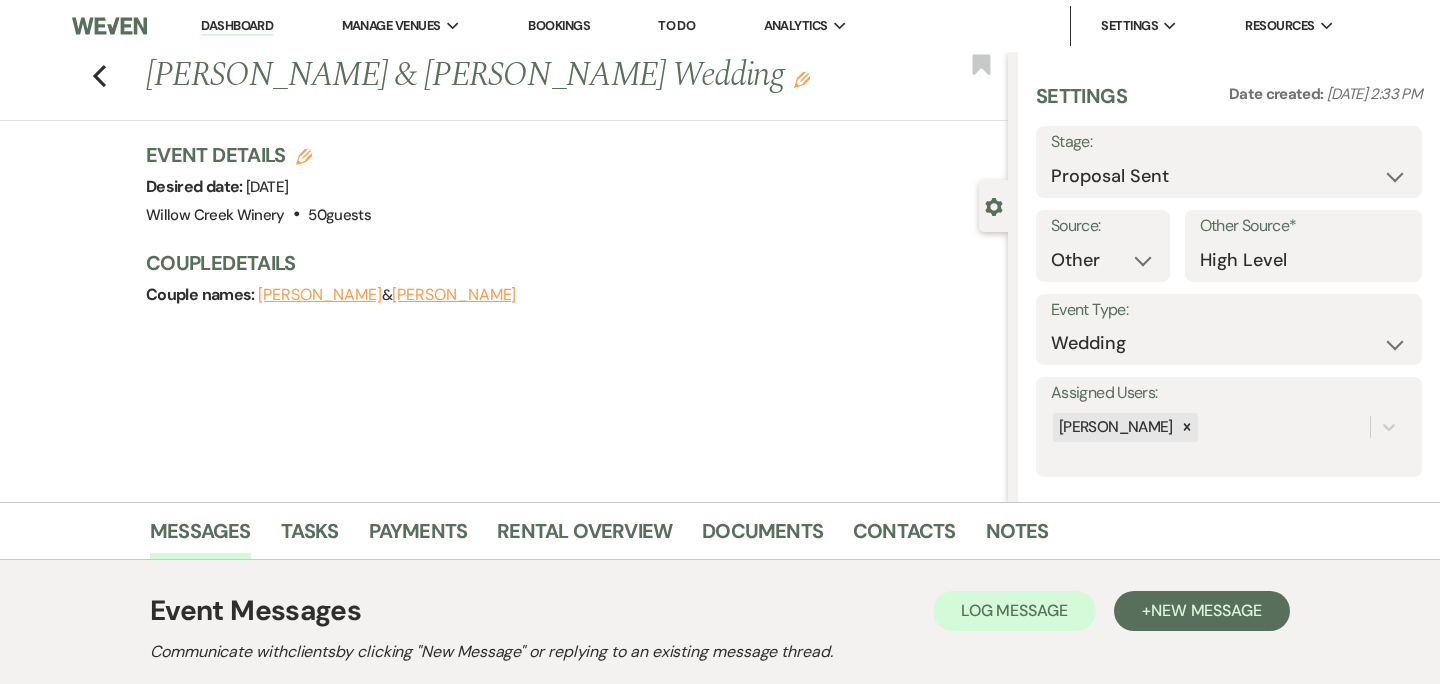 select on "6" 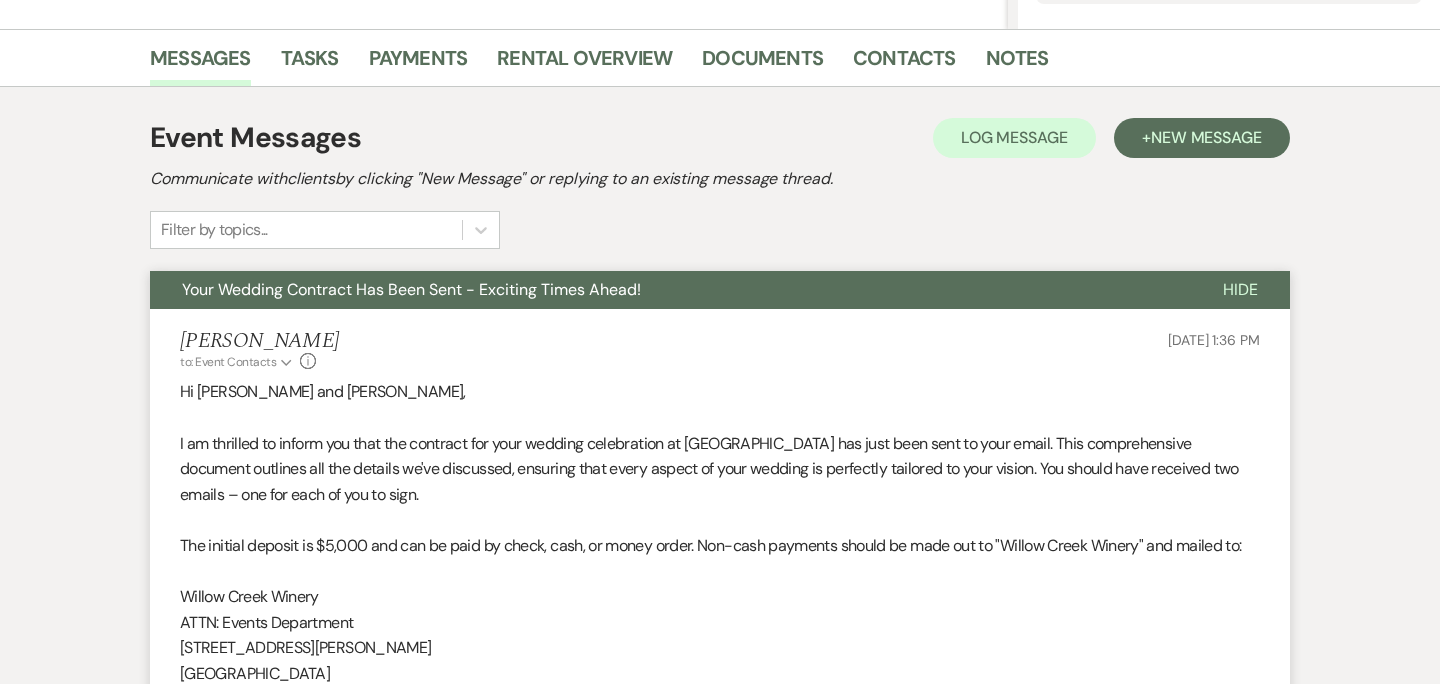 scroll, scrollTop: 0, scrollLeft: 0, axis: both 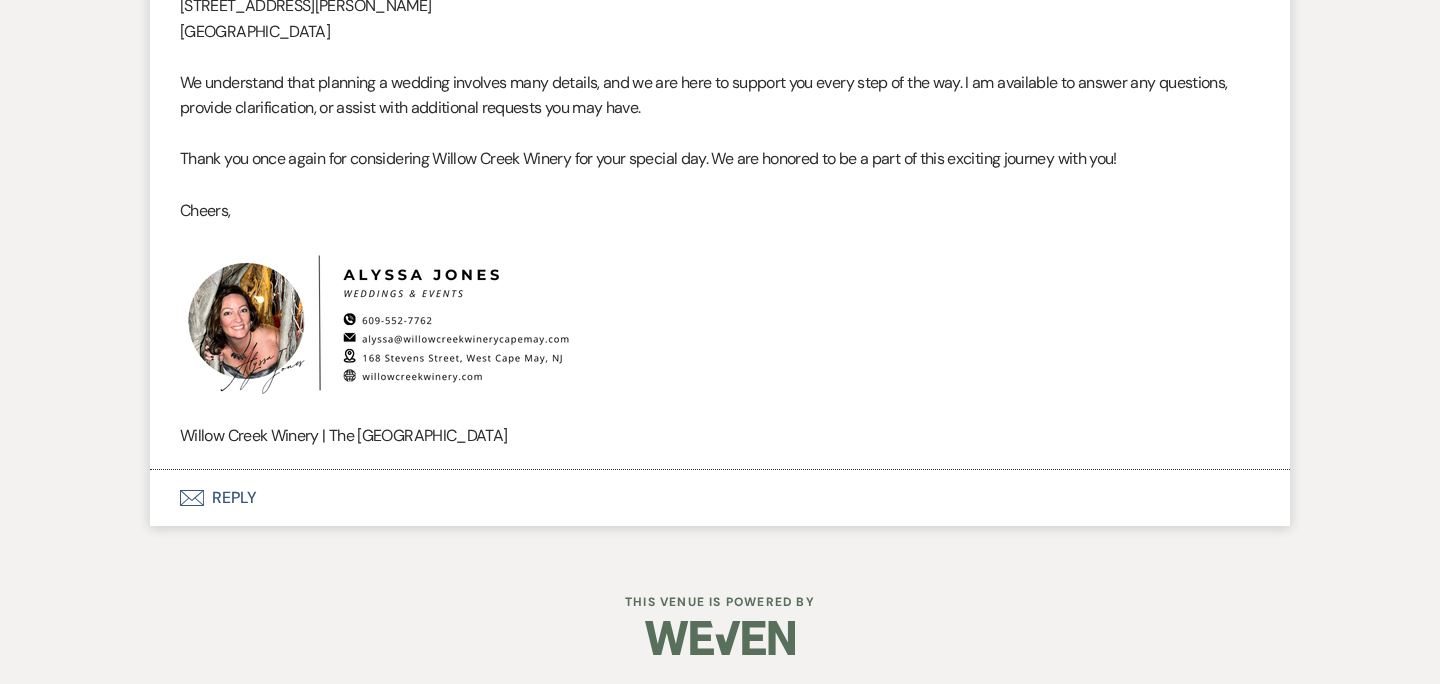 click on "Envelope Reply" at bounding box center [720, 498] 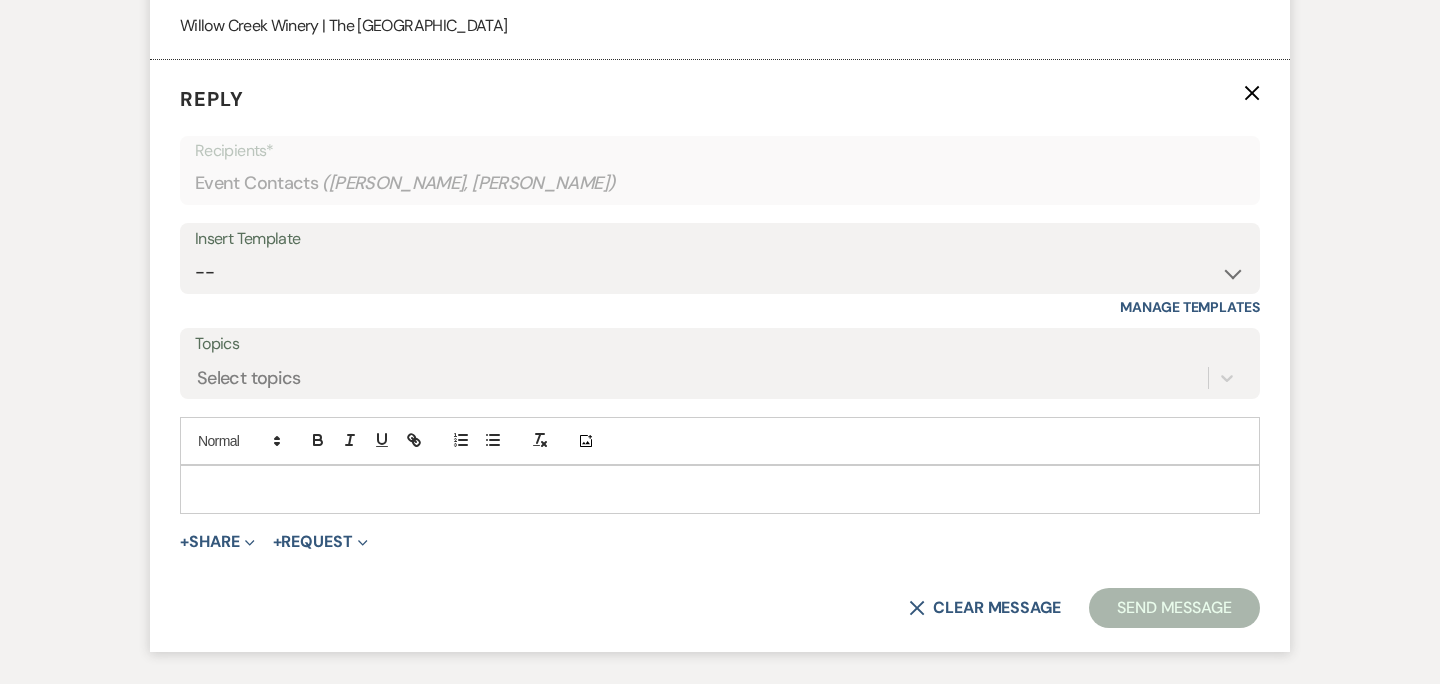 scroll, scrollTop: 1527, scrollLeft: 0, axis: vertical 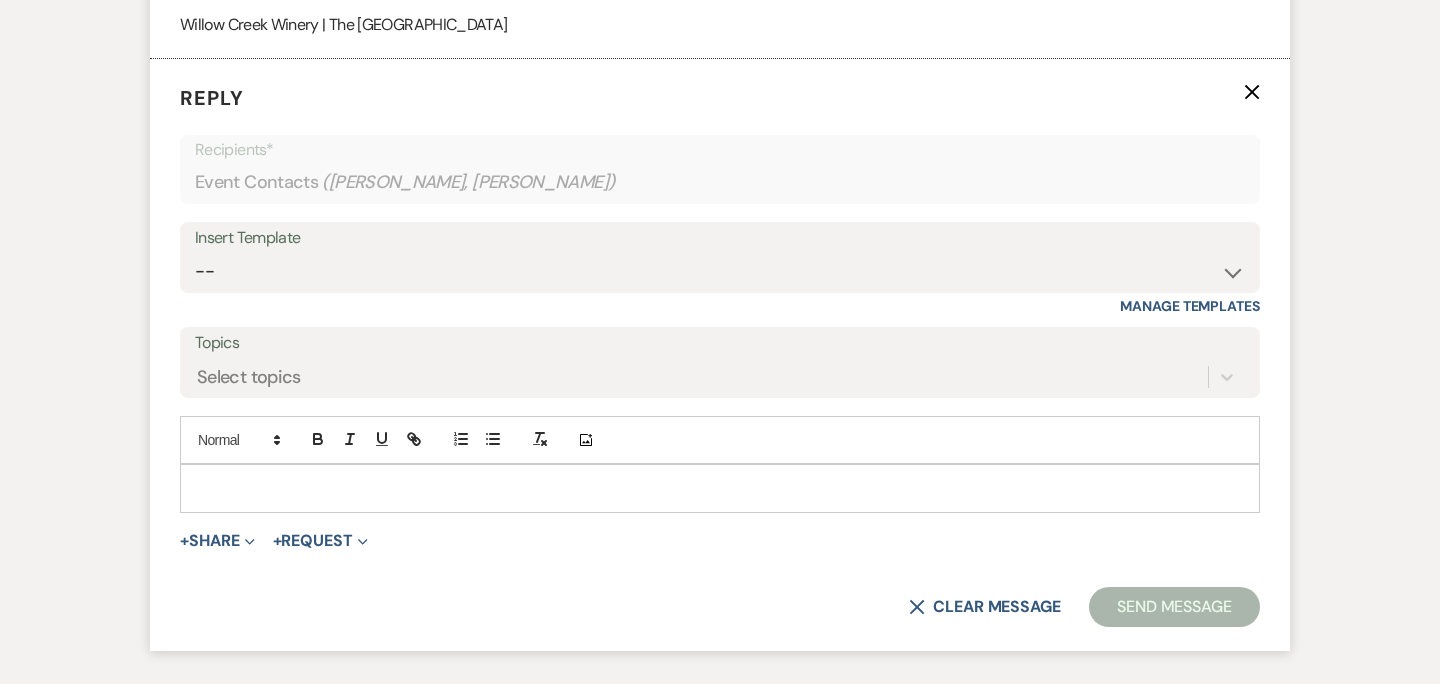 click at bounding box center [720, 488] 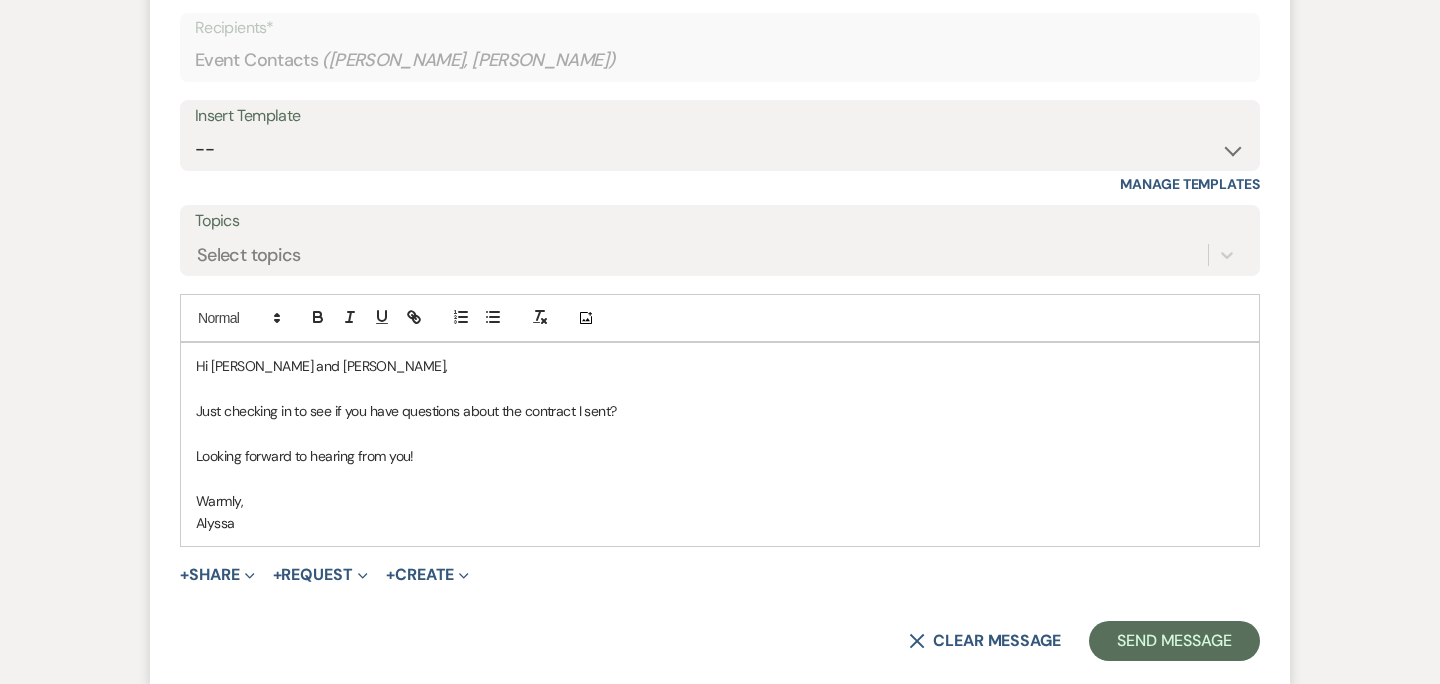 scroll, scrollTop: 1673, scrollLeft: 0, axis: vertical 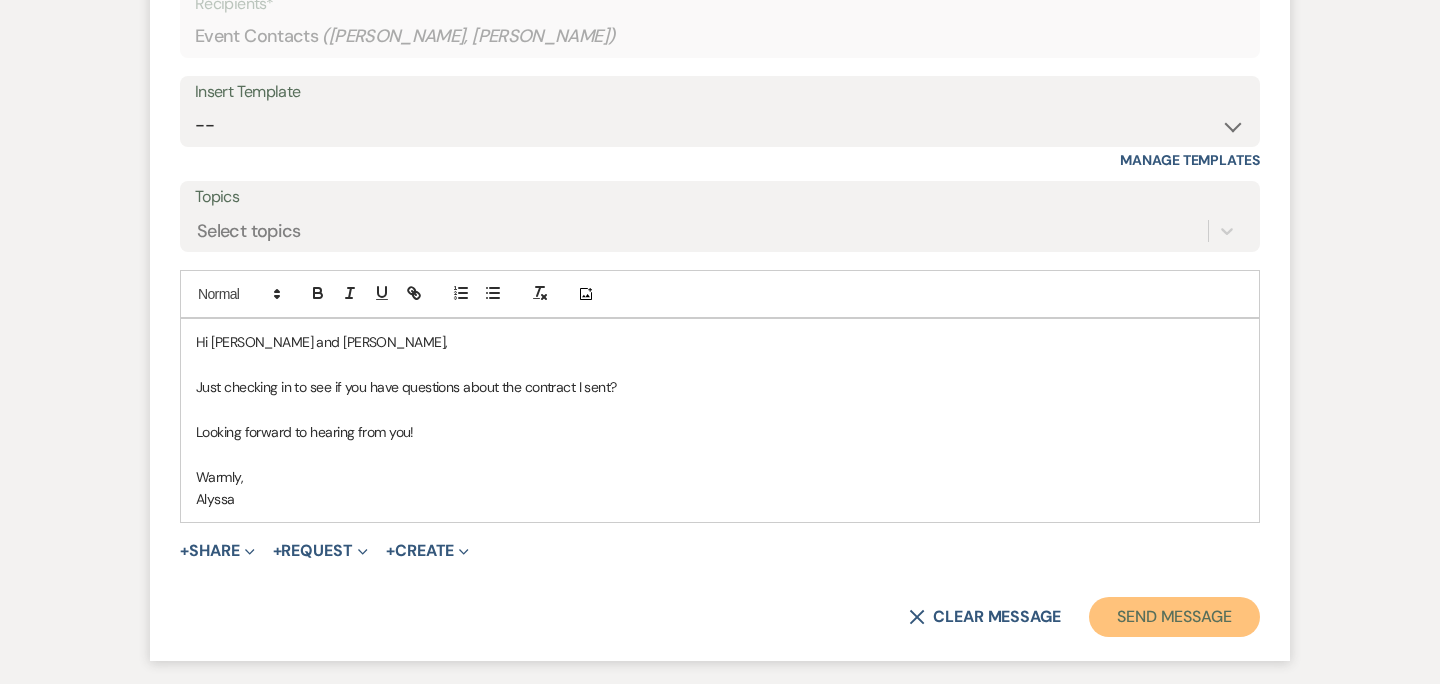 click on "Send Message" at bounding box center [1174, 617] 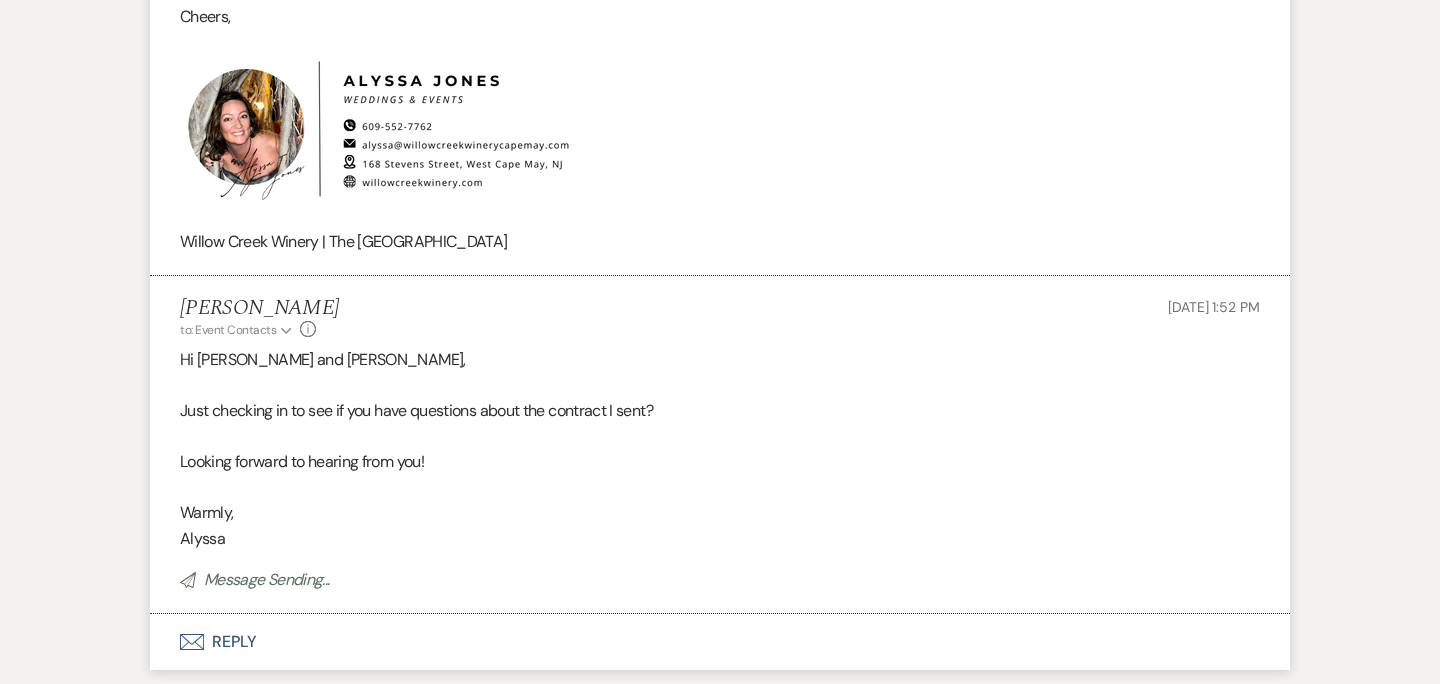 scroll, scrollTop: 1293, scrollLeft: 0, axis: vertical 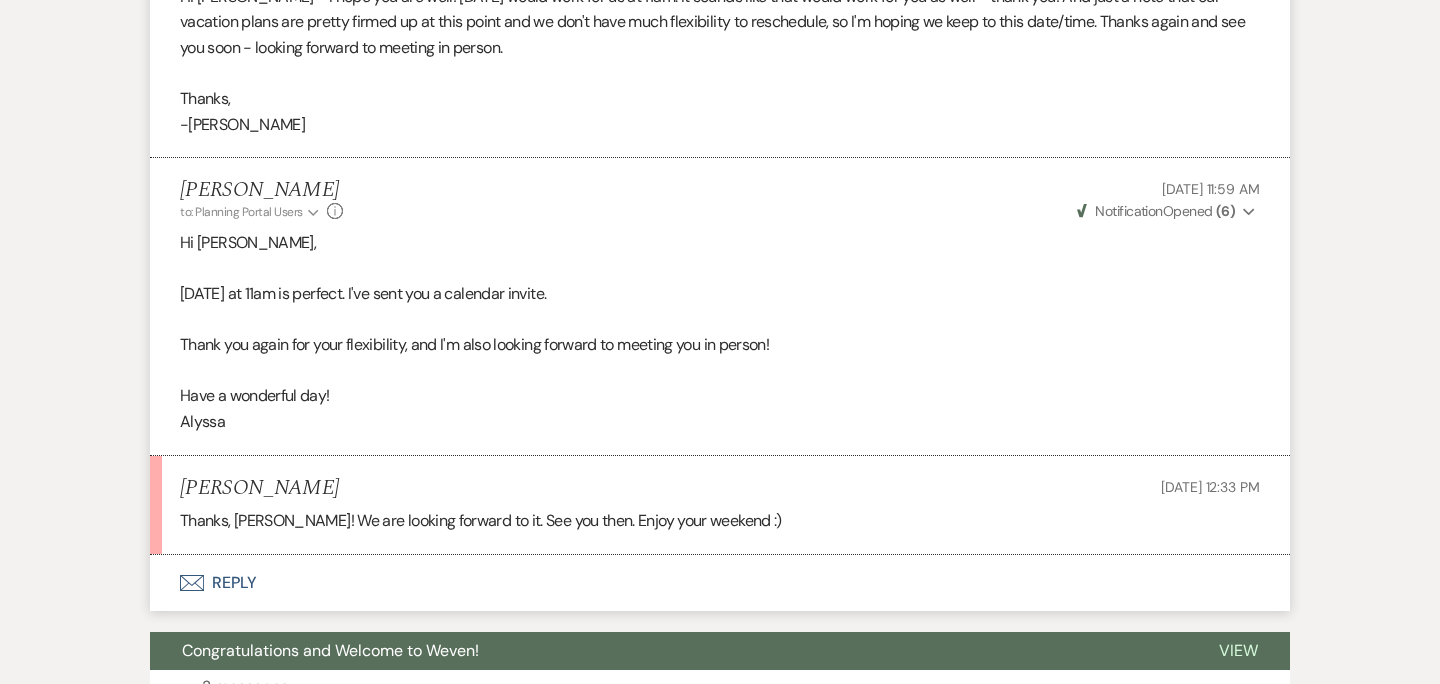 click on "Envelope Reply" at bounding box center (720, 583) 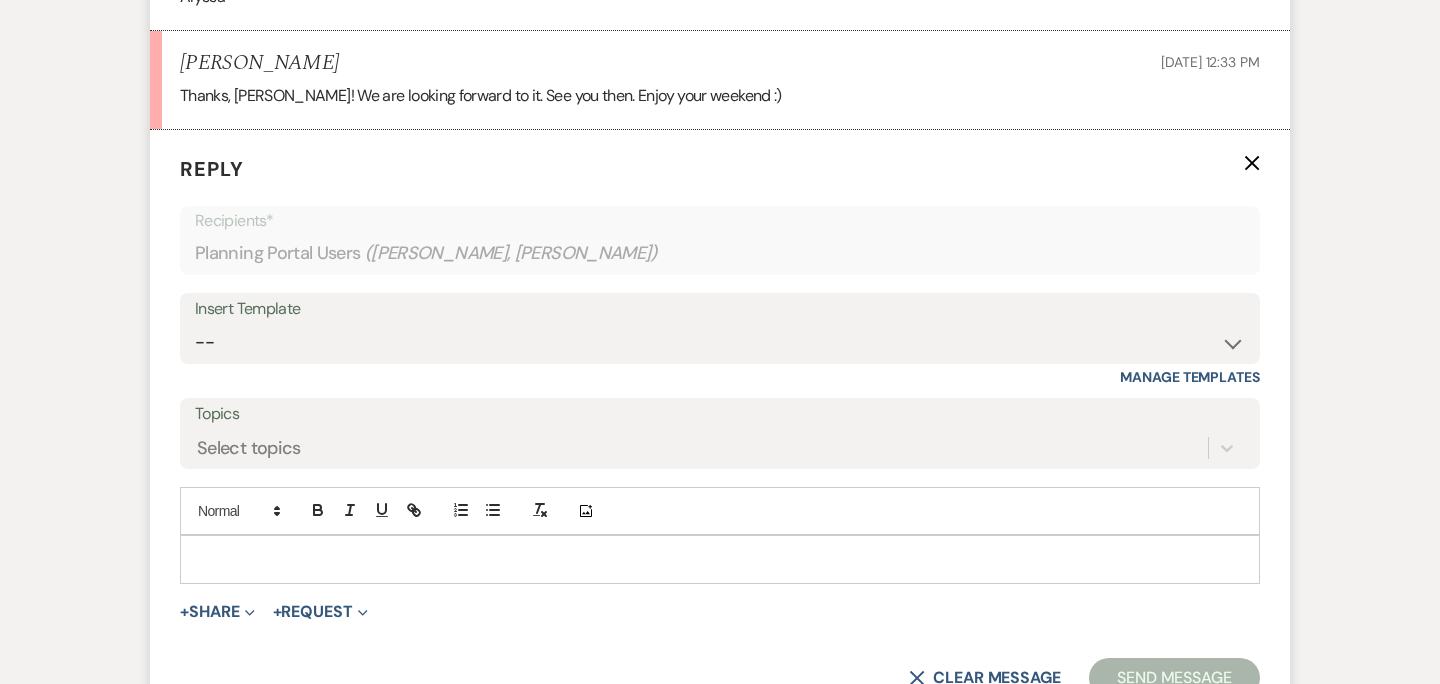 scroll, scrollTop: 2555, scrollLeft: 0, axis: vertical 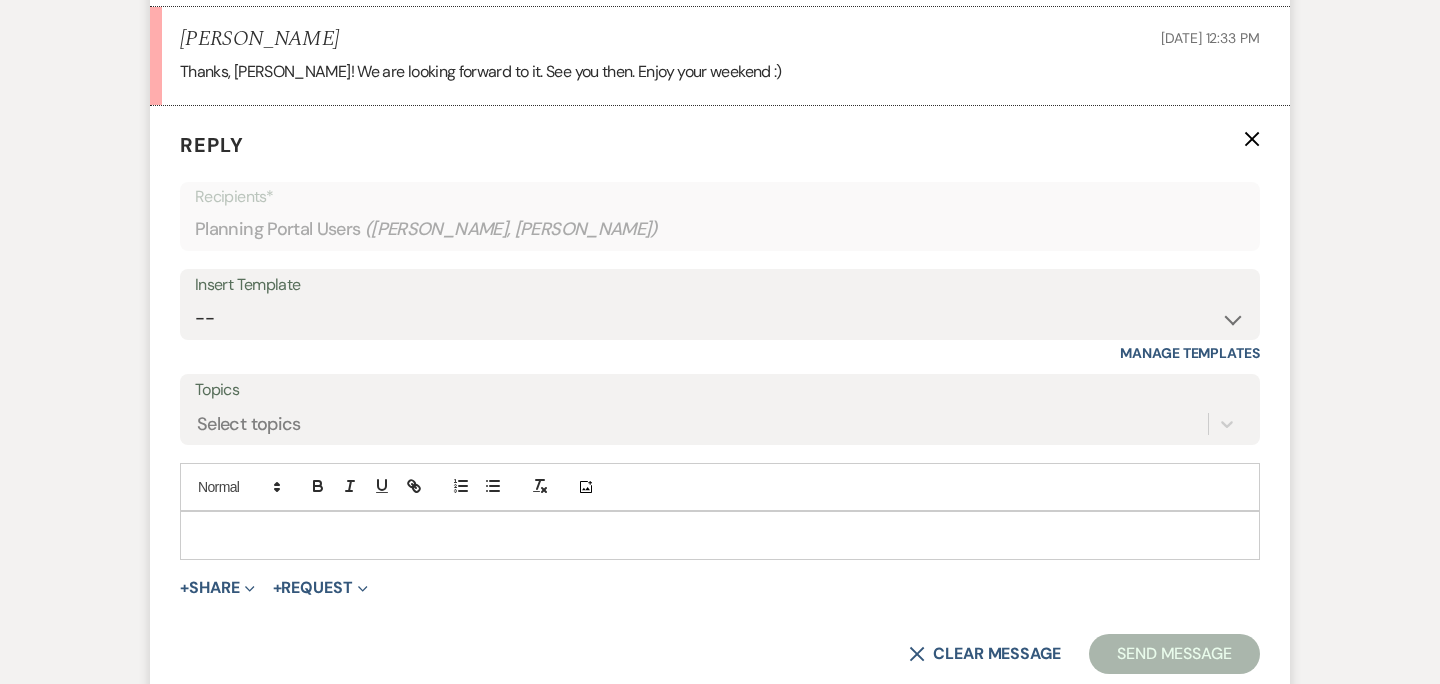 click at bounding box center (720, 535) 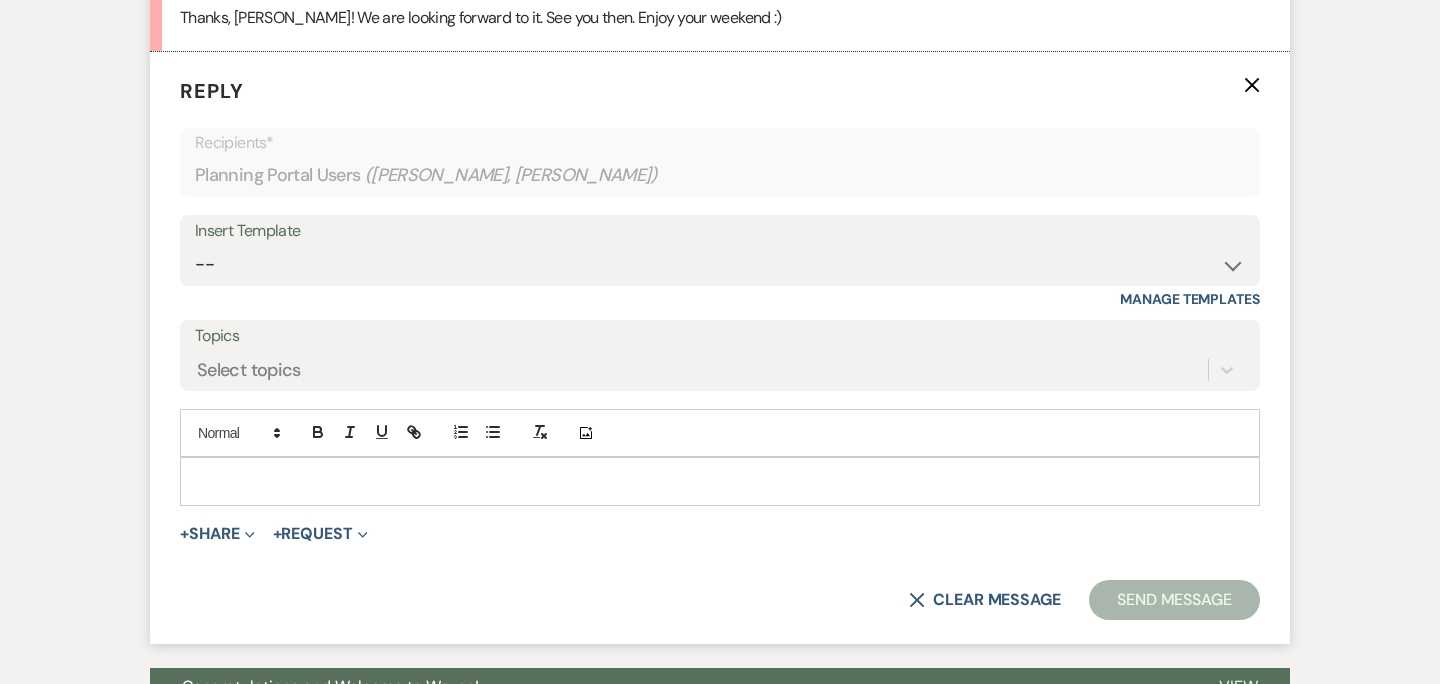 scroll, scrollTop: 2607, scrollLeft: 0, axis: vertical 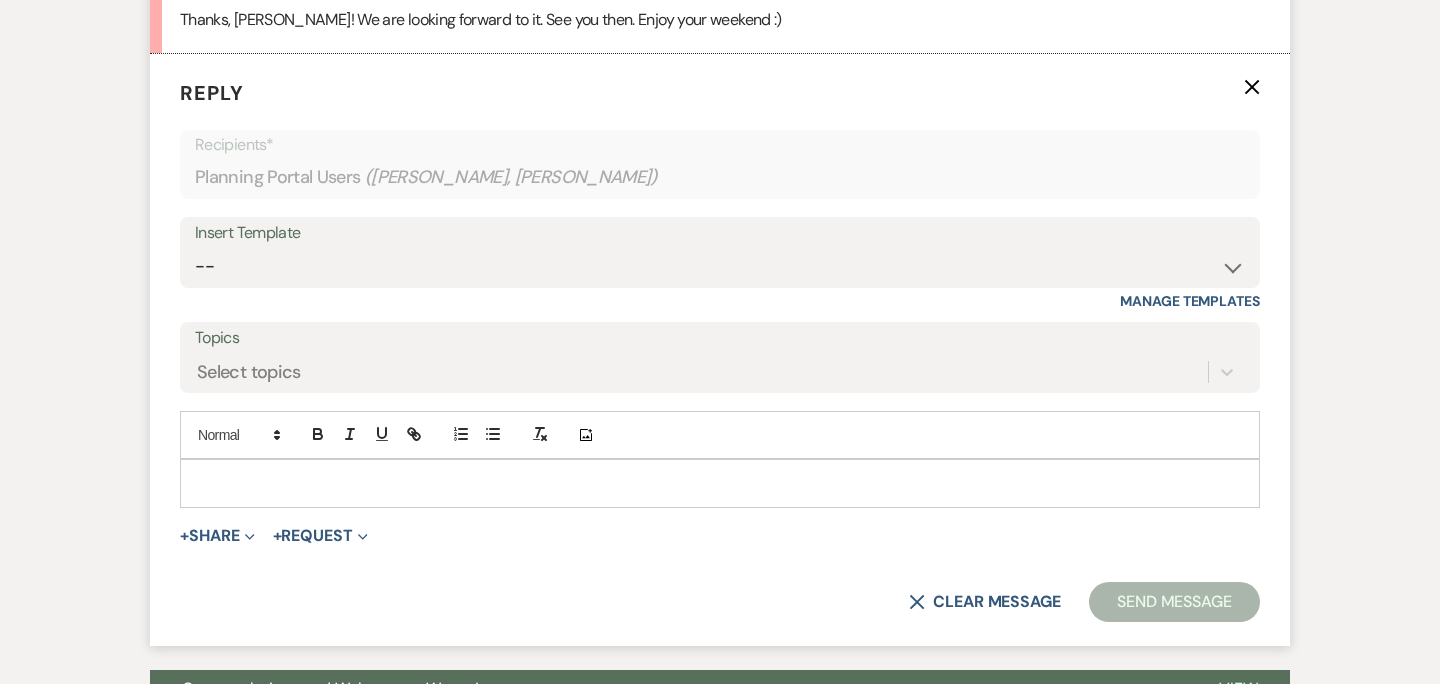 type 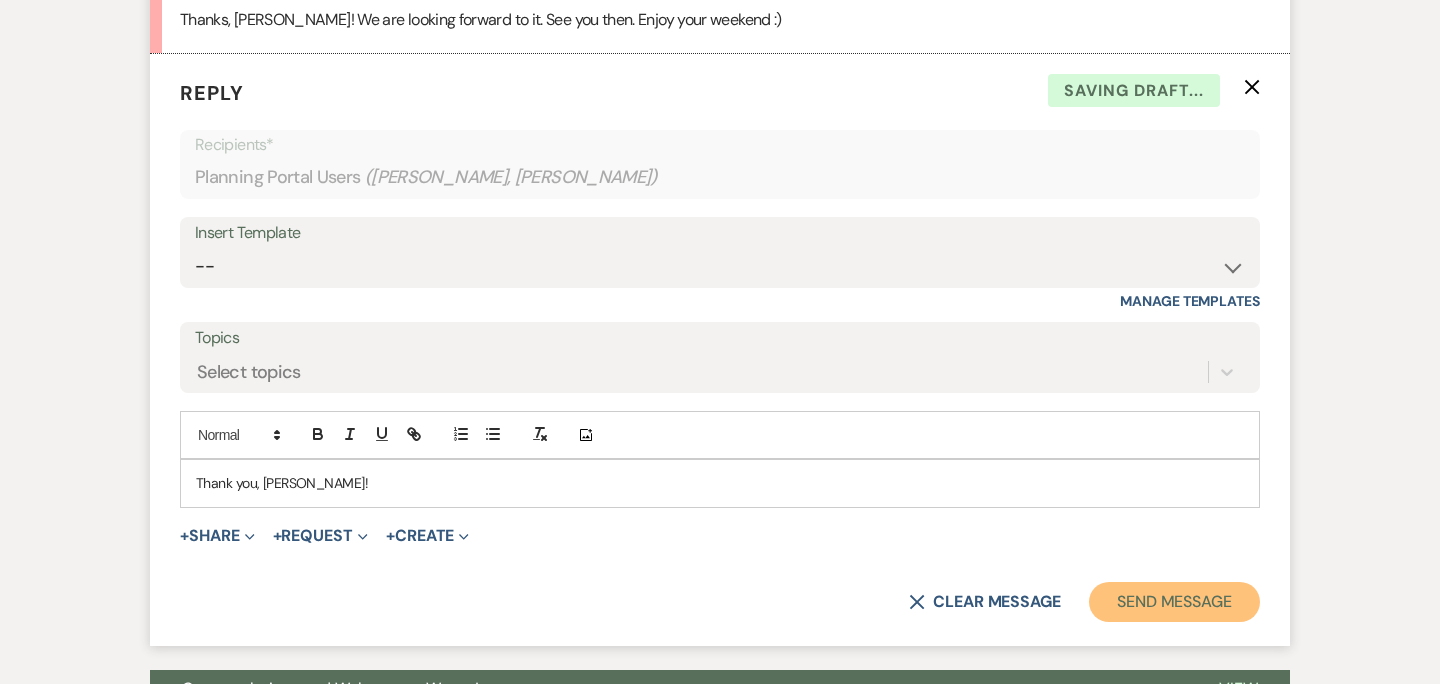 click on "Send Message" at bounding box center [1174, 602] 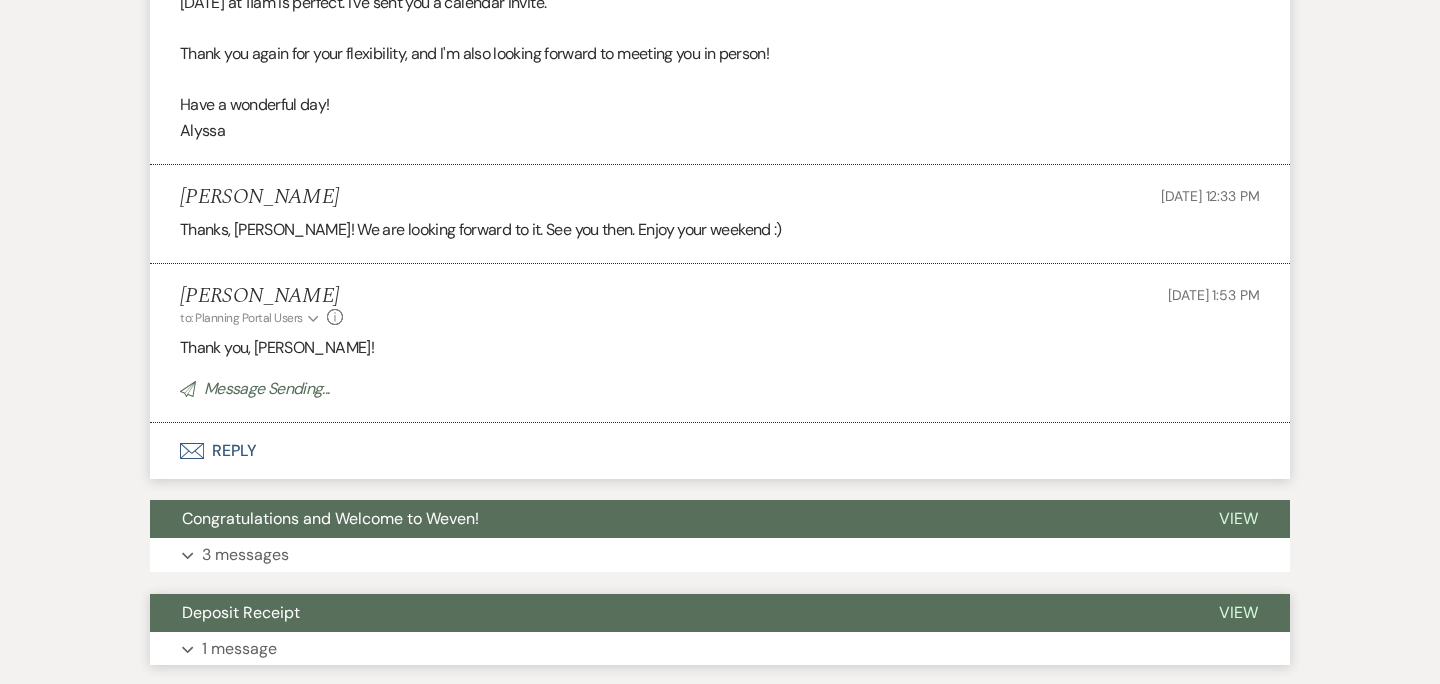 scroll, scrollTop: 2364, scrollLeft: 0, axis: vertical 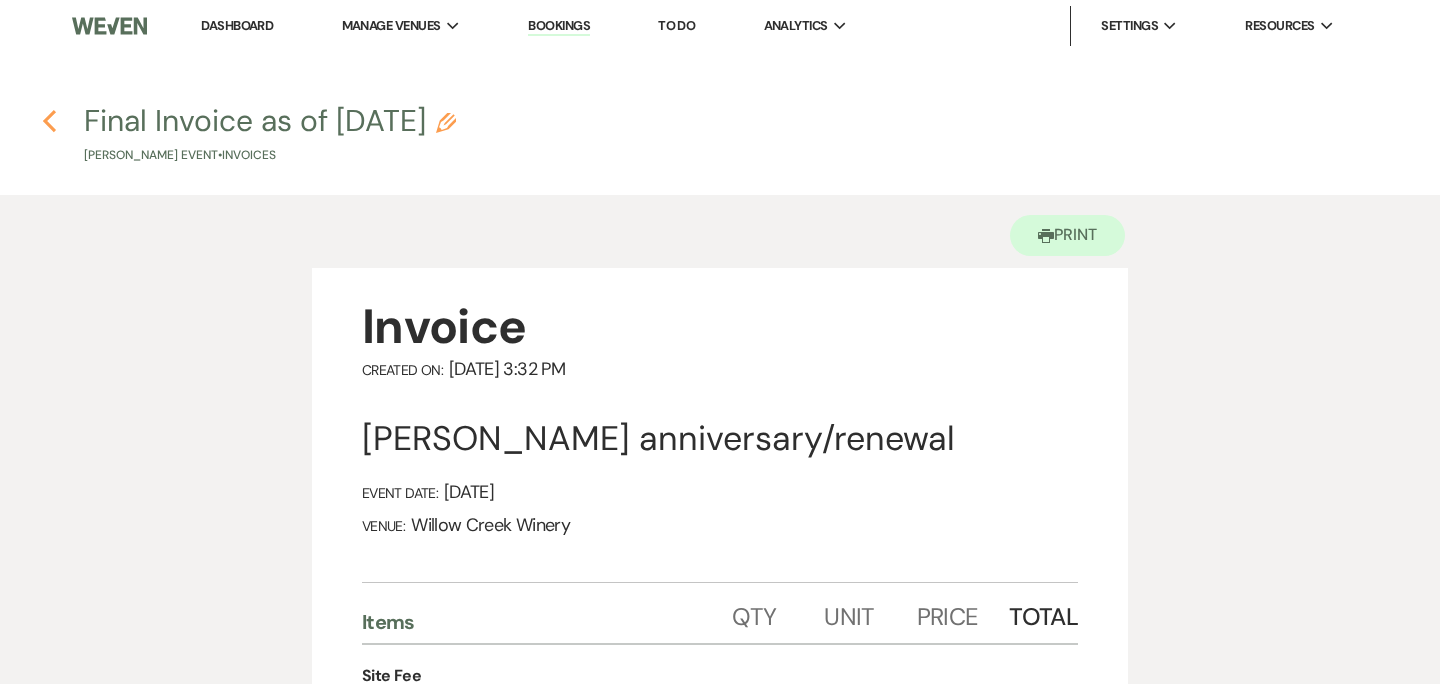 click on "Previous" 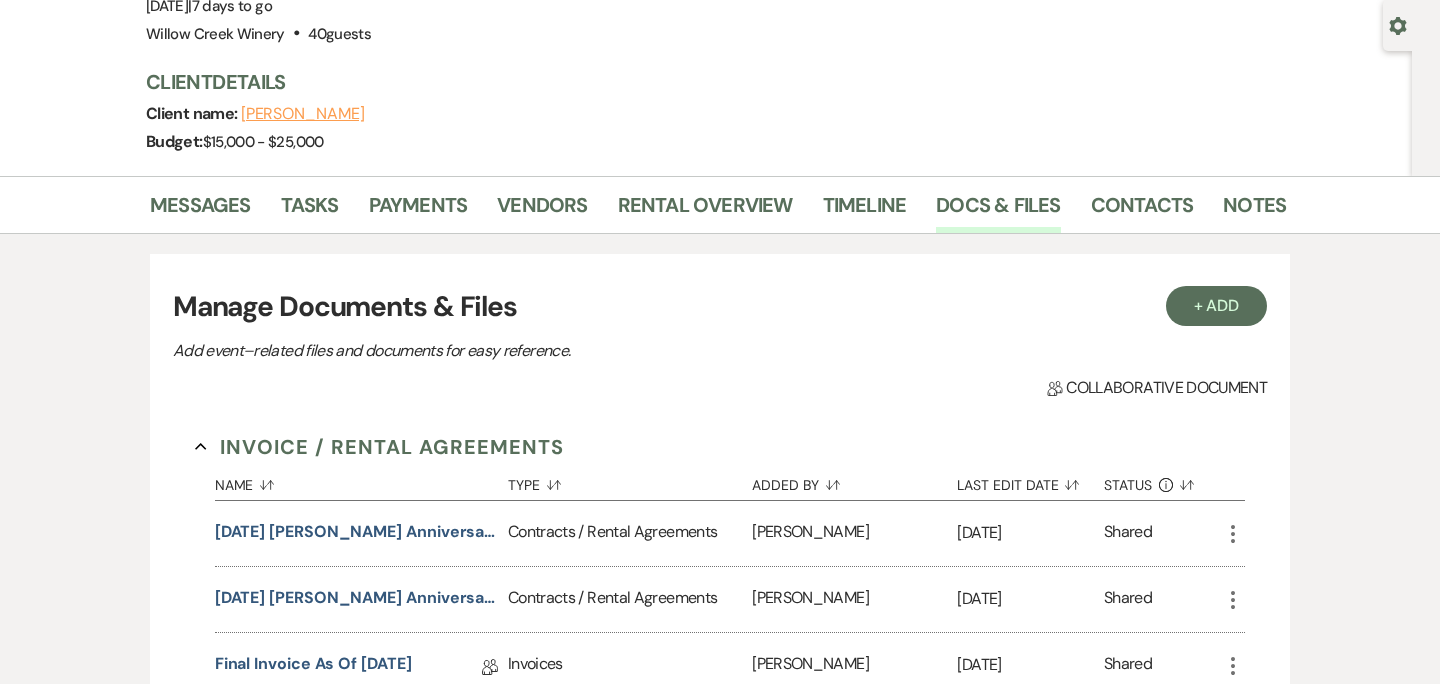 scroll, scrollTop: 174, scrollLeft: 0, axis: vertical 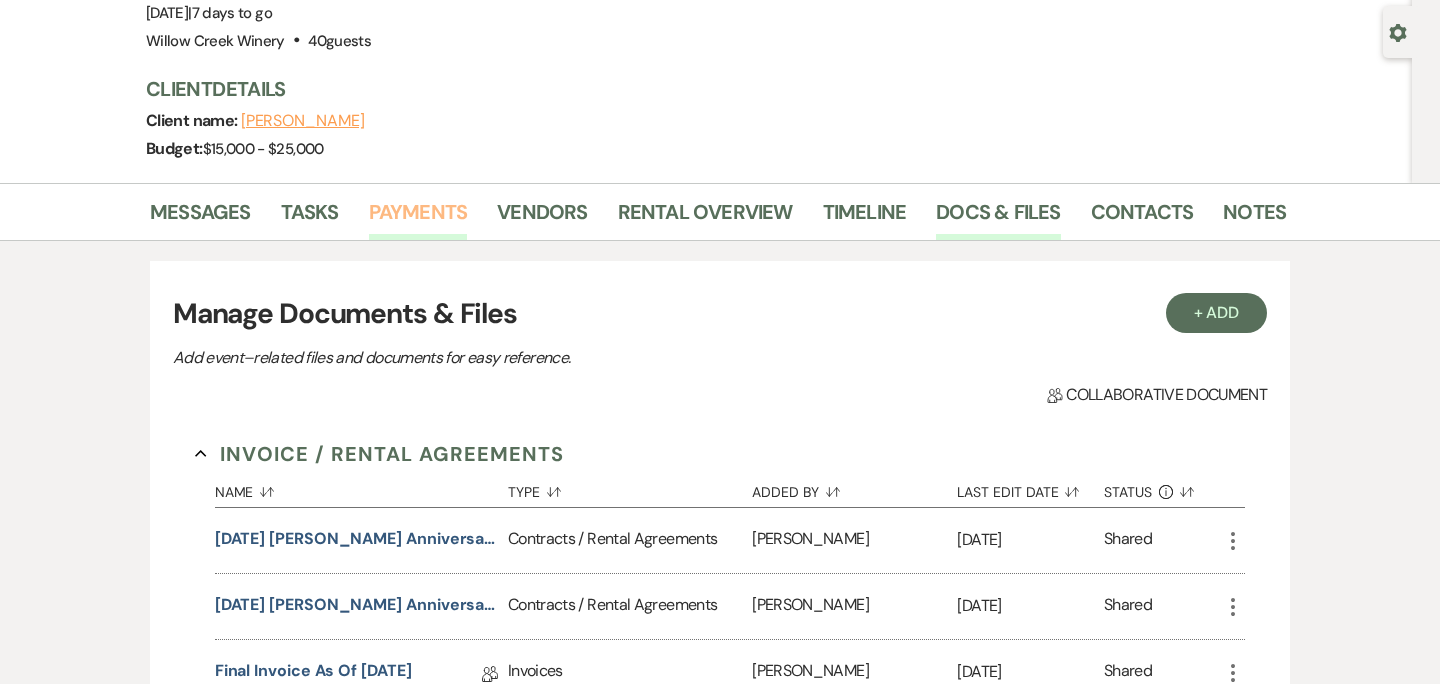 click on "Payments" at bounding box center [418, 218] 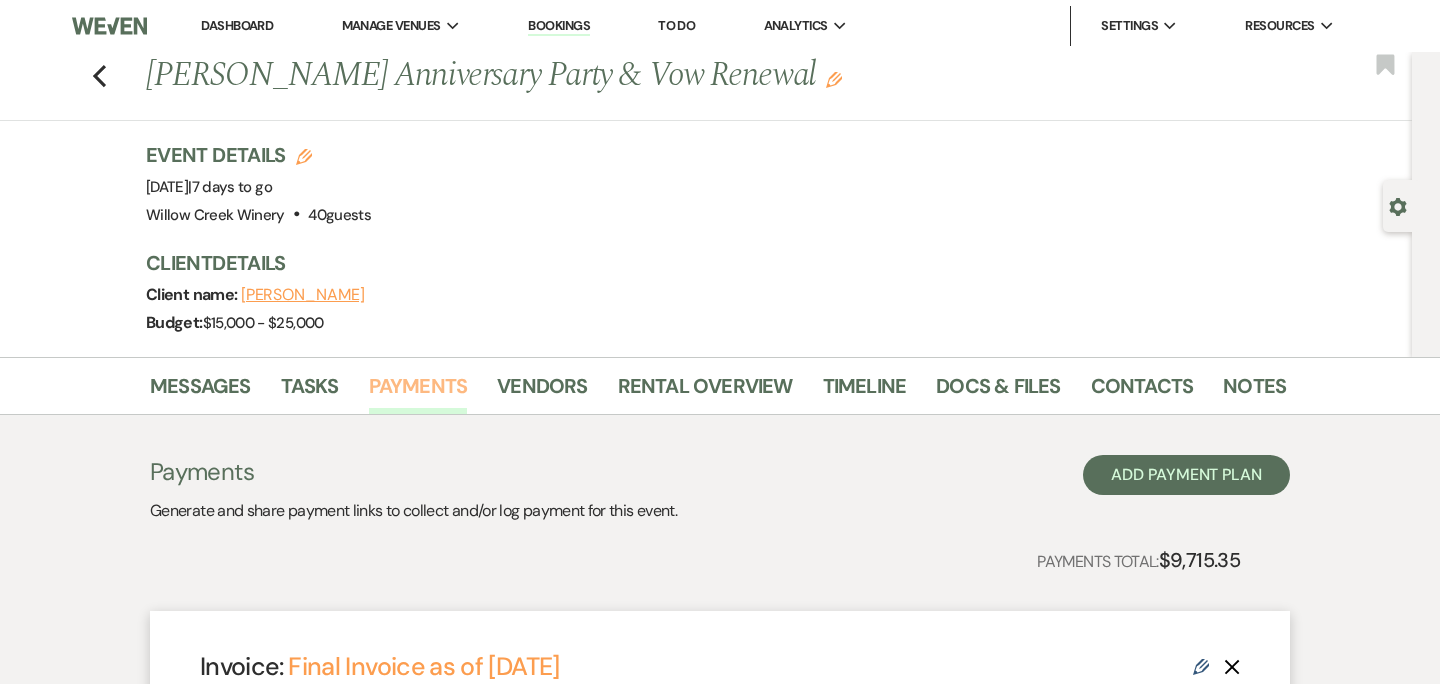 scroll, scrollTop: 457, scrollLeft: 0, axis: vertical 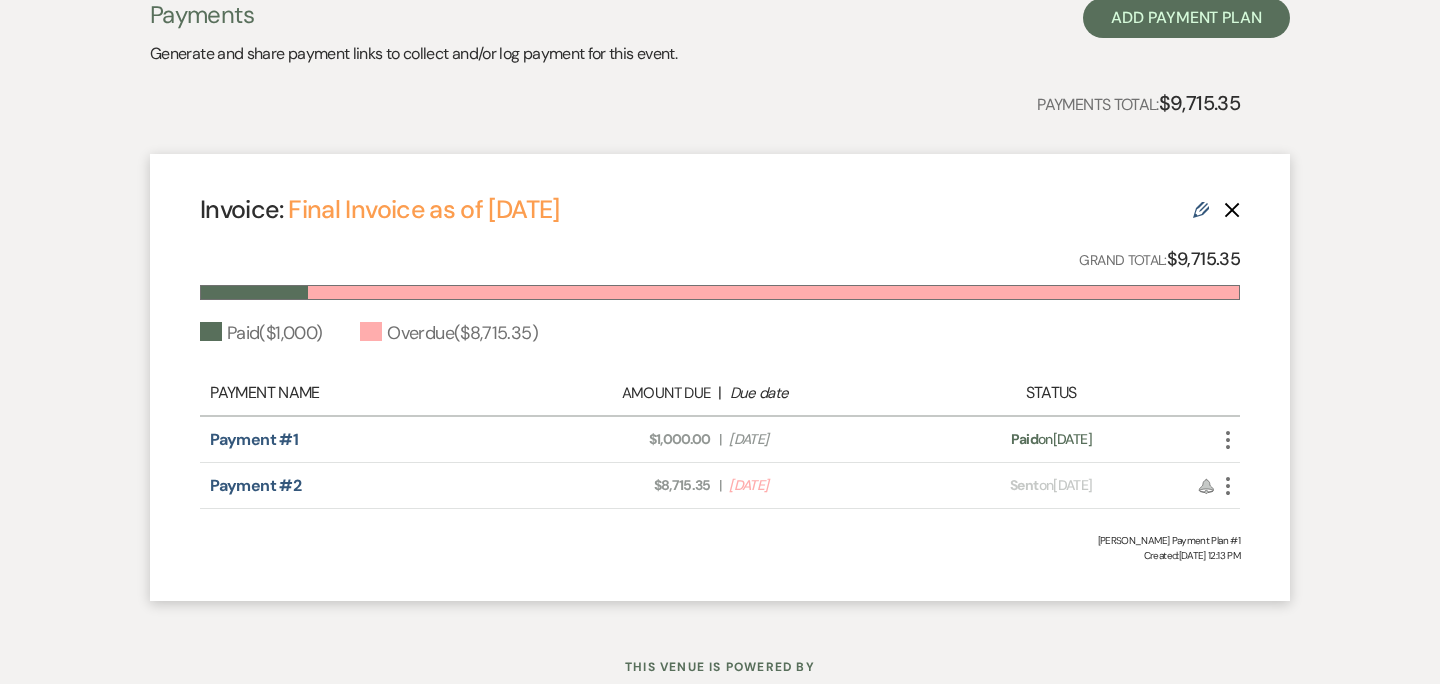 click on "Edit" 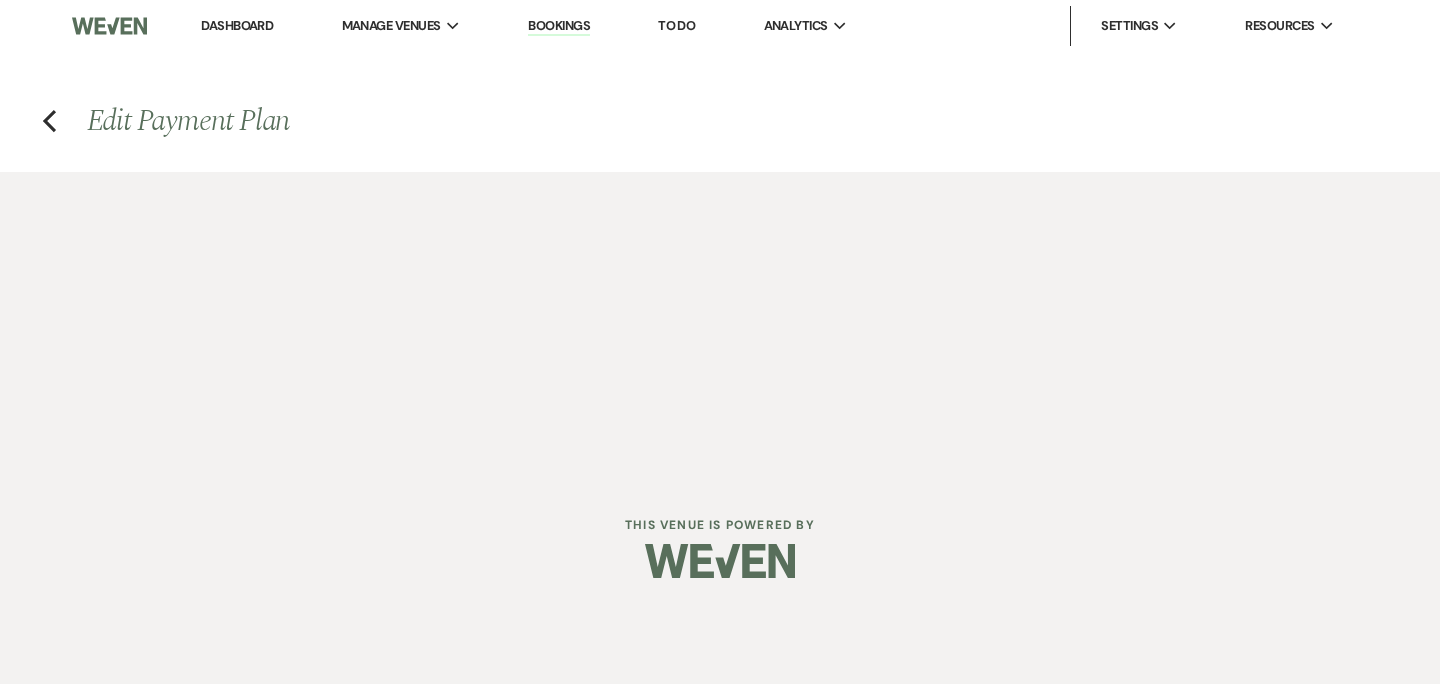 scroll, scrollTop: 0, scrollLeft: 0, axis: both 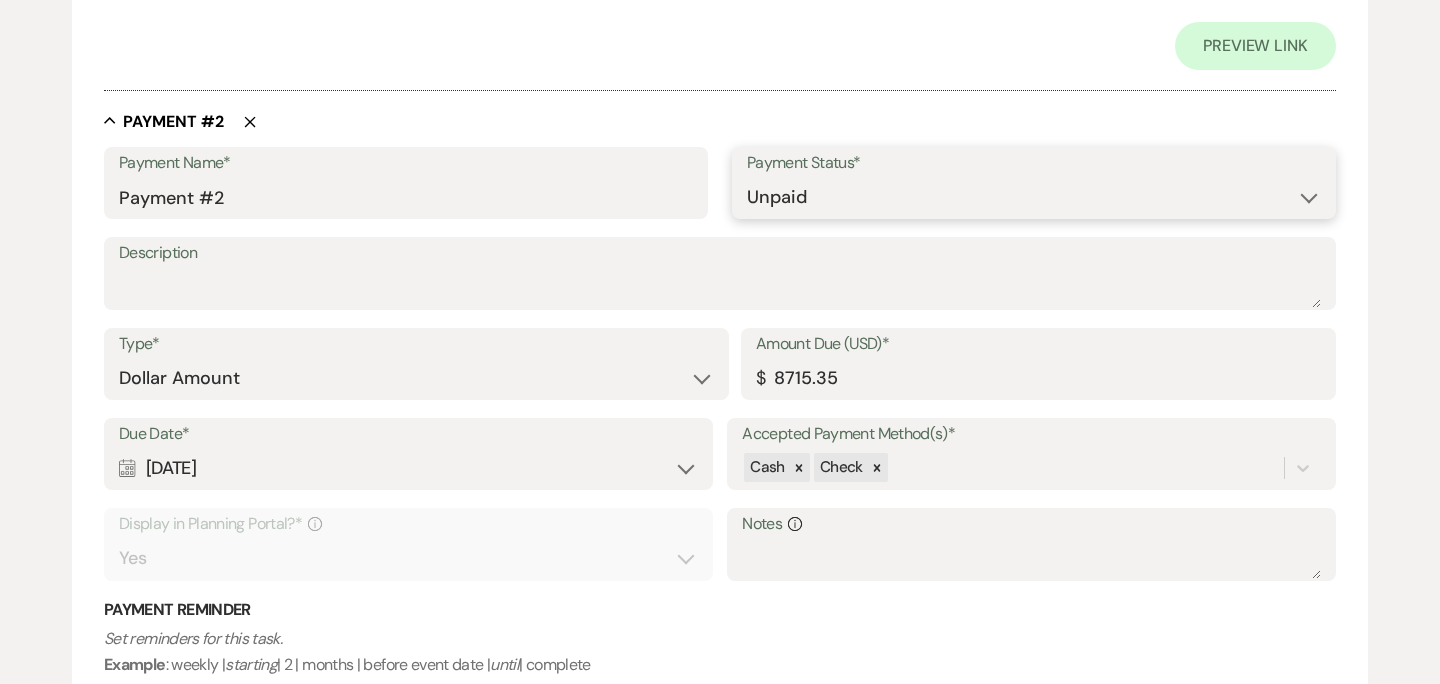 click on "Paid Unpaid" at bounding box center (1034, 197) 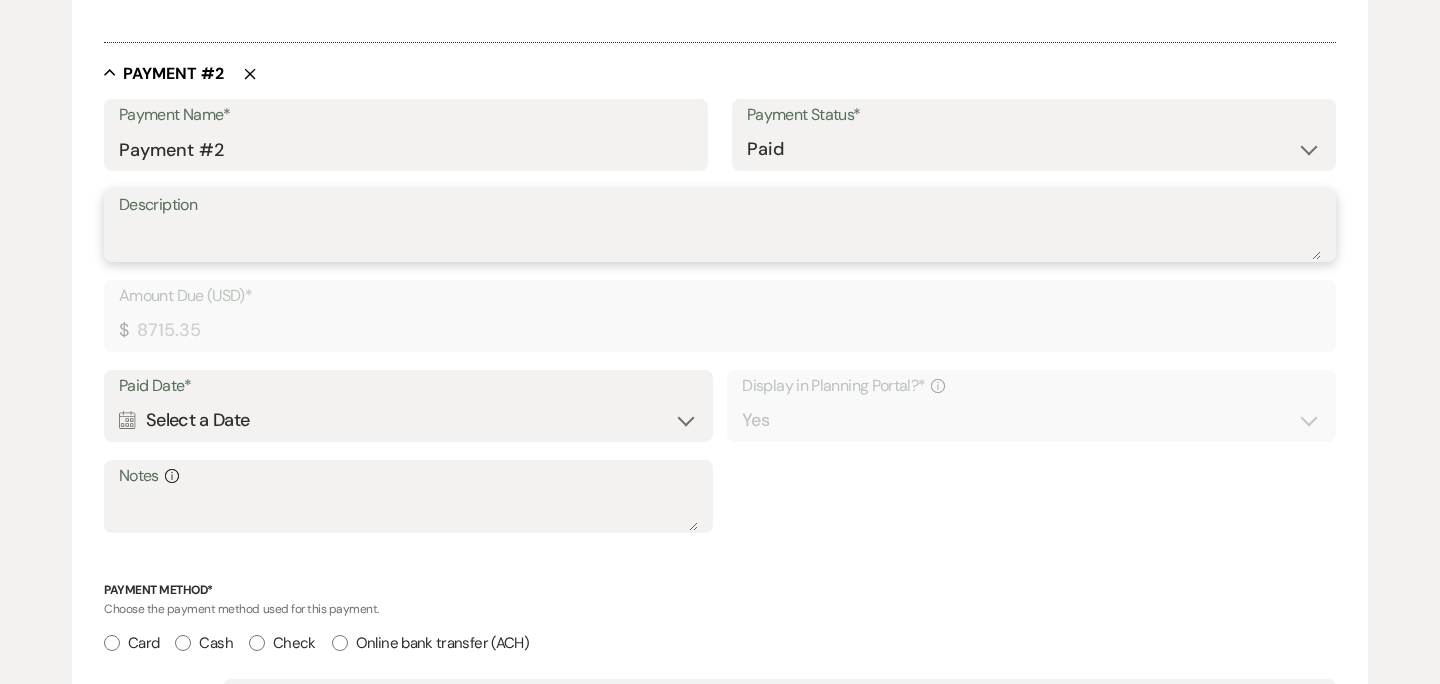 click on "Description" at bounding box center (720, 240) 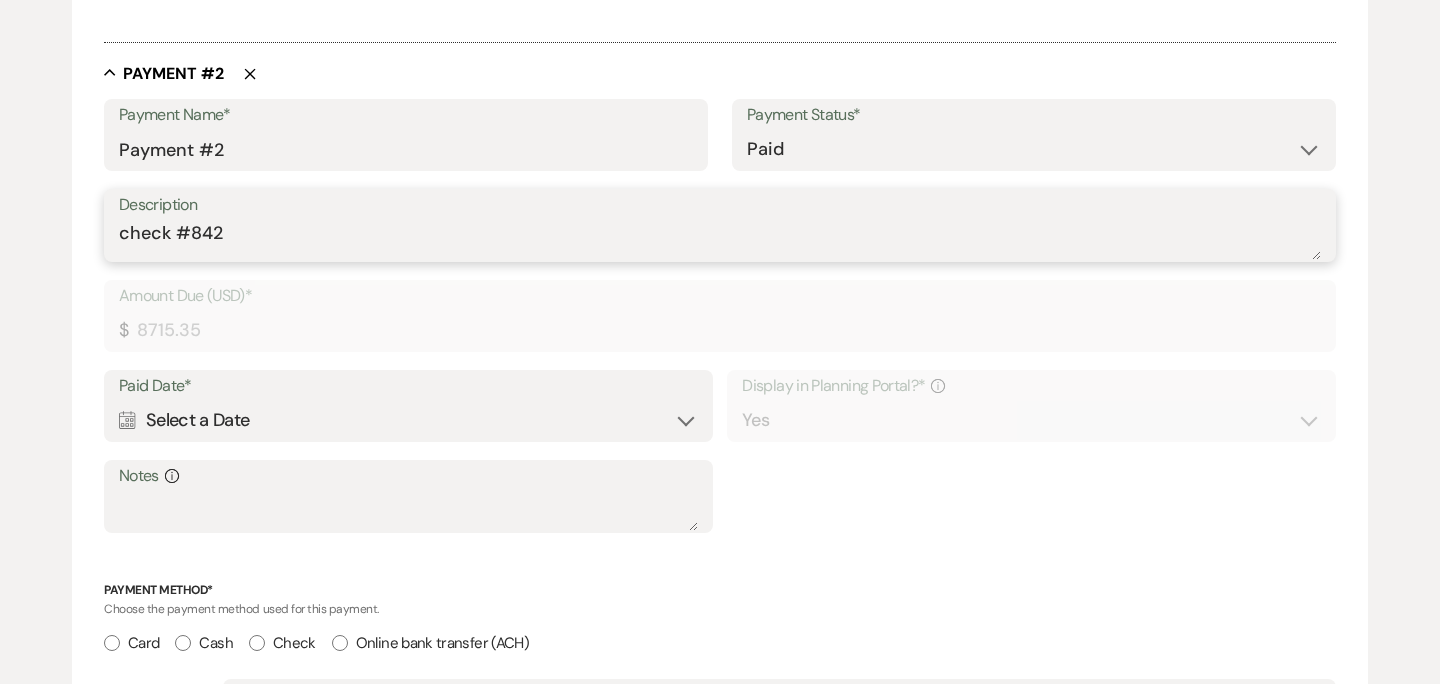 type on "check #842" 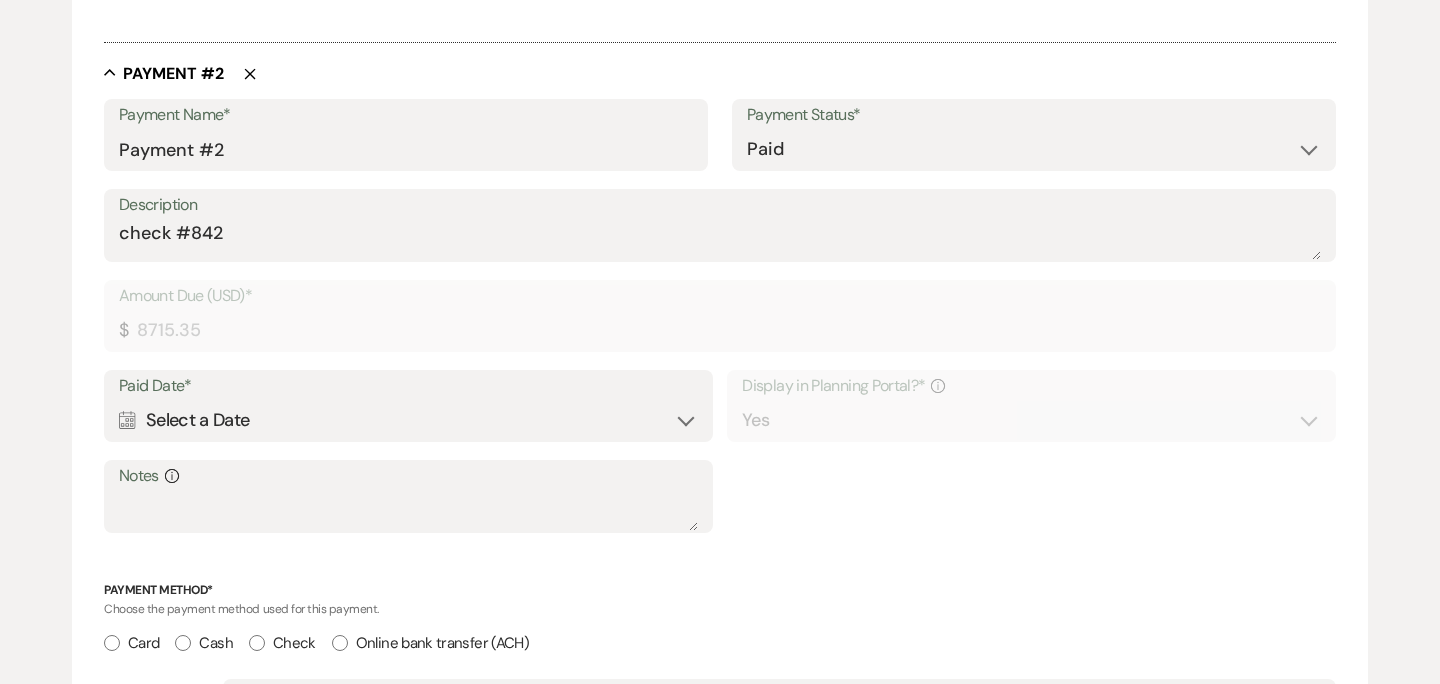 click on "Calendar Select a Date Expand" at bounding box center [408, 420] 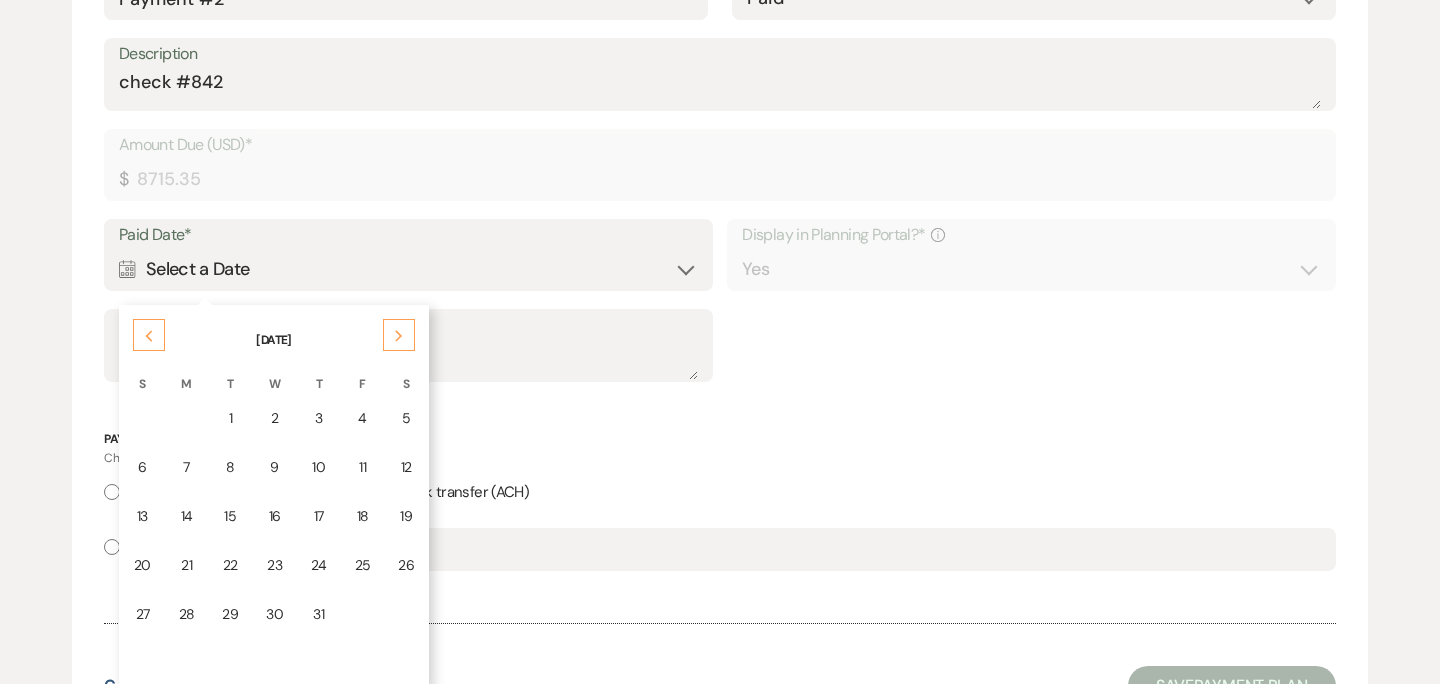 scroll, scrollTop: 1404, scrollLeft: 0, axis: vertical 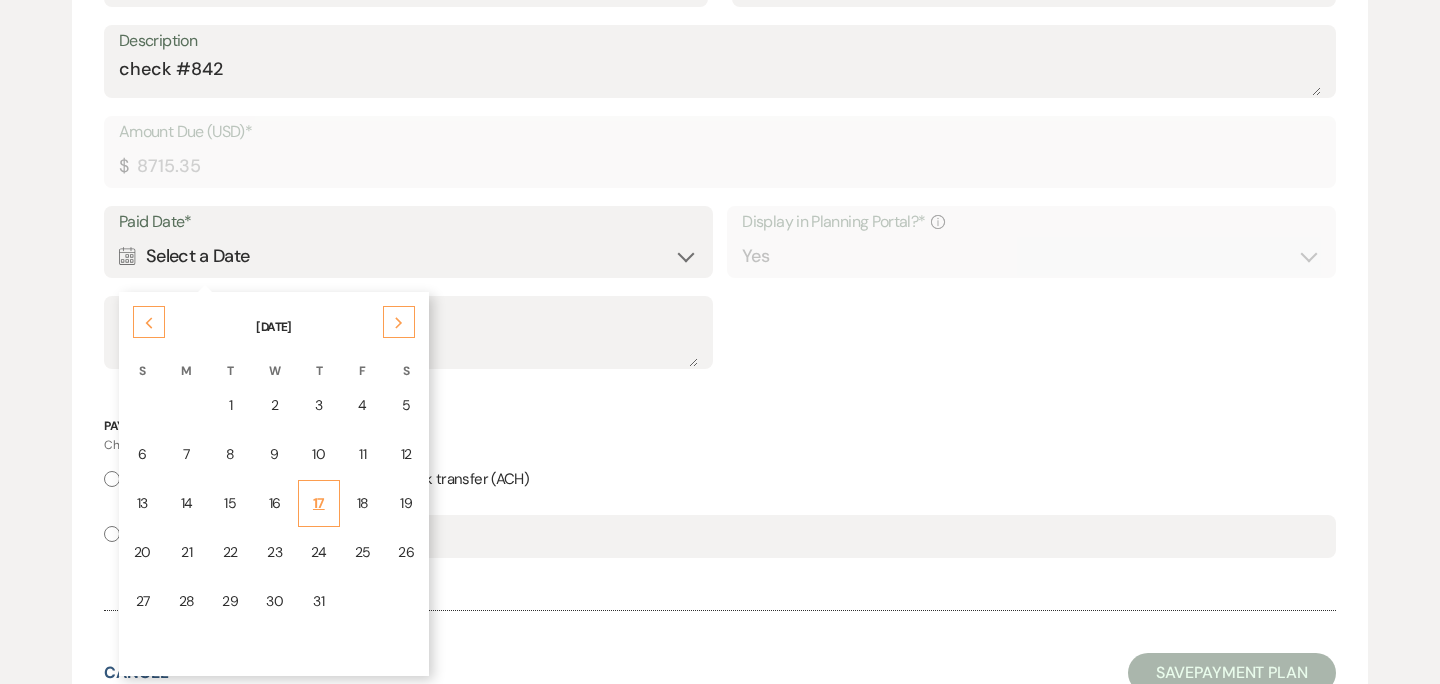 click on "17" at bounding box center [319, 503] 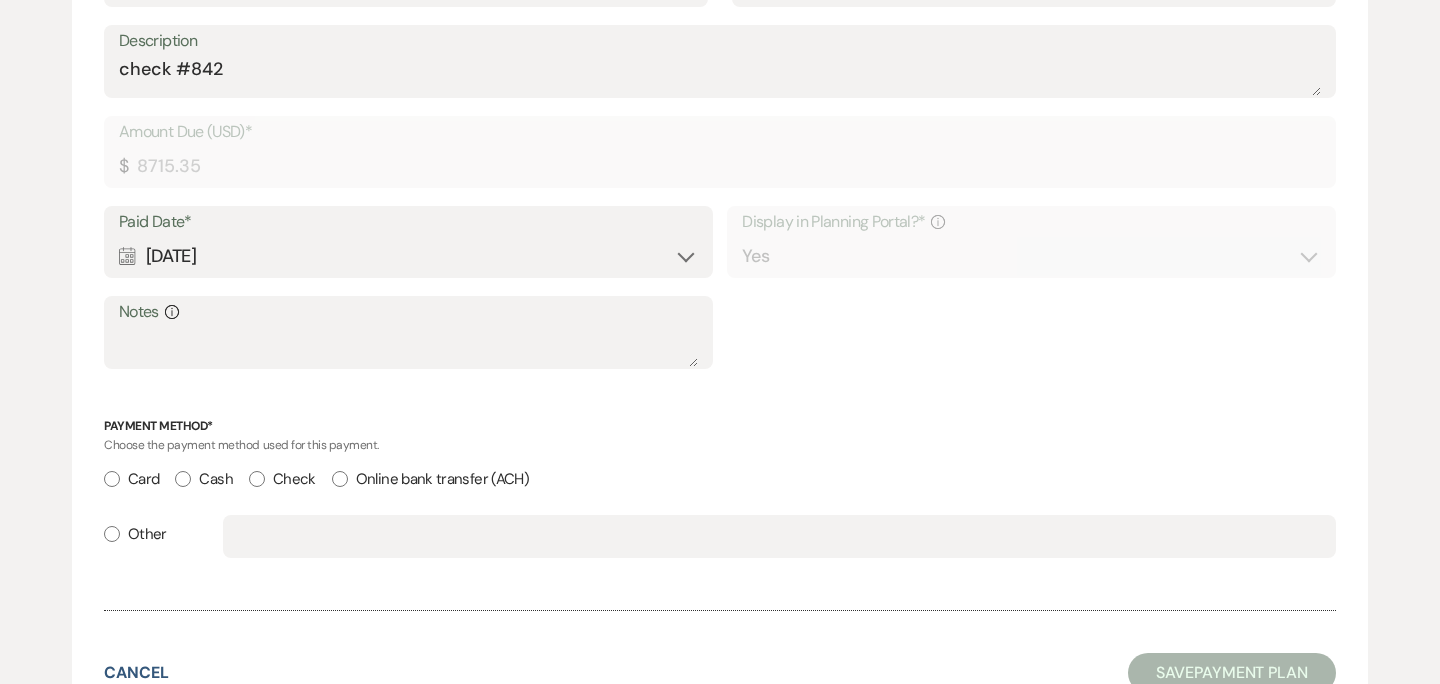 click on "Check" at bounding box center [257, 479] 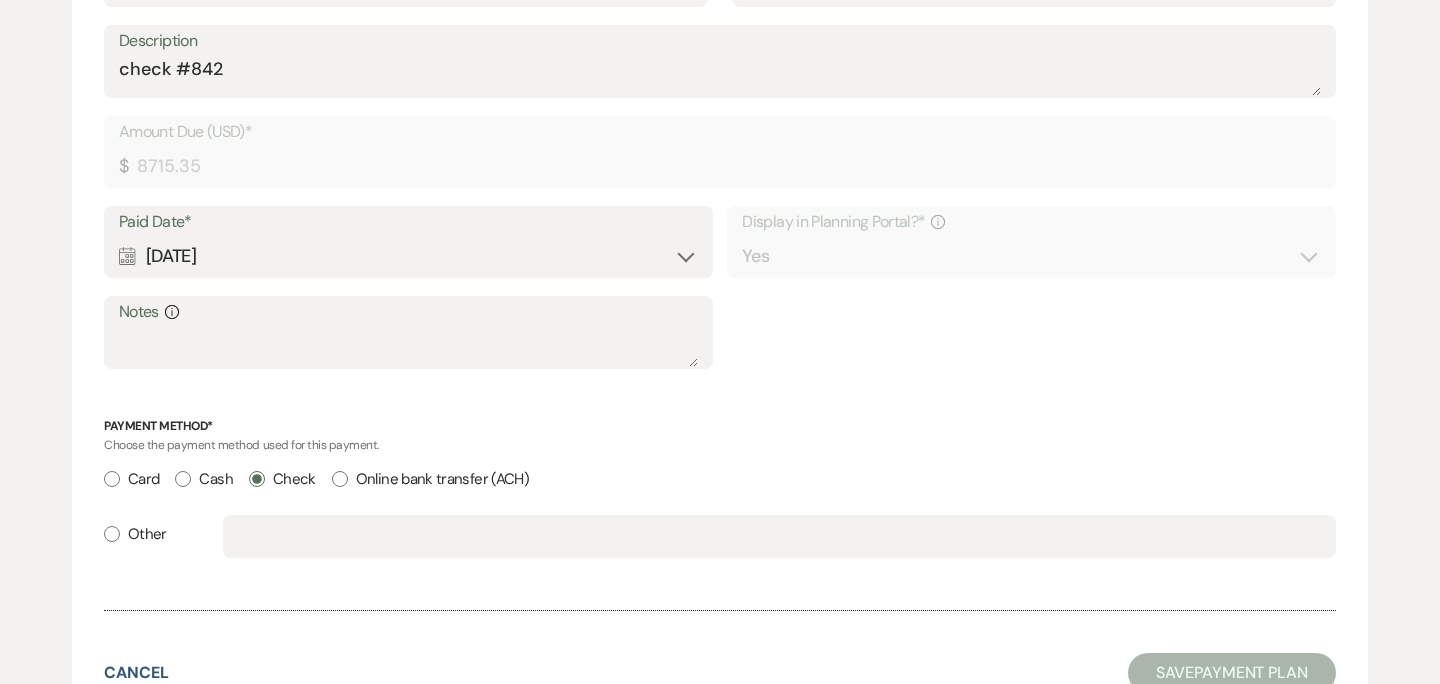 radio on "true" 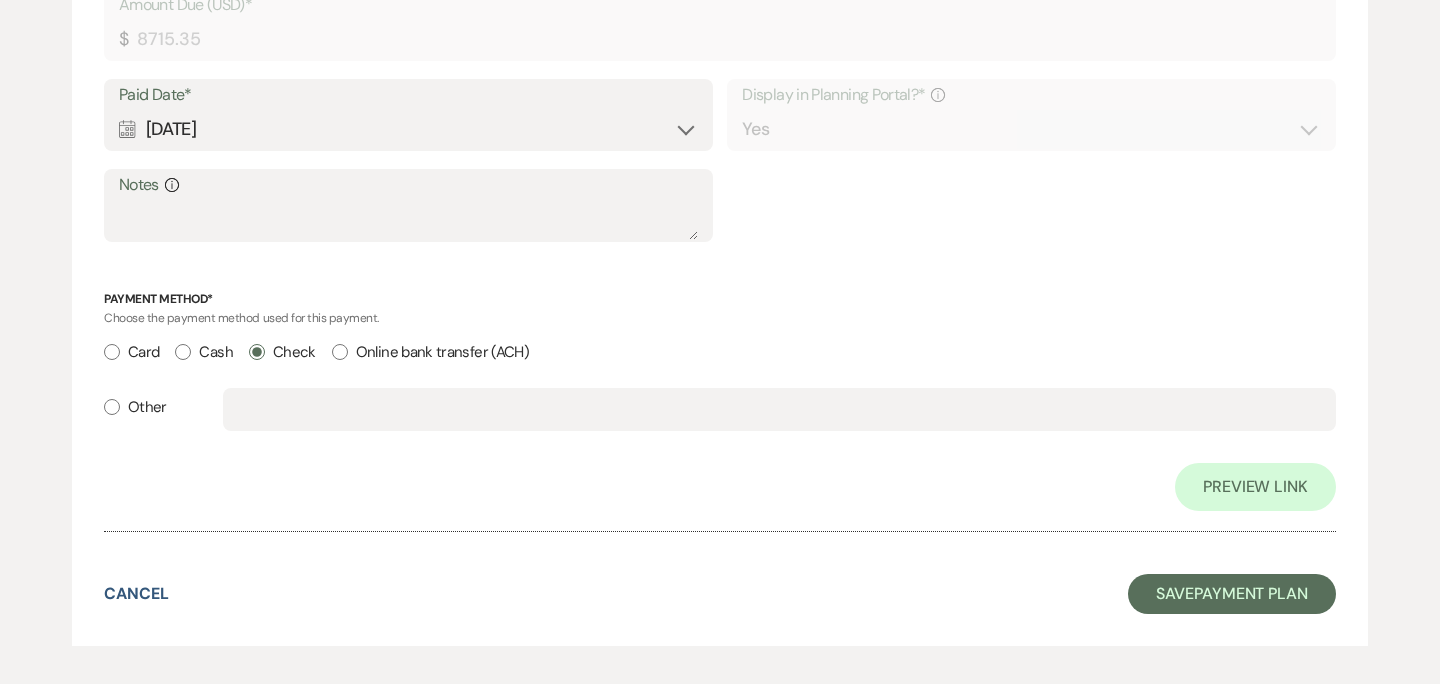scroll, scrollTop: 1669, scrollLeft: 0, axis: vertical 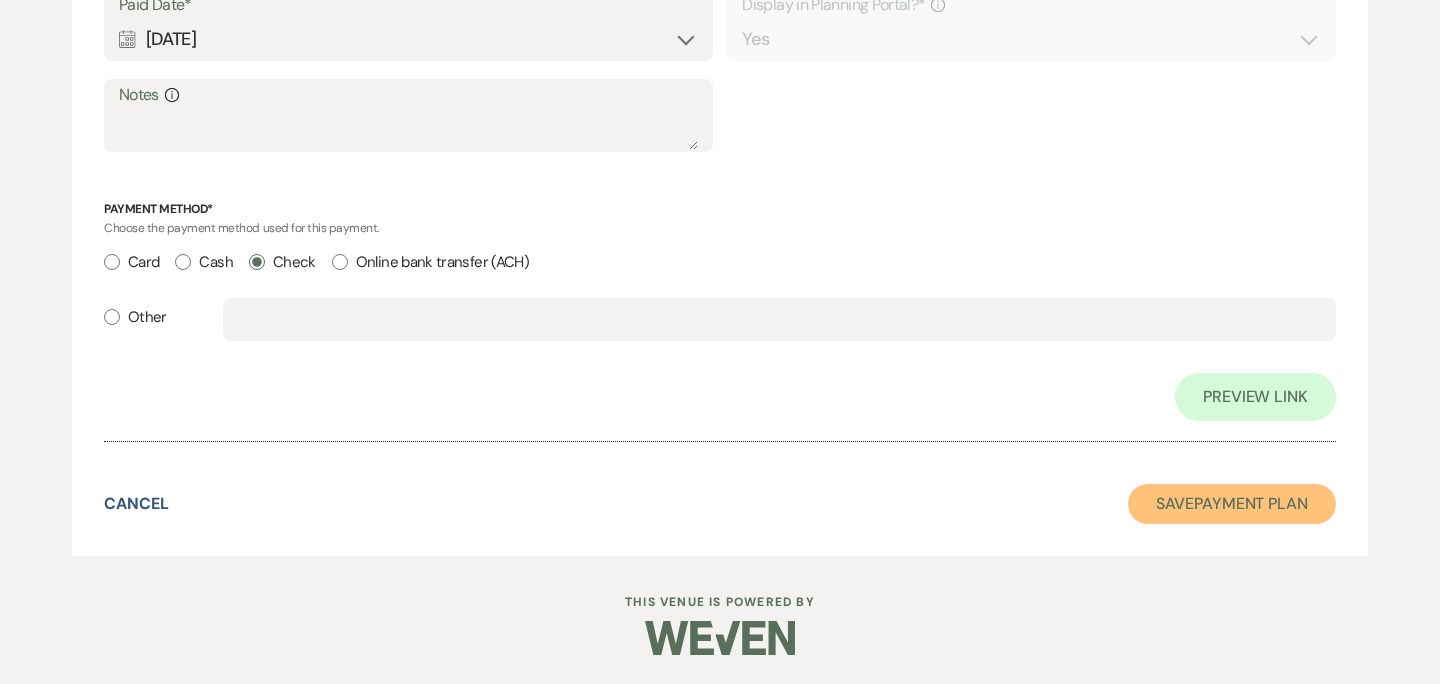 click on "Save  Payment Plan" at bounding box center (1232, 504) 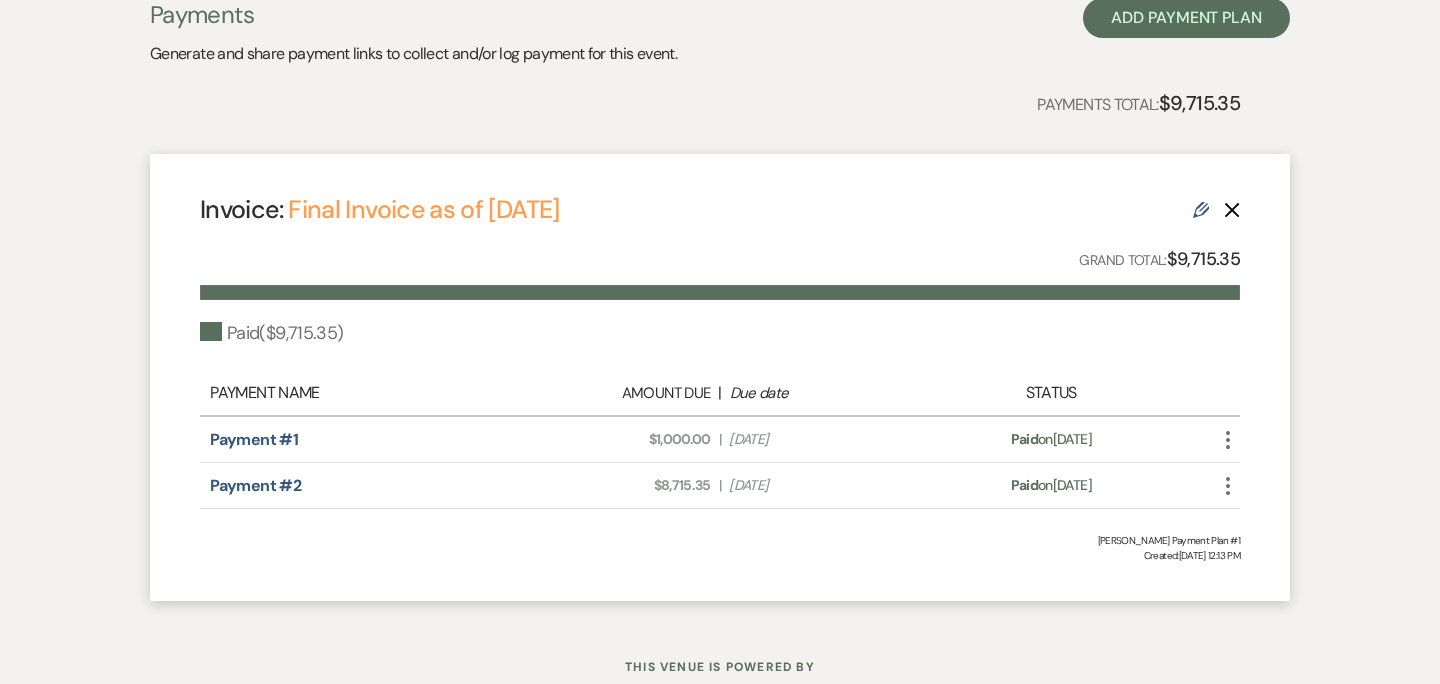 scroll, scrollTop: 459, scrollLeft: 0, axis: vertical 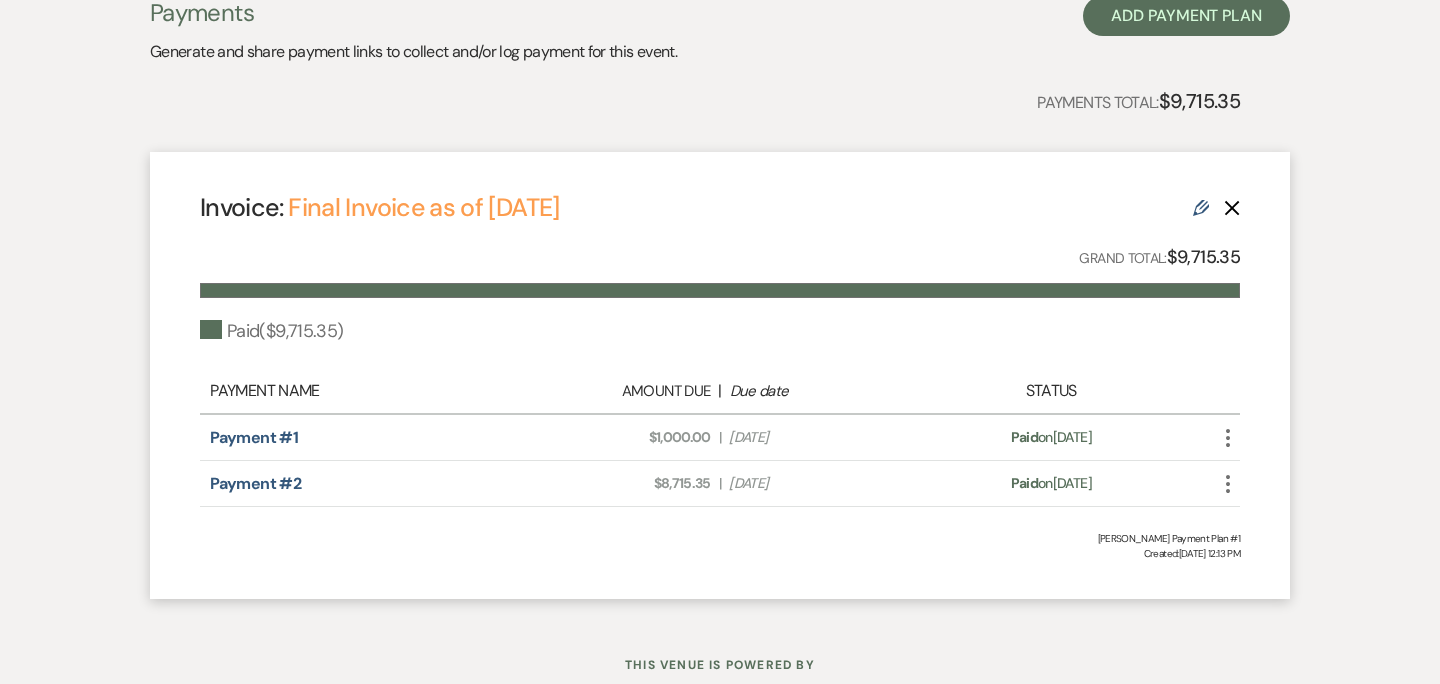 click on "More" 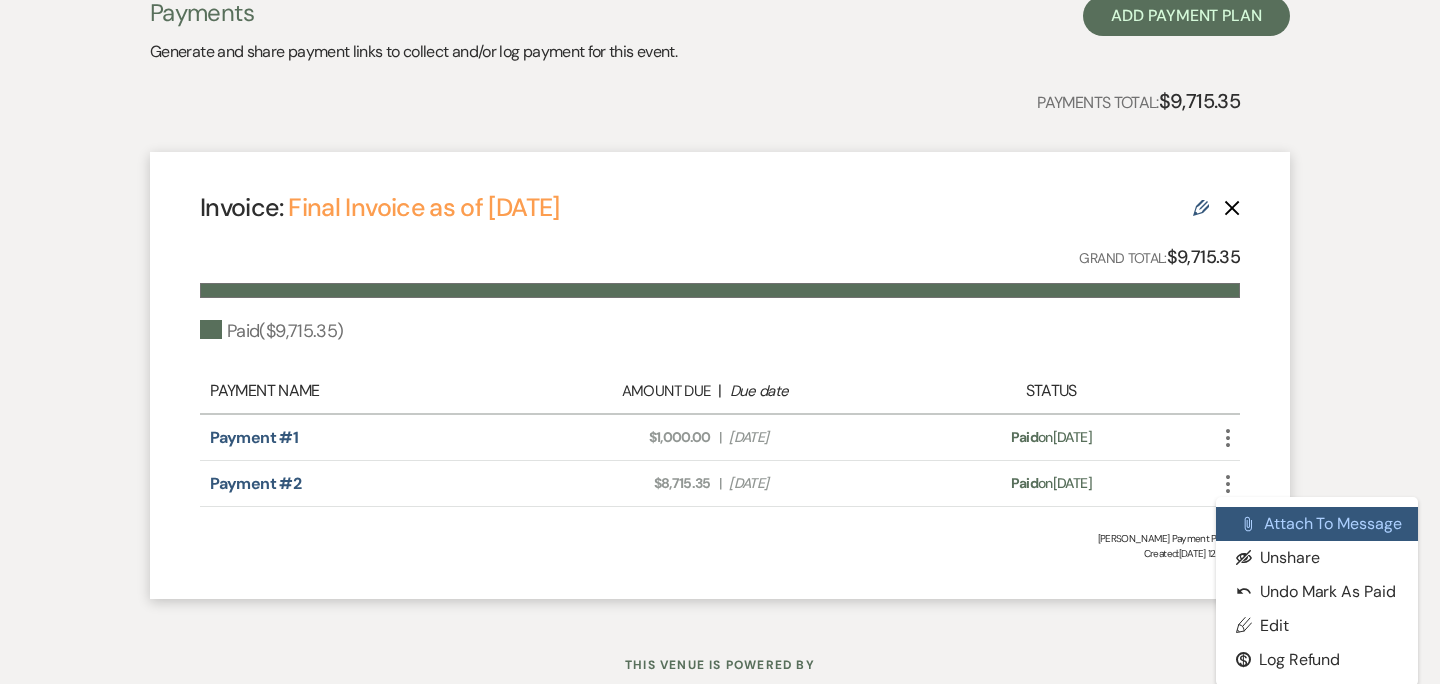 click on "Attach File Attach to Message" at bounding box center [1317, 524] 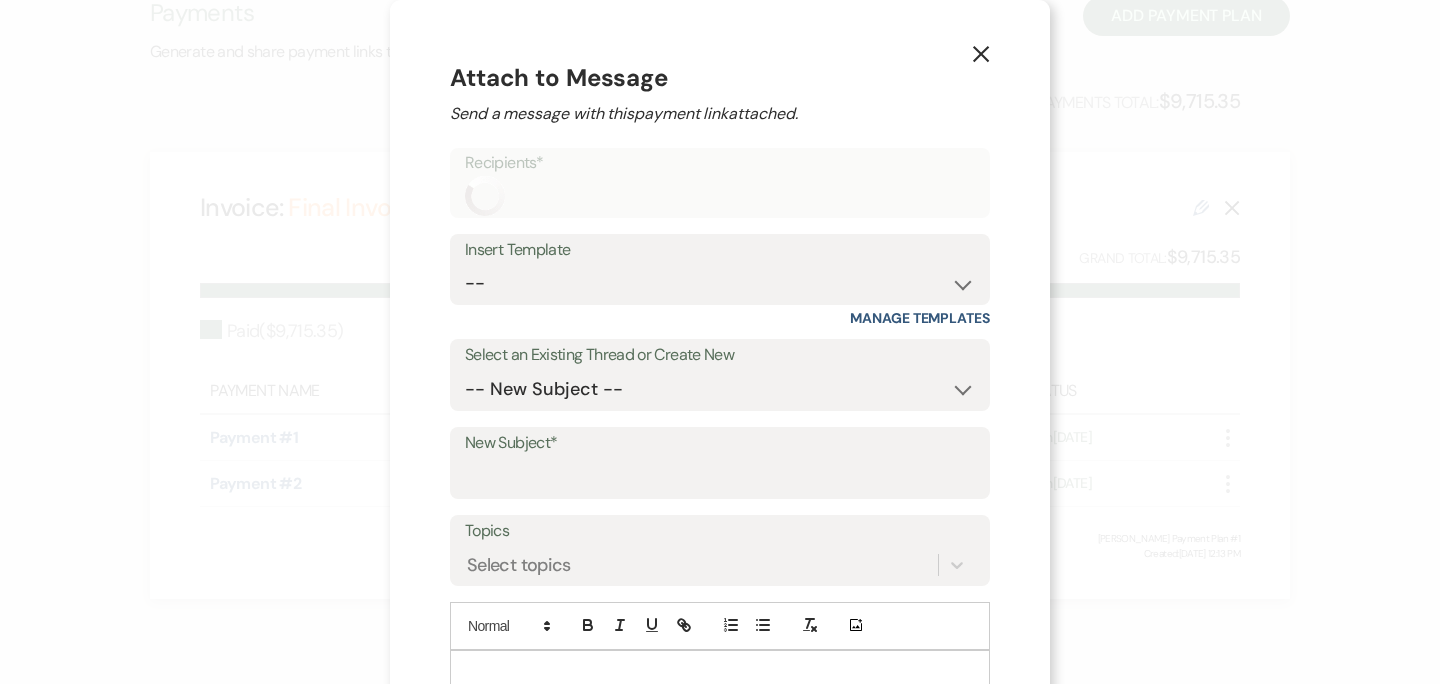 scroll, scrollTop: 143, scrollLeft: 0, axis: vertical 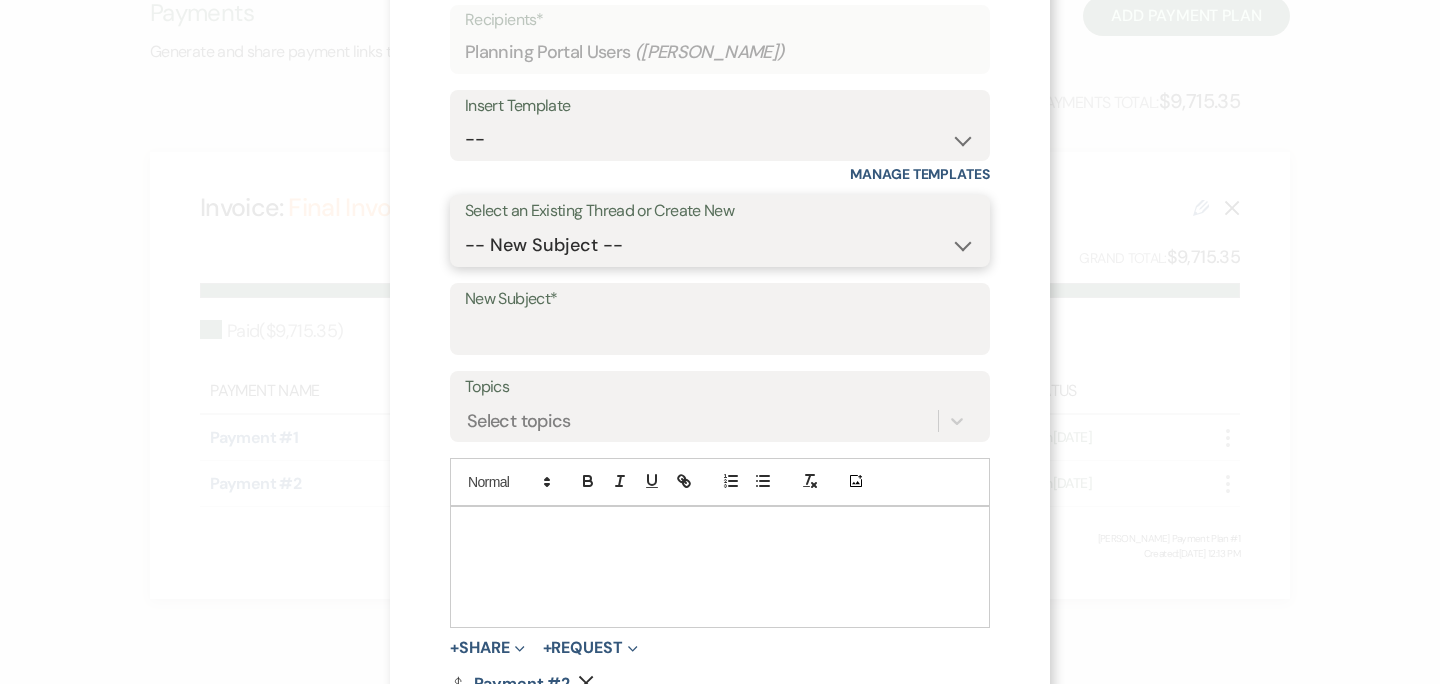 click on "-- New Subject -- Final Invoice Final Event Details Event Deposit Deposit Receipt Your event is confirmed Quote - Event at Willow Creek Winery Your Event Contract Has Been Sent  Willow Creek Winery Event Event Inquiry" at bounding box center [720, 245] 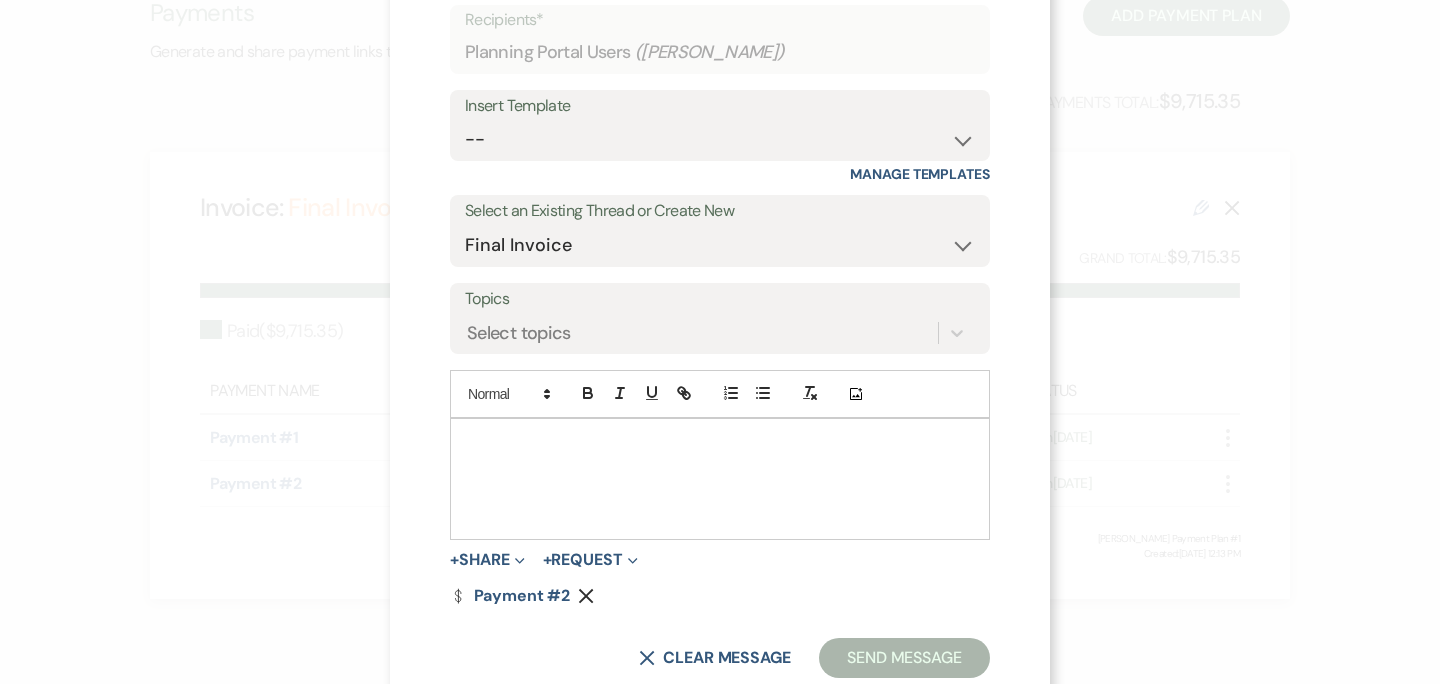 click at bounding box center (720, 479) 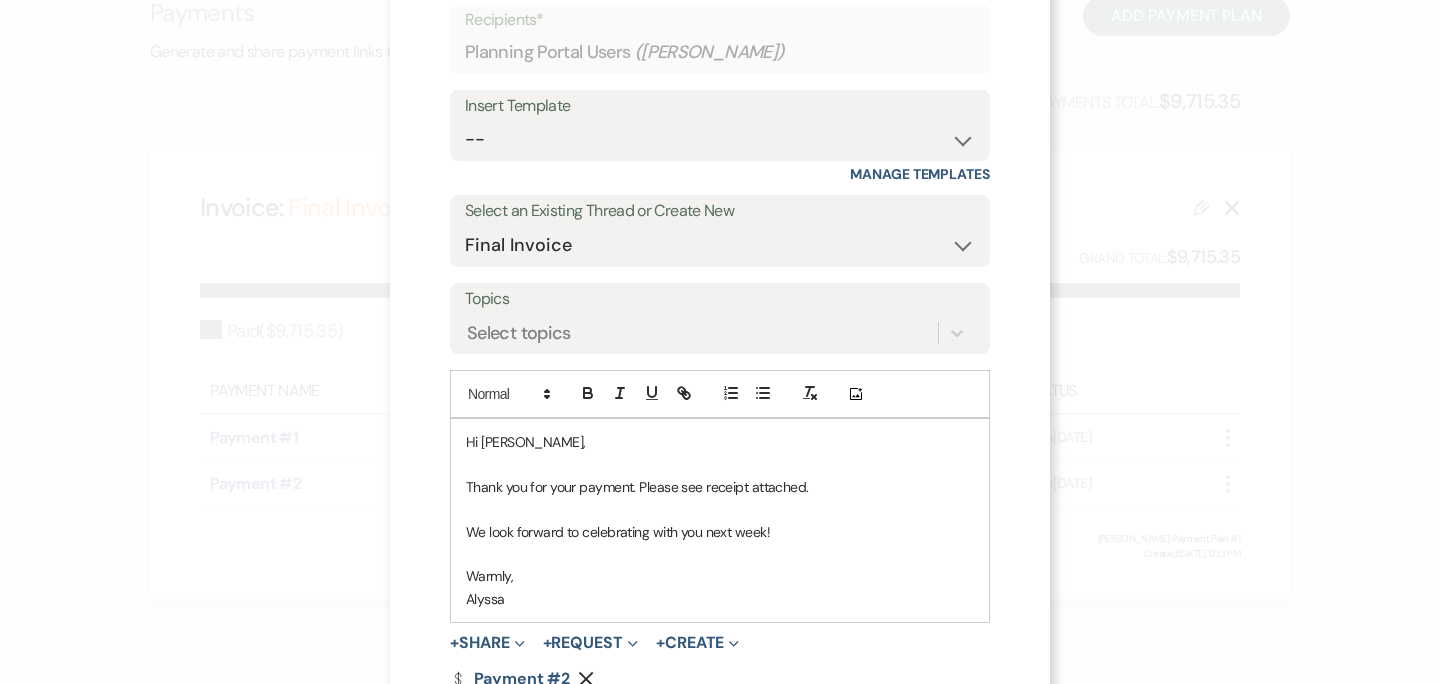 scroll, scrollTop: 280, scrollLeft: 0, axis: vertical 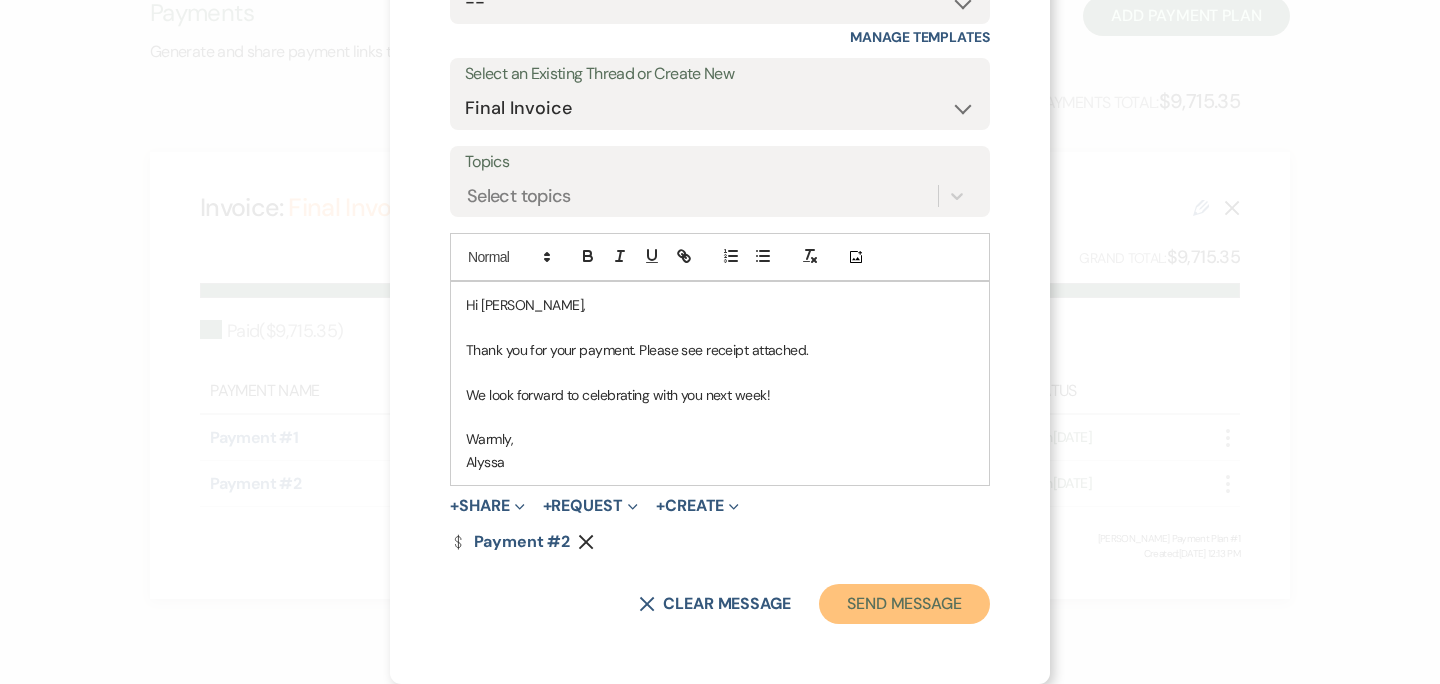 click on "Send Message" at bounding box center (904, 604) 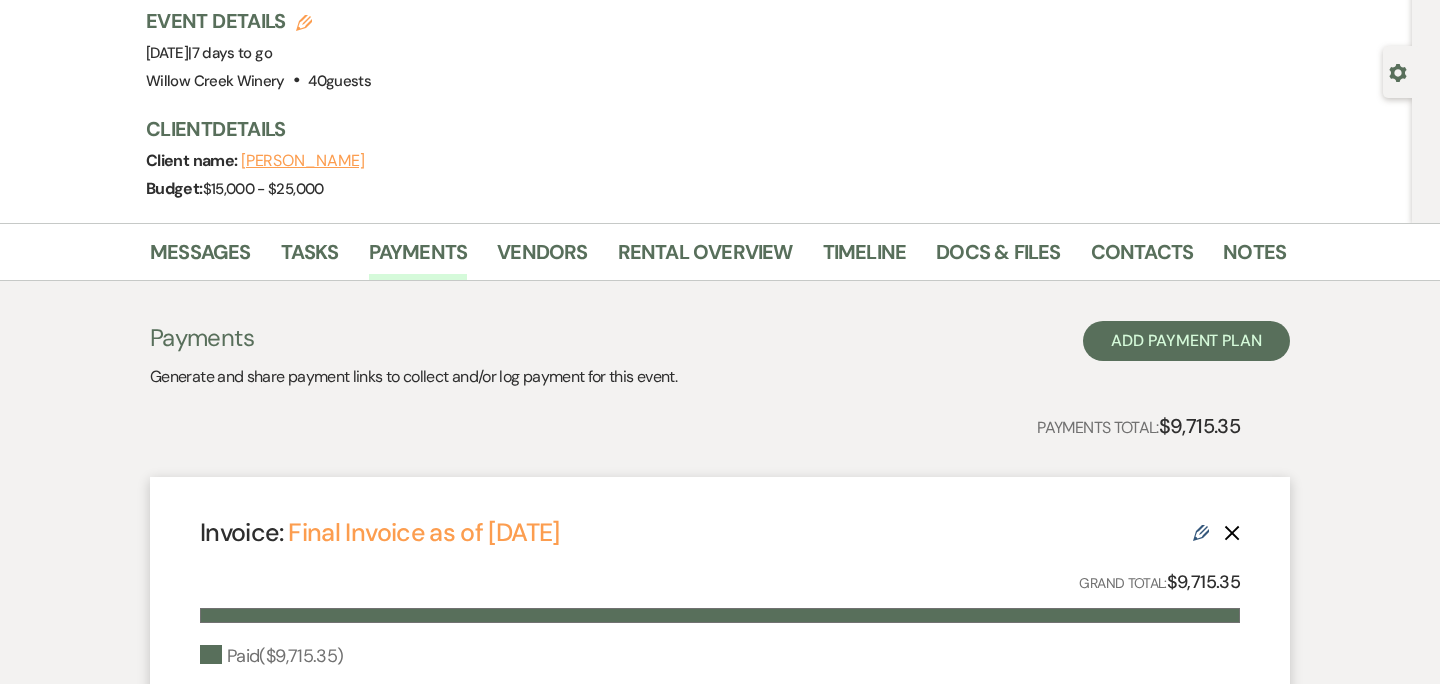 scroll, scrollTop: 0, scrollLeft: 0, axis: both 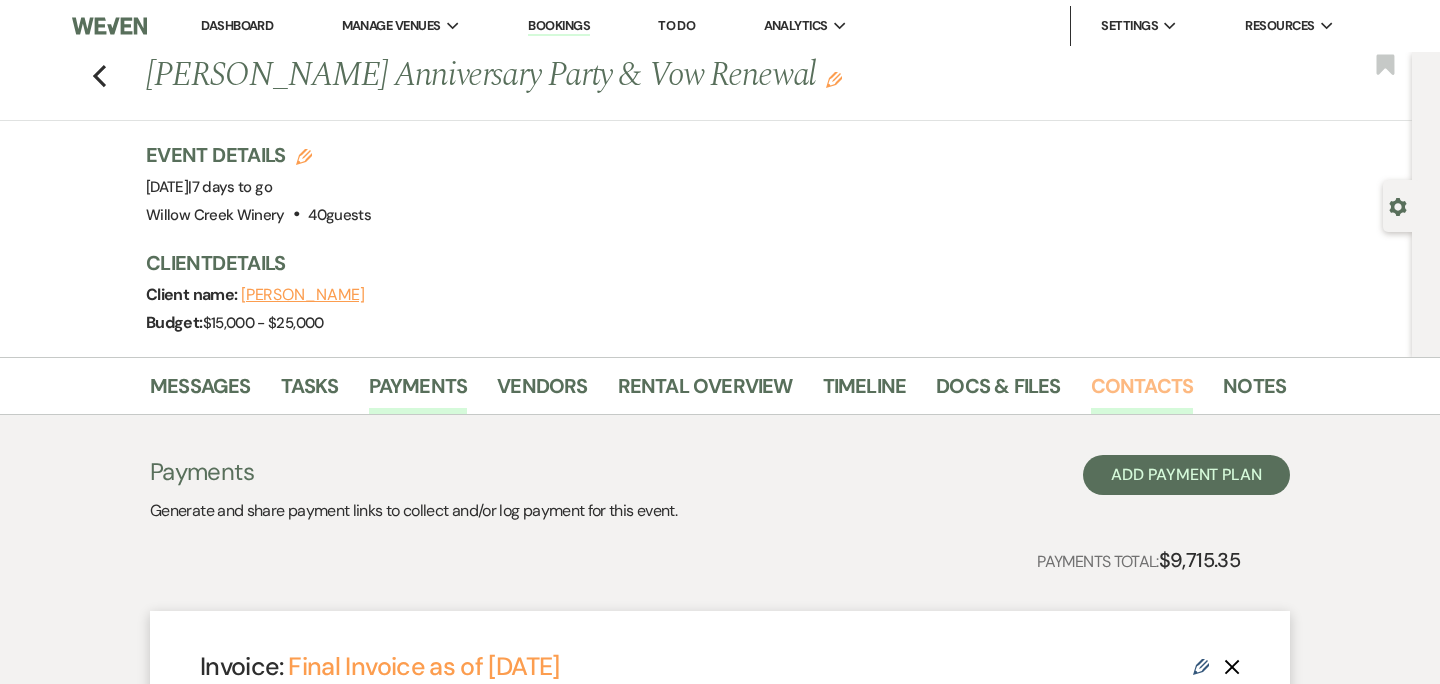click on "Contacts" at bounding box center [1142, 392] 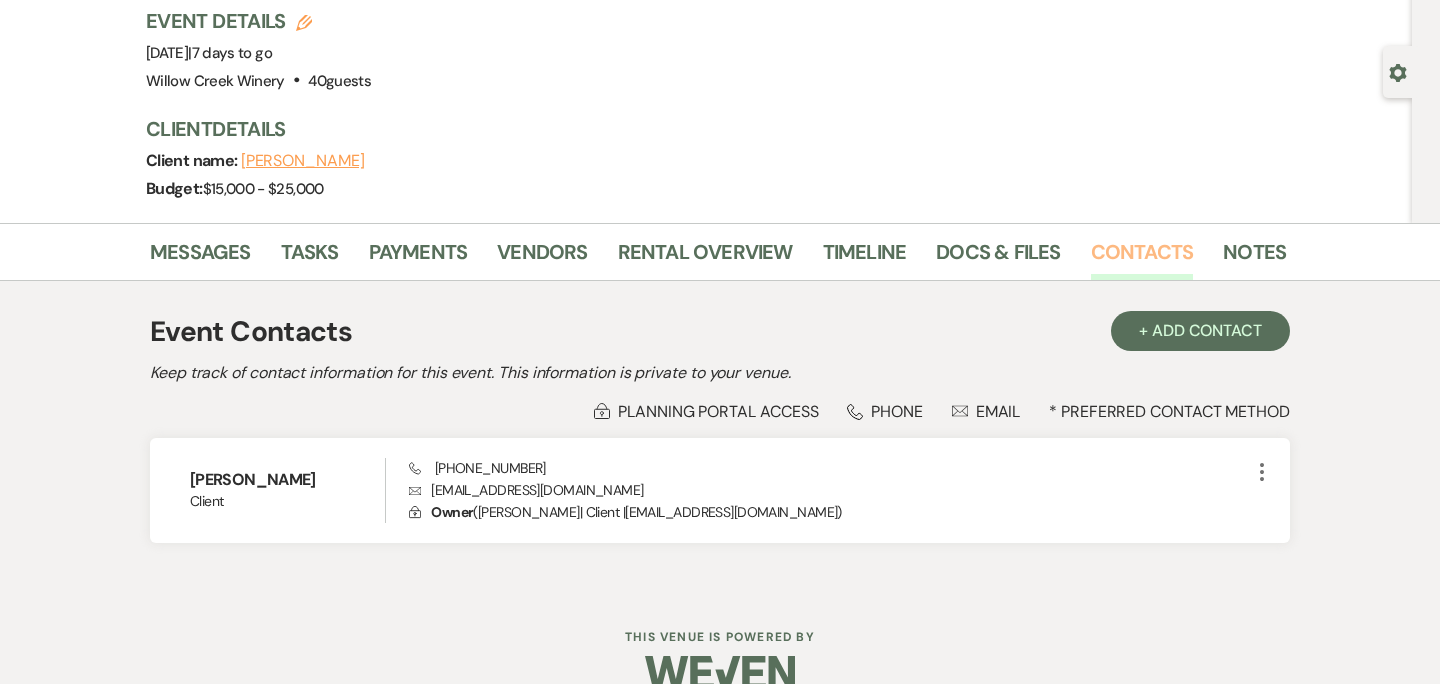 scroll, scrollTop: 170, scrollLeft: 0, axis: vertical 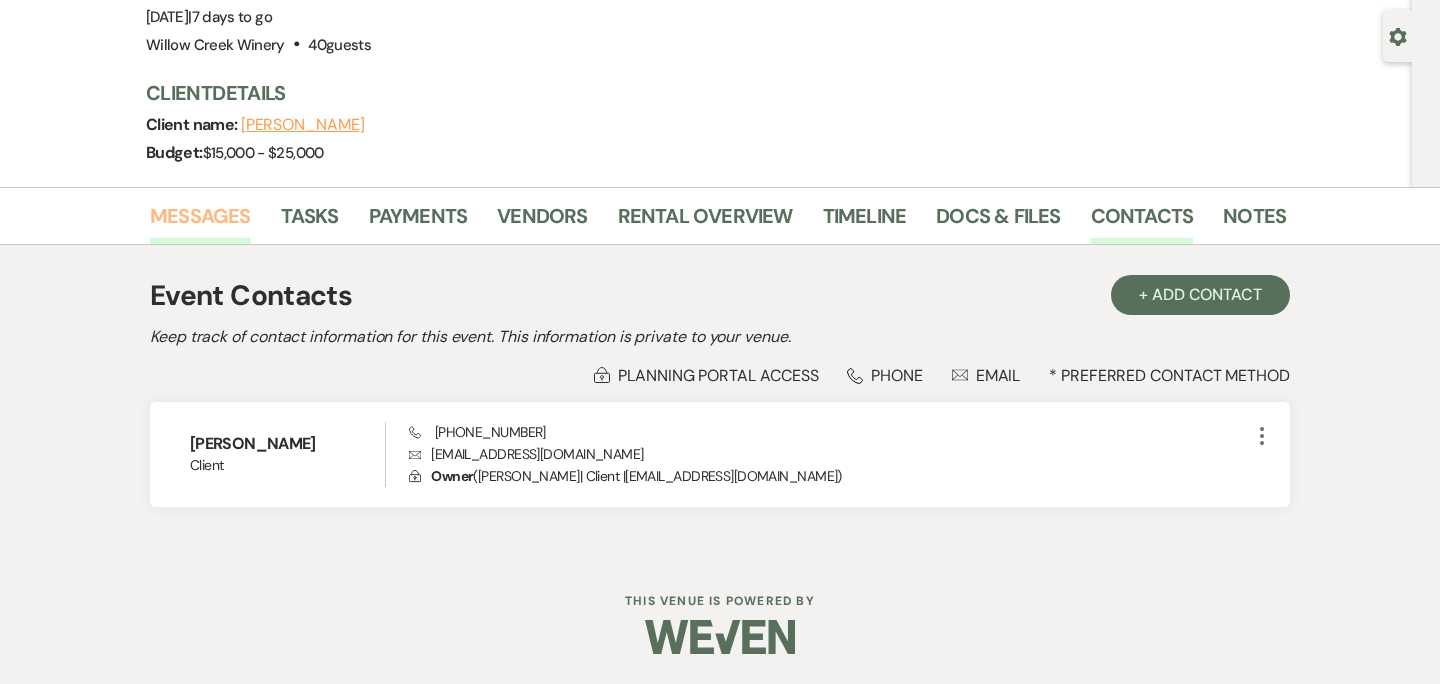 click on "Messages" at bounding box center [200, 222] 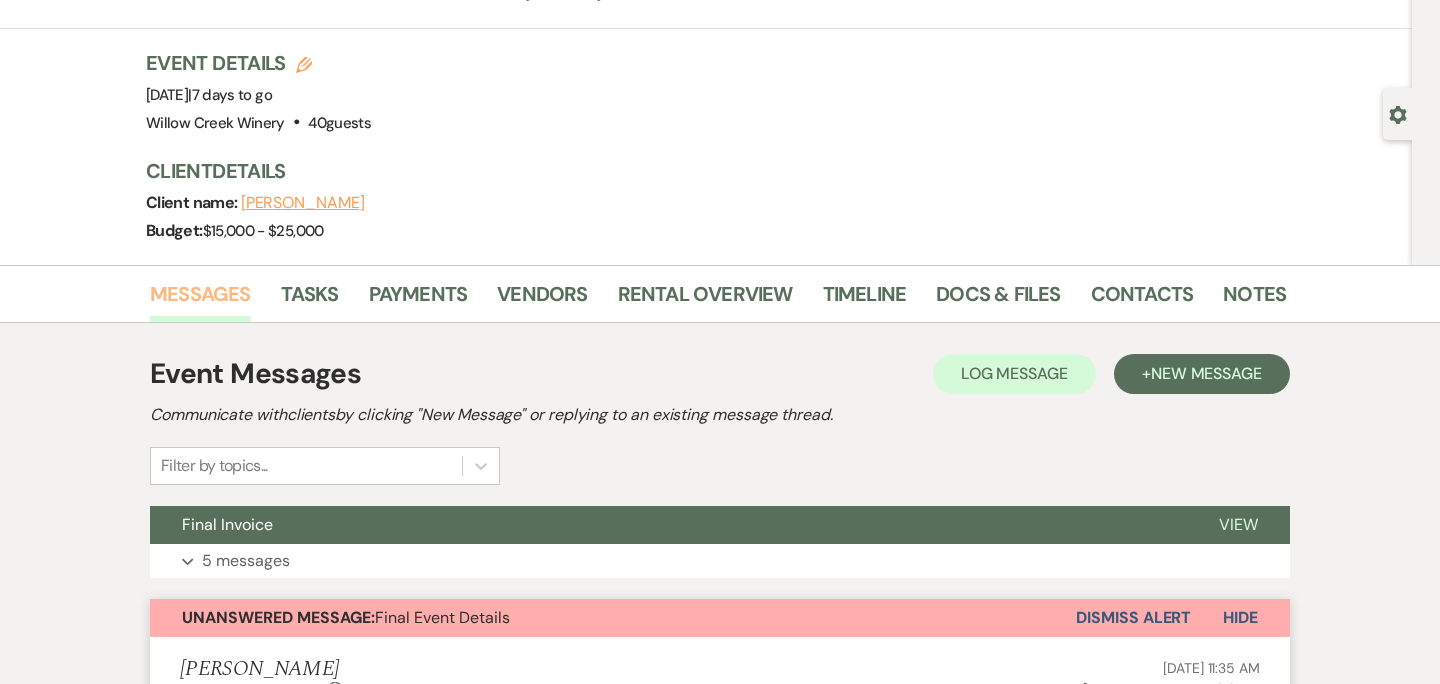 scroll, scrollTop: 280, scrollLeft: 0, axis: vertical 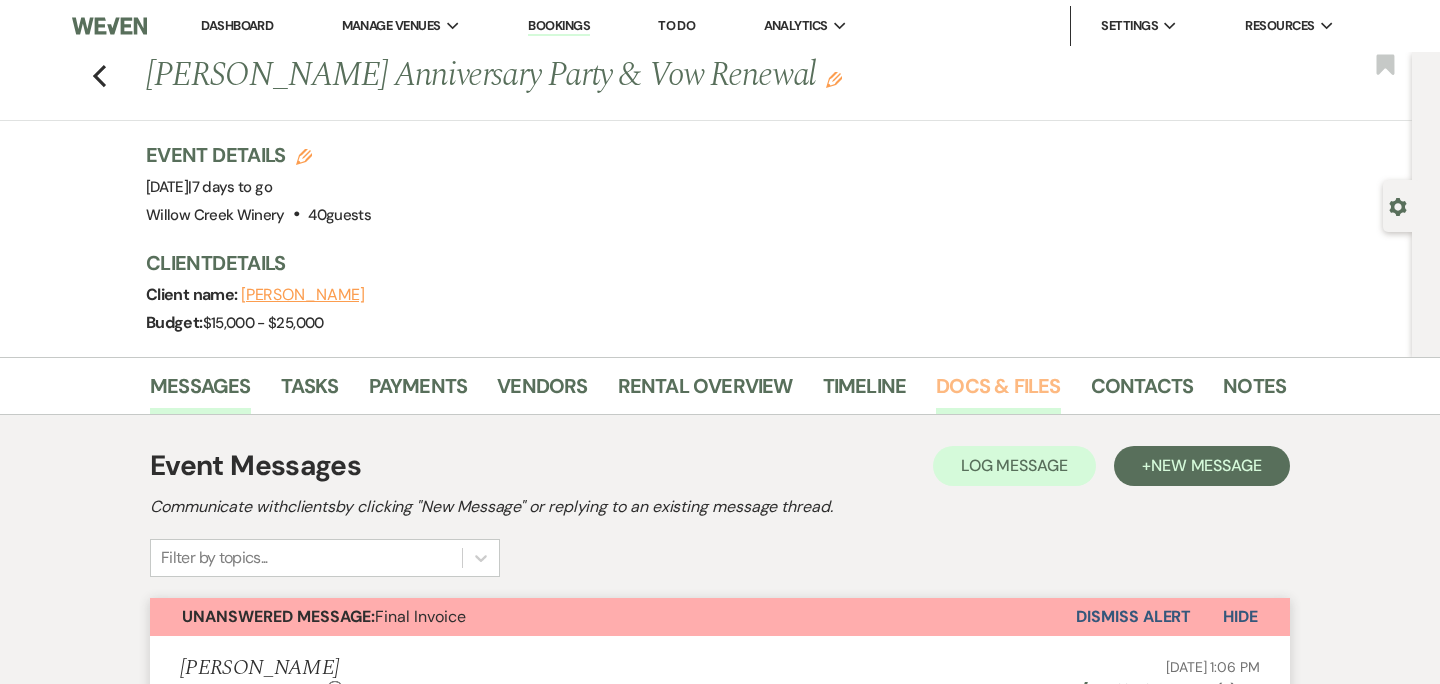 click on "Docs & Files" at bounding box center [998, 392] 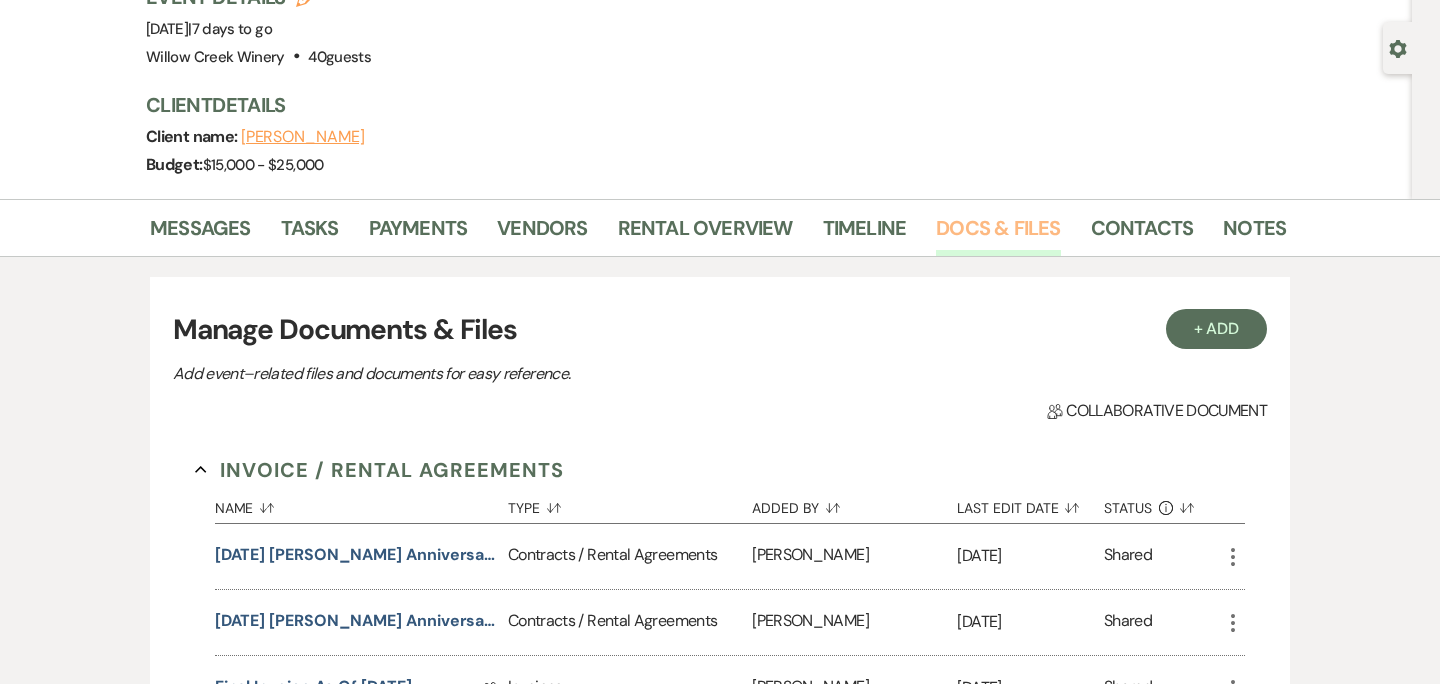 scroll, scrollTop: 436, scrollLeft: 0, axis: vertical 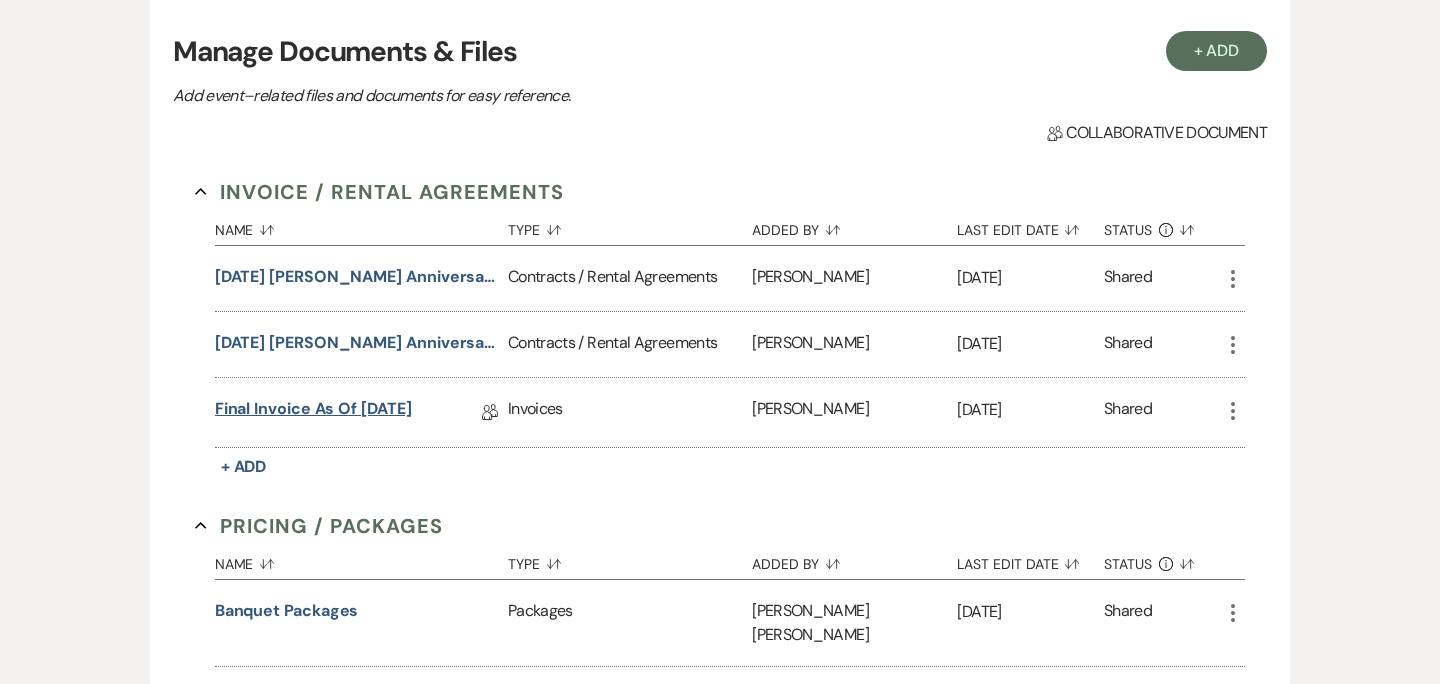 click on "Final Invoice as of [DATE]" at bounding box center [313, 412] 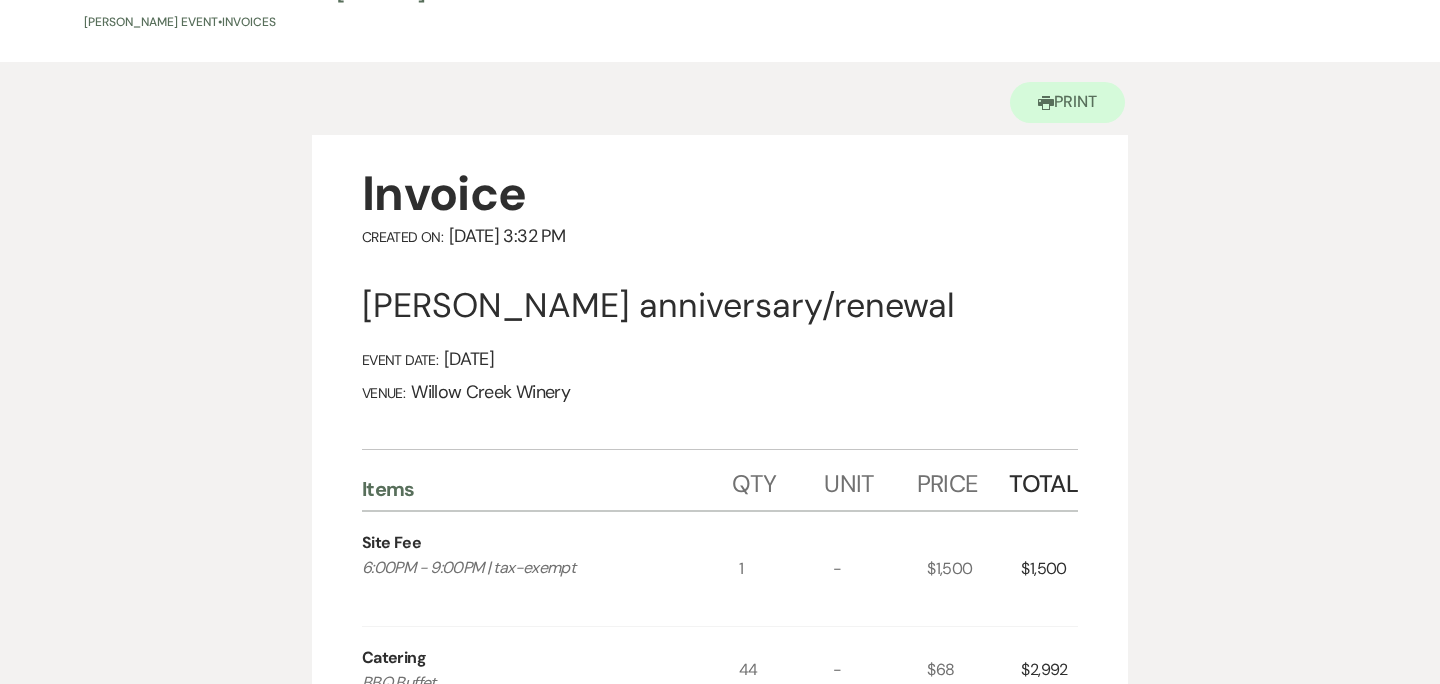 scroll, scrollTop: 0, scrollLeft: 0, axis: both 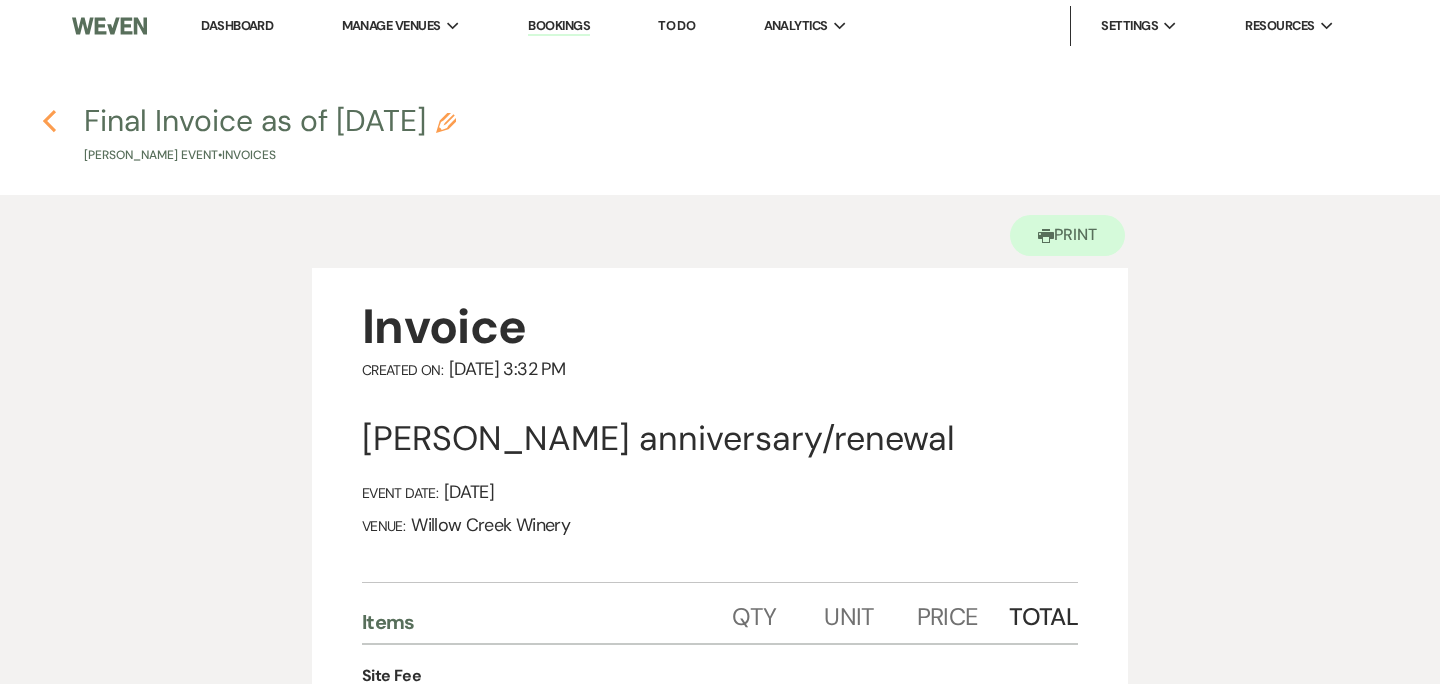 click 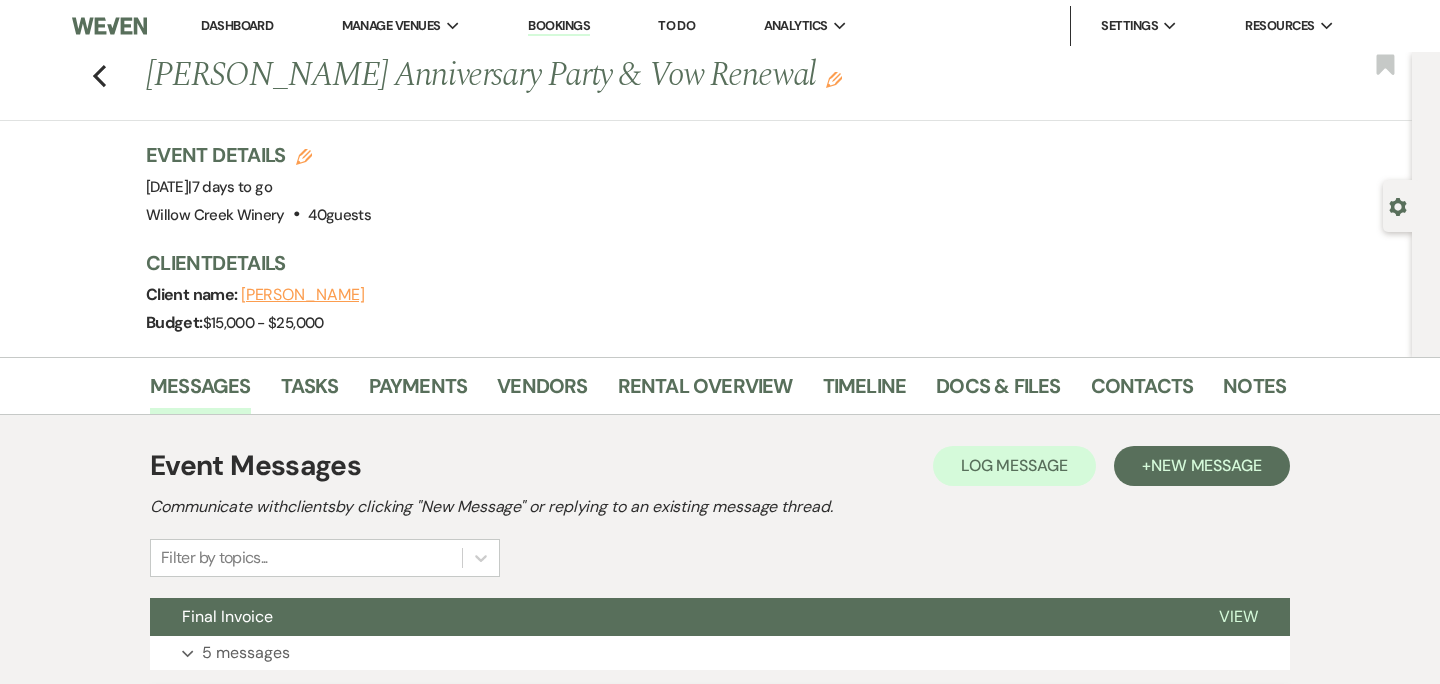 scroll, scrollTop: 442, scrollLeft: 0, axis: vertical 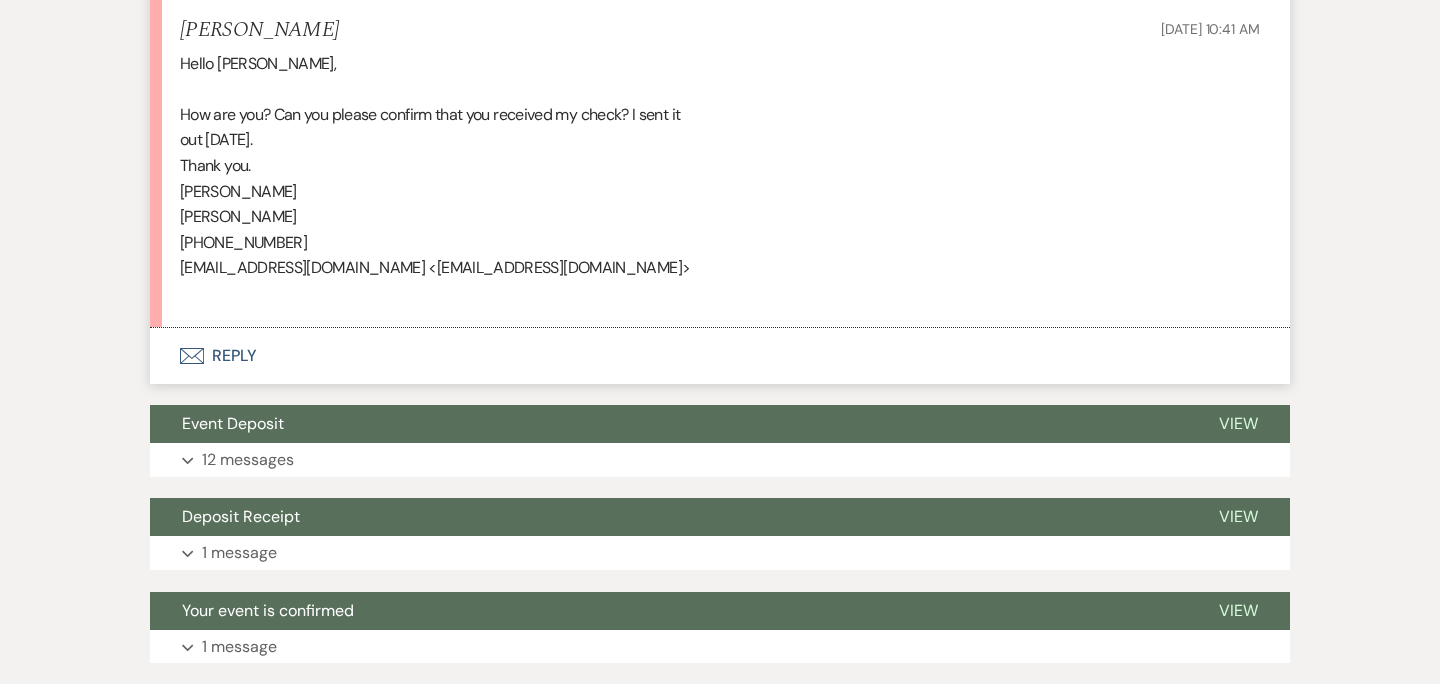 click on "Envelope Reply" at bounding box center (720, 356) 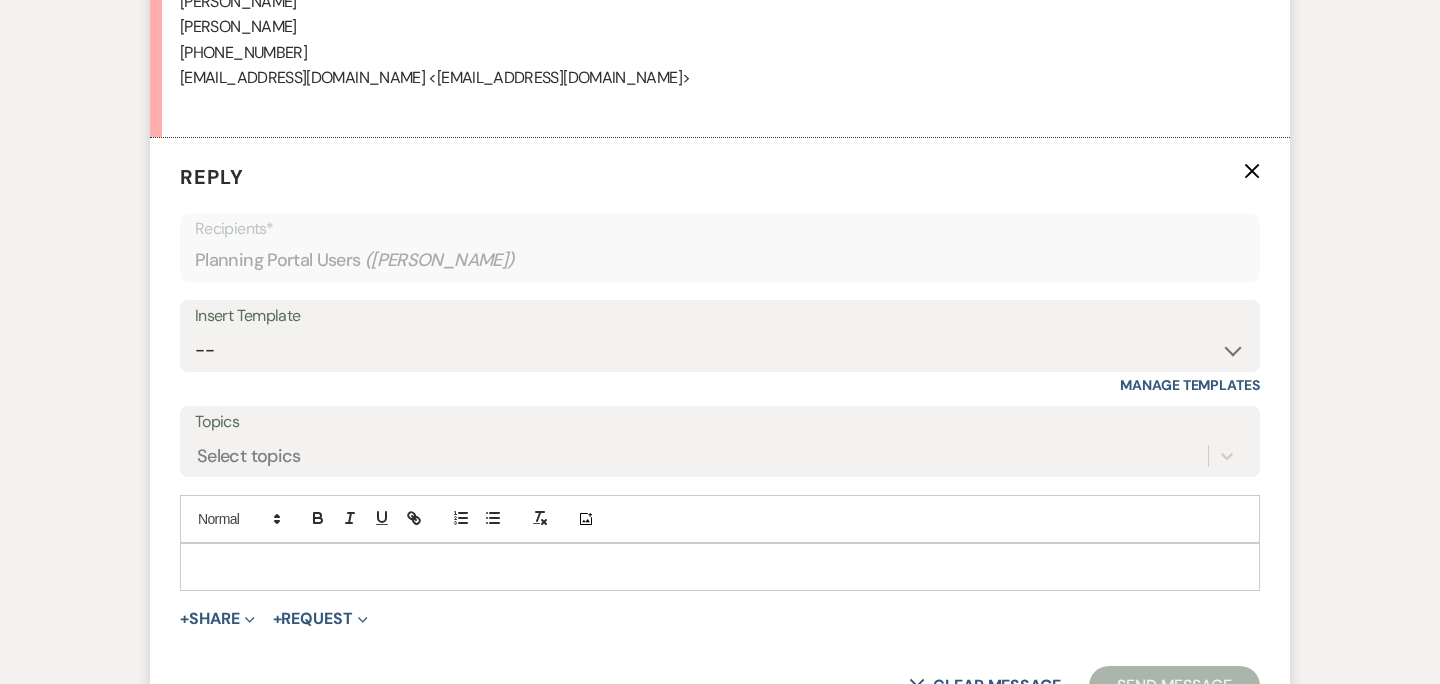 scroll, scrollTop: 6417, scrollLeft: 0, axis: vertical 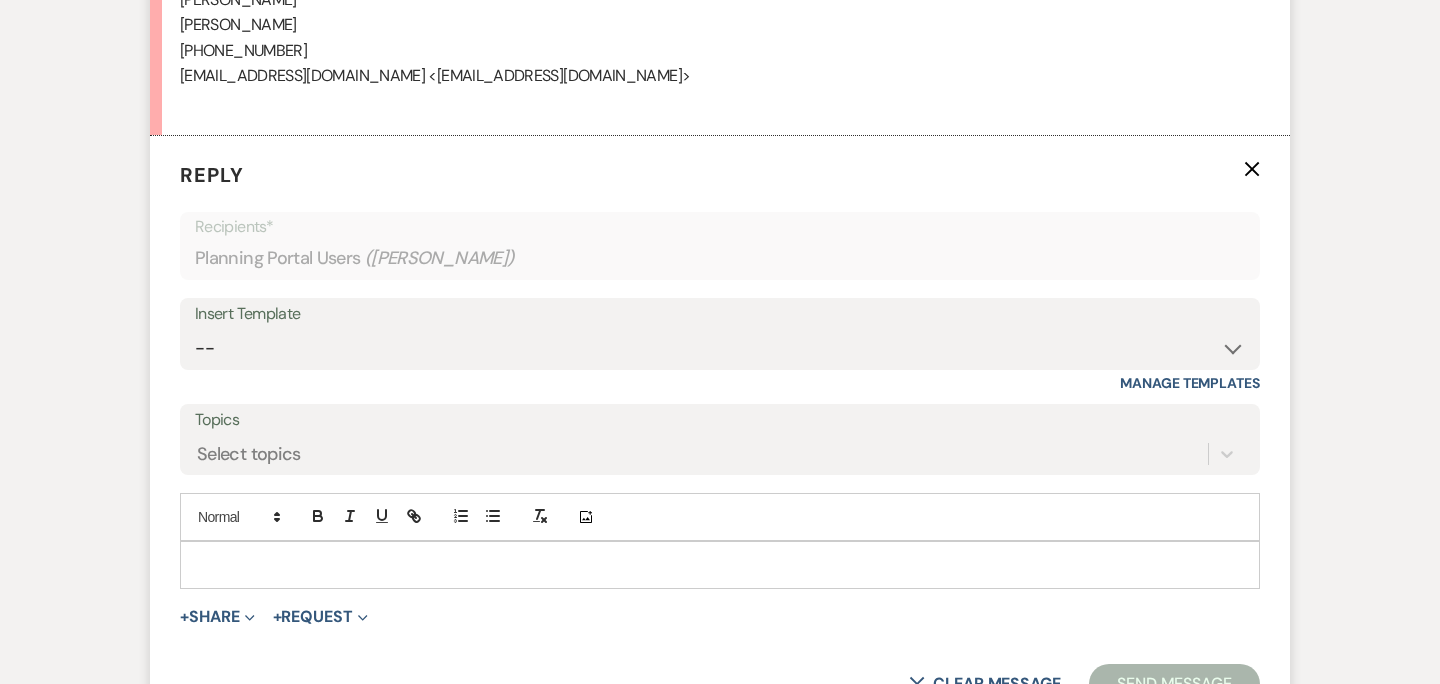 click at bounding box center (720, 565) 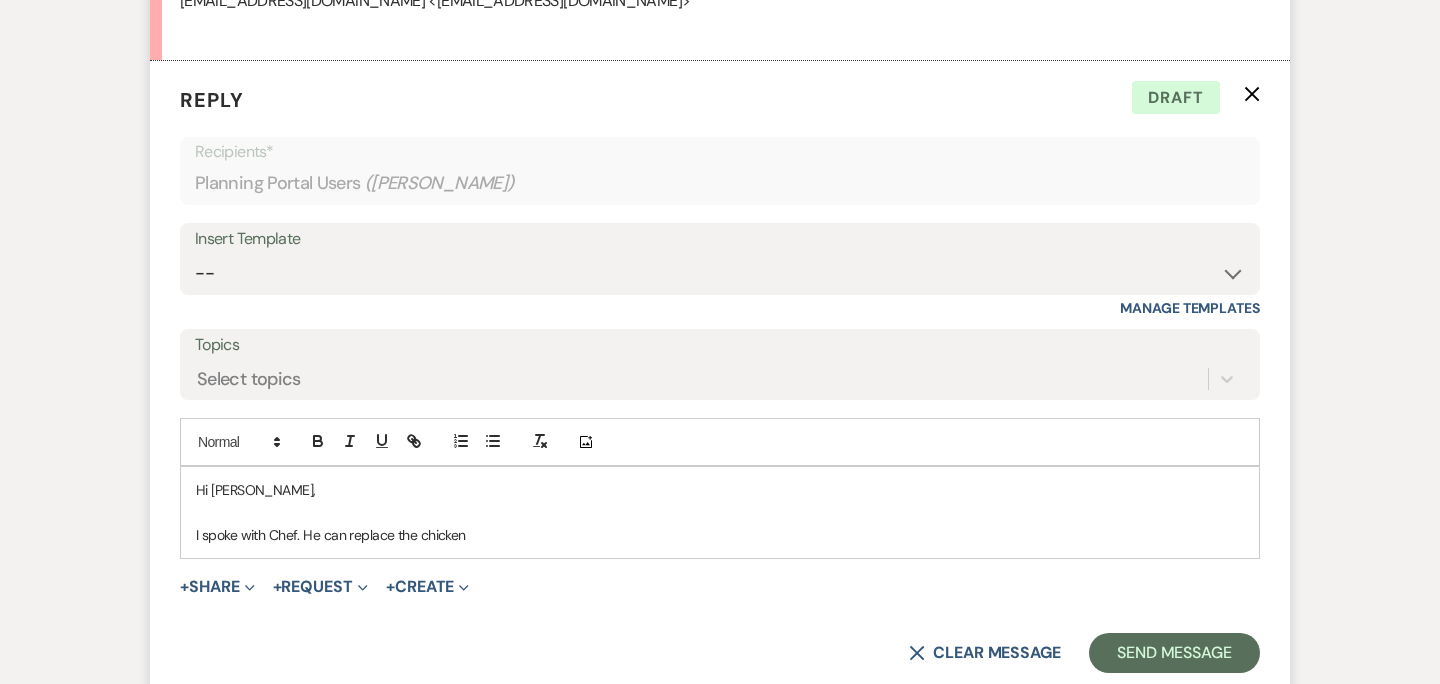 scroll, scrollTop: 6473, scrollLeft: 0, axis: vertical 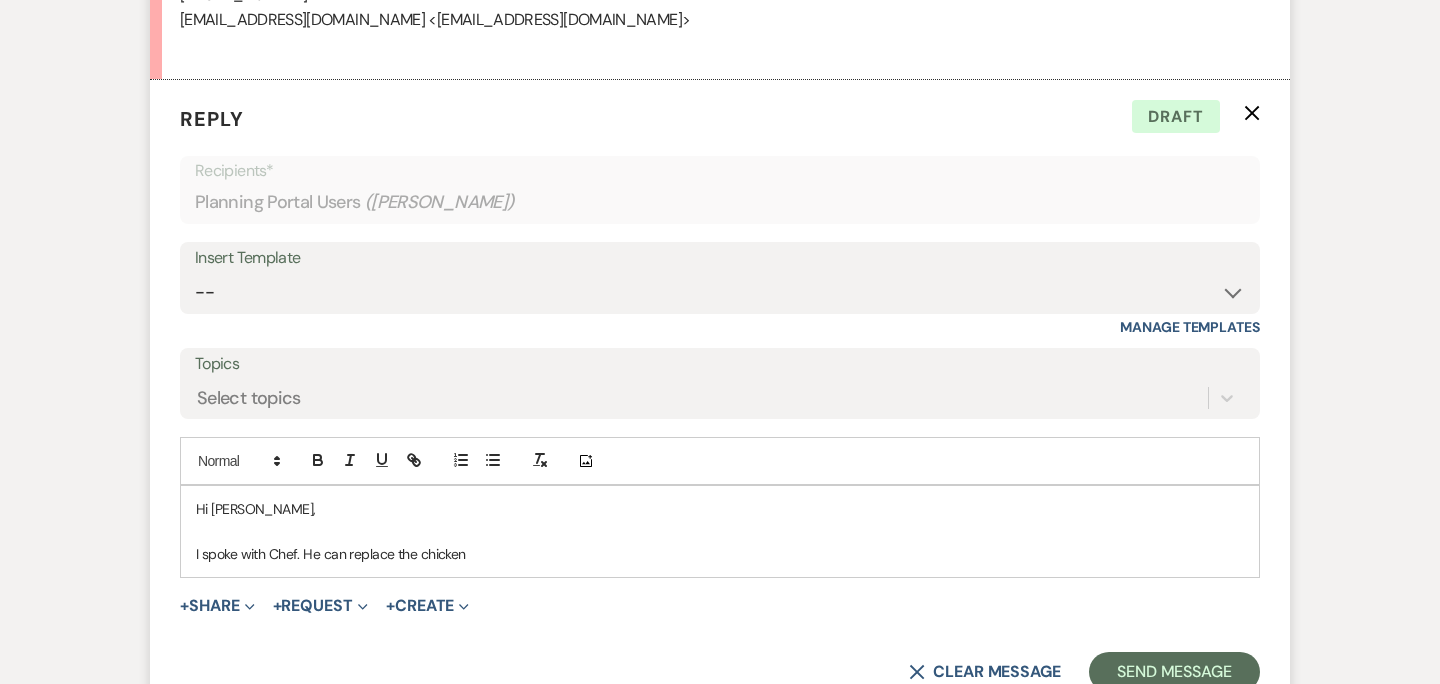drag, startPoint x: 468, startPoint y: 546, endPoint x: 166, endPoint y: 488, distance: 307.5191 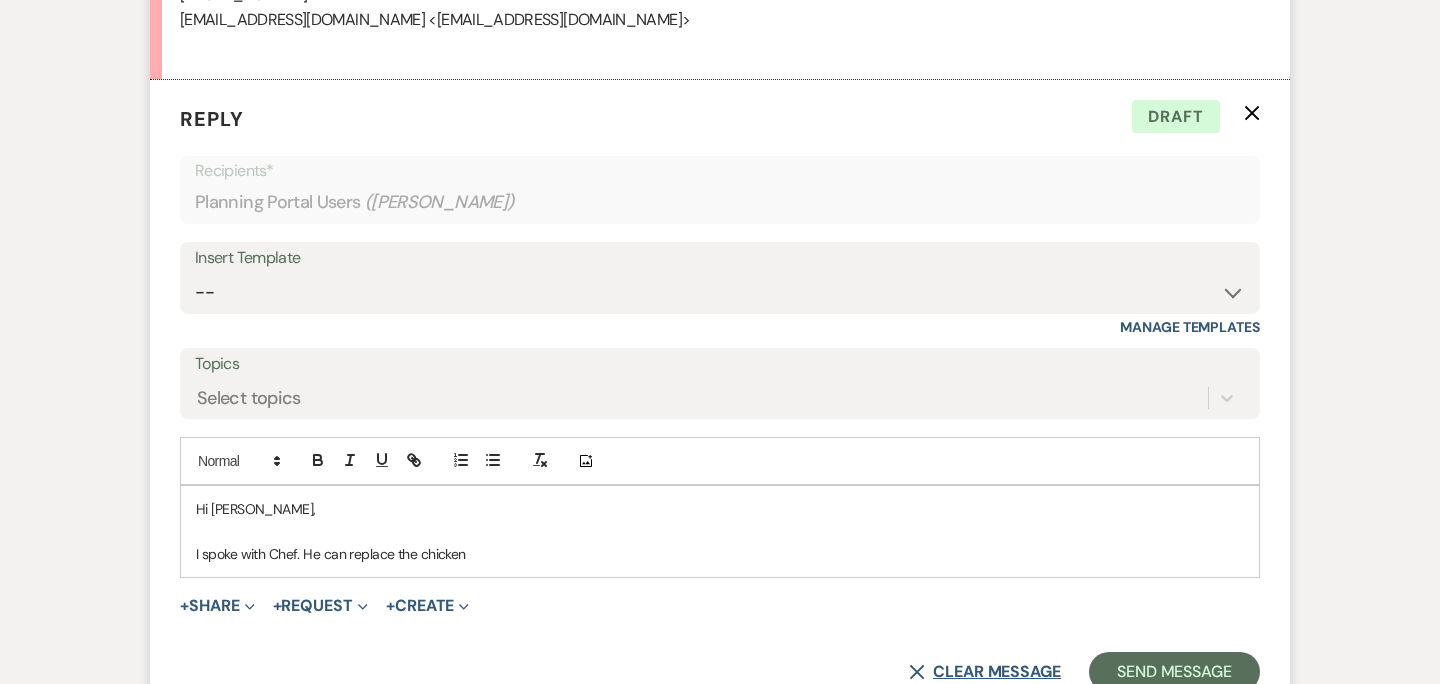 click on "X  Clear message" at bounding box center (985, 672) 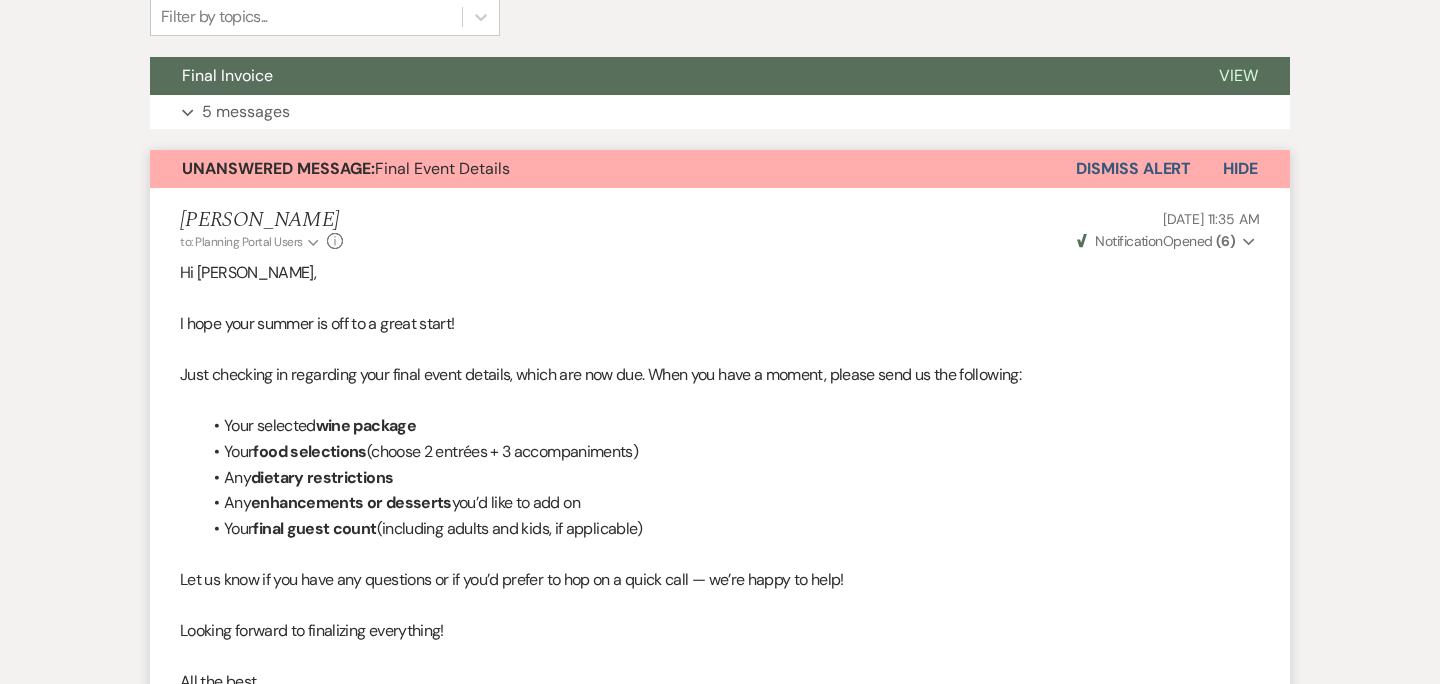 scroll, scrollTop: 543, scrollLeft: 0, axis: vertical 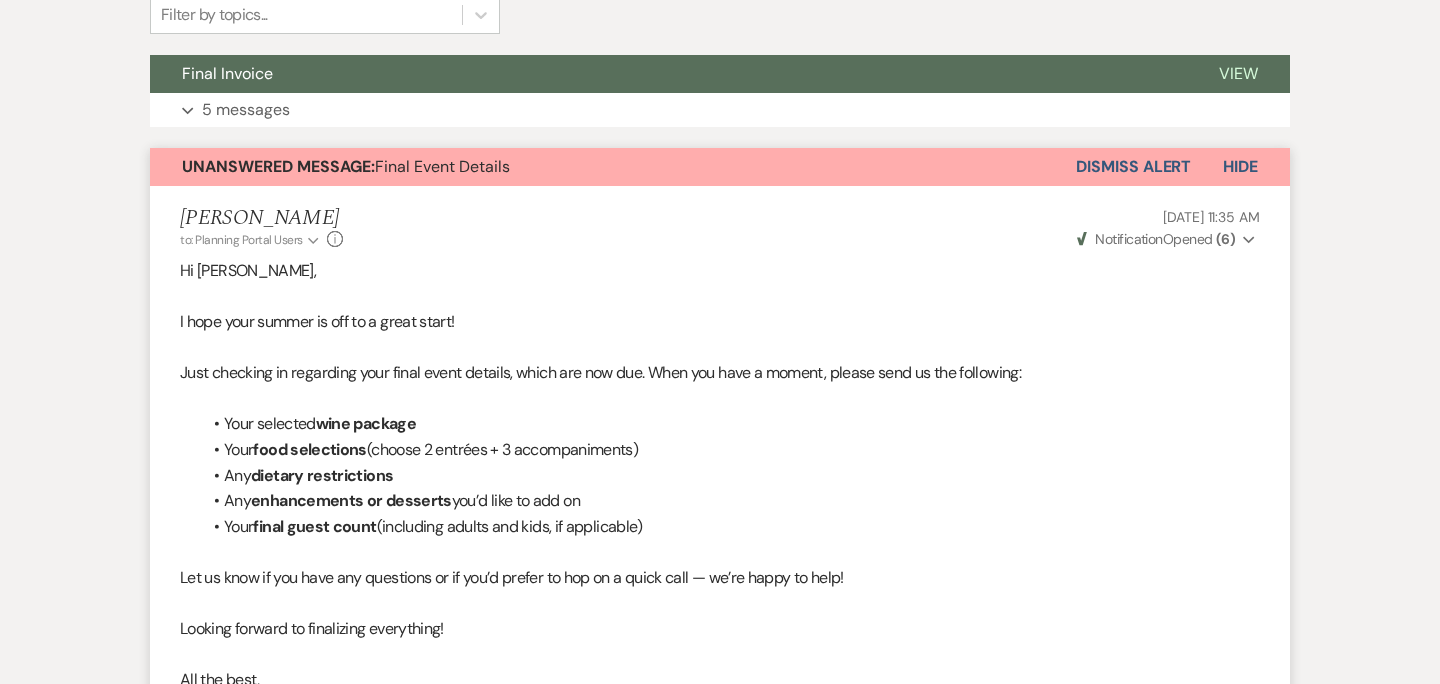 click on "Dismiss Alert" at bounding box center [1133, 167] 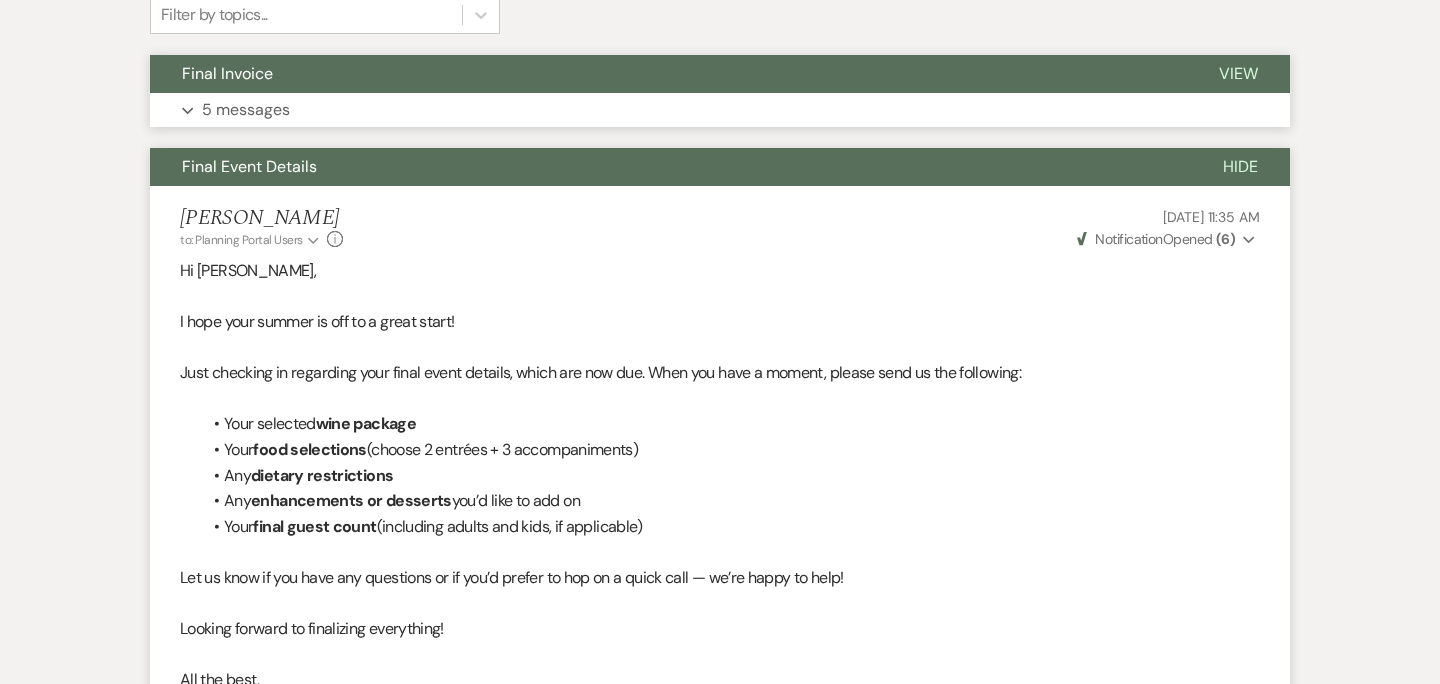 click on "Expand 5 messages" at bounding box center [720, 110] 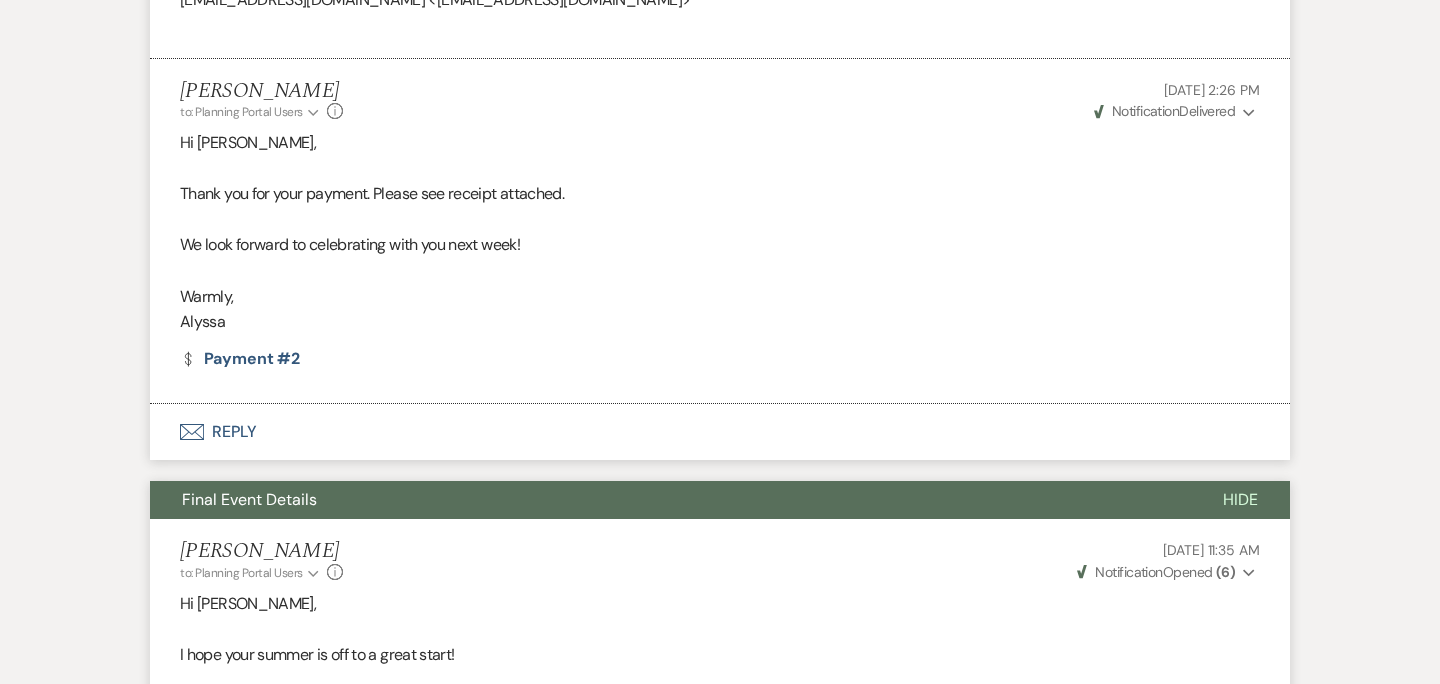 scroll, scrollTop: 1943, scrollLeft: 0, axis: vertical 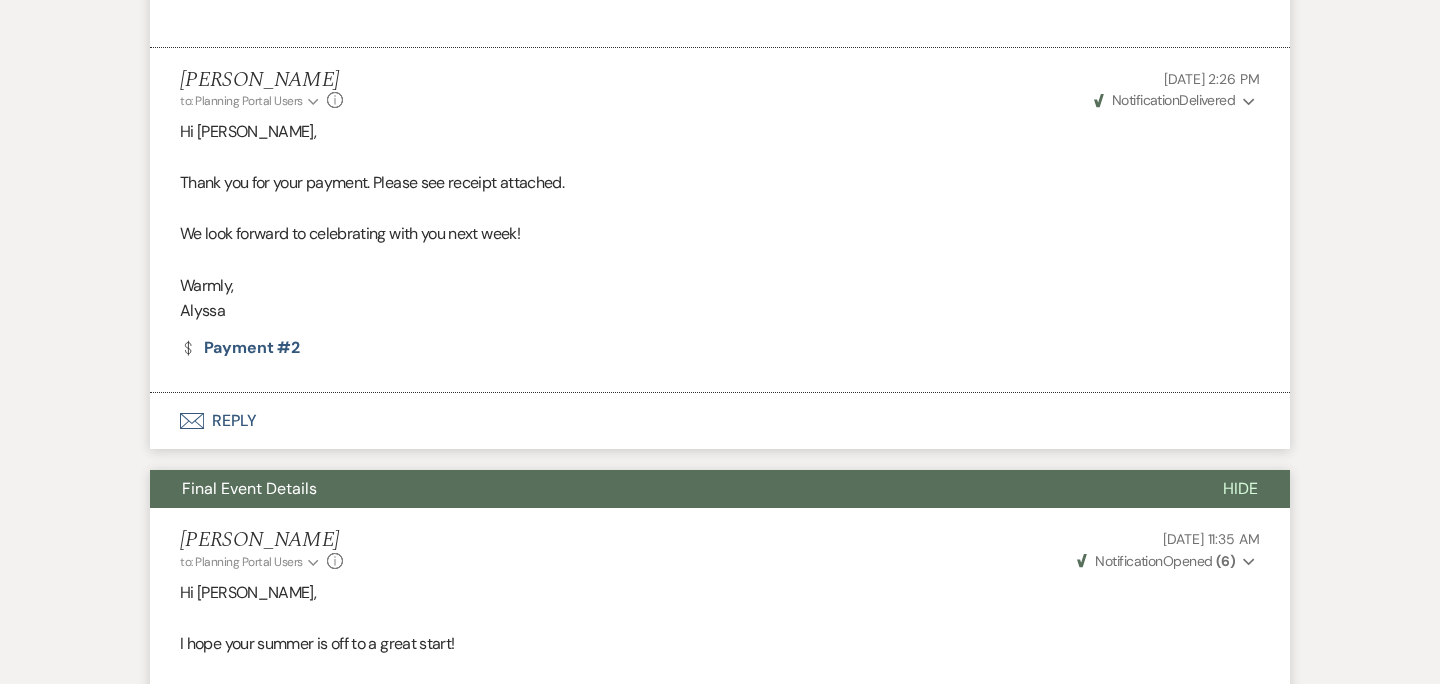 click on "Envelope Reply" at bounding box center [720, 421] 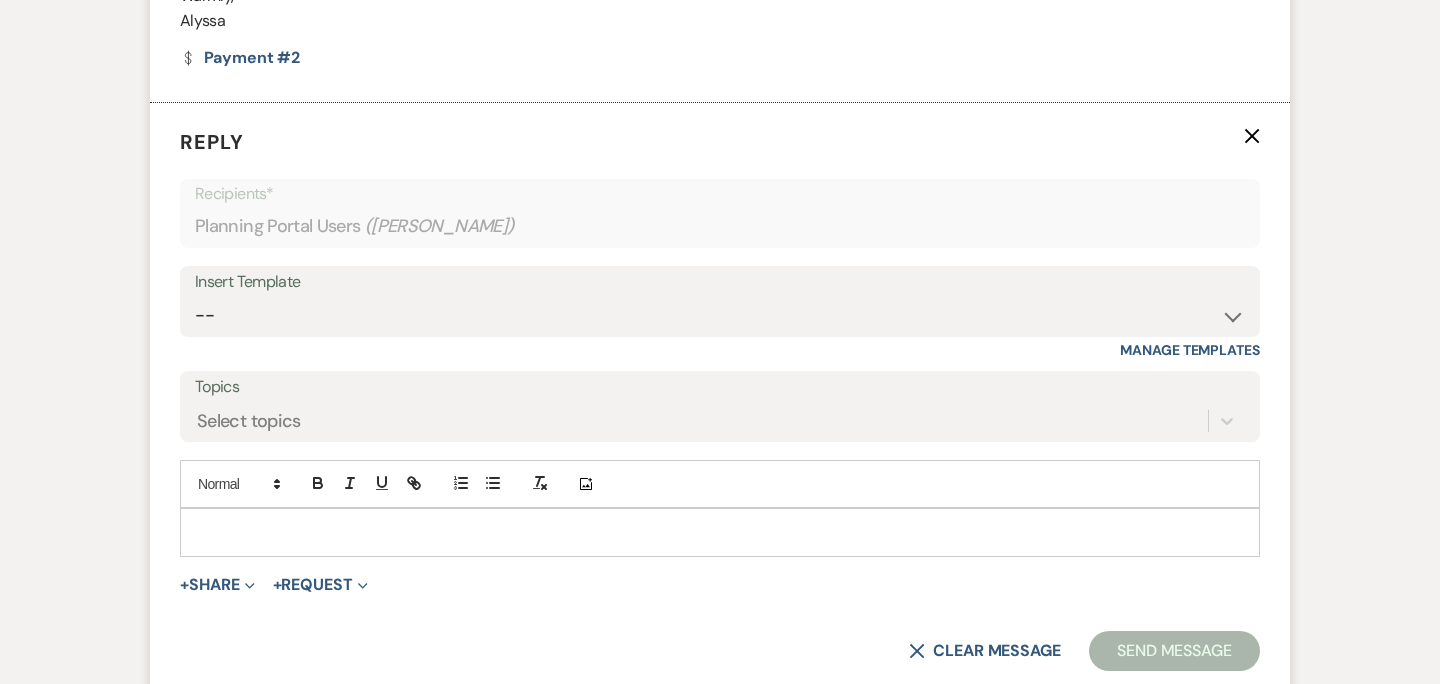 scroll, scrollTop: 2290, scrollLeft: 0, axis: vertical 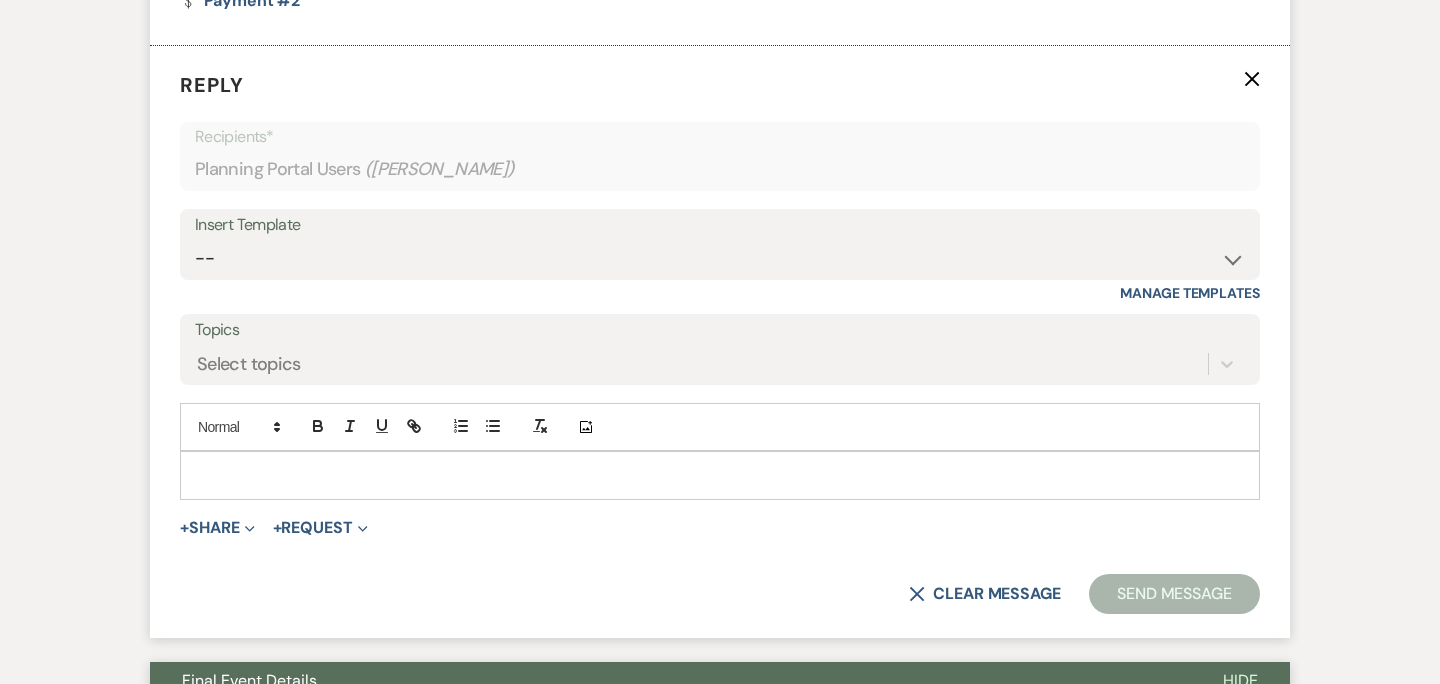 click at bounding box center (720, 475) 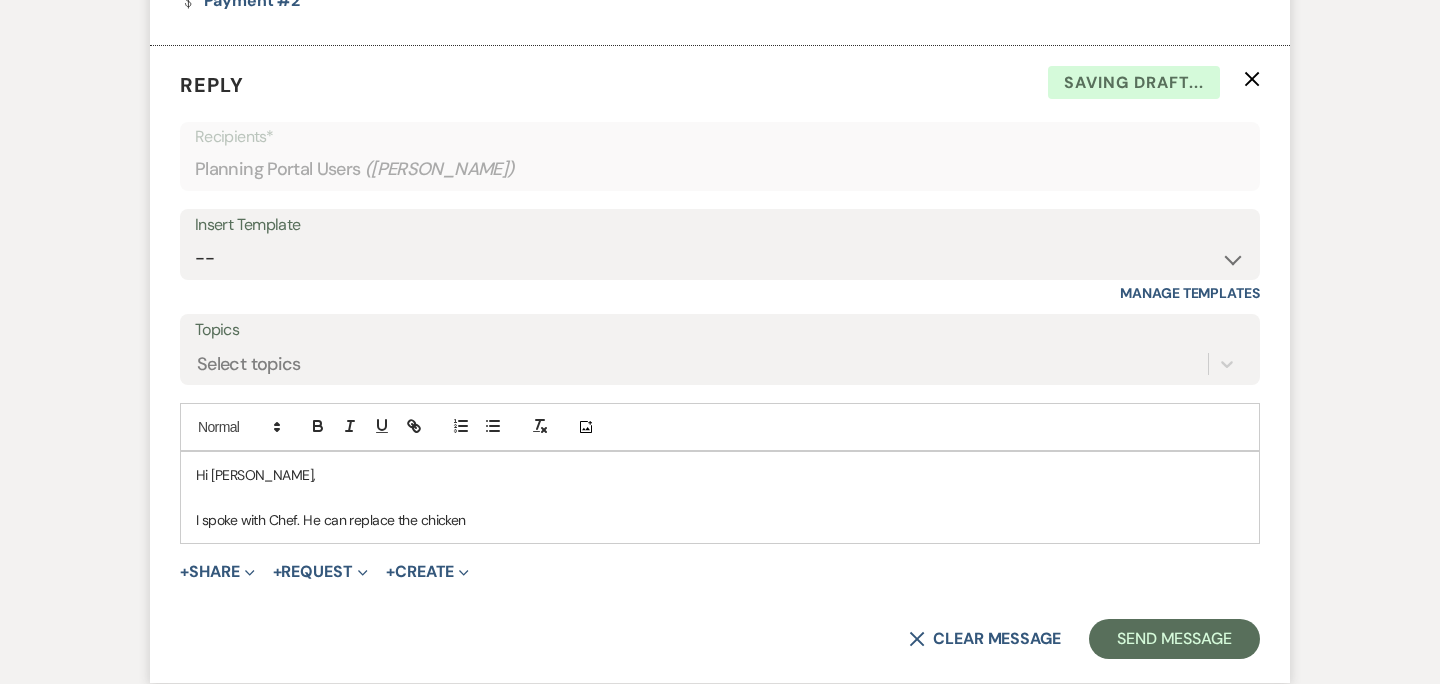 type 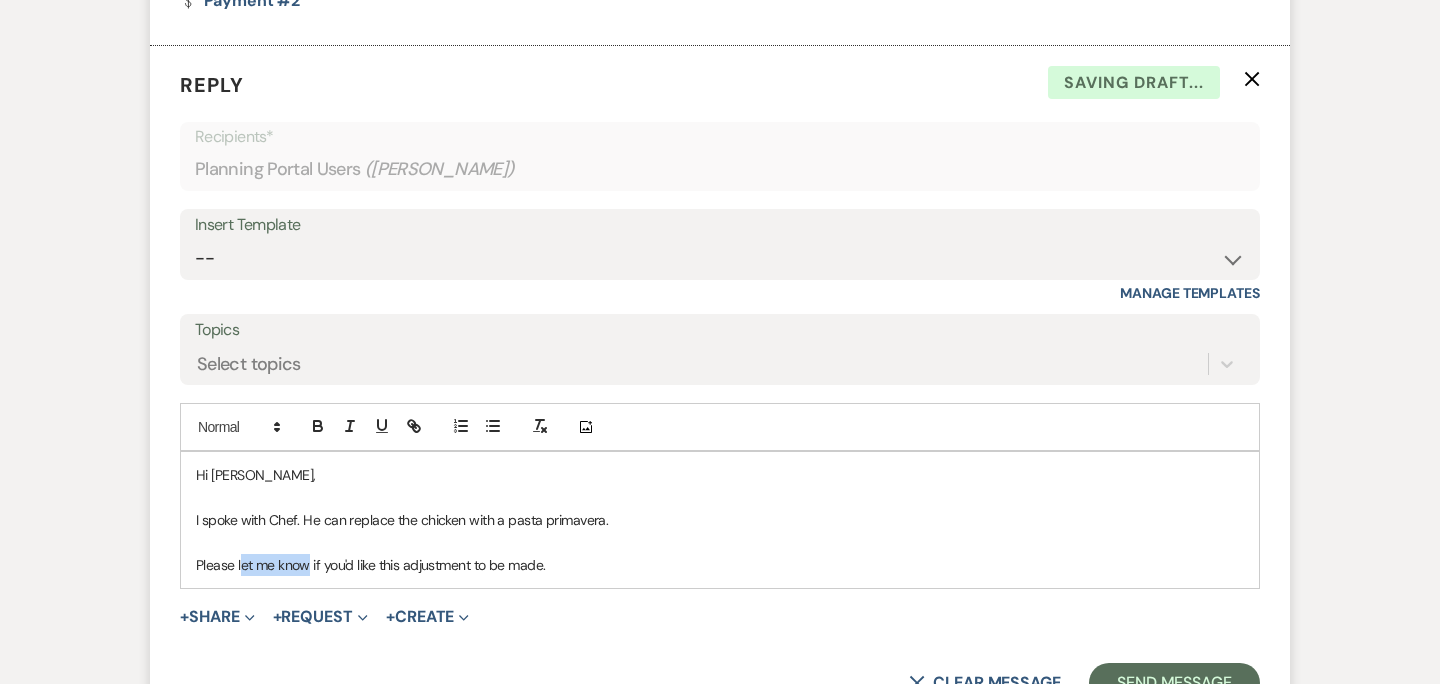 drag, startPoint x: 241, startPoint y: 564, endPoint x: 307, endPoint y: 568, distance: 66.1211 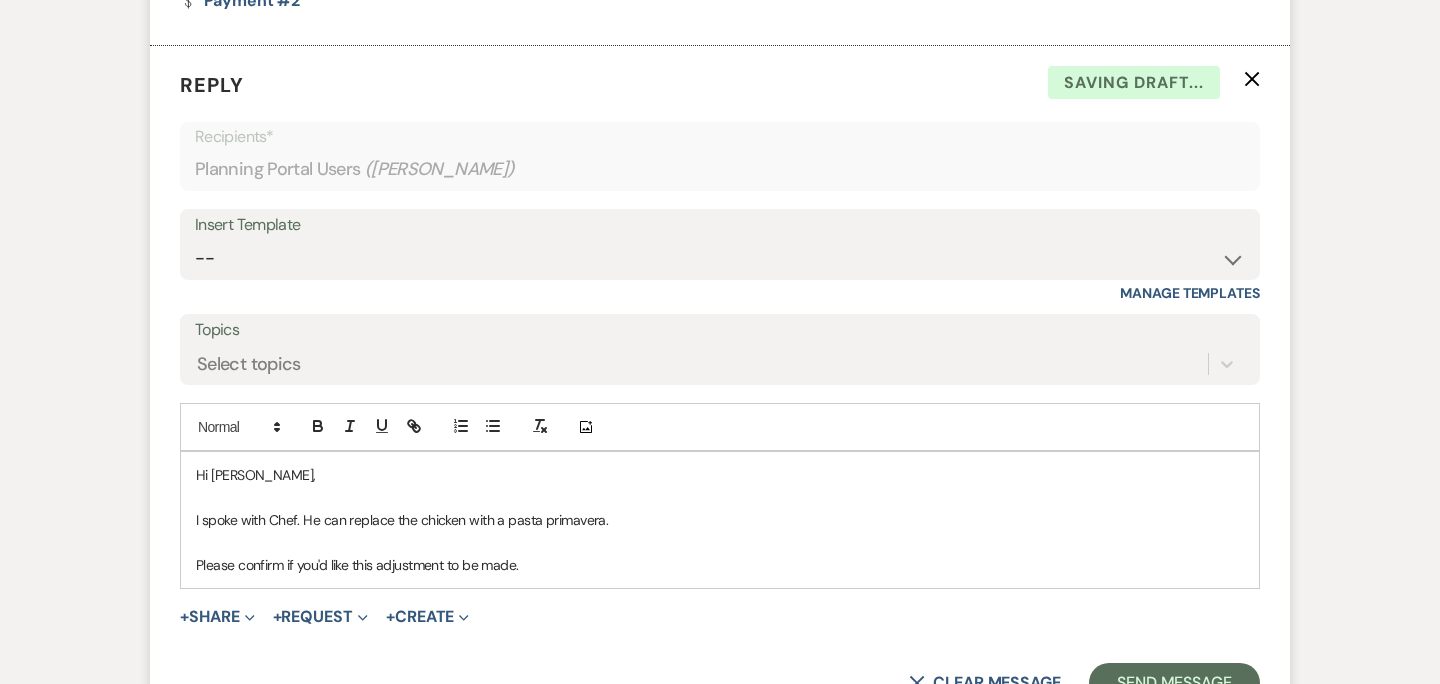 click on "Please confirm if you'd like this adjustment to be made." at bounding box center [720, 565] 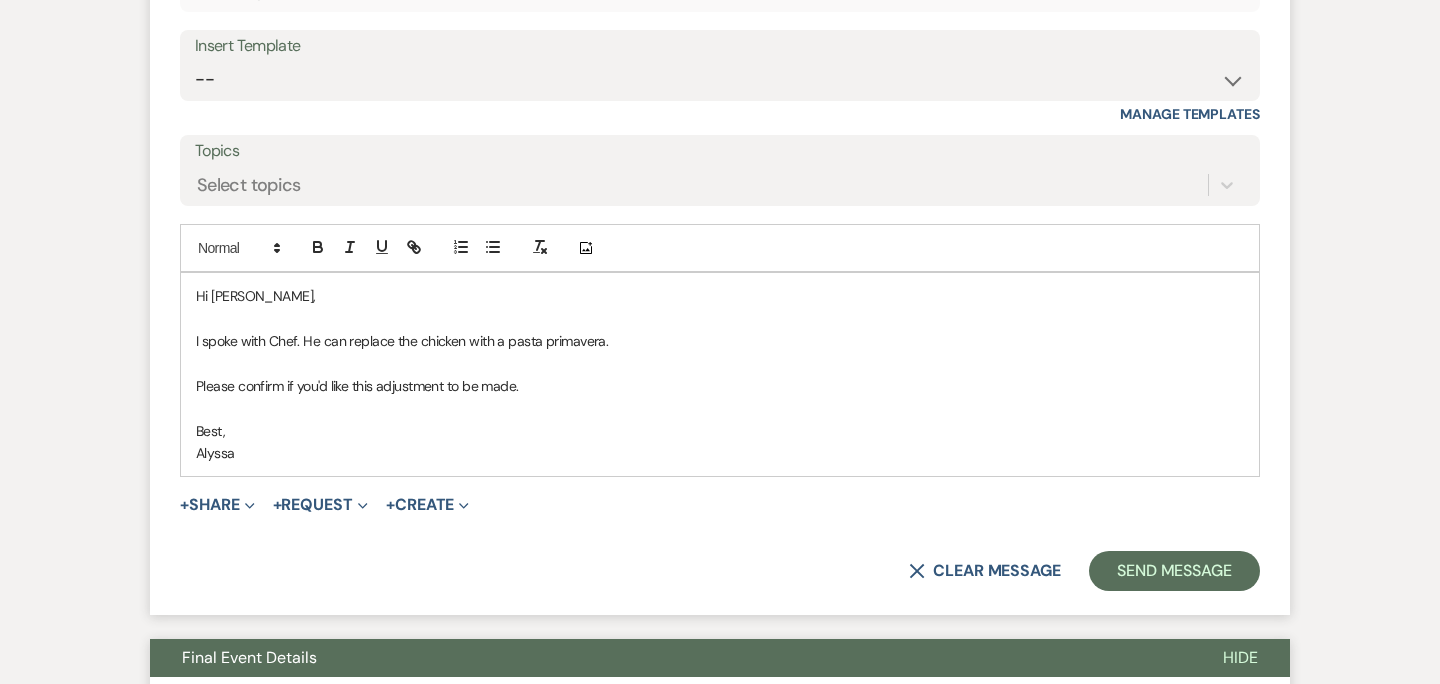 scroll, scrollTop: 2542, scrollLeft: 0, axis: vertical 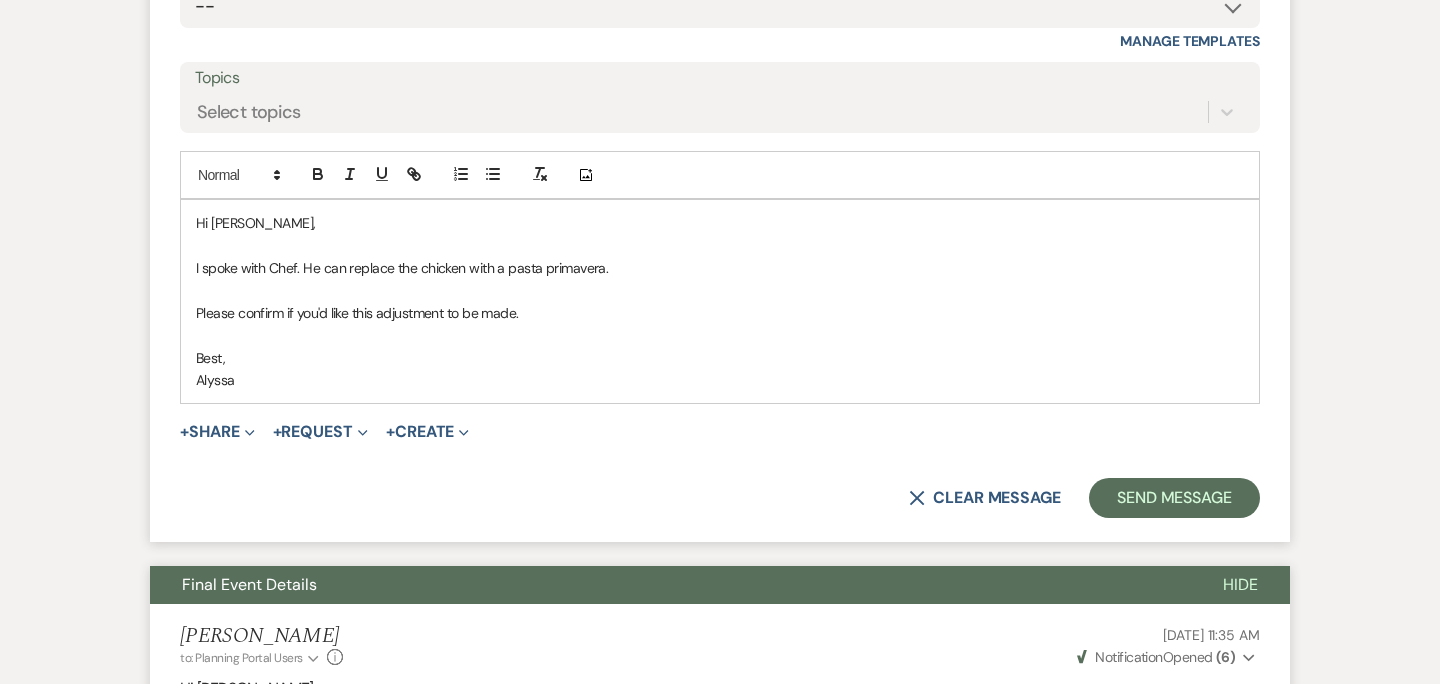 click on "I spoke with Chef. He can replace the chicken with a pasta primavera." at bounding box center (720, 268) 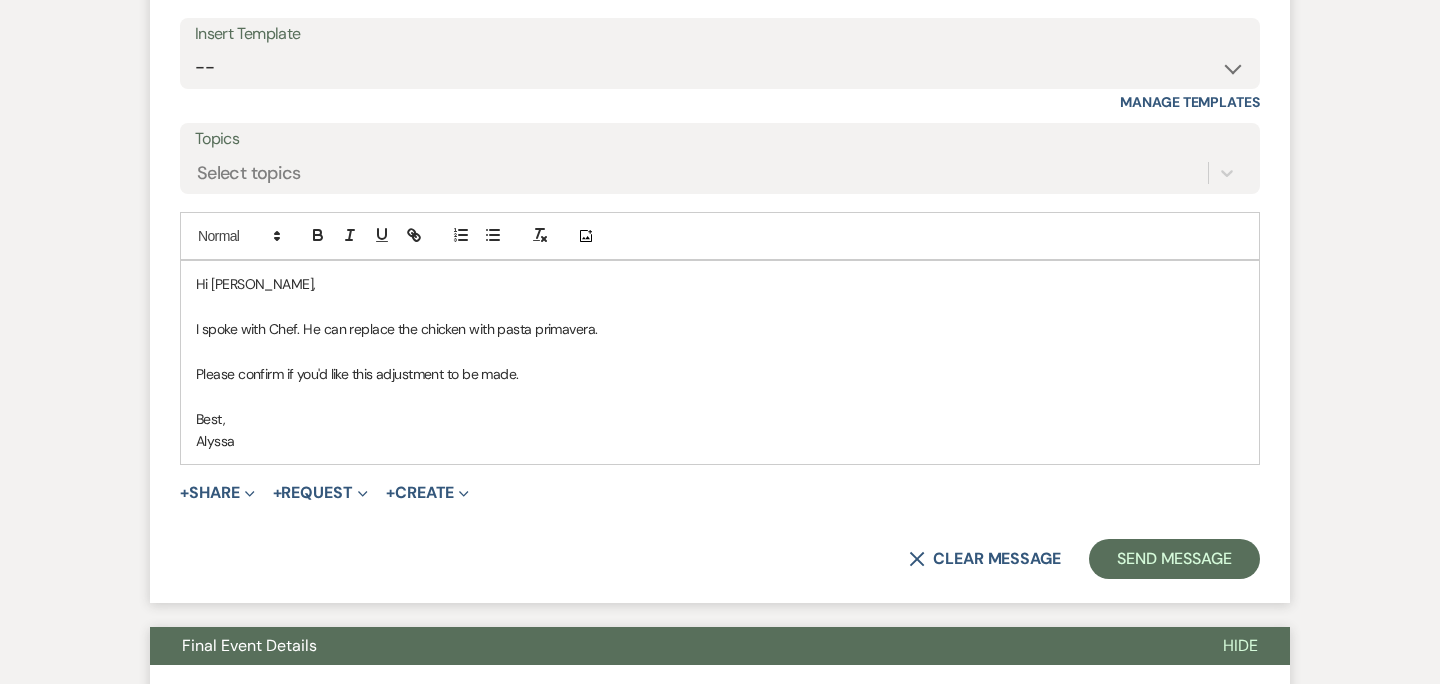 scroll, scrollTop: 2479, scrollLeft: 0, axis: vertical 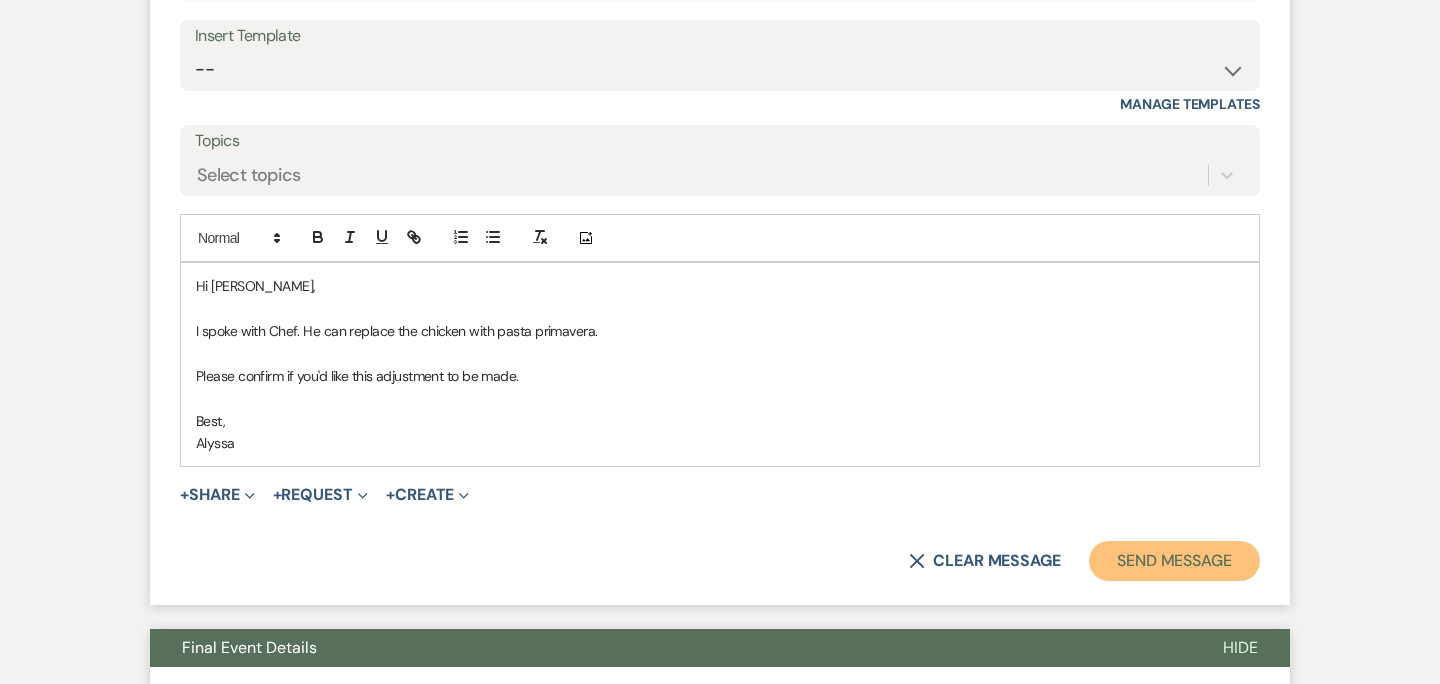 click on "Send Message" at bounding box center (1174, 561) 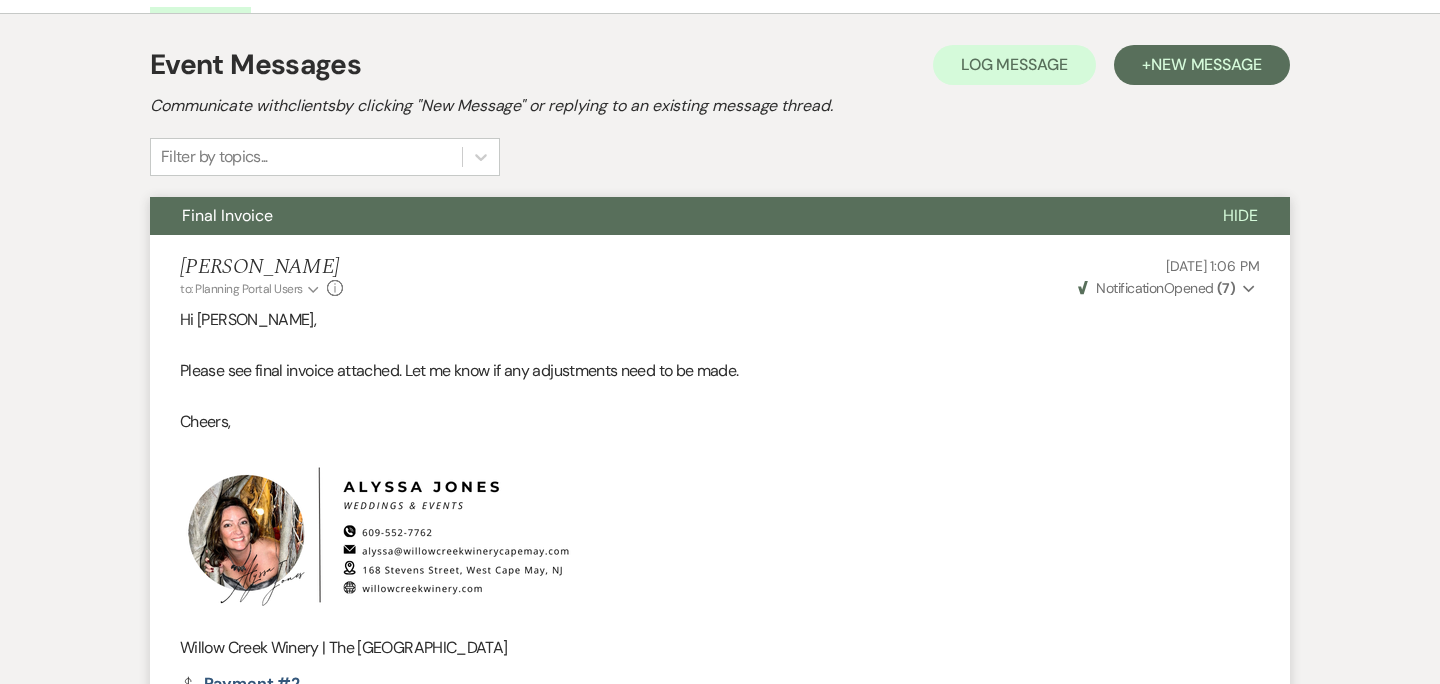 scroll, scrollTop: 0, scrollLeft: 0, axis: both 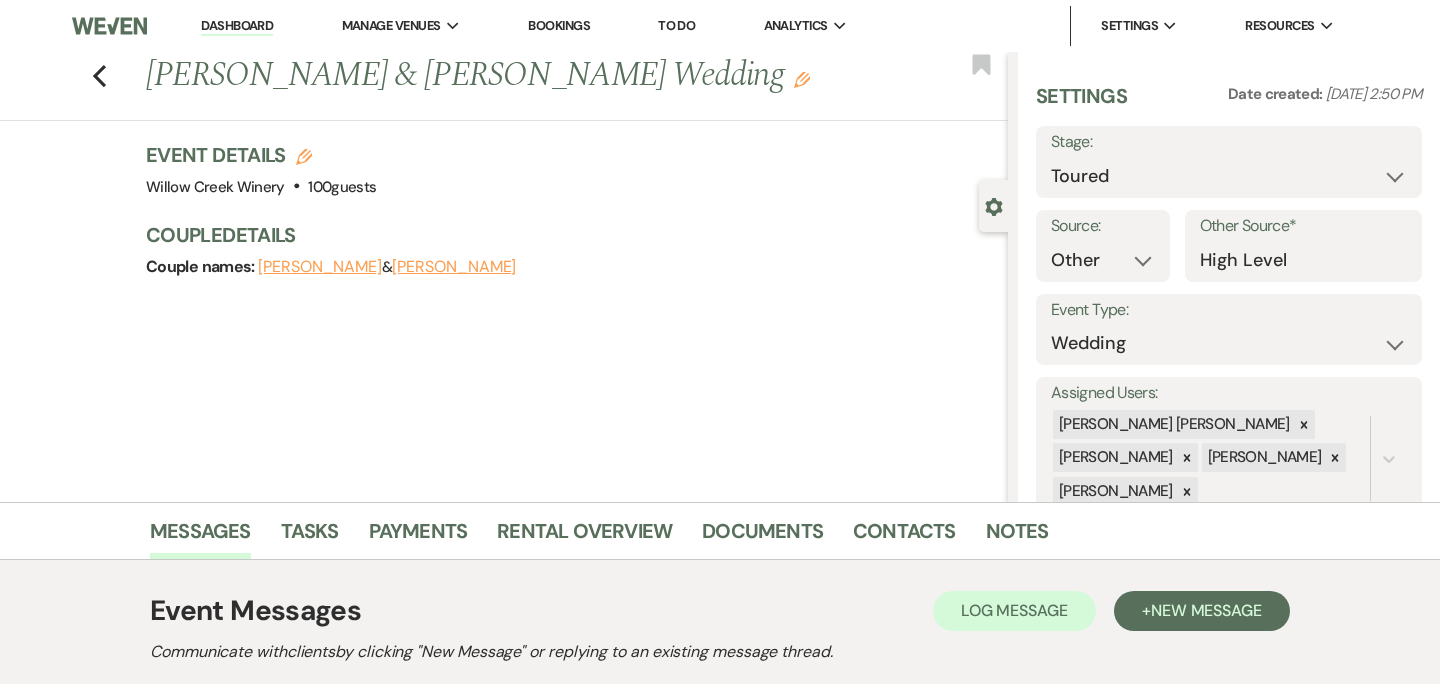 select on "5" 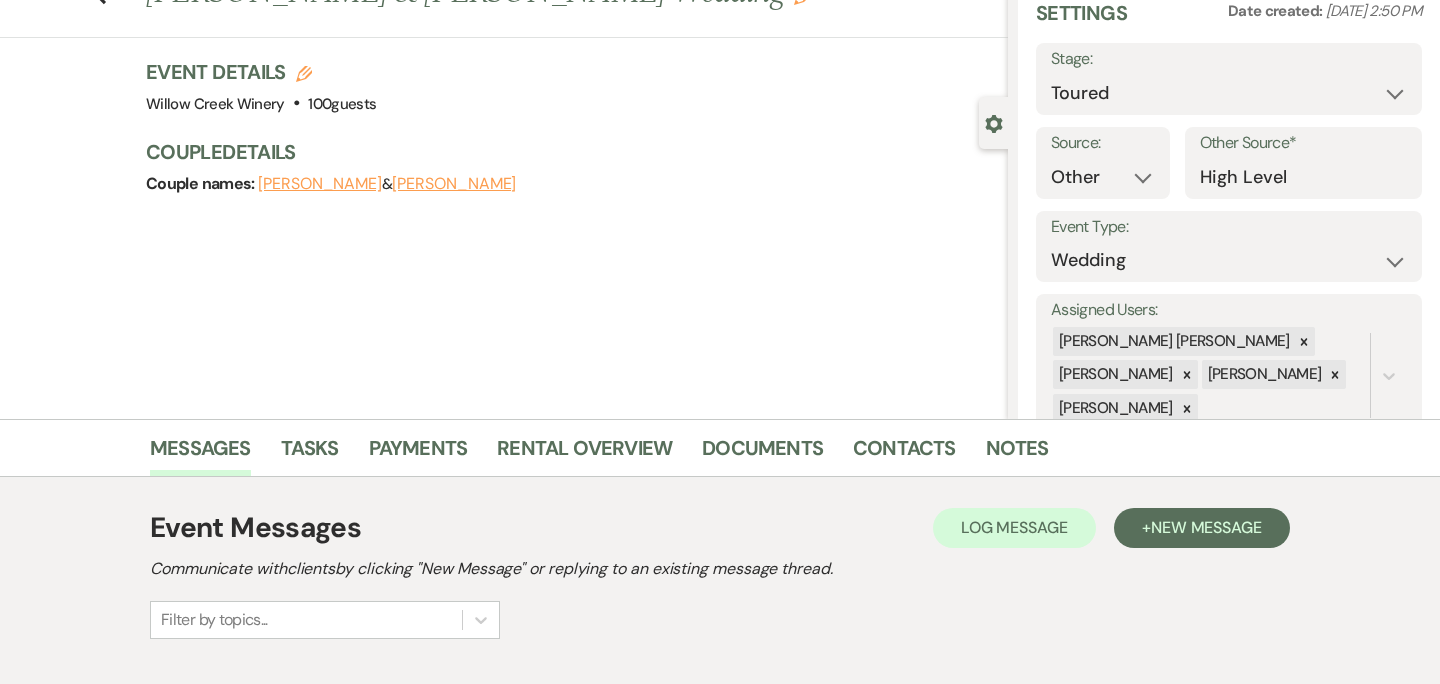 scroll, scrollTop: 91, scrollLeft: 0, axis: vertical 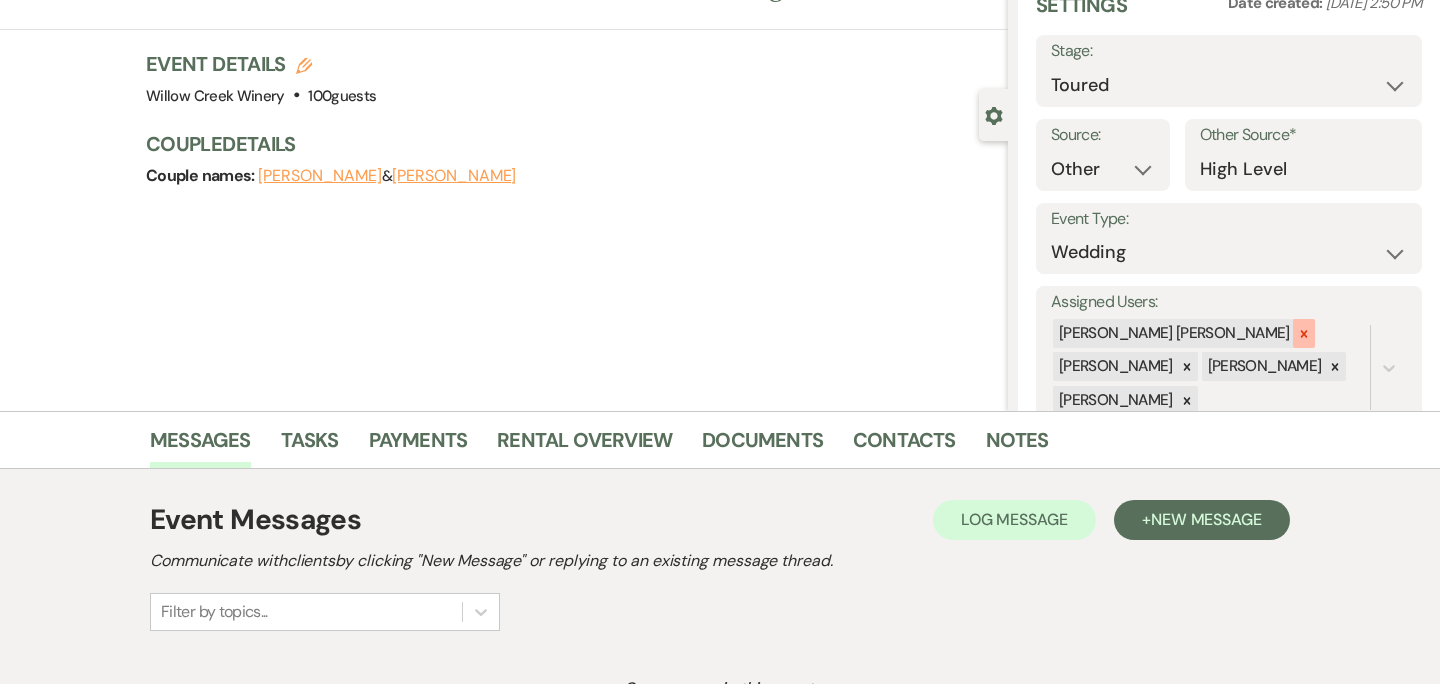 click 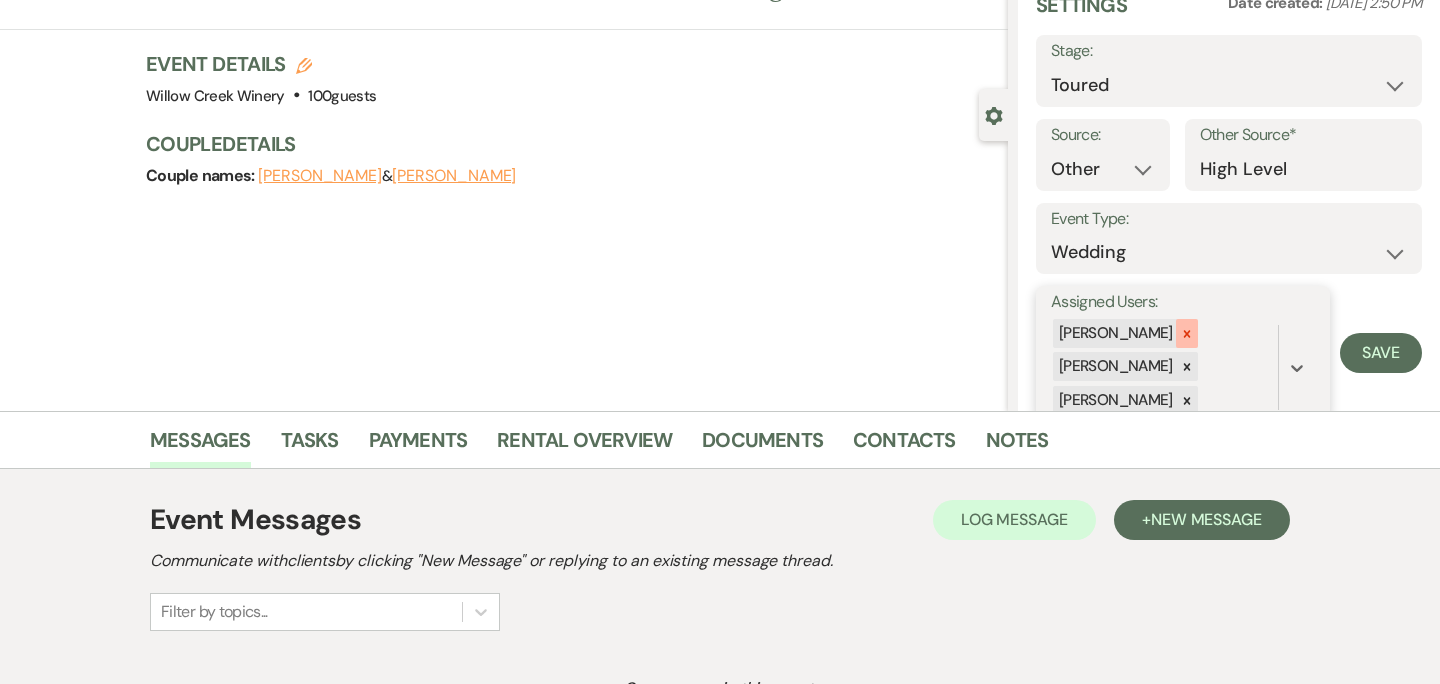 click 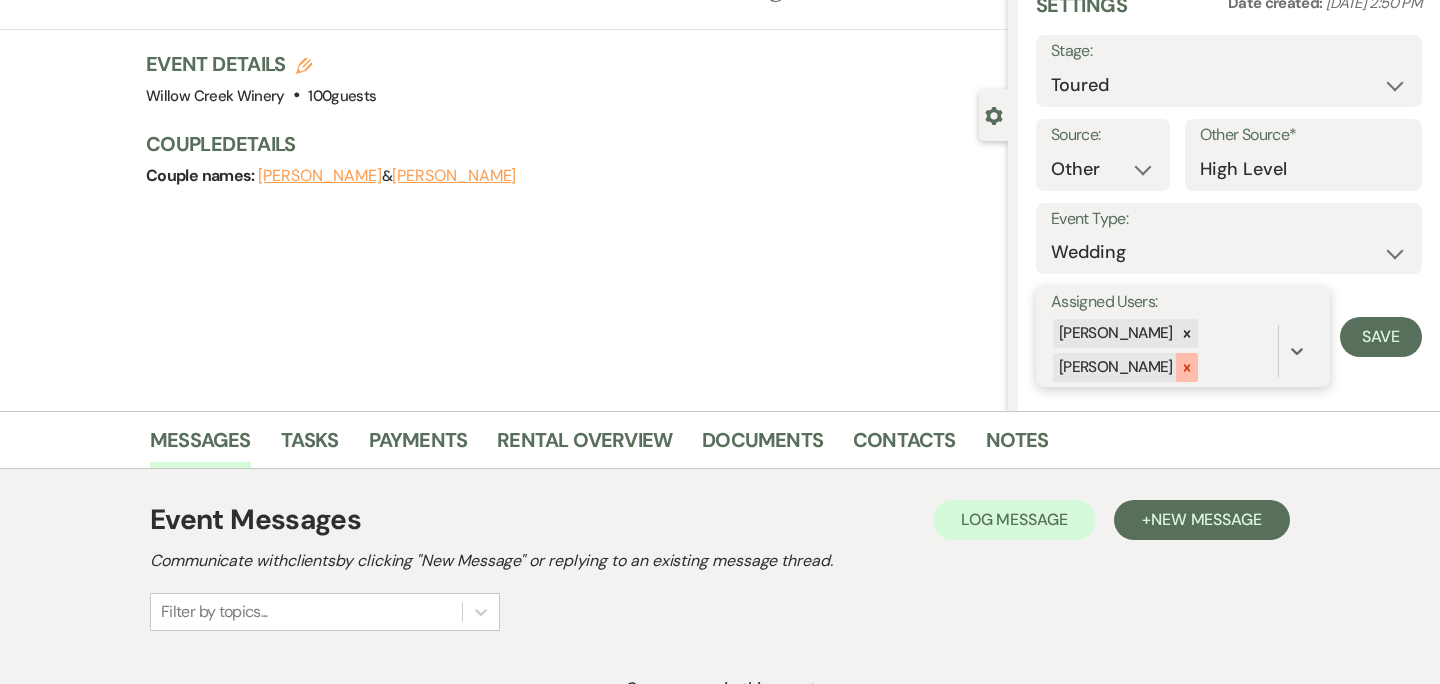 click at bounding box center [1187, 367] 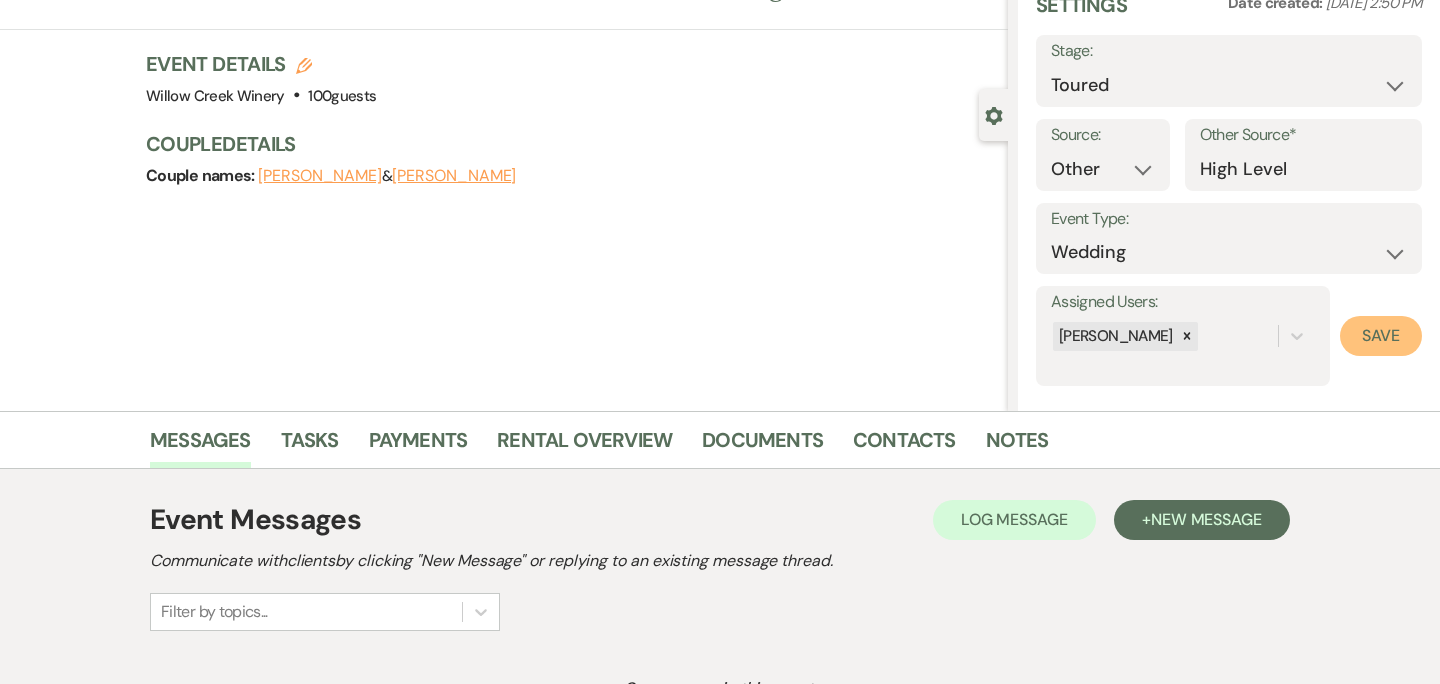 click on "Save" at bounding box center (1381, 336) 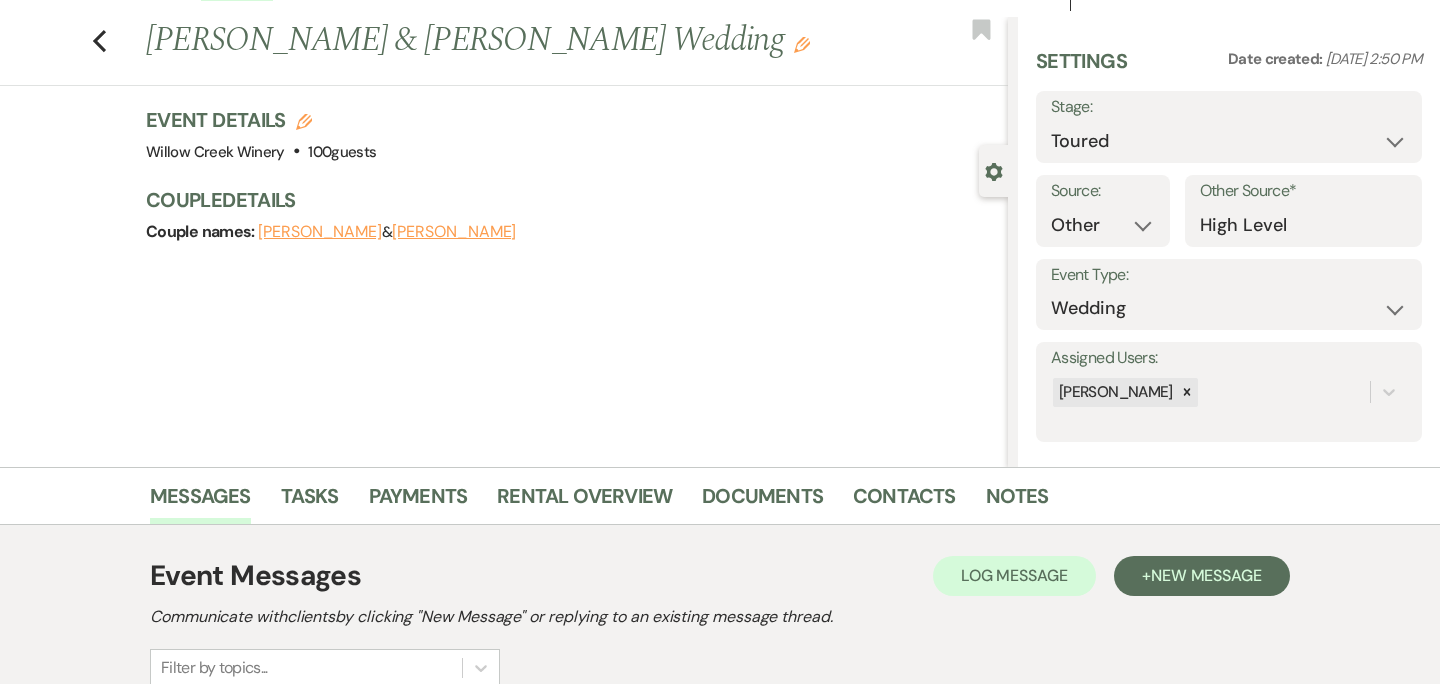 scroll, scrollTop: 37, scrollLeft: 0, axis: vertical 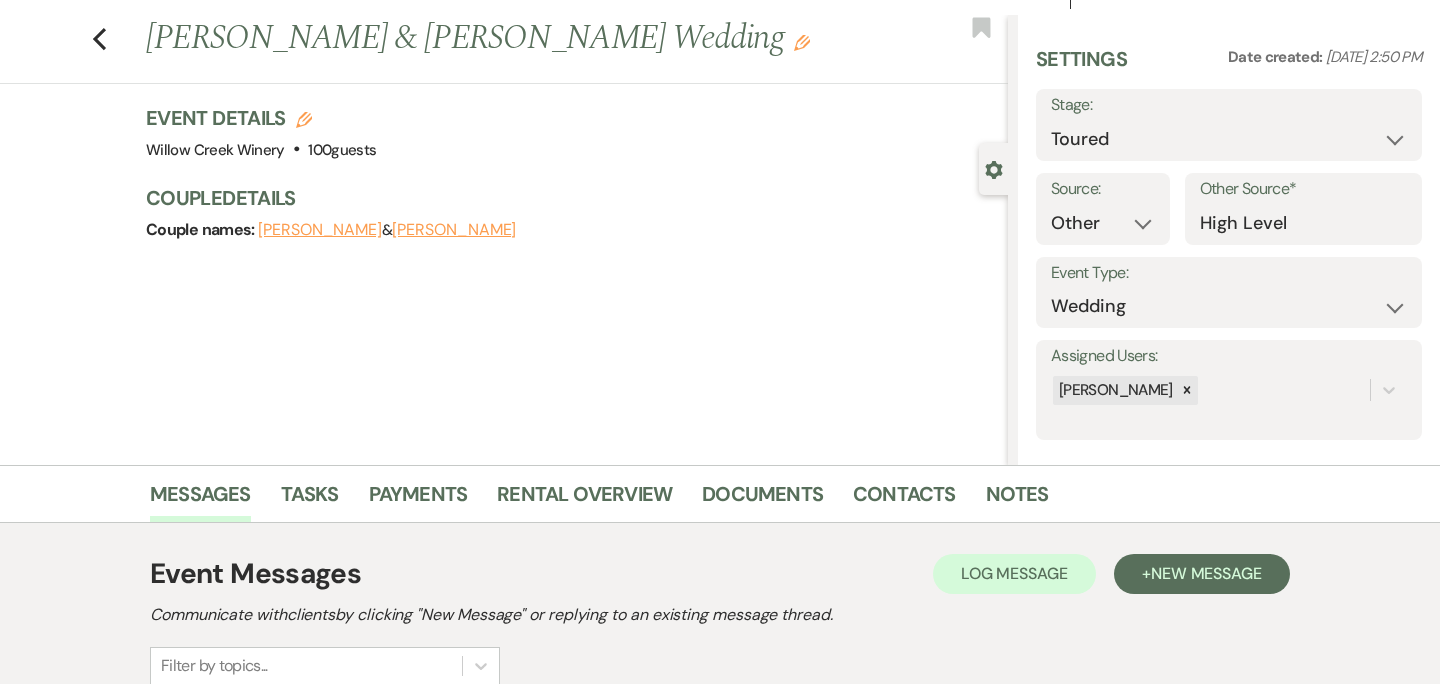 click 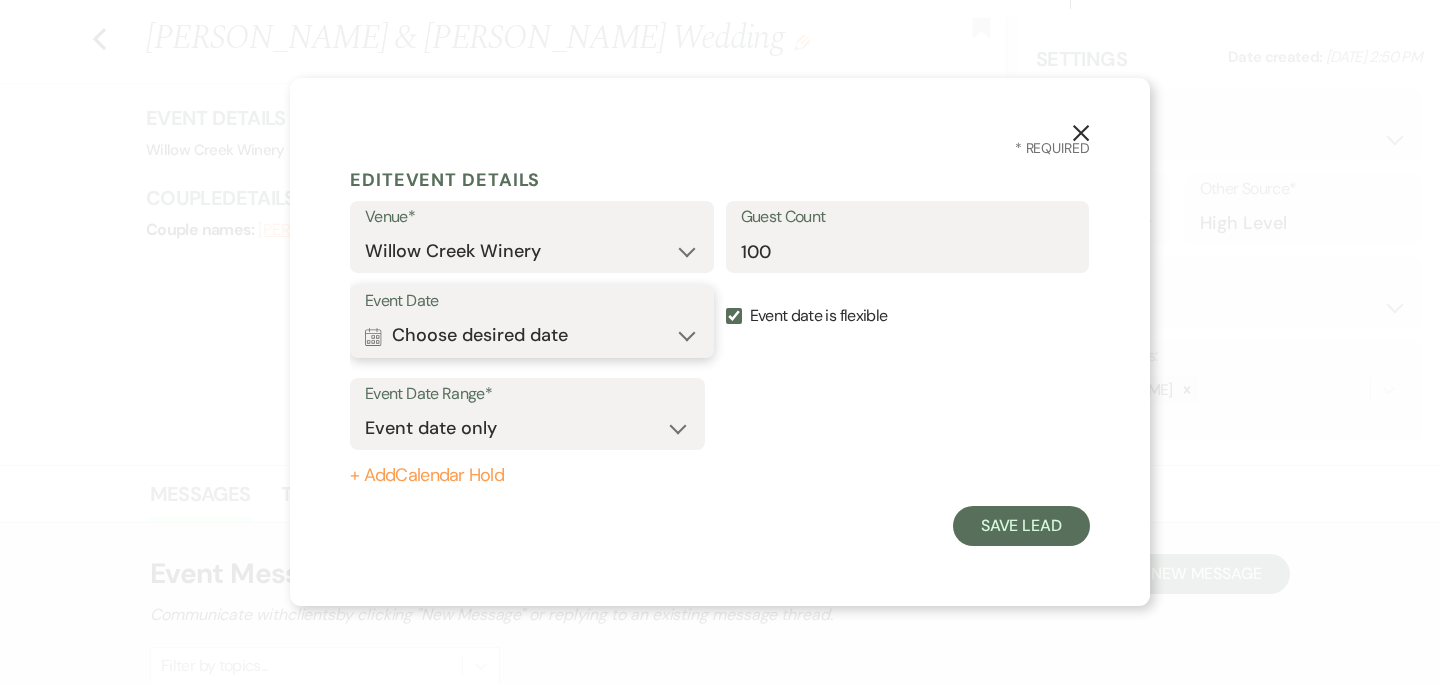 click on "Calendar Choose desired date Expand" at bounding box center (532, 336) 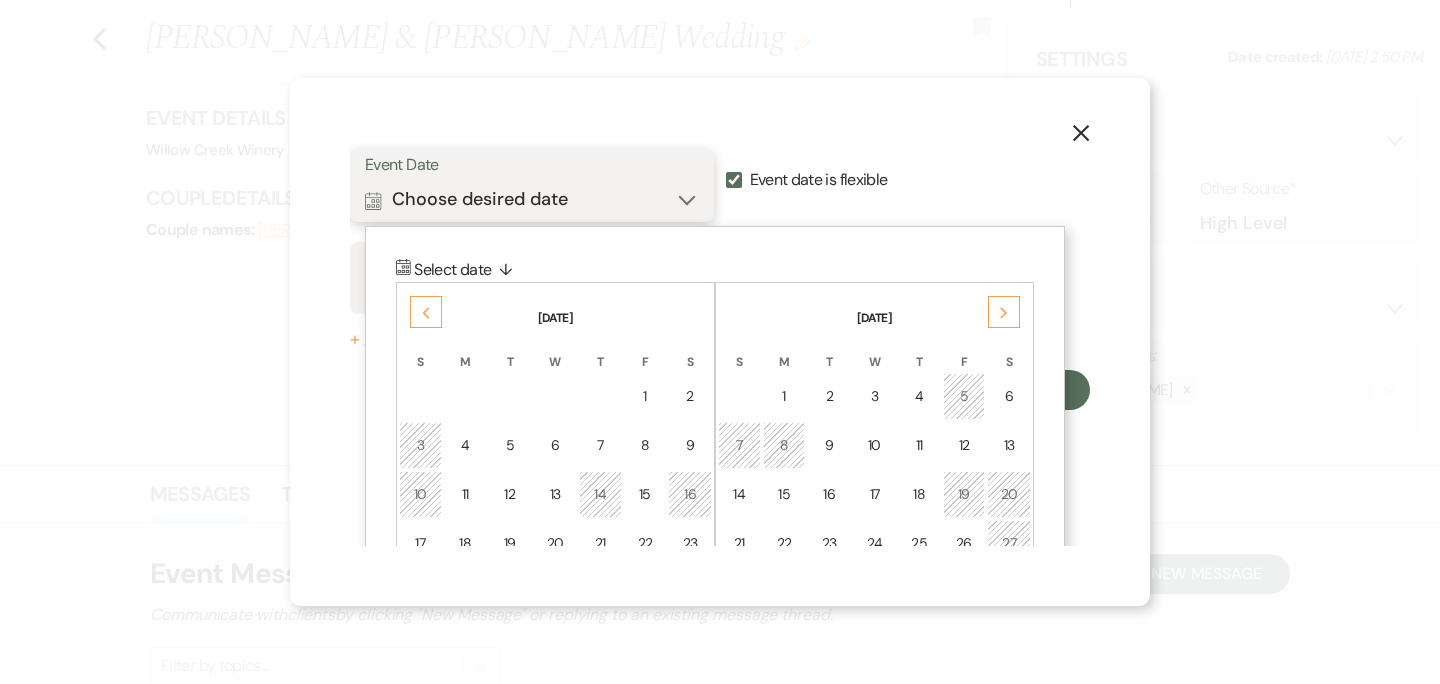 scroll, scrollTop: 137, scrollLeft: 0, axis: vertical 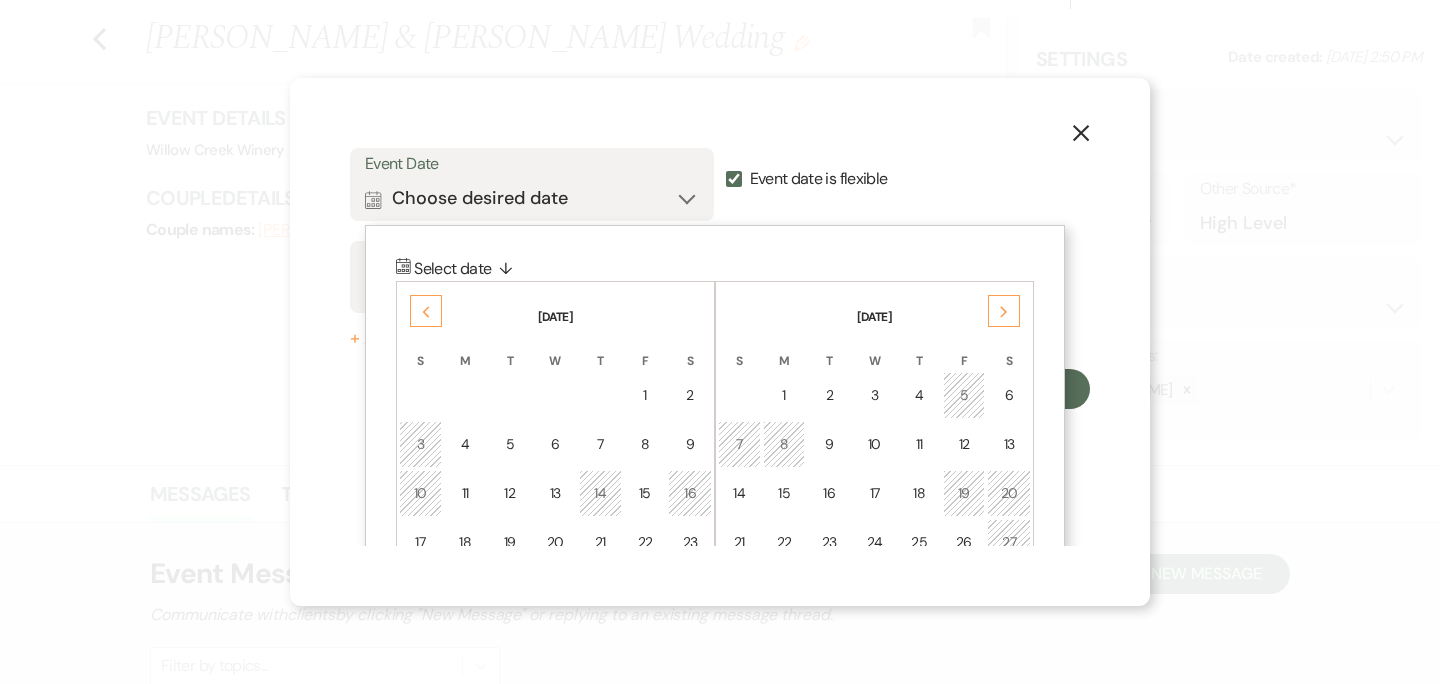 click on "Next" 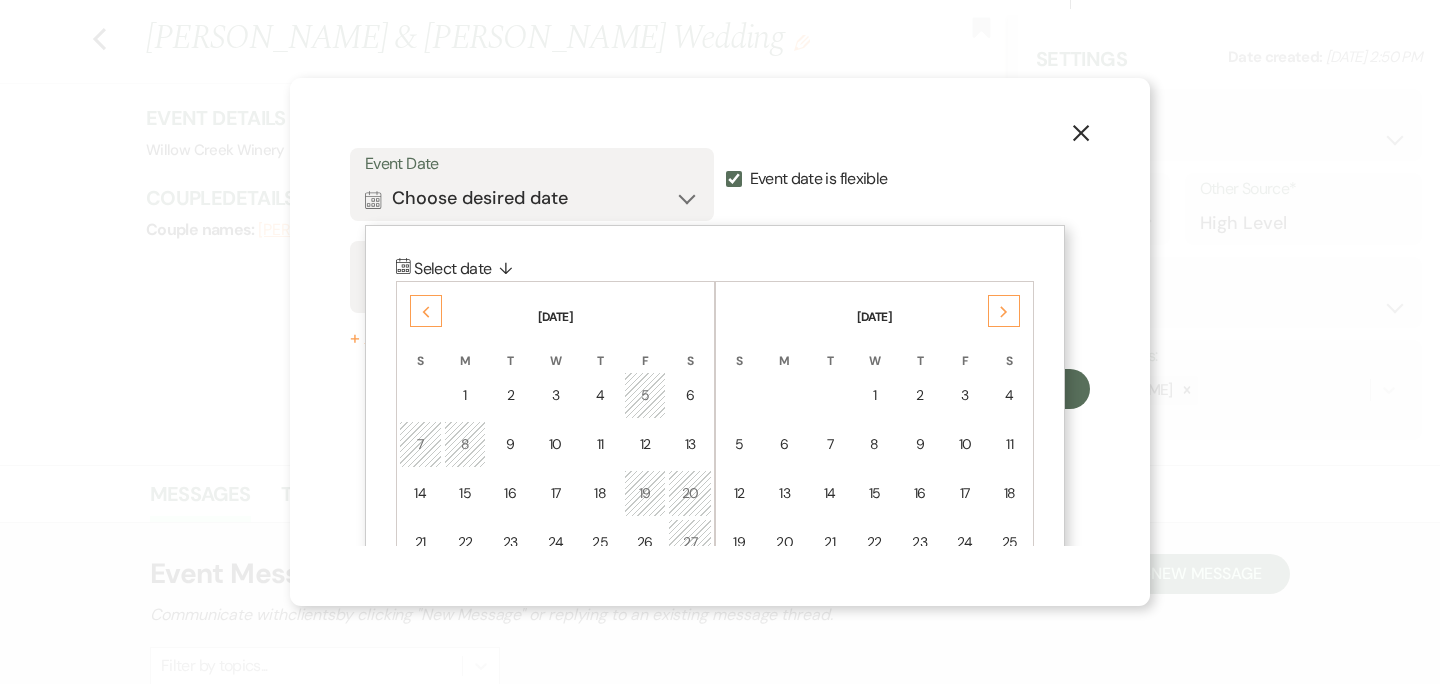 click on "Next" 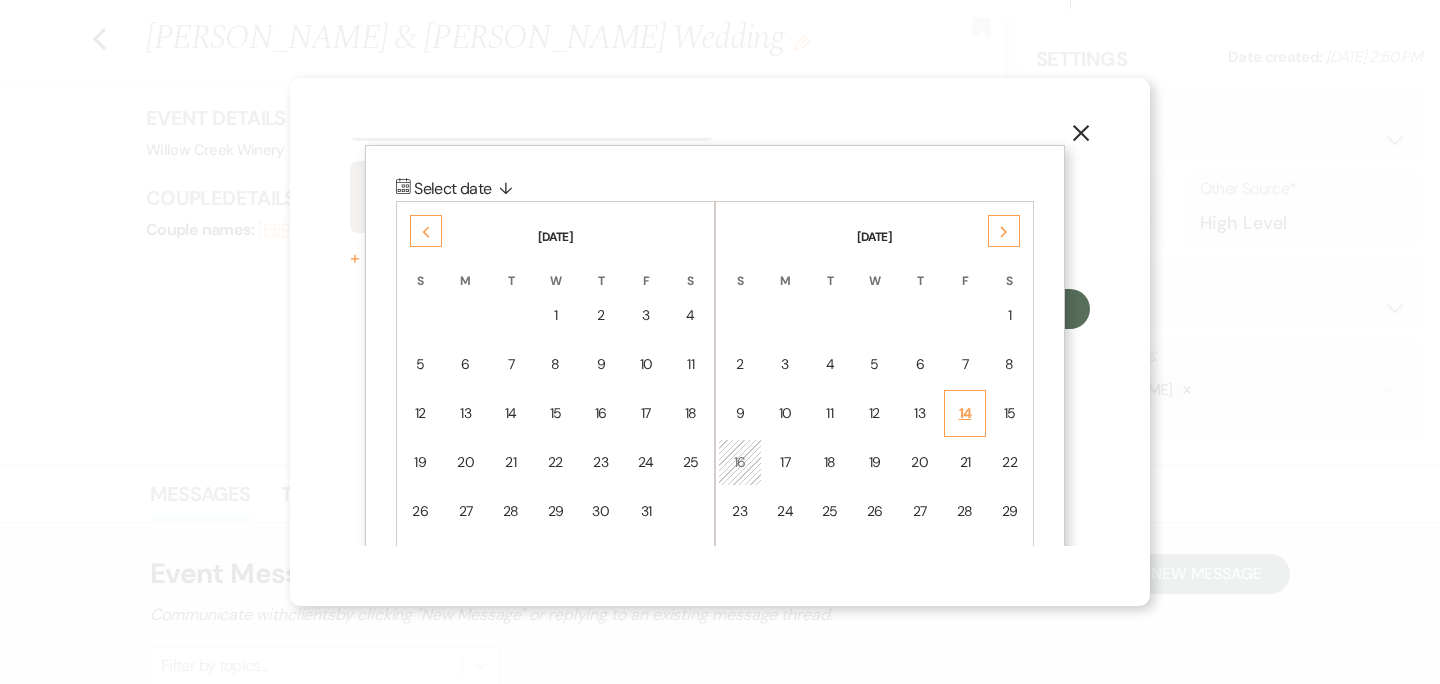 scroll, scrollTop: 222, scrollLeft: 0, axis: vertical 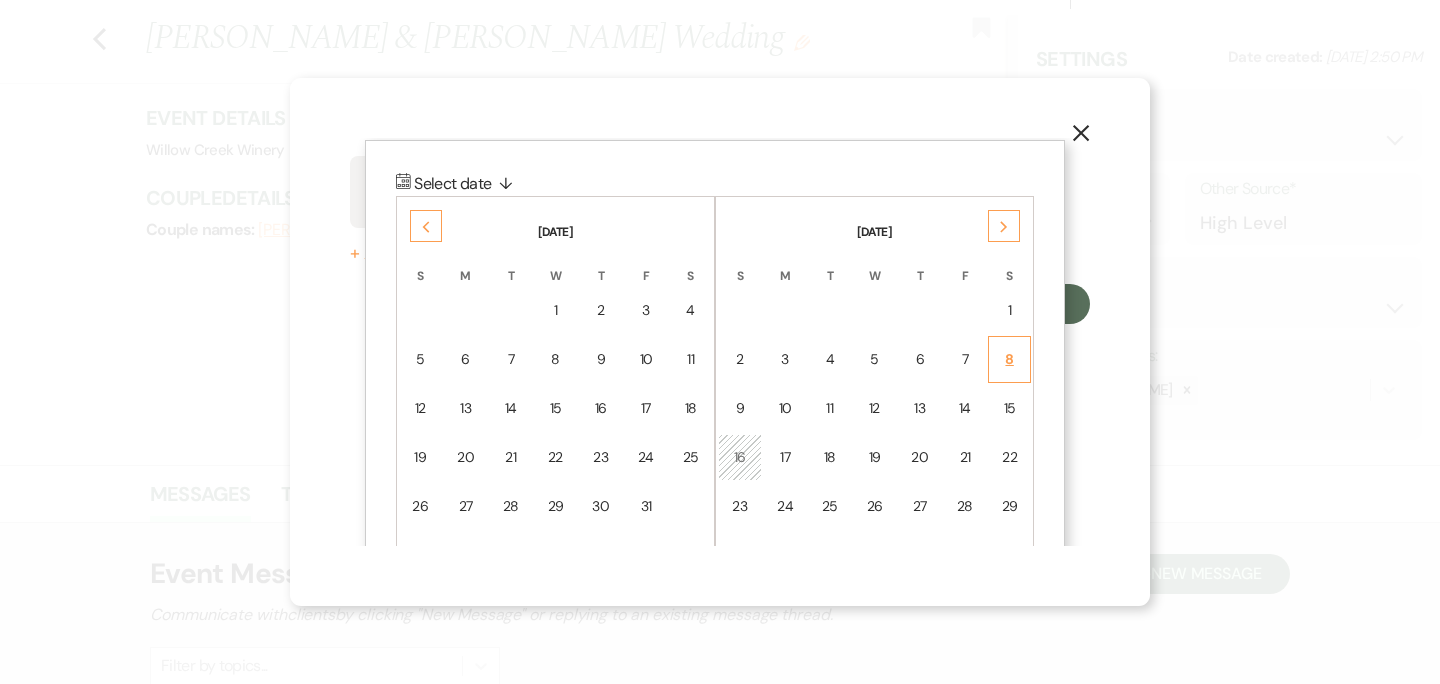 click on "8" at bounding box center [1009, 359] 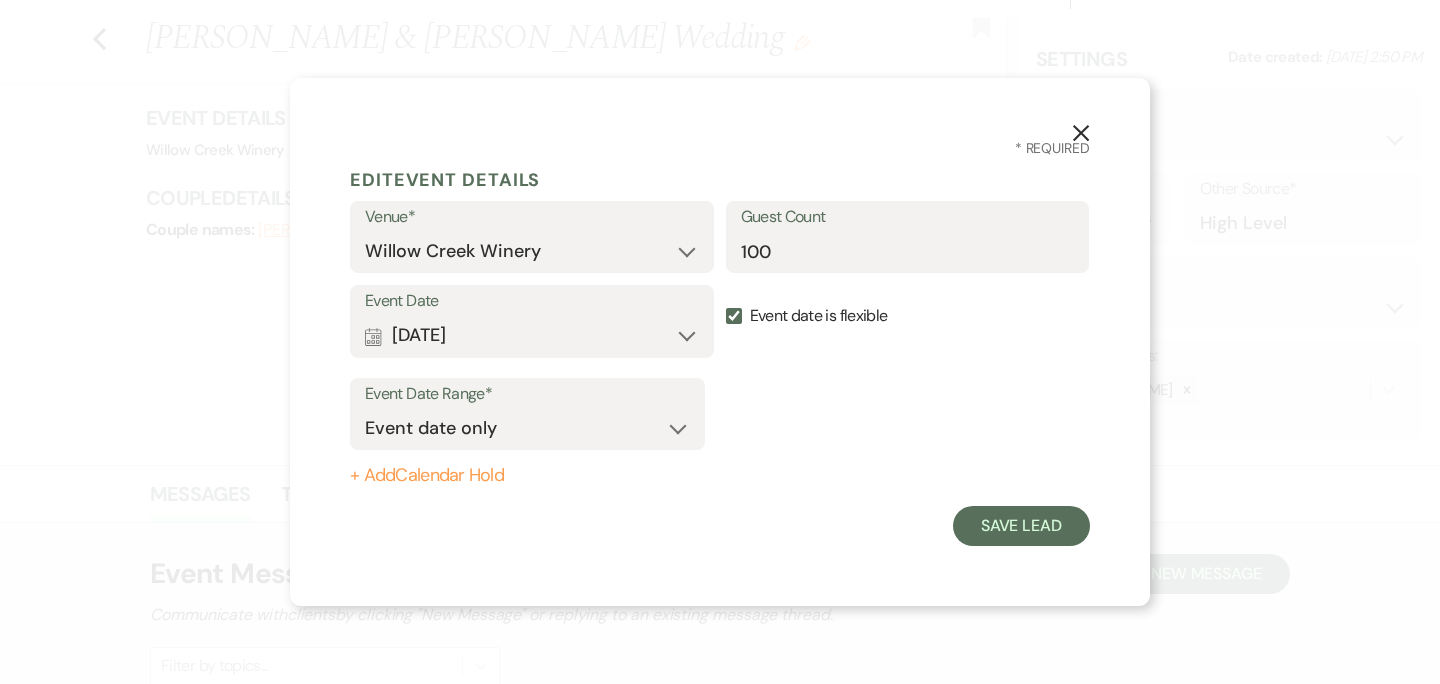 scroll, scrollTop: 0, scrollLeft: 0, axis: both 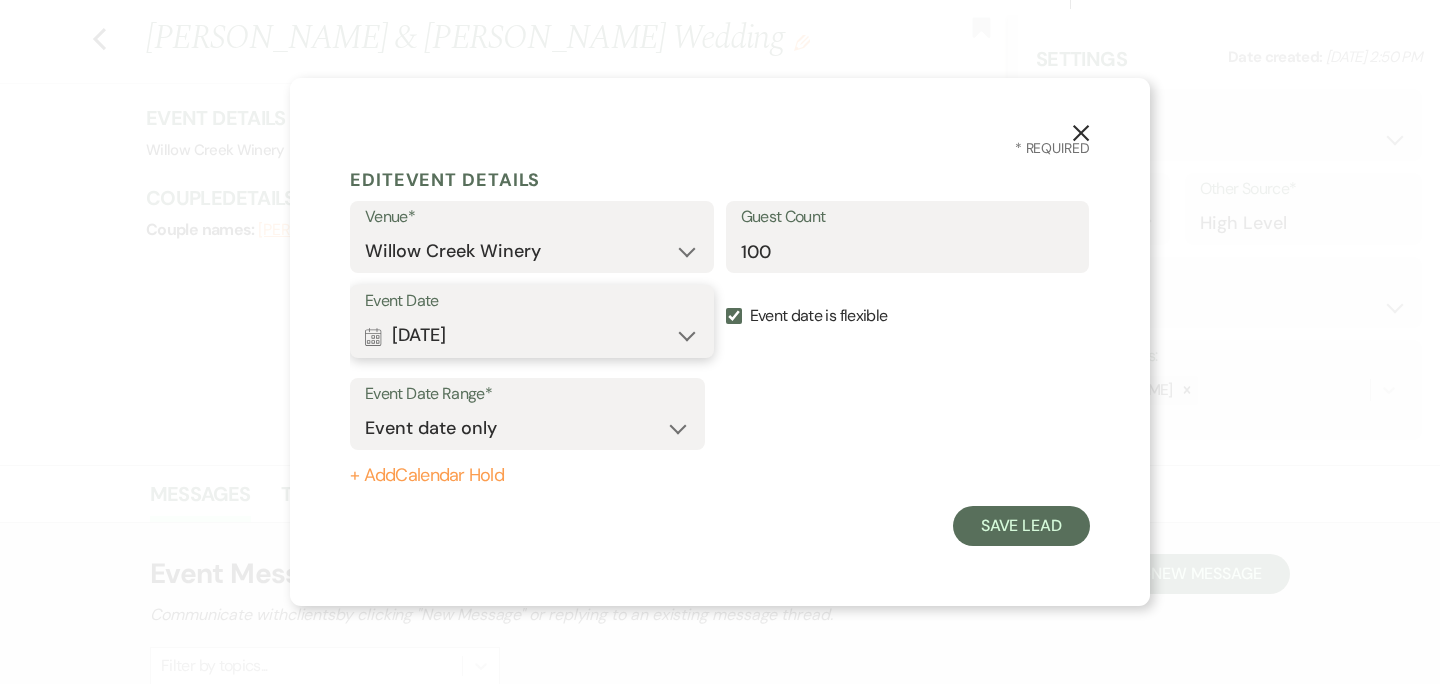 click on "Calendar Aug 08, 2026 Expand" at bounding box center (532, 336) 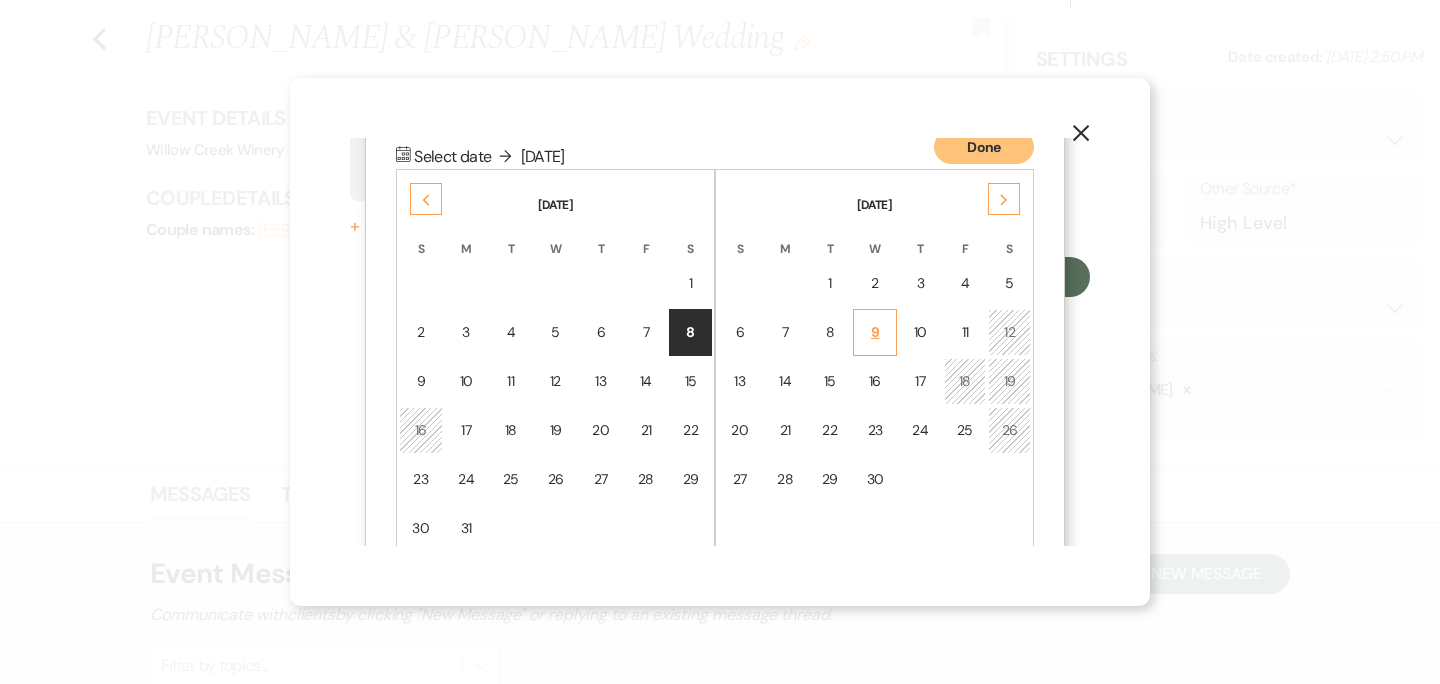 scroll, scrollTop: 256, scrollLeft: 0, axis: vertical 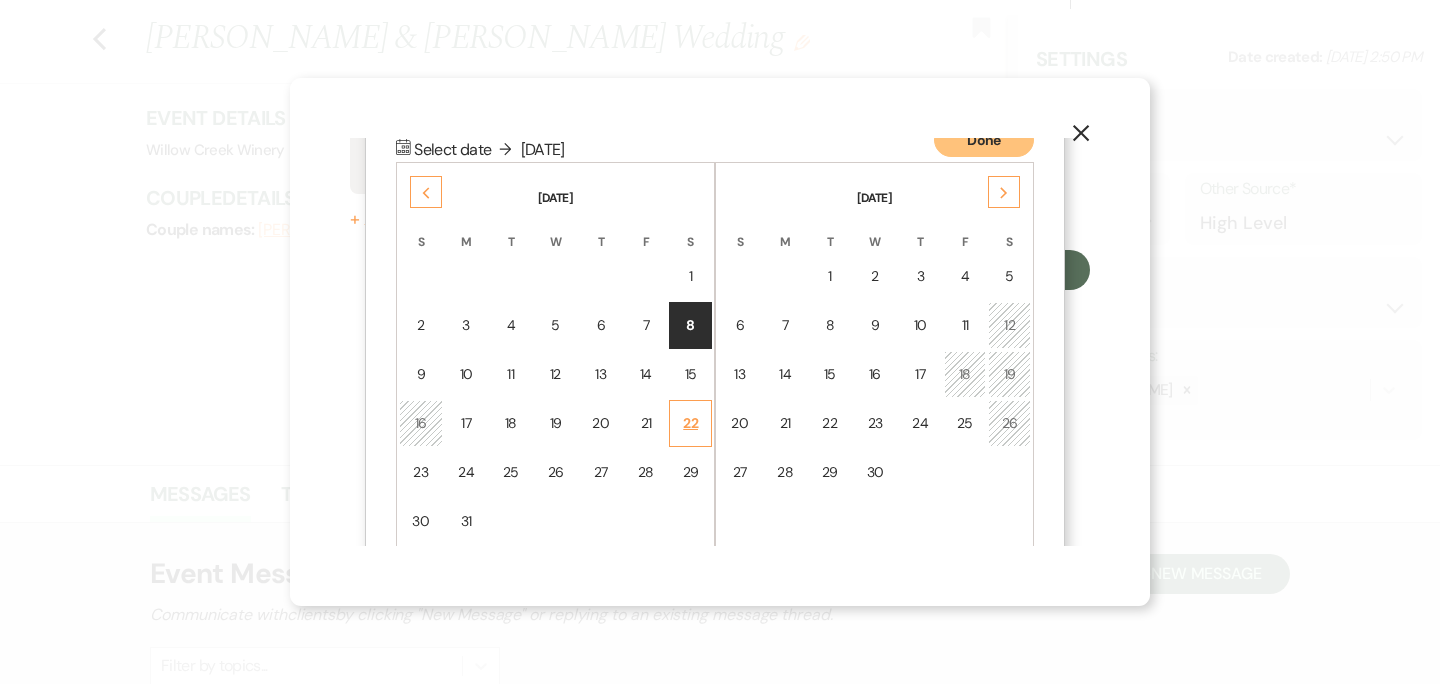 click on "22" at bounding box center [690, 423] 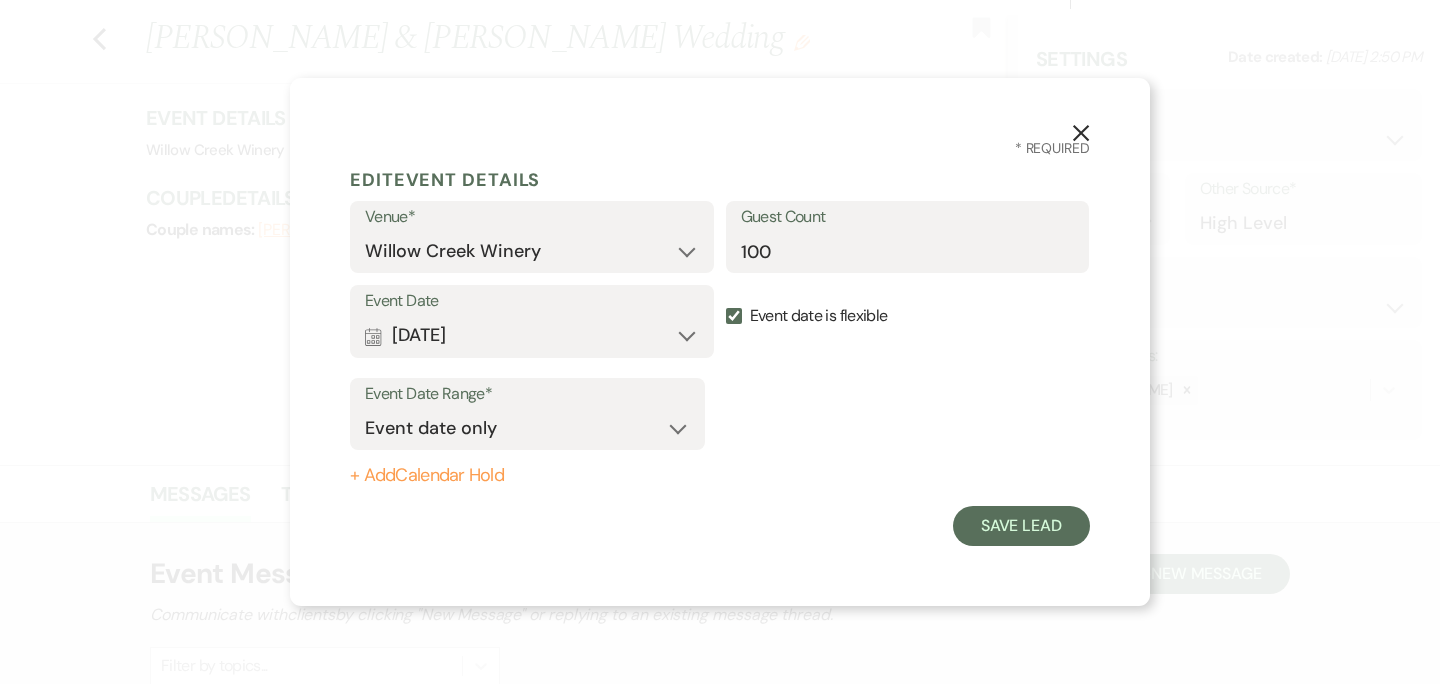 scroll, scrollTop: 0, scrollLeft: 0, axis: both 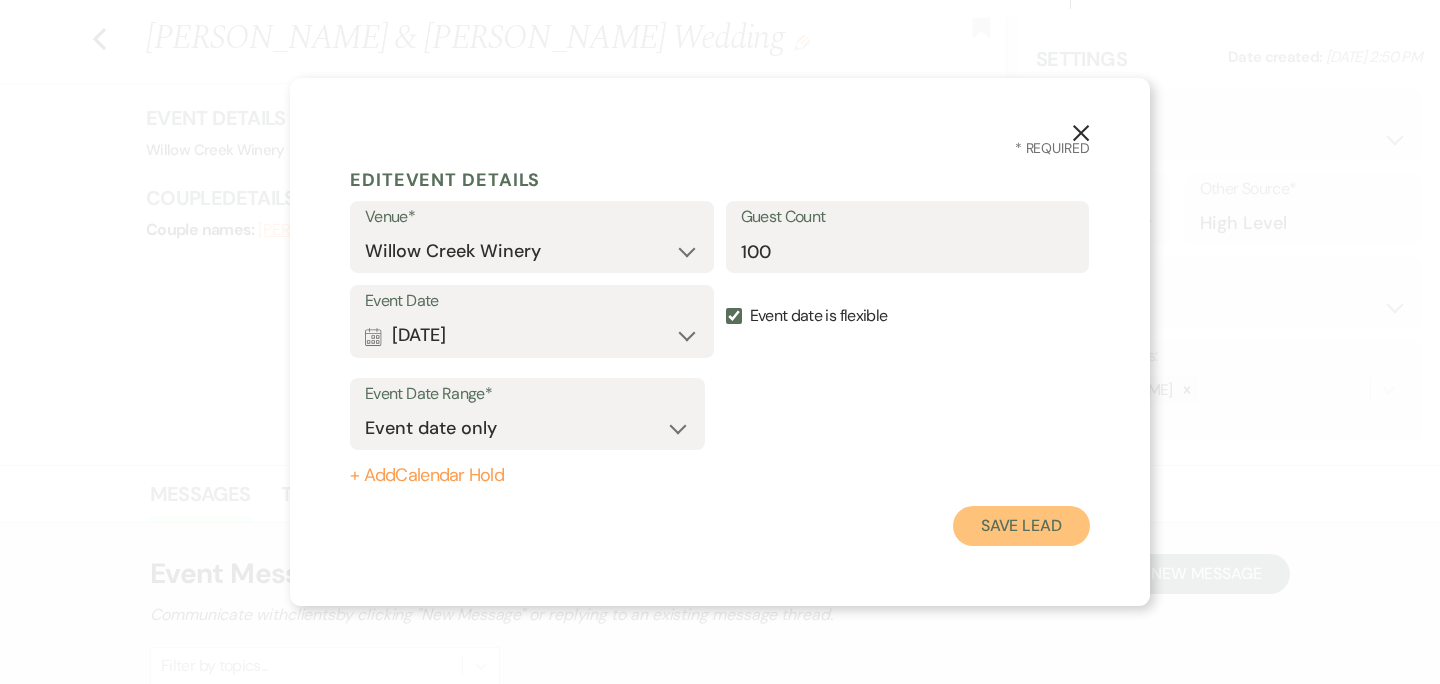 click on "Save Lead" at bounding box center [1021, 526] 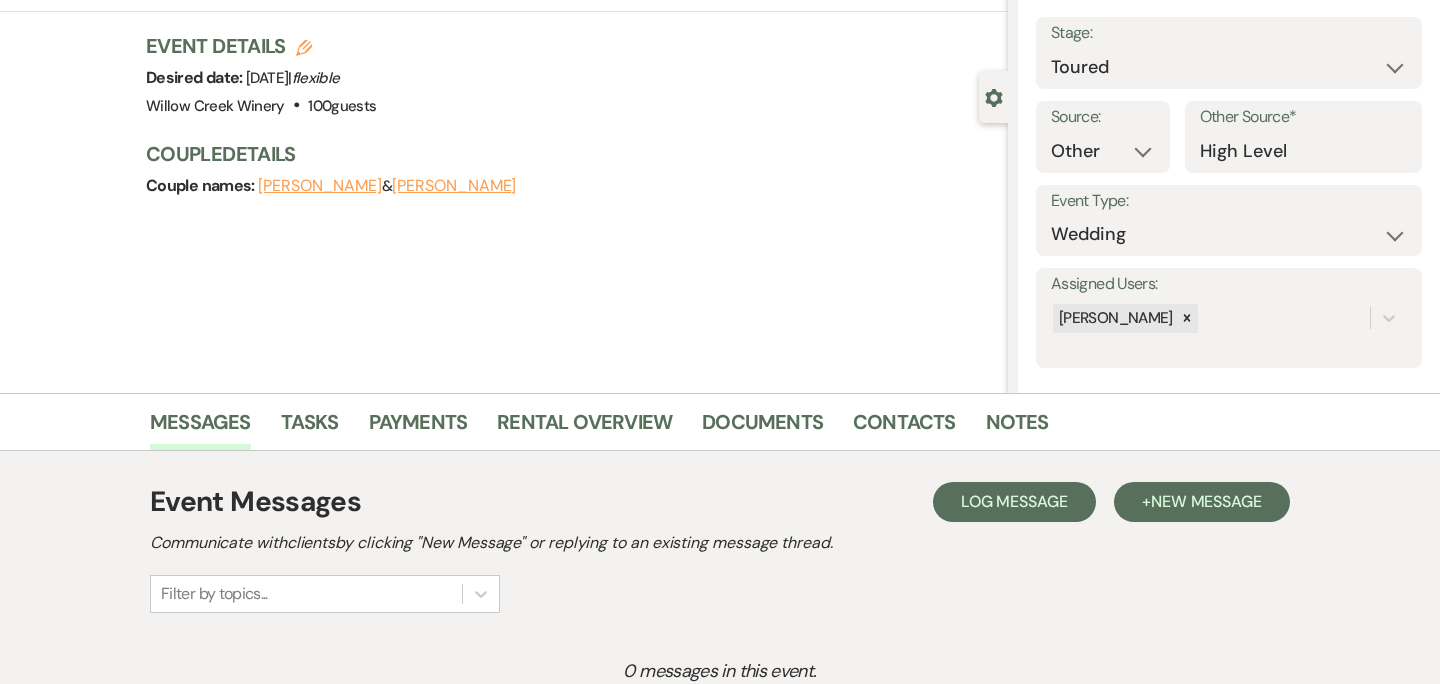 scroll, scrollTop: 115, scrollLeft: 0, axis: vertical 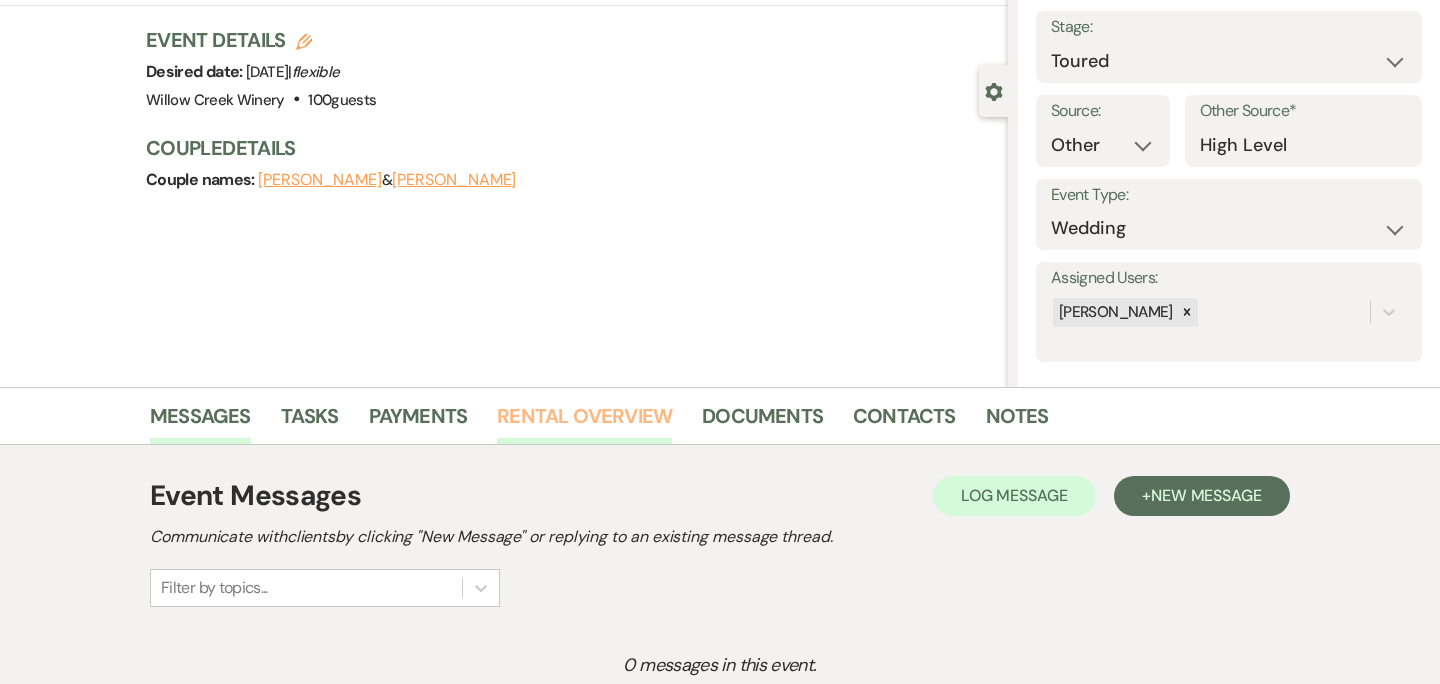 click on "Rental Overview" at bounding box center [584, 422] 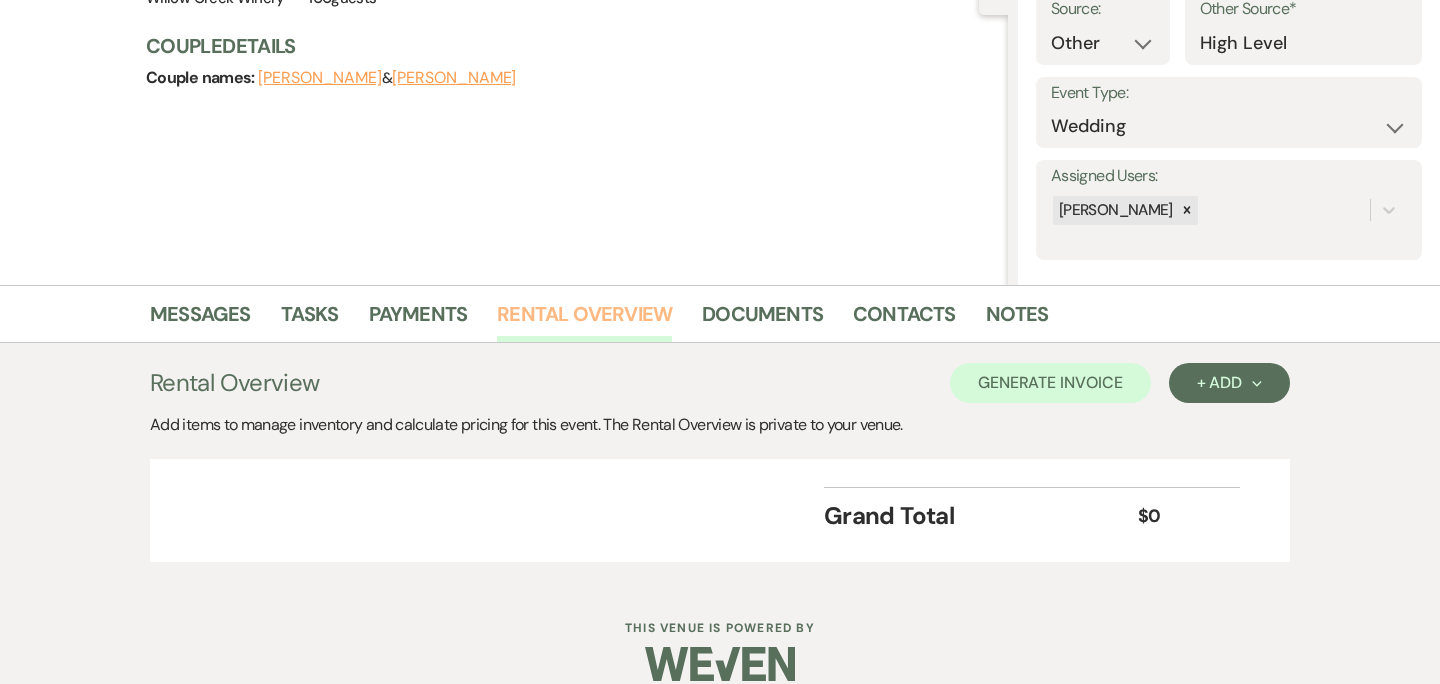 scroll, scrollTop: 244, scrollLeft: 0, axis: vertical 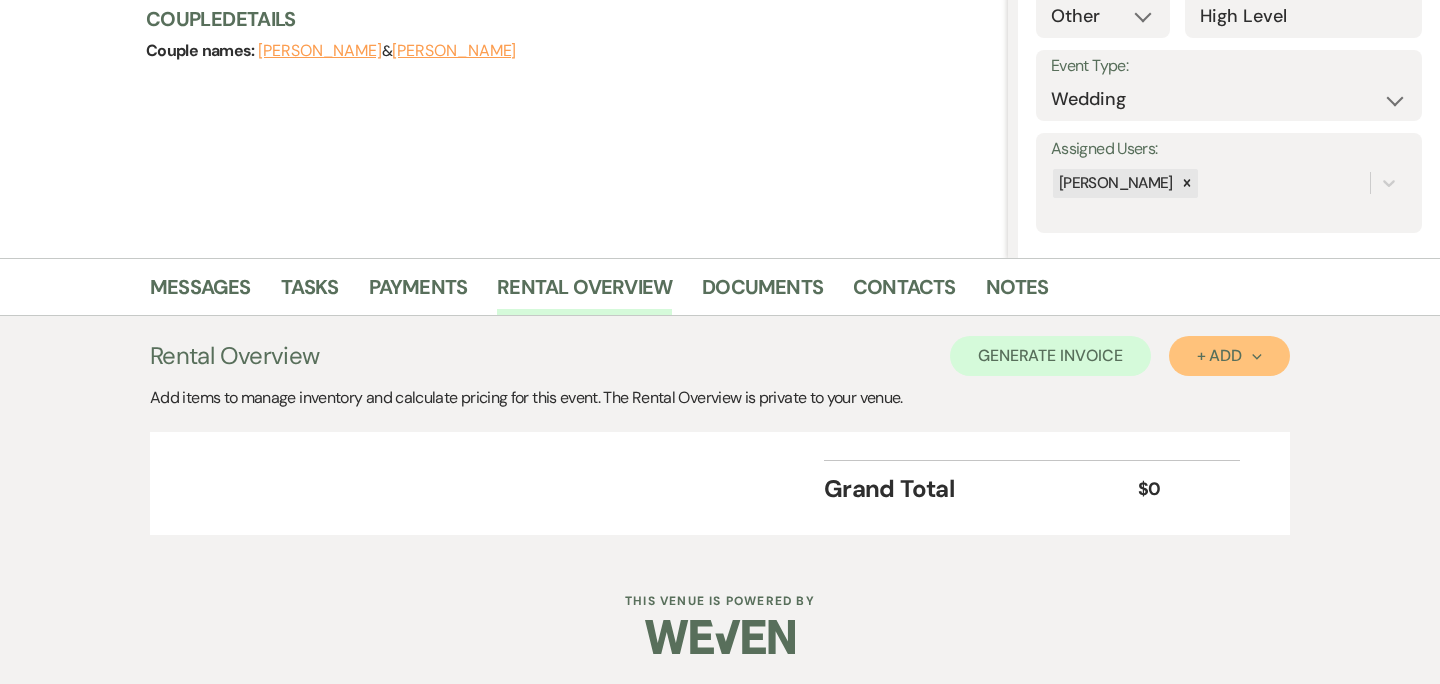 click on "+ Add Next" at bounding box center (1229, 356) 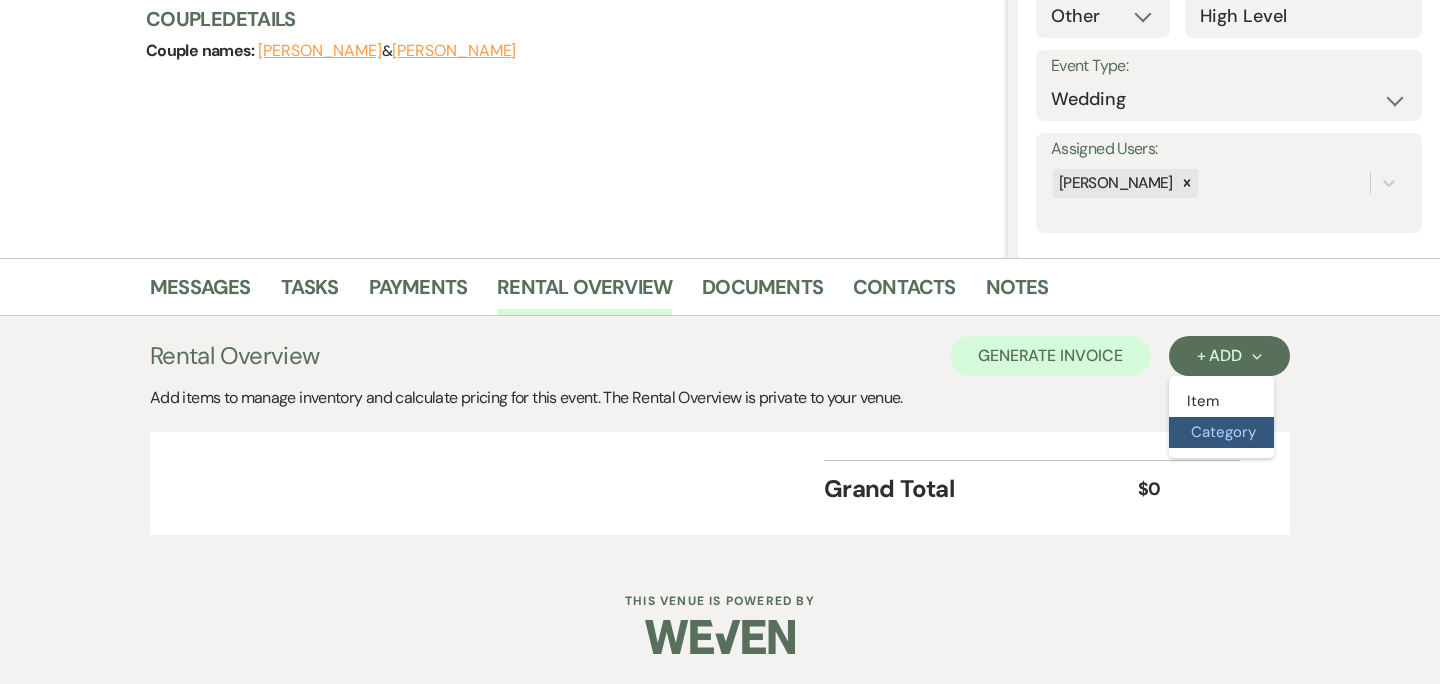click on "Category" at bounding box center [1221, 432] 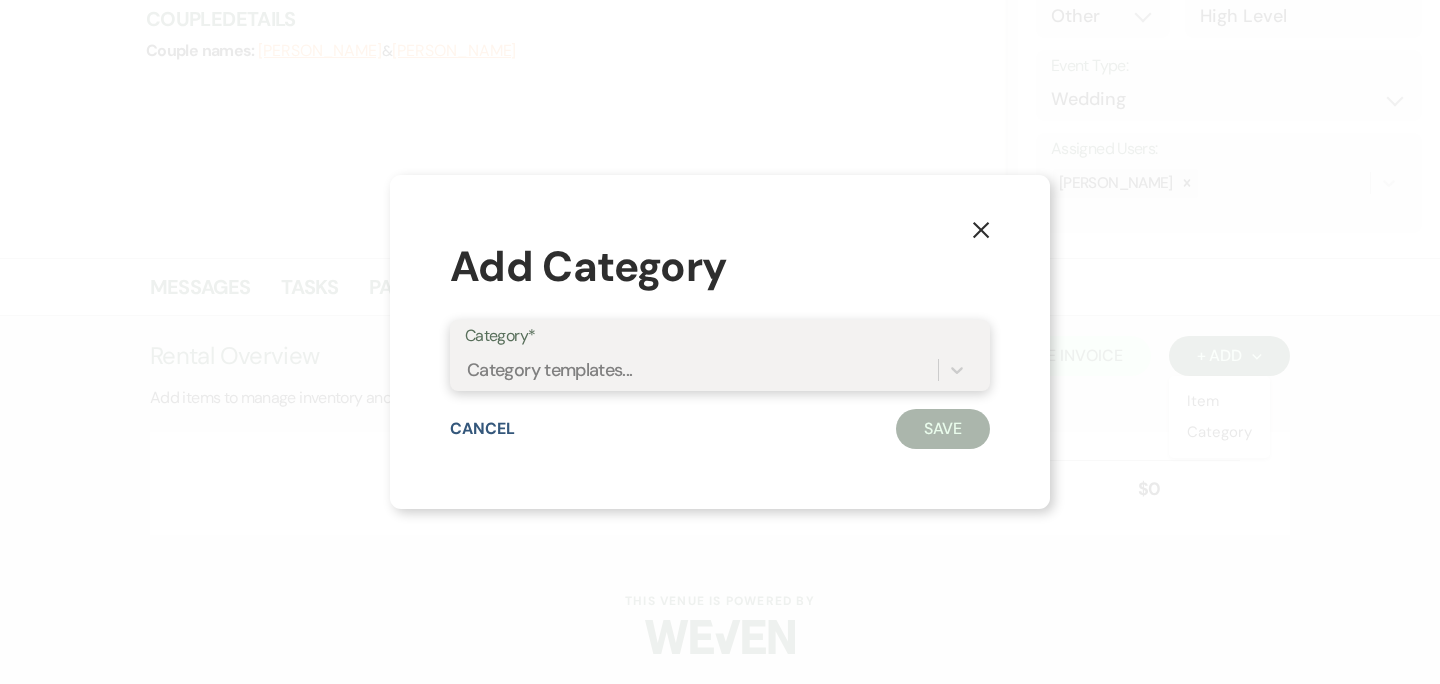 click on "Category templates..." at bounding box center [701, 369] 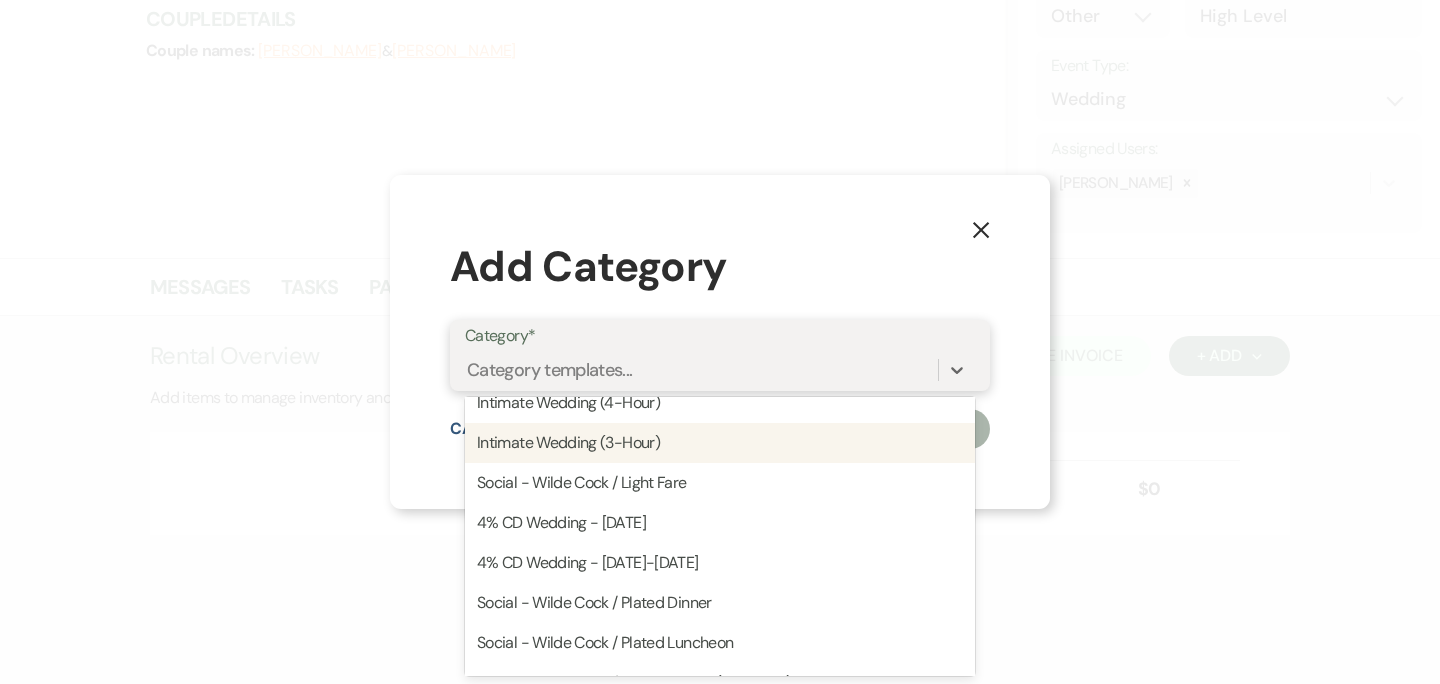 scroll, scrollTop: 143, scrollLeft: 0, axis: vertical 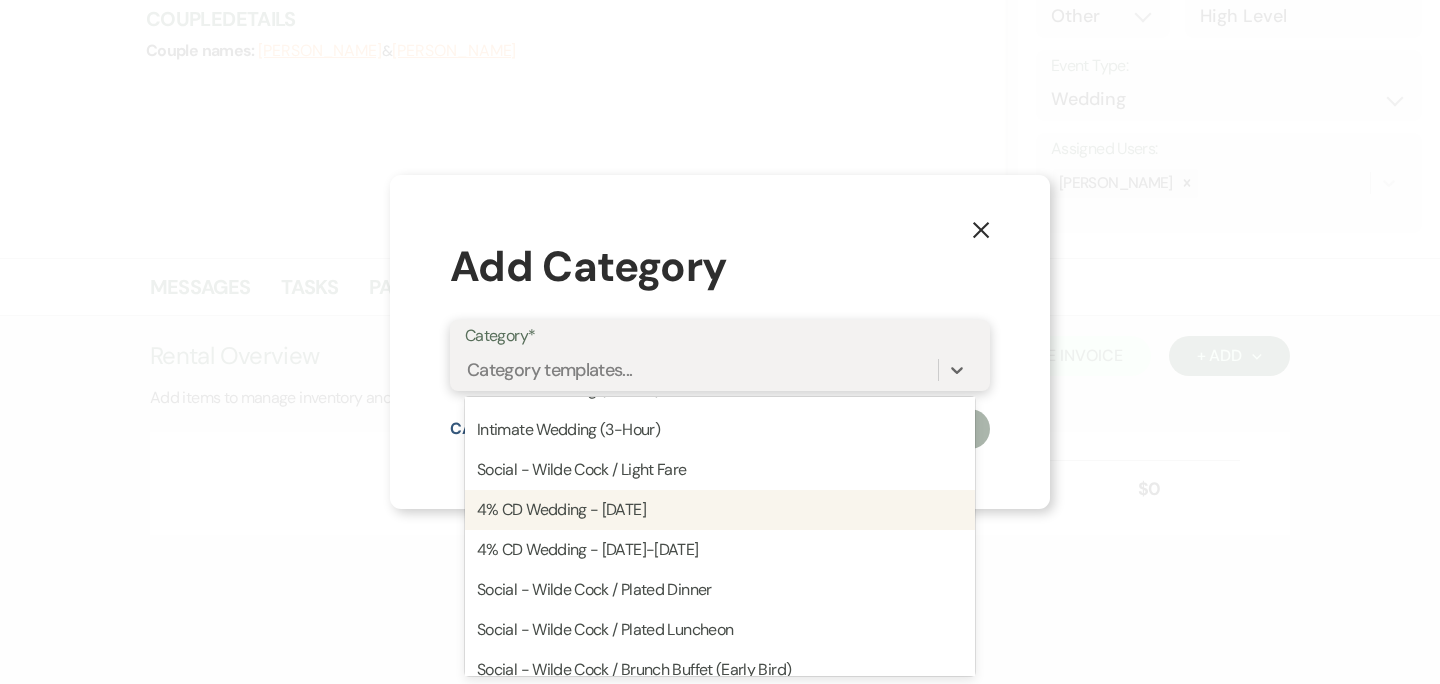 click on "4% CD Wedding - Saturday" at bounding box center [720, 510] 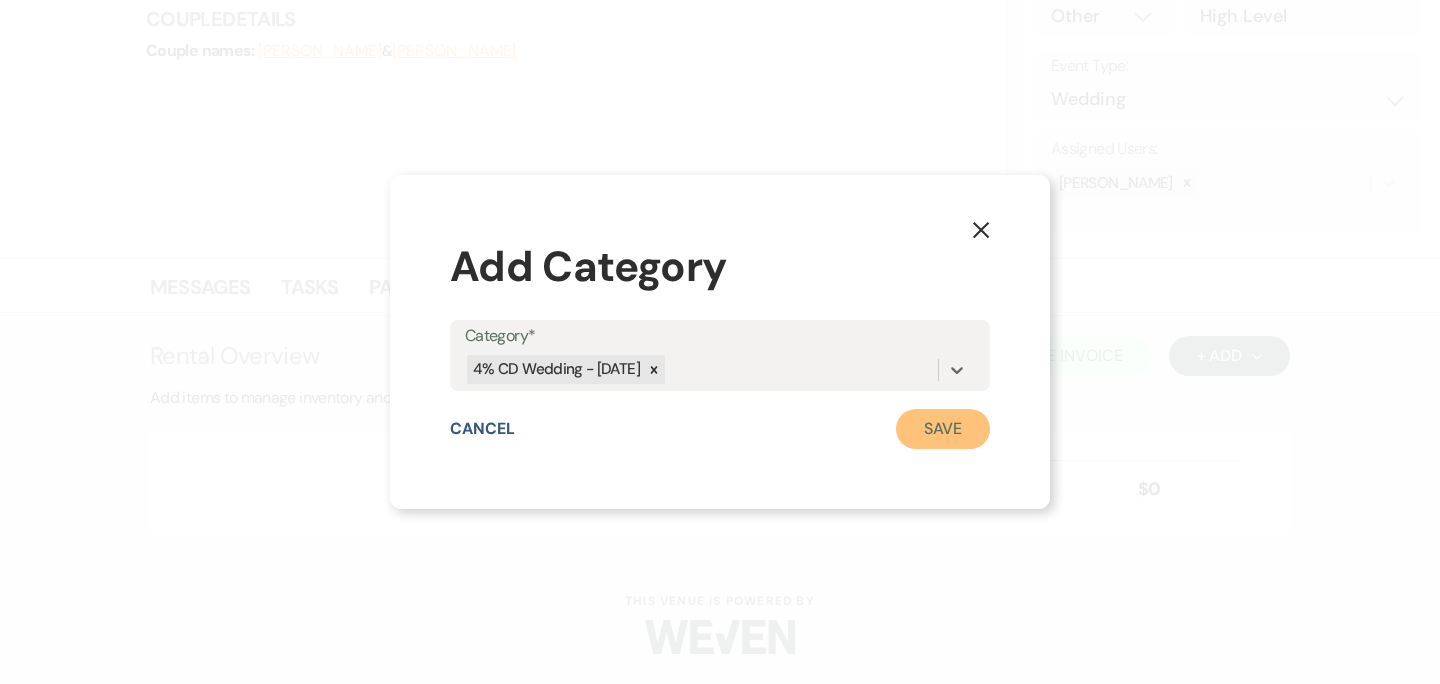 click on "Save" at bounding box center [943, 429] 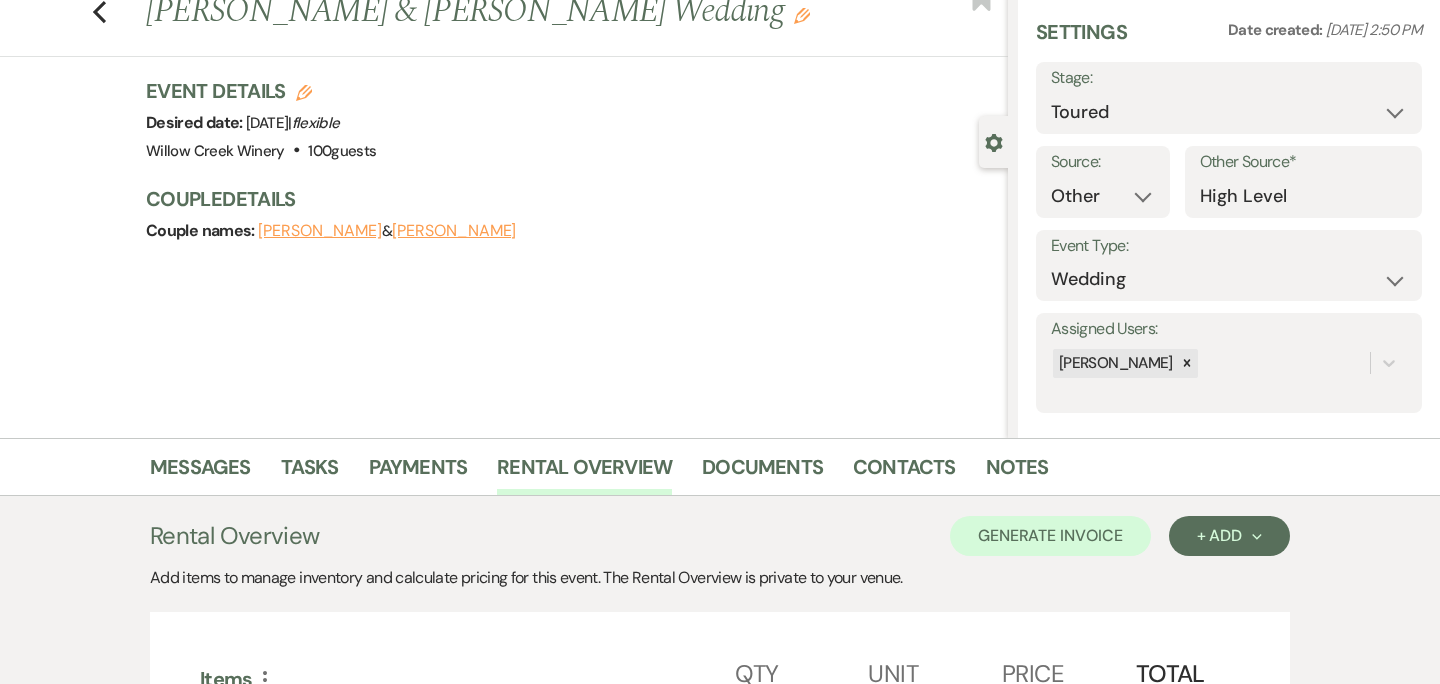scroll, scrollTop: 59, scrollLeft: 0, axis: vertical 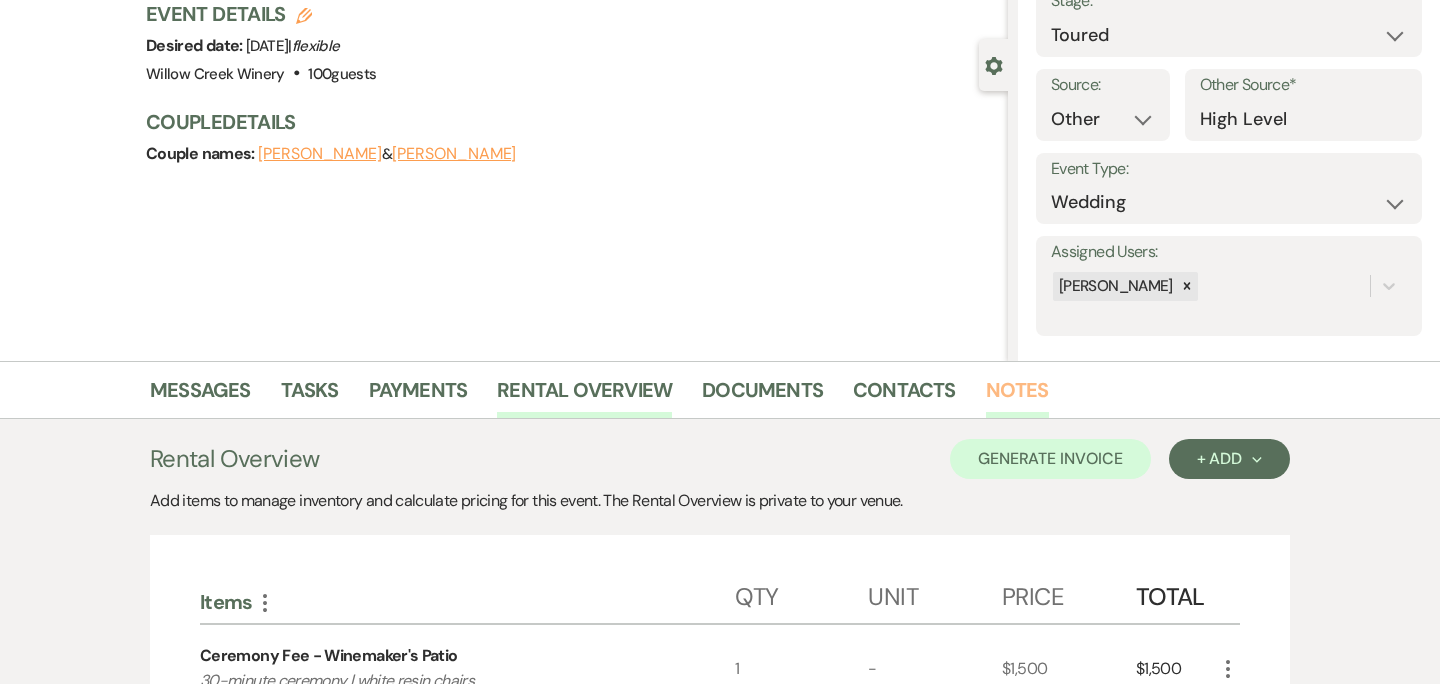 click on "Notes" at bounding box center [1017, 396] 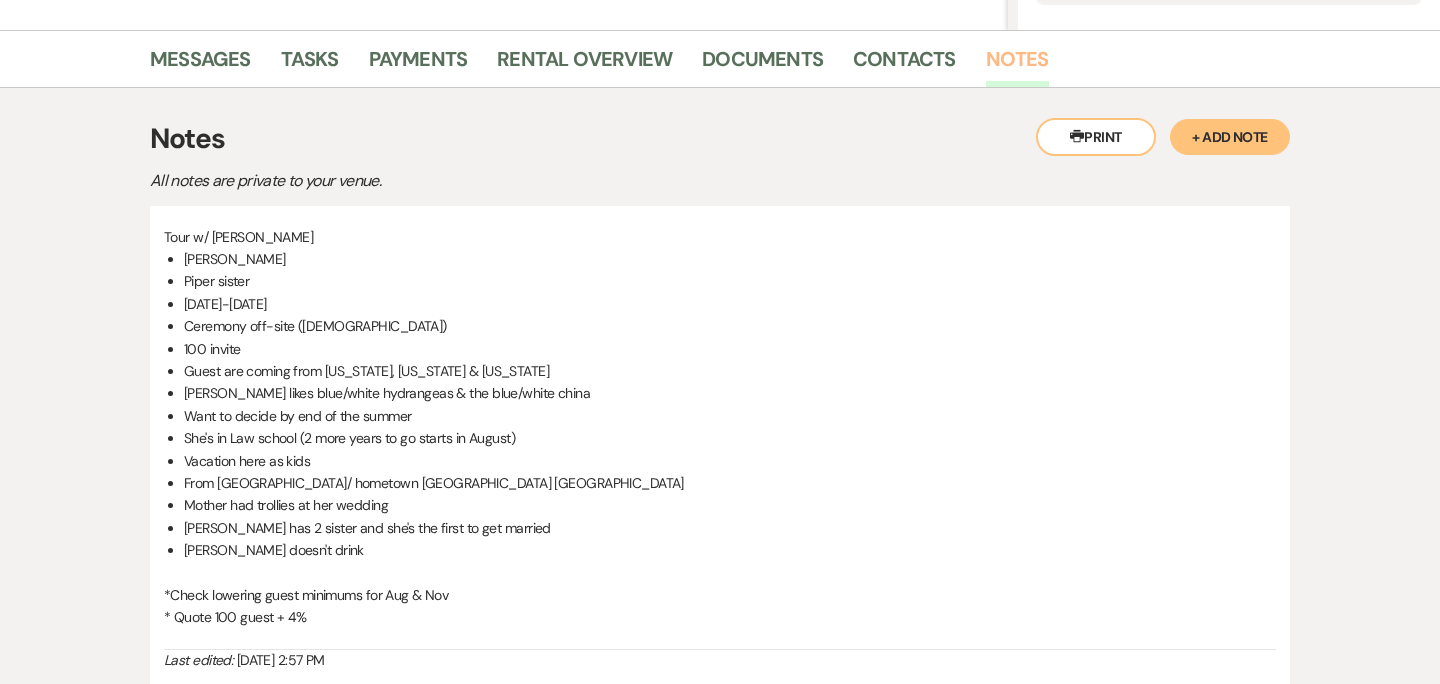 scroll, scrollTop: 535, scrollLeft: 0, axis: vertical 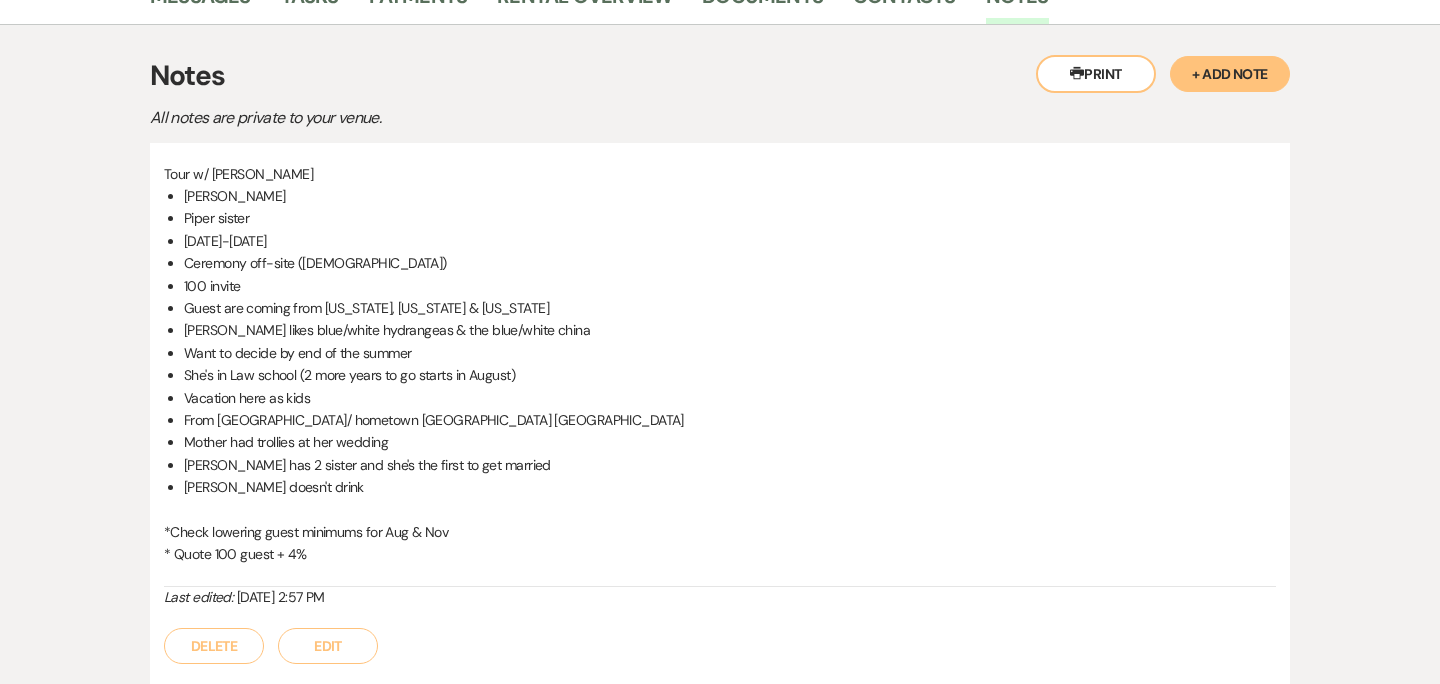 click on "Edit" at bounding box center (328, 646) 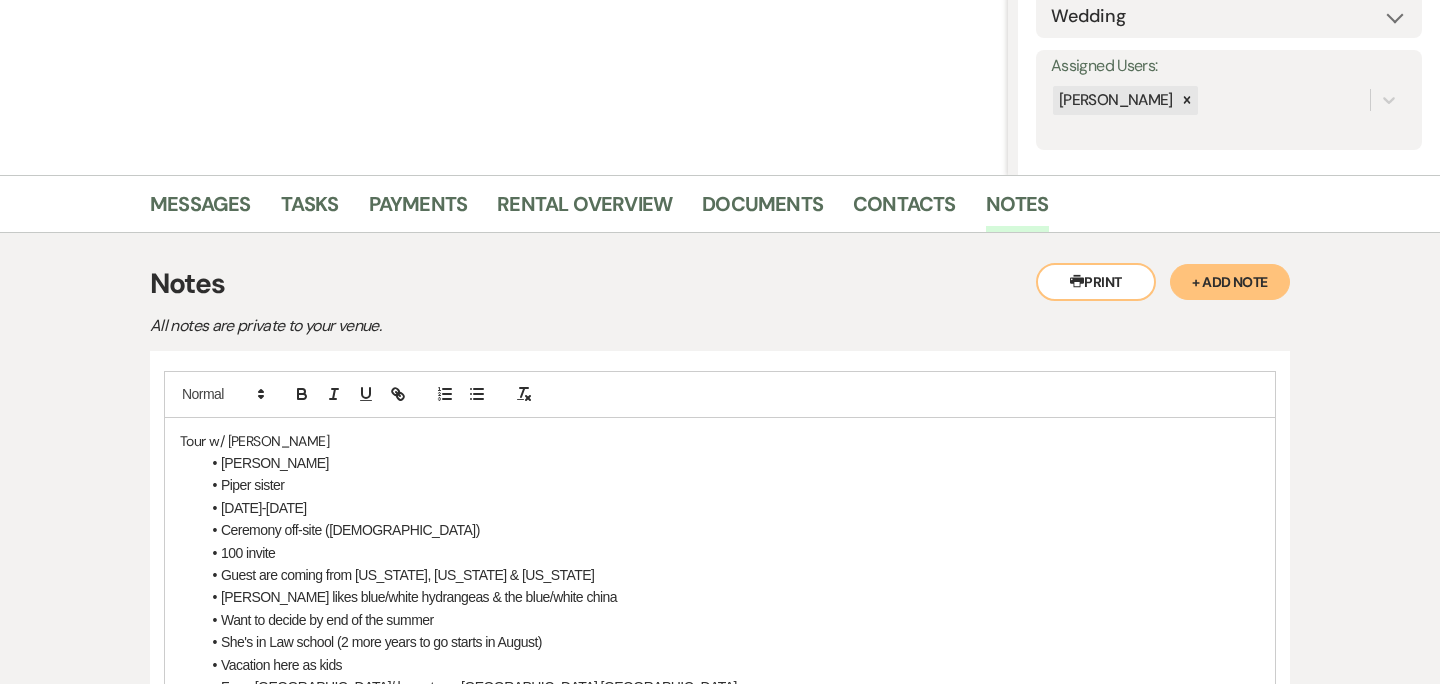 scroll, scrollTop: 535, scrollLeft: 0, axis: vertical 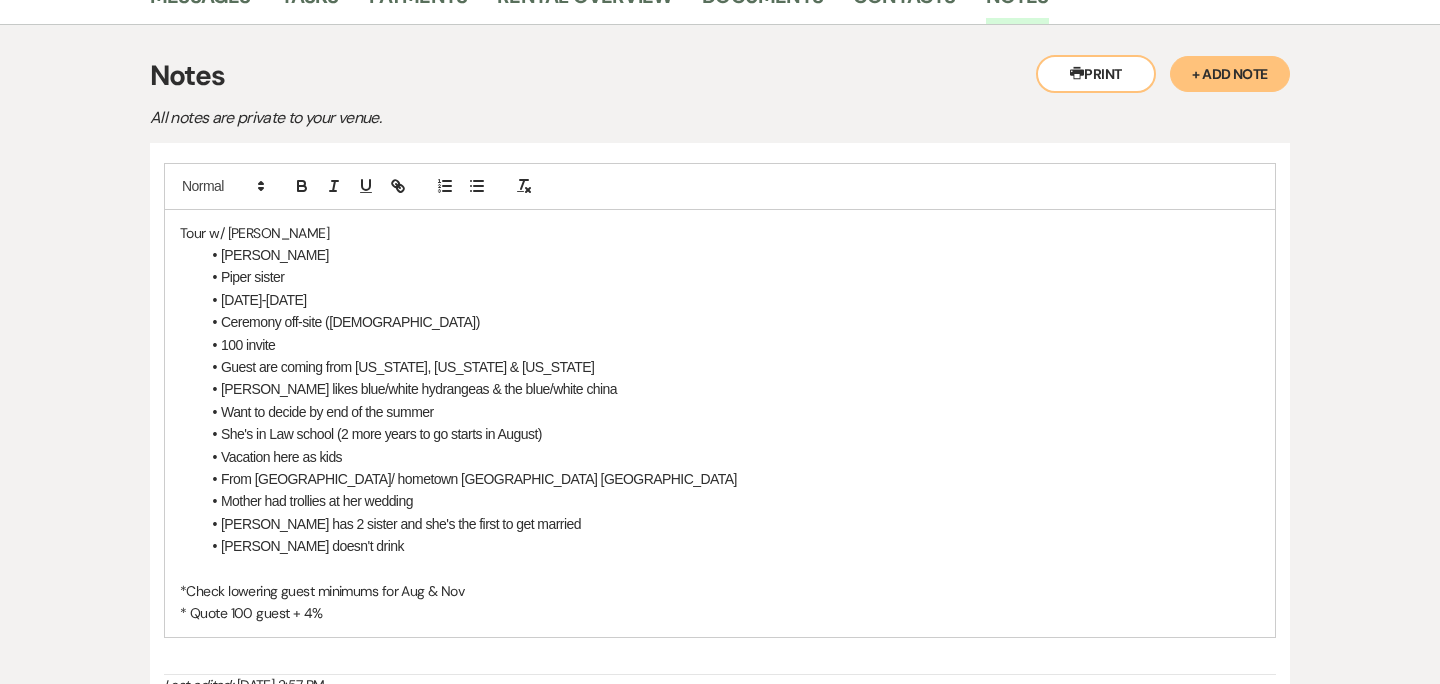 click on "Tour w/ Brooke" at bounding box center (720, 233) 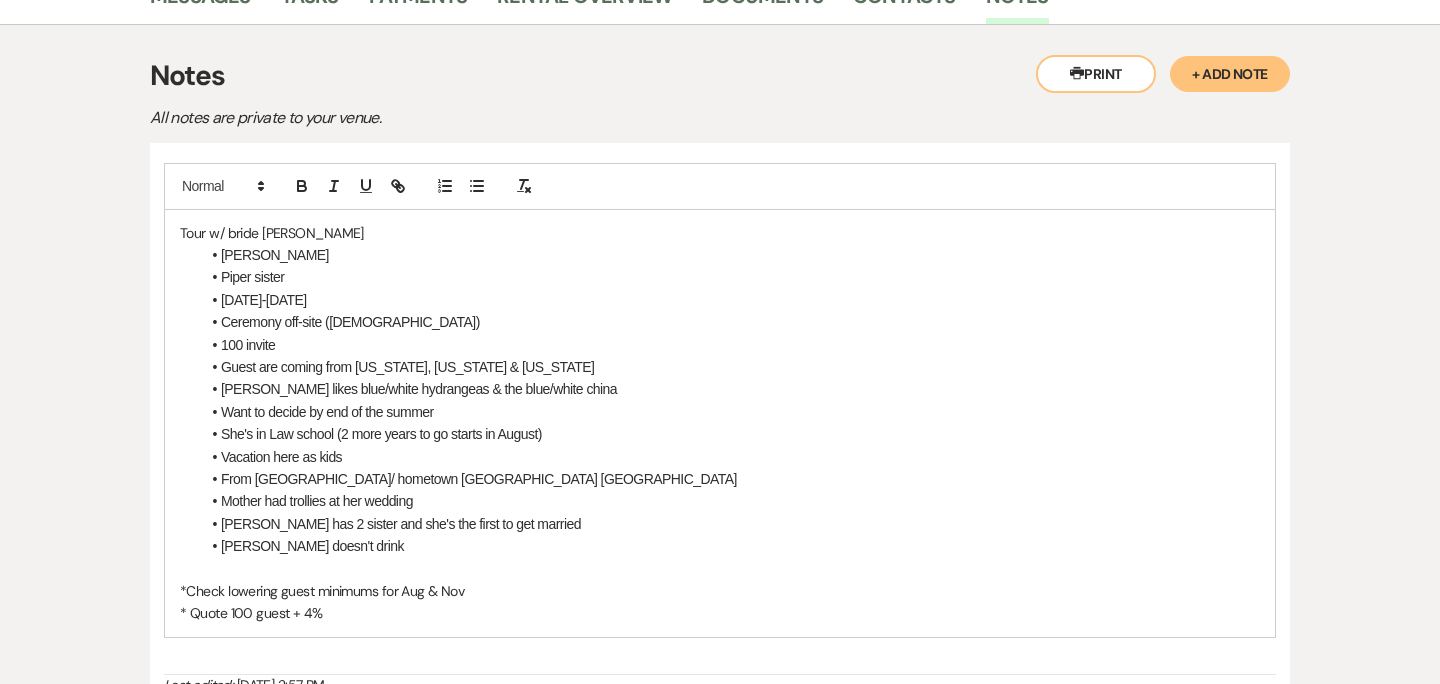 click on "Christine MOB" at bounding box center [730, 255] 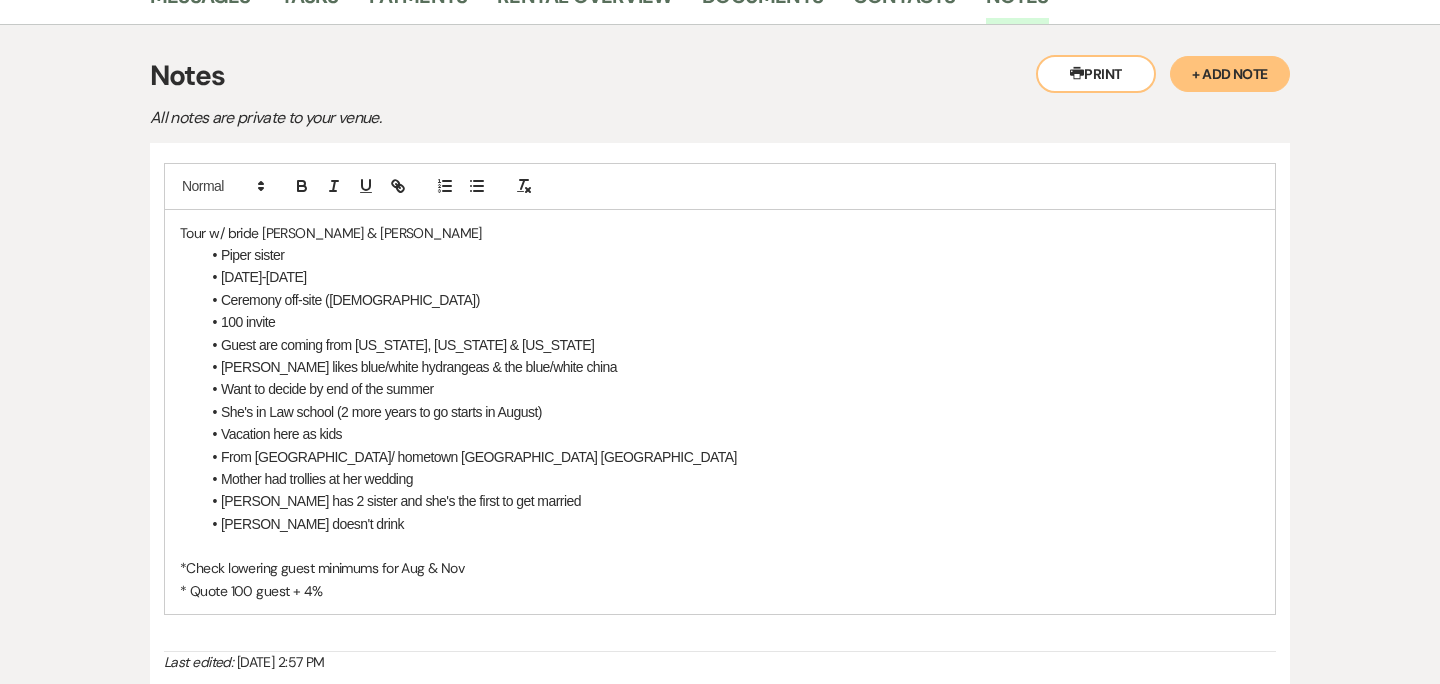 click on "Tour w/ bride Brooke & Christine MOB" at bounding box center (720, 233) 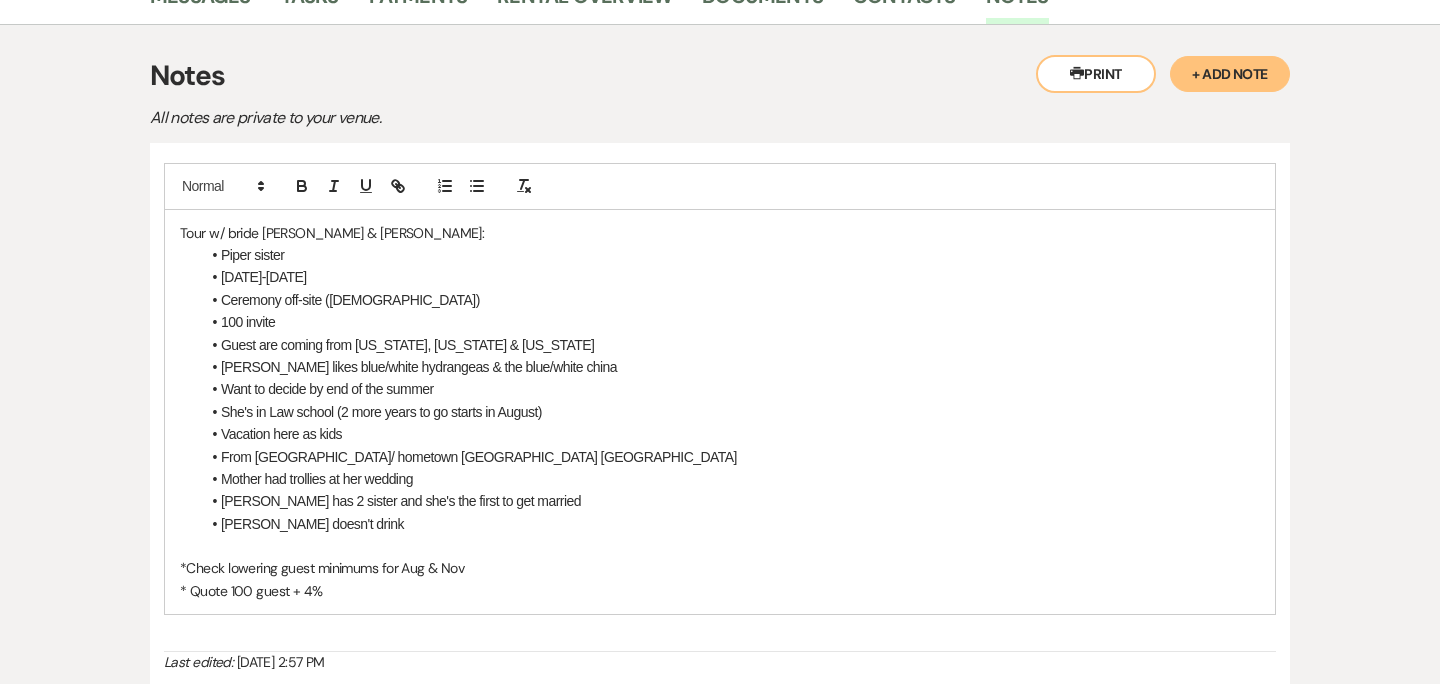 click on "Piper sister" at bounding box center [730, 255] 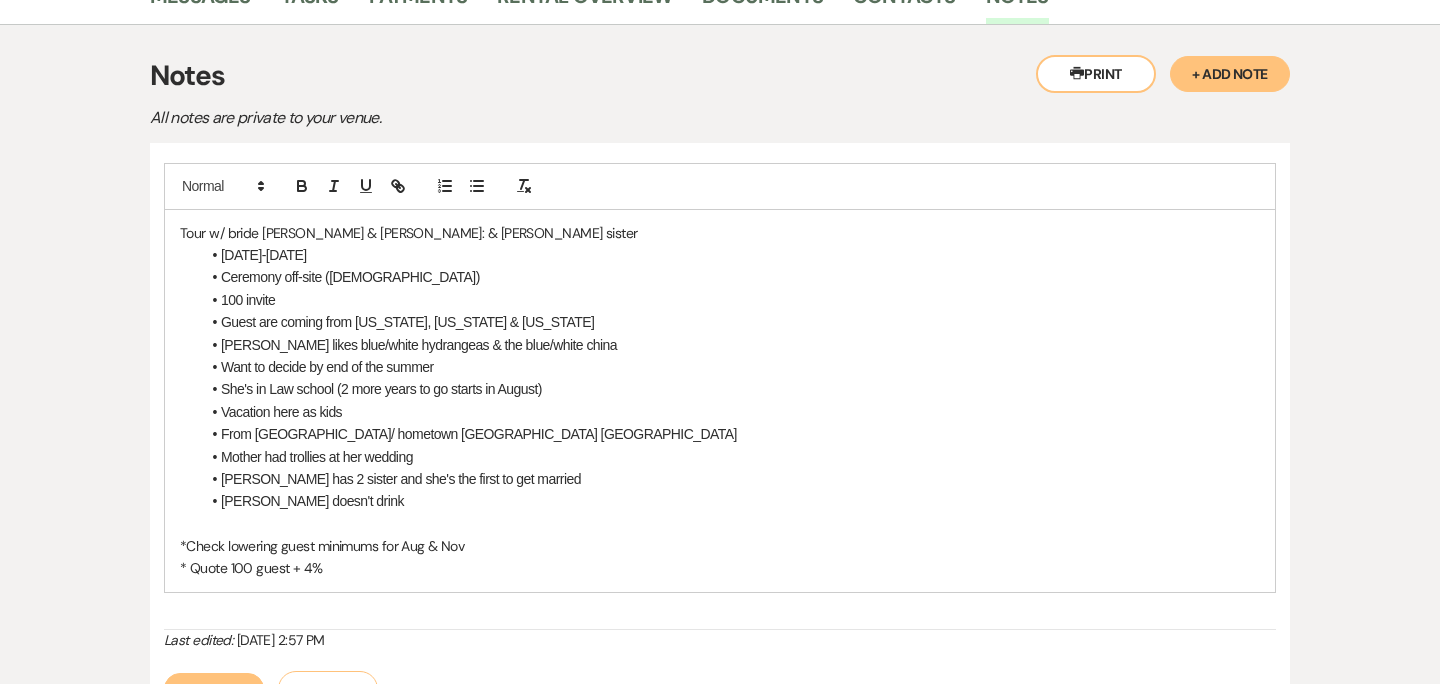 click on "Tour w/ bride Brooke & Christine MOB: & Piper sister" at bounding box center (720, 233) 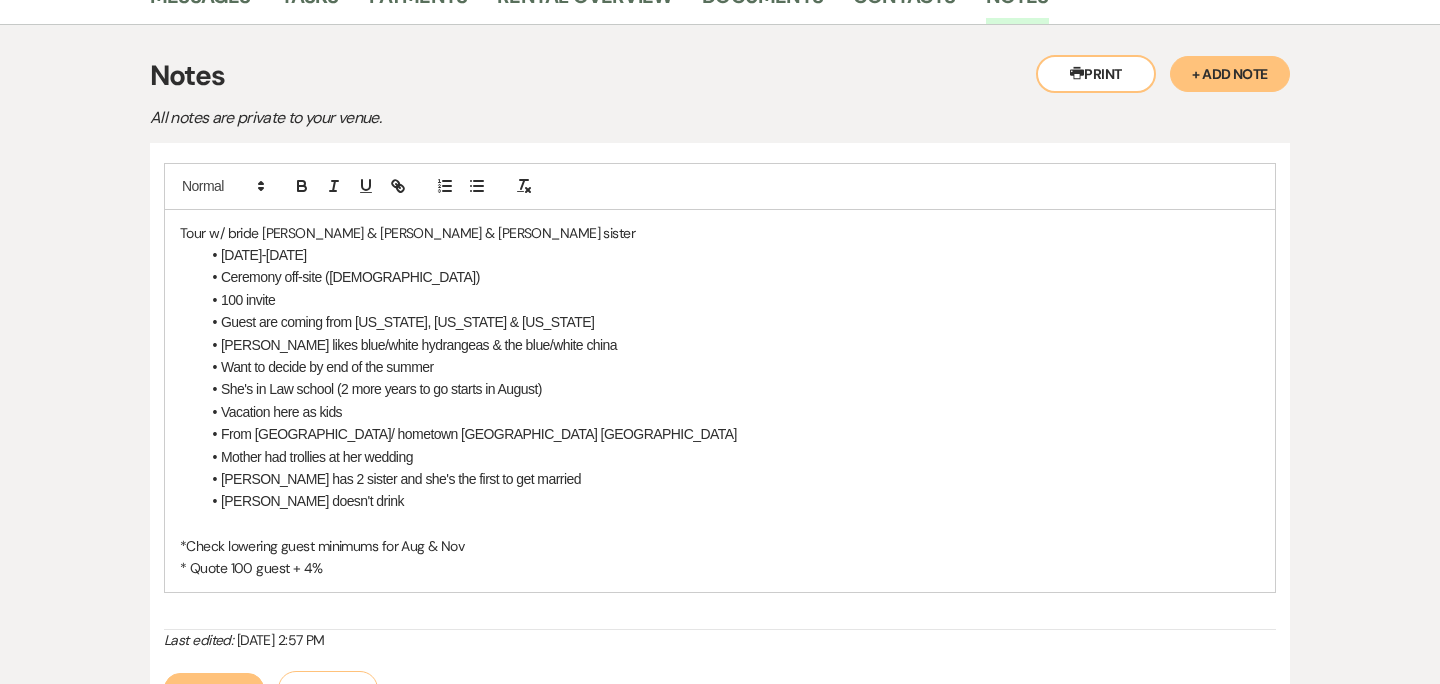 click on "Tour w/ bride Brooke & Christine MOB & Piper sister" at bounding box center [720, 233] 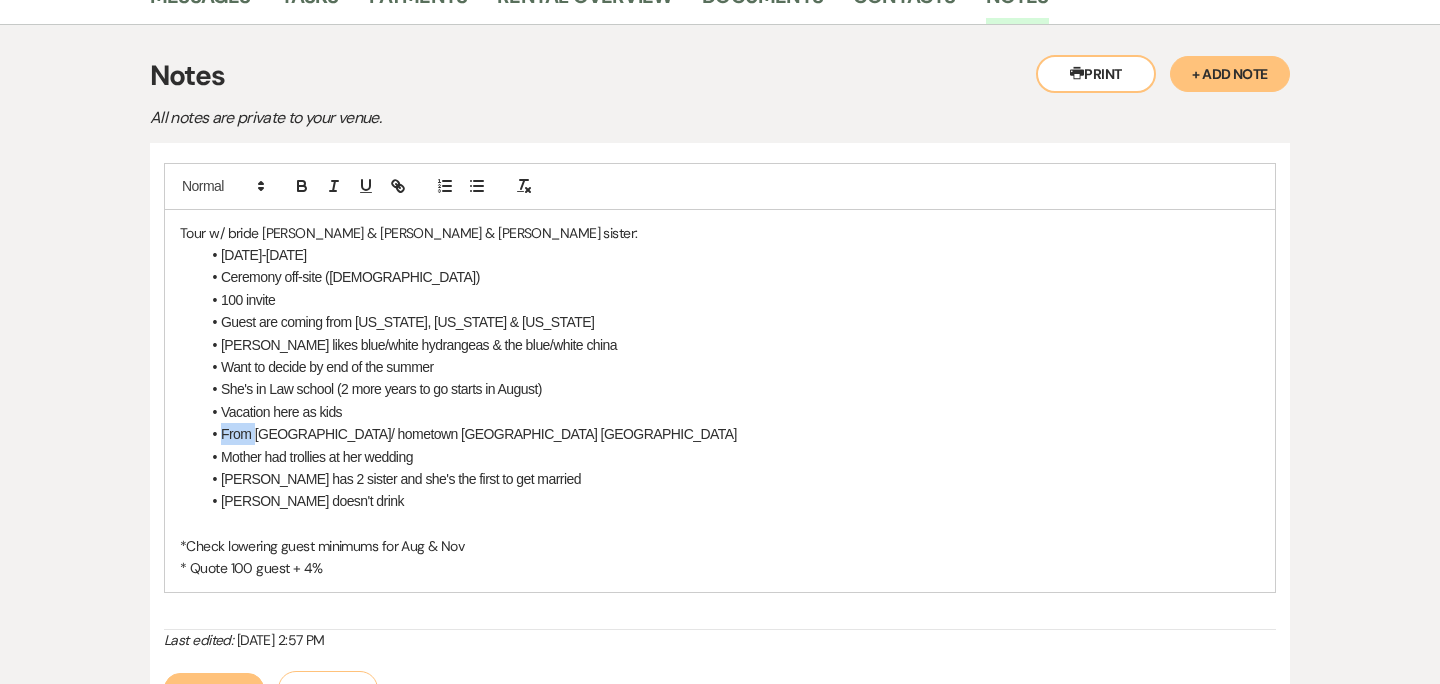 drag, startPoint x: 252, startPoint y: 428, endPoint x: 223, endPoint y: 429, distance: 29.017237 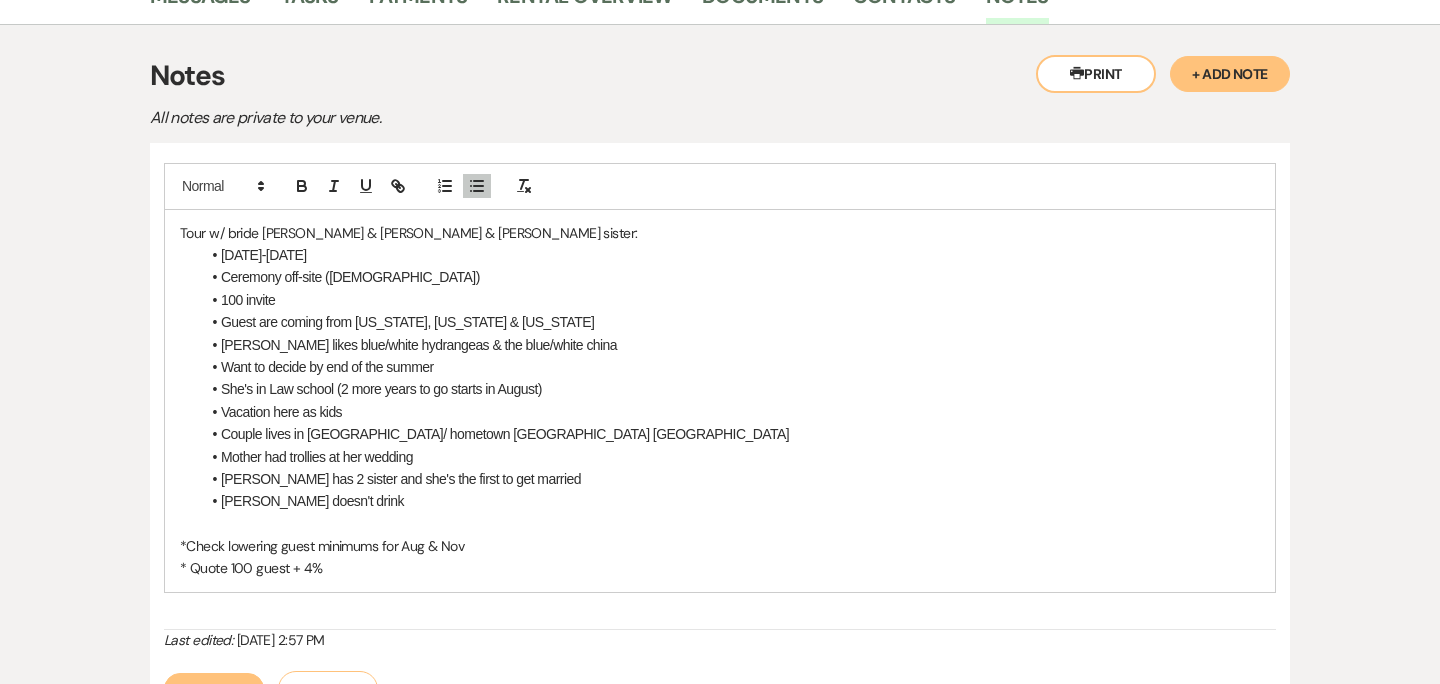 click on "Cody doesn't drink" at bounding box center [730, 501] 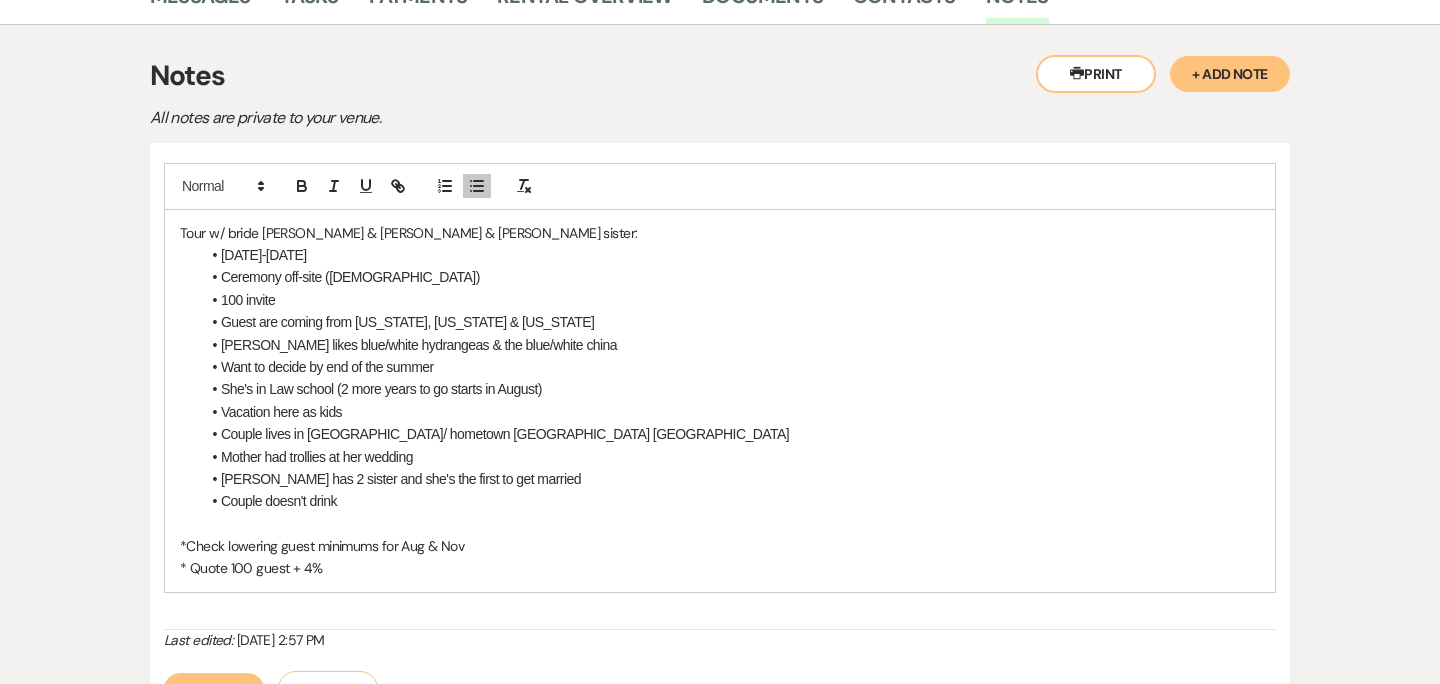 click on "Couple doesn't drink" at bounding box center (730, 501) 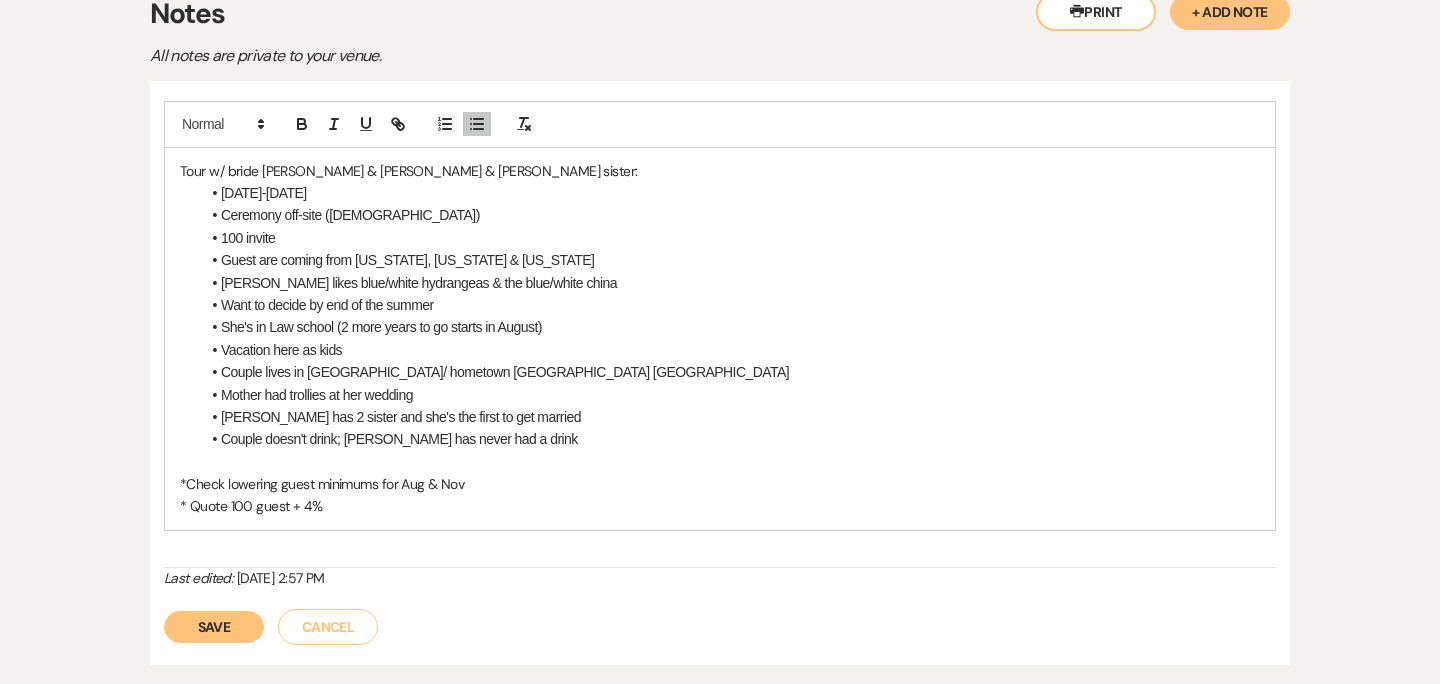 click on "Save" at bounding box center (214, 627) 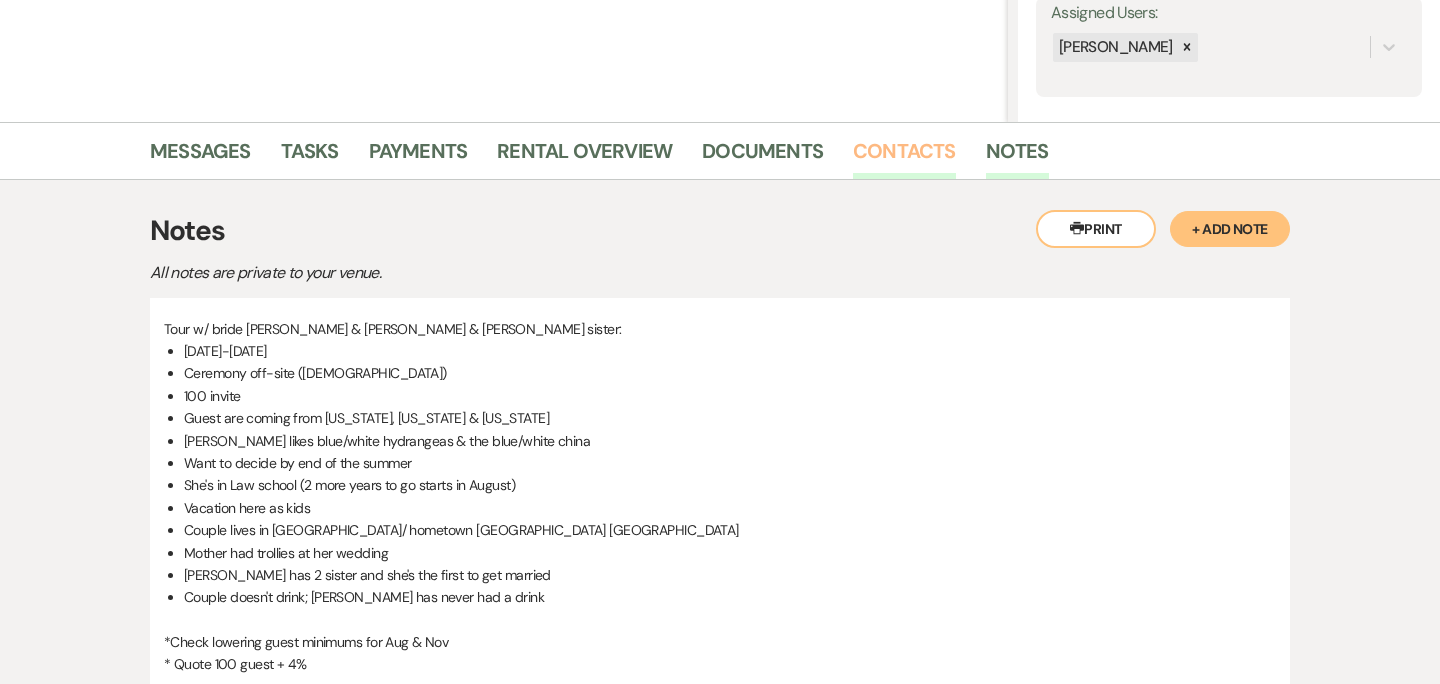 click on "Contacts" at bounding box center (904, 157) 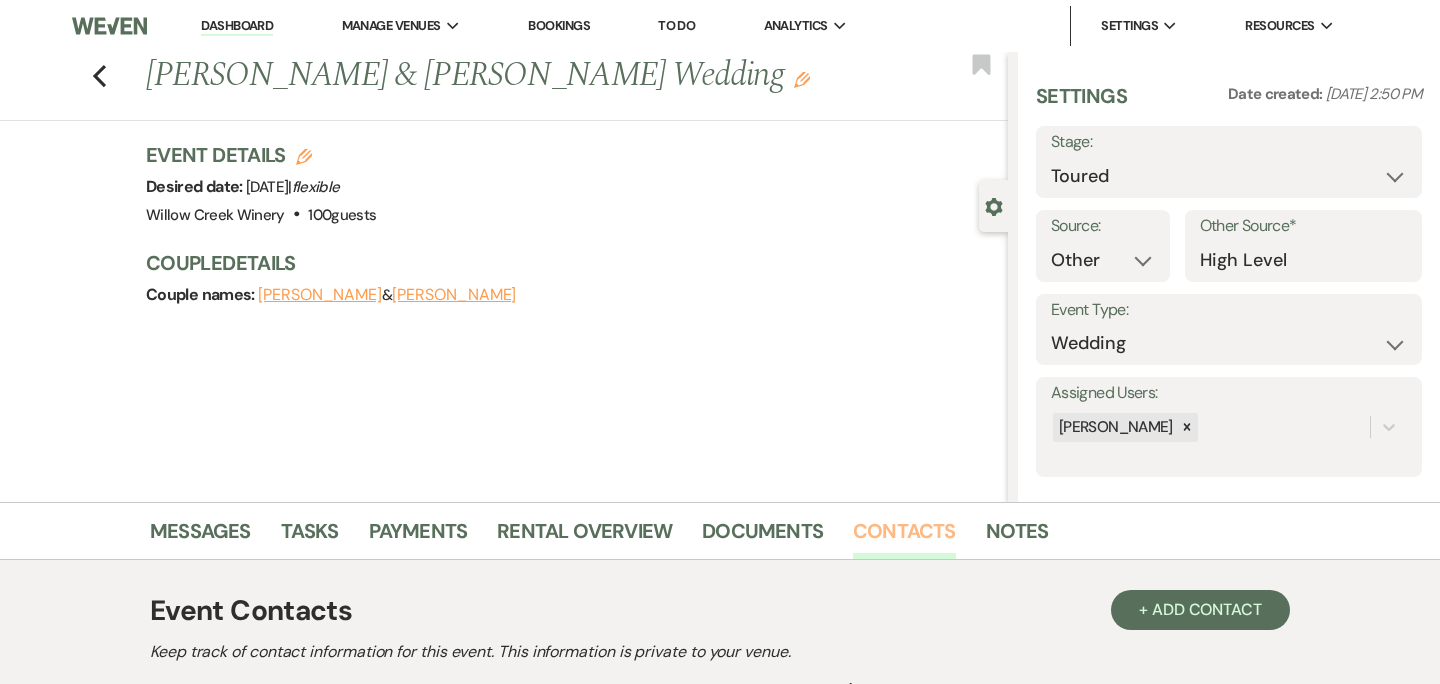 scroll, scrollTop: 251, scrollLeft: 0, axis: vertical 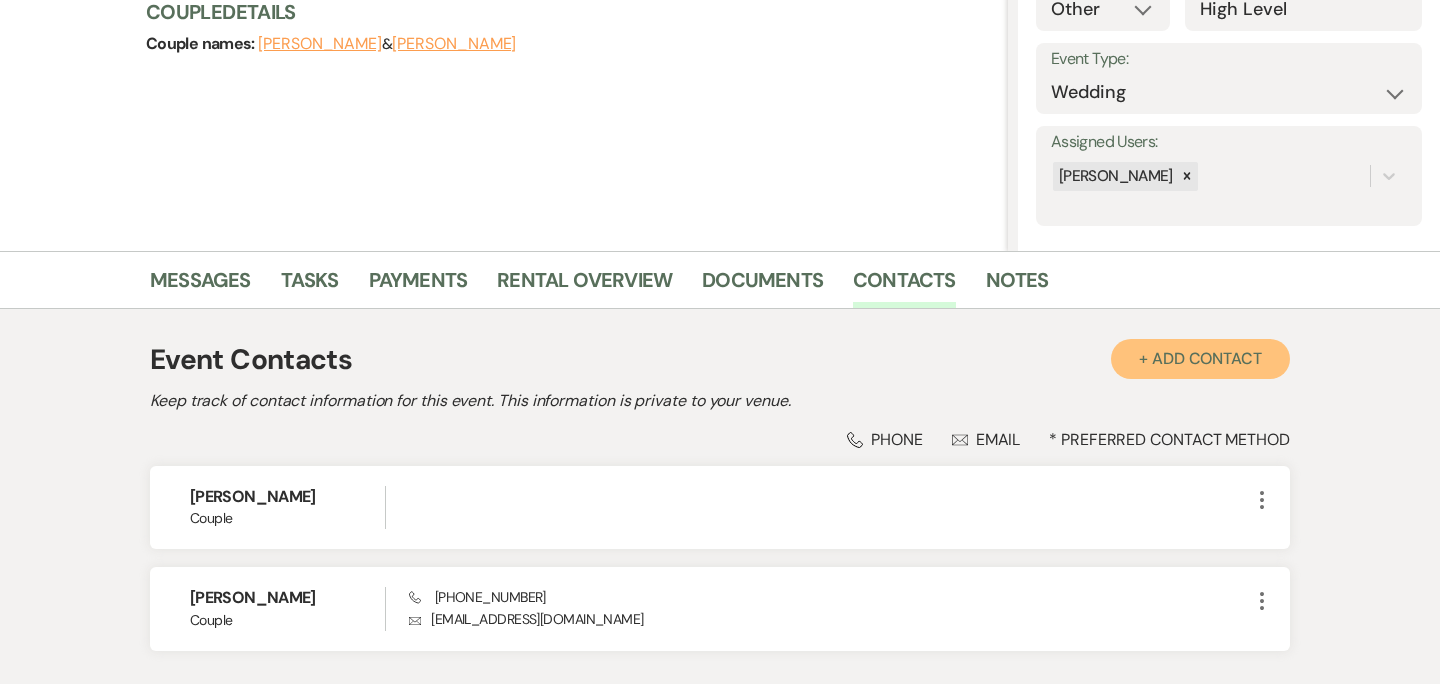 click on "+ Add Contact" at bounding box center [1200, 359] 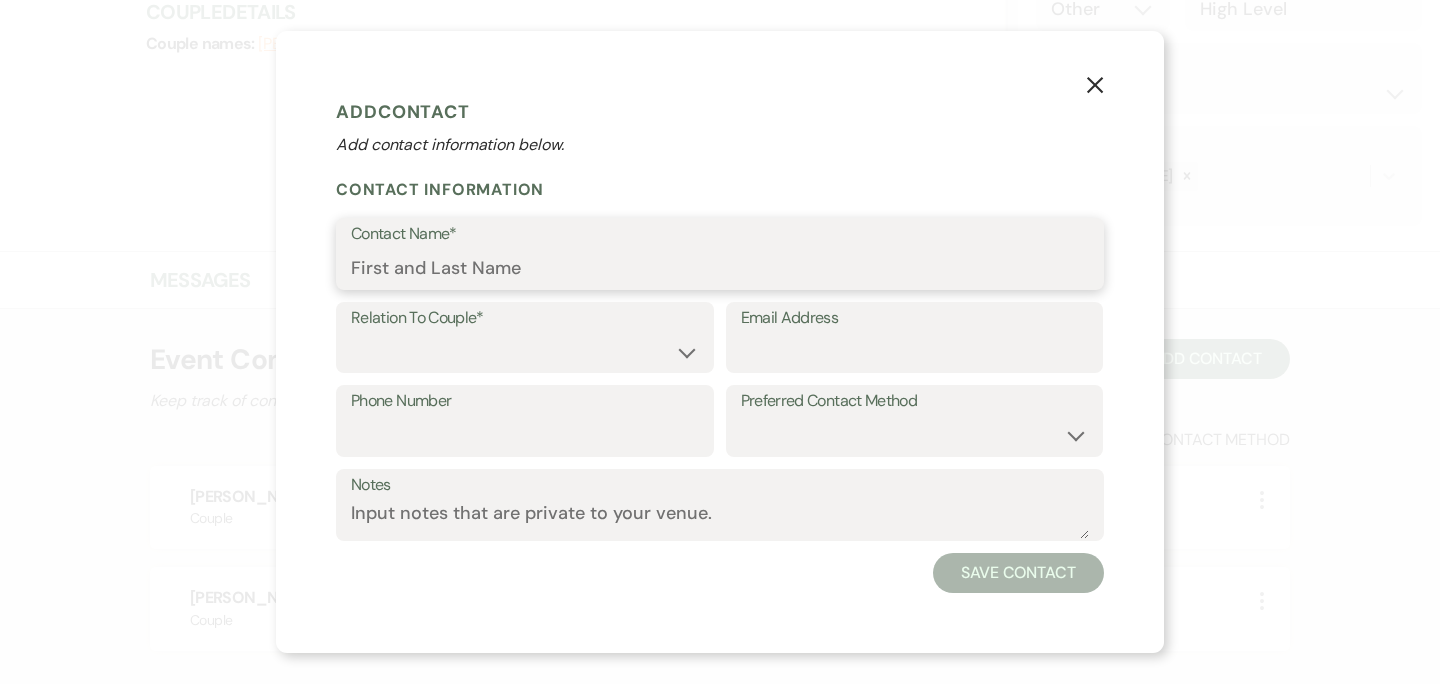 click on "Contact Name*" at bounding box center [720, 268] 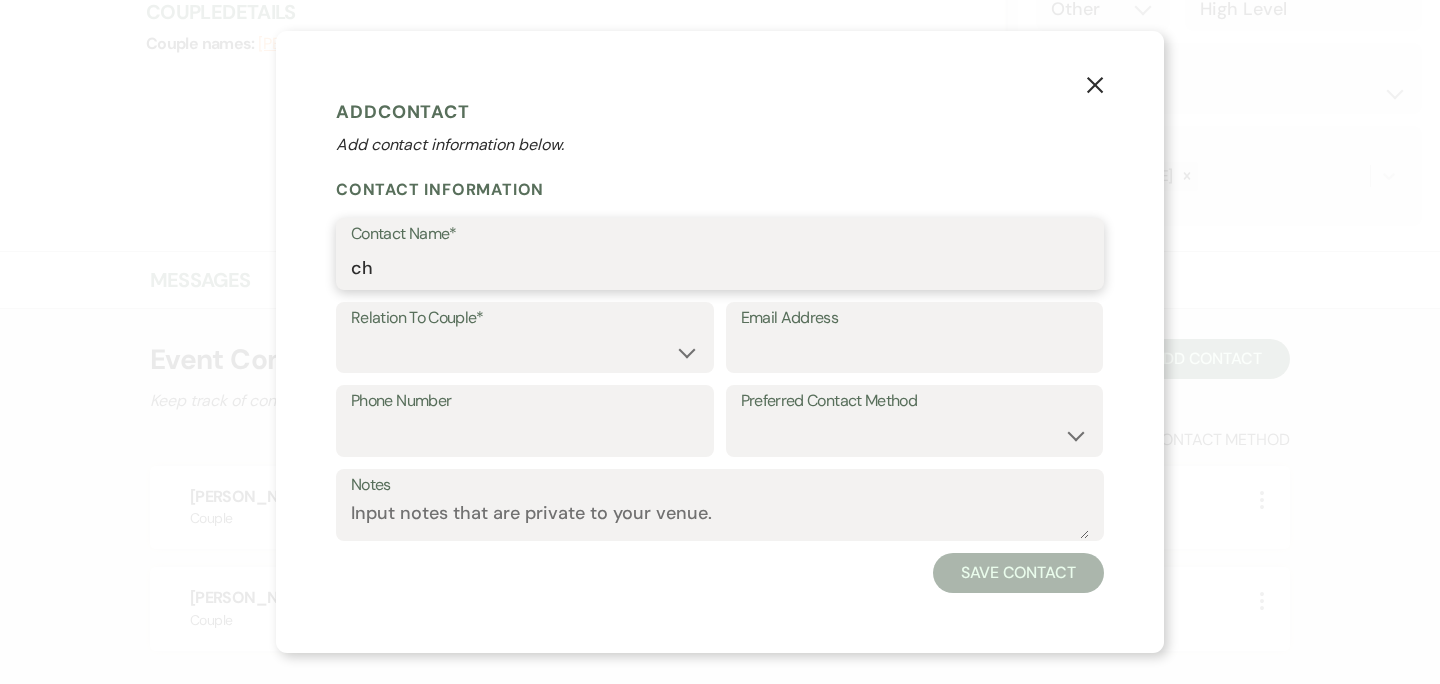 type on "c" 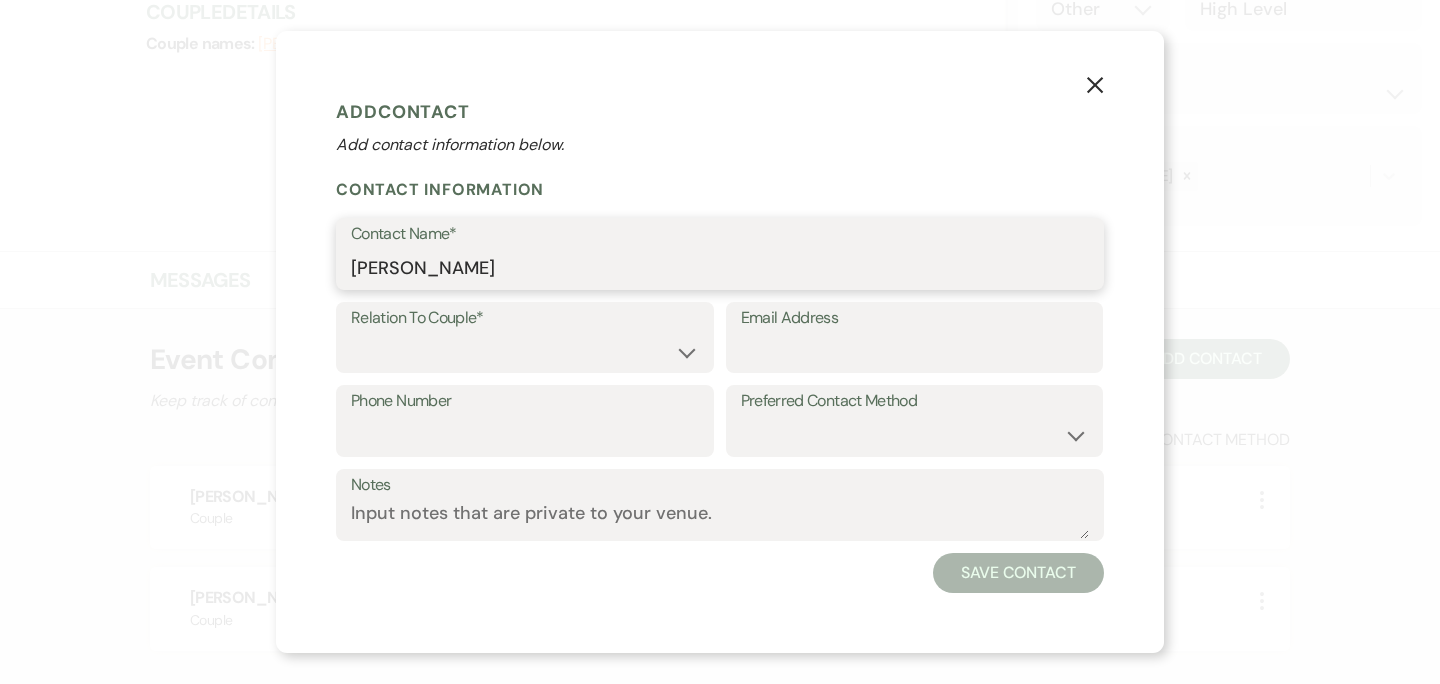 type on "Christine Applegate" 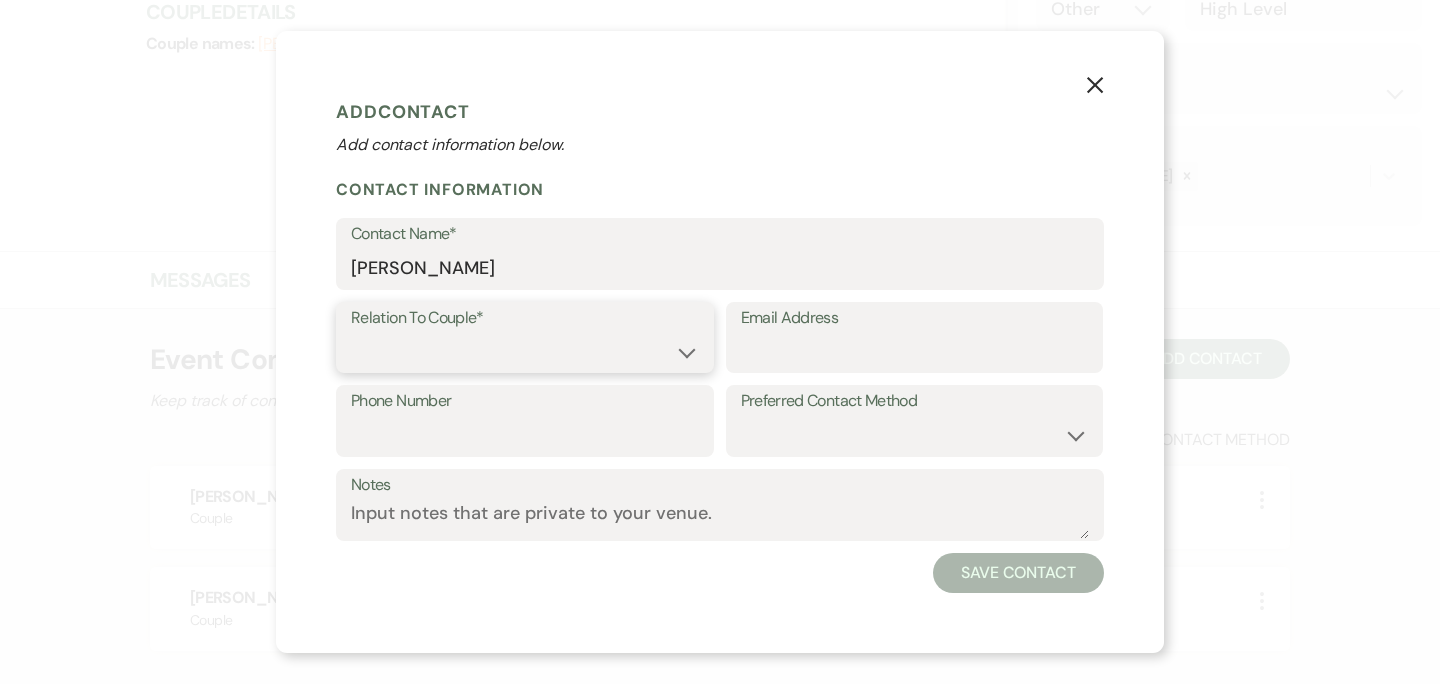 click on "Couple Planner Parent of Couple Family Member Friend Other" at bounding box center [525, 351] 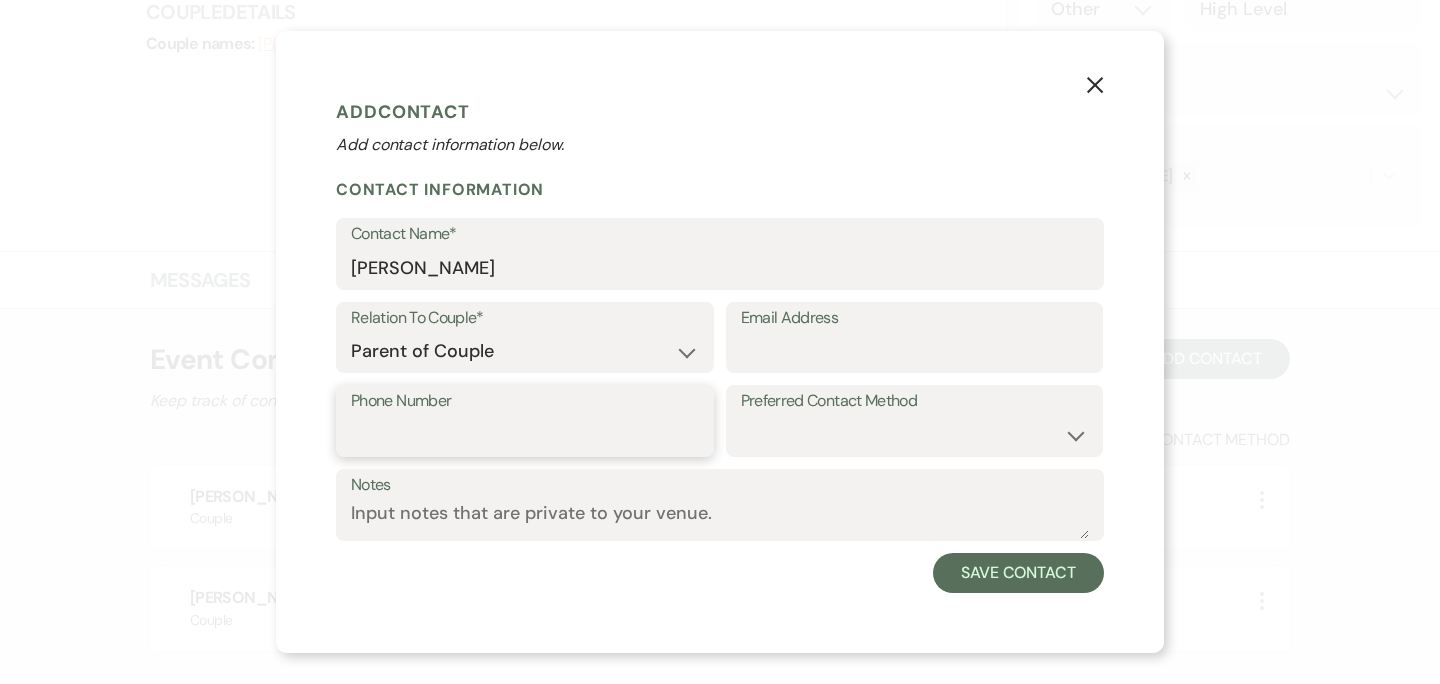 click on "Phone Number" at bounding box center [525, 435] 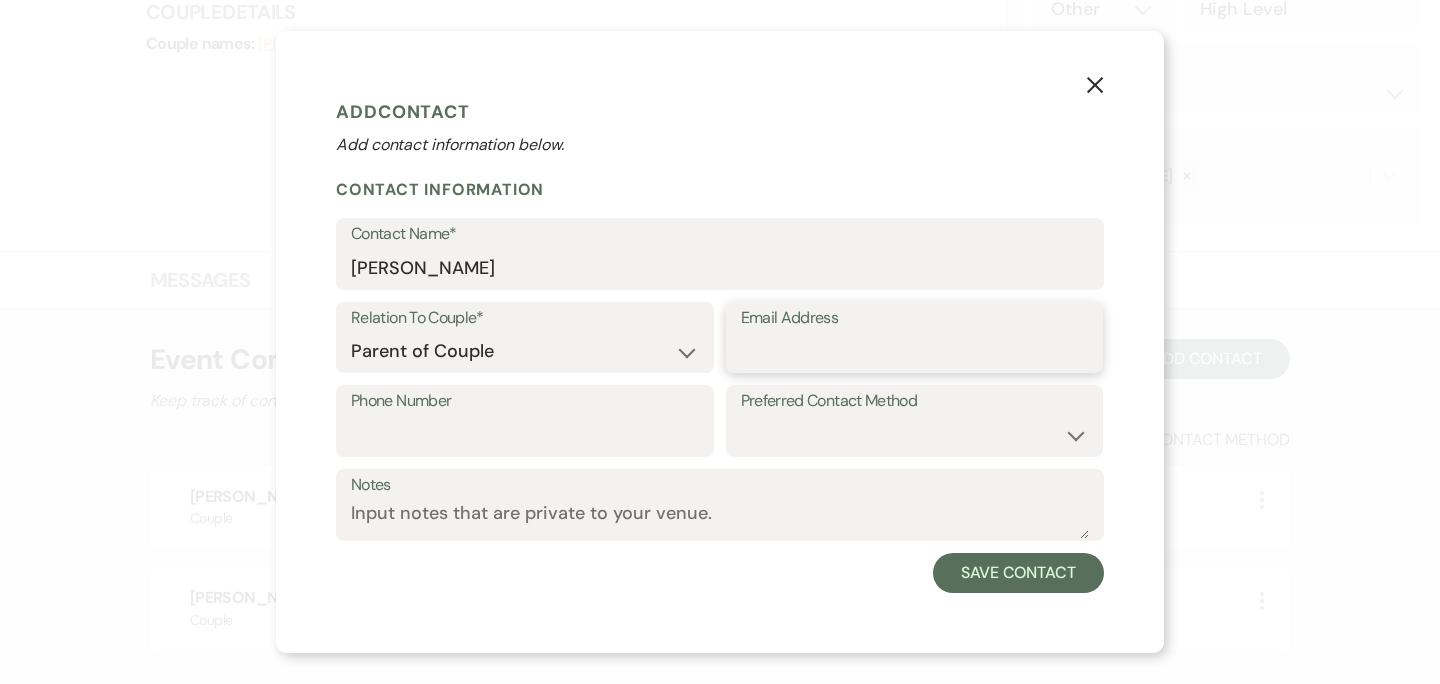 click on "Email Address" at bounding box center [915, 351] 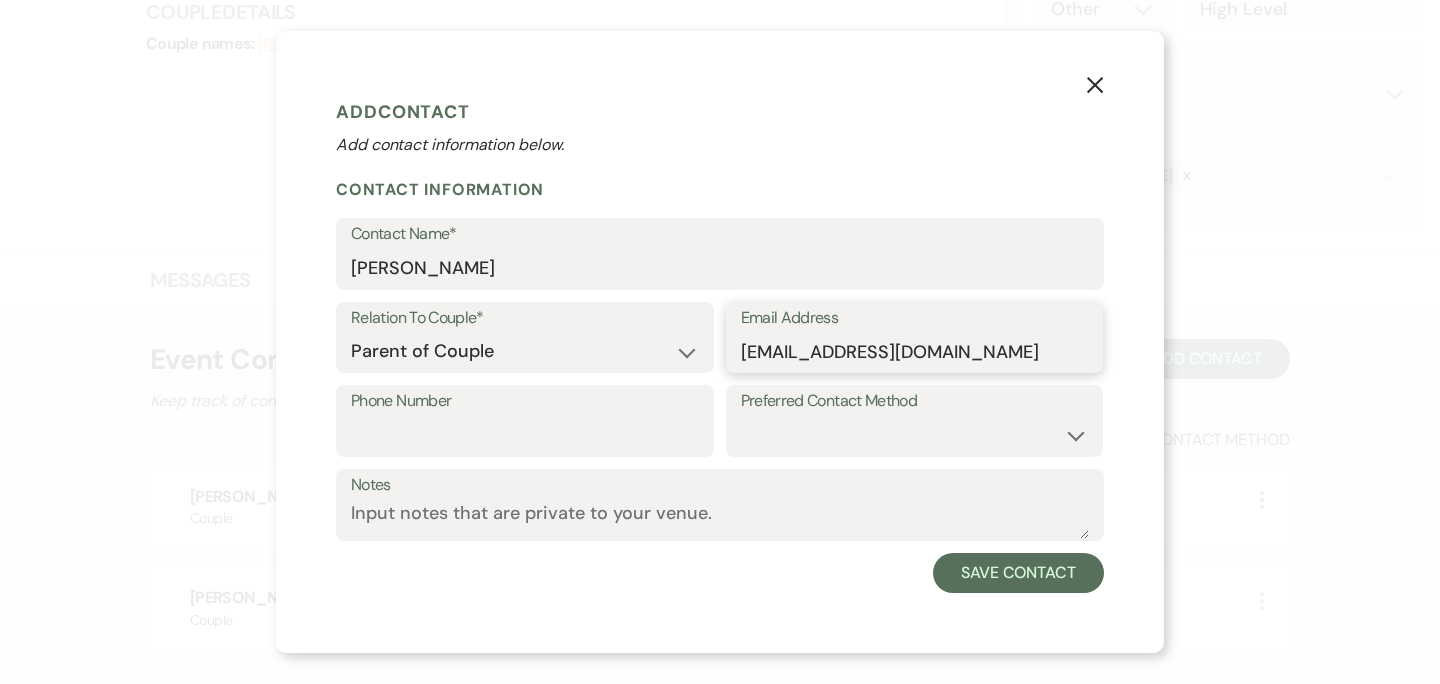 type on "bklynapples@aol.com" 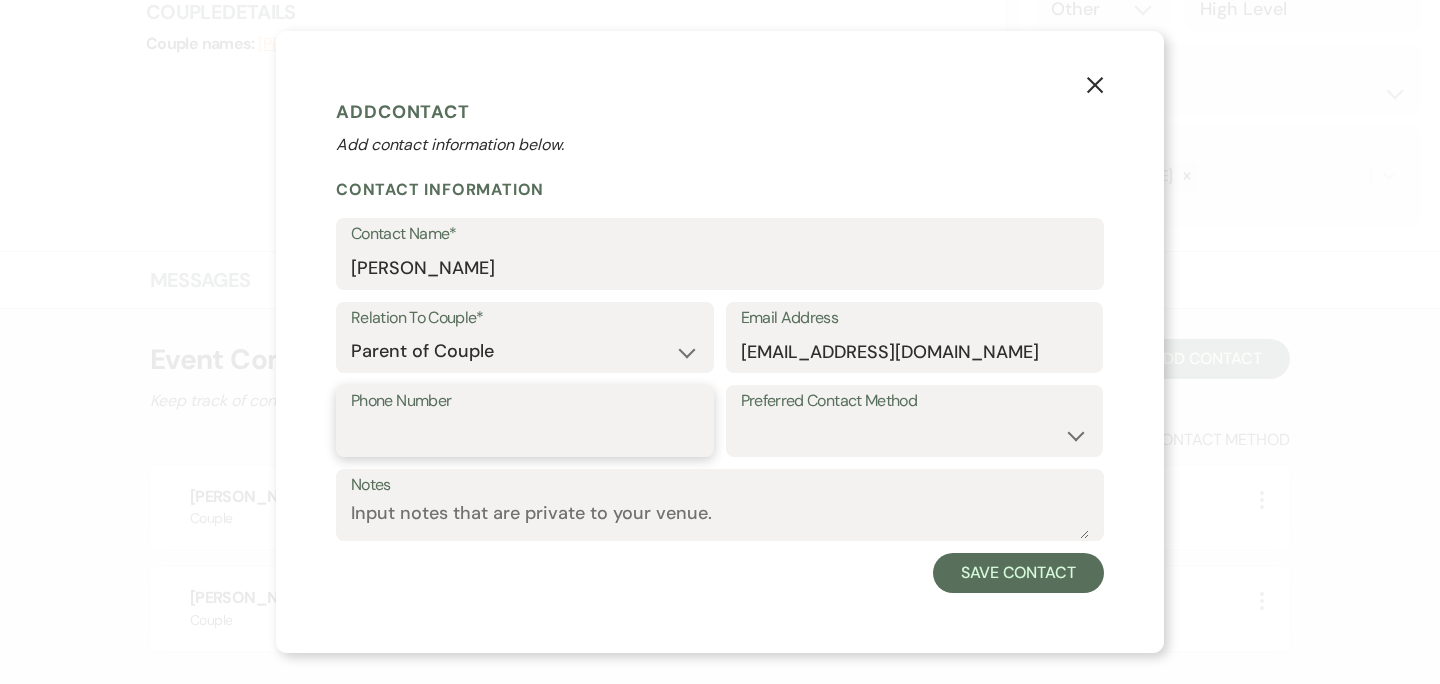 click on "Phone Number" at bounding box center [525, 435] 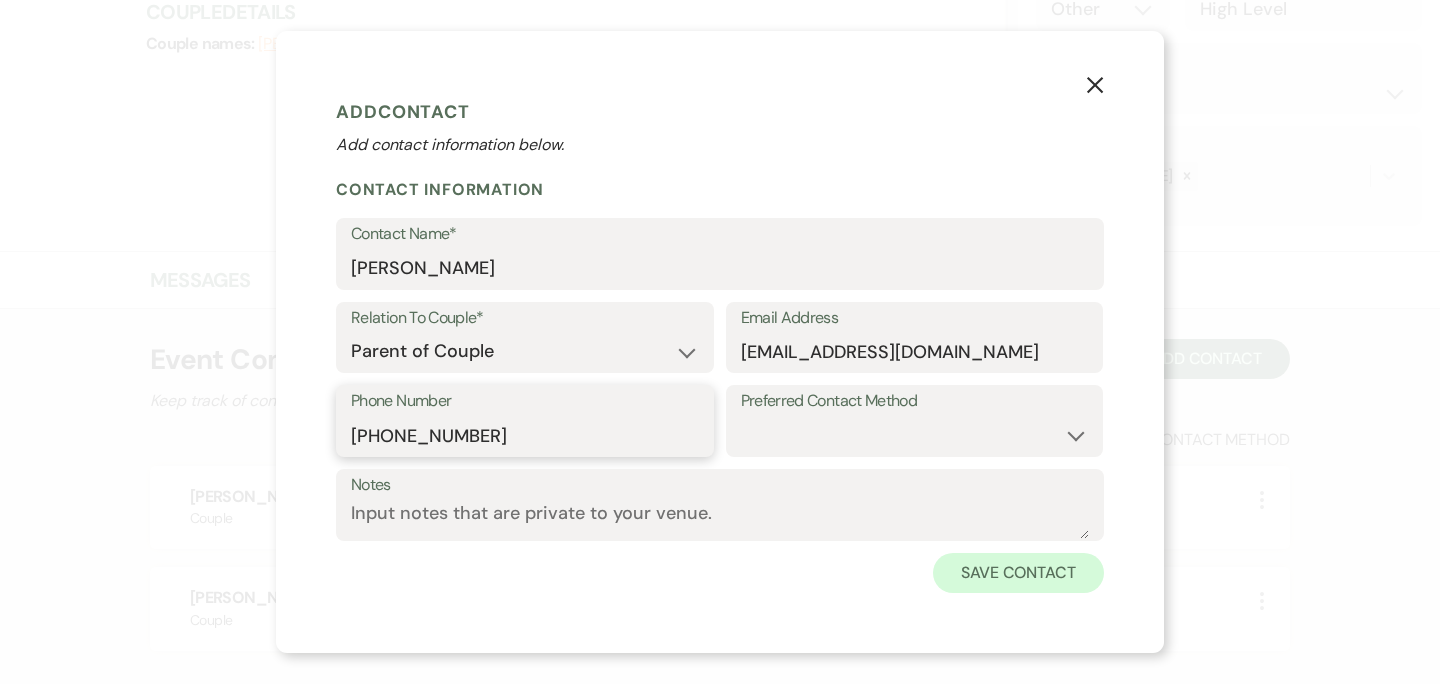 type on "(908) 433-9586" 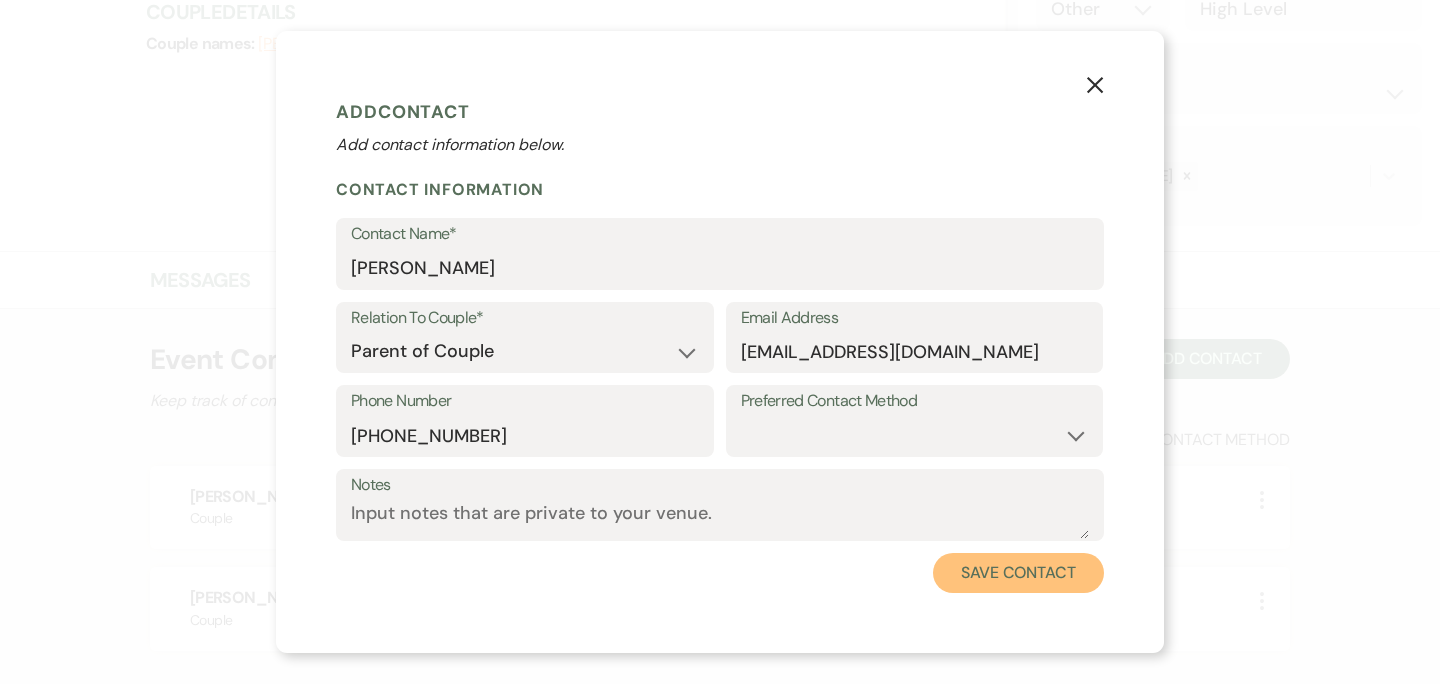 click on "Save Contact" at bounding box center [1018, 573] 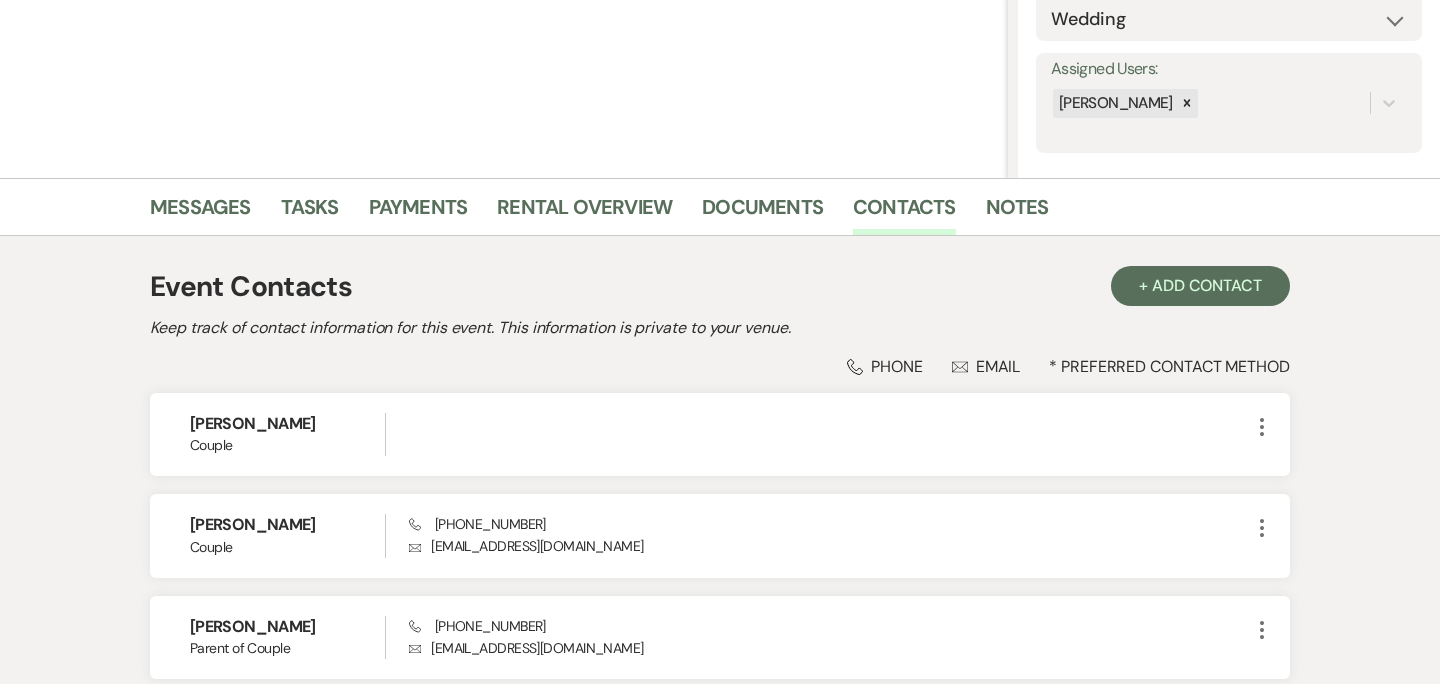scroll, scrollTop: 300, scrollLeft: 0, axis: vertical 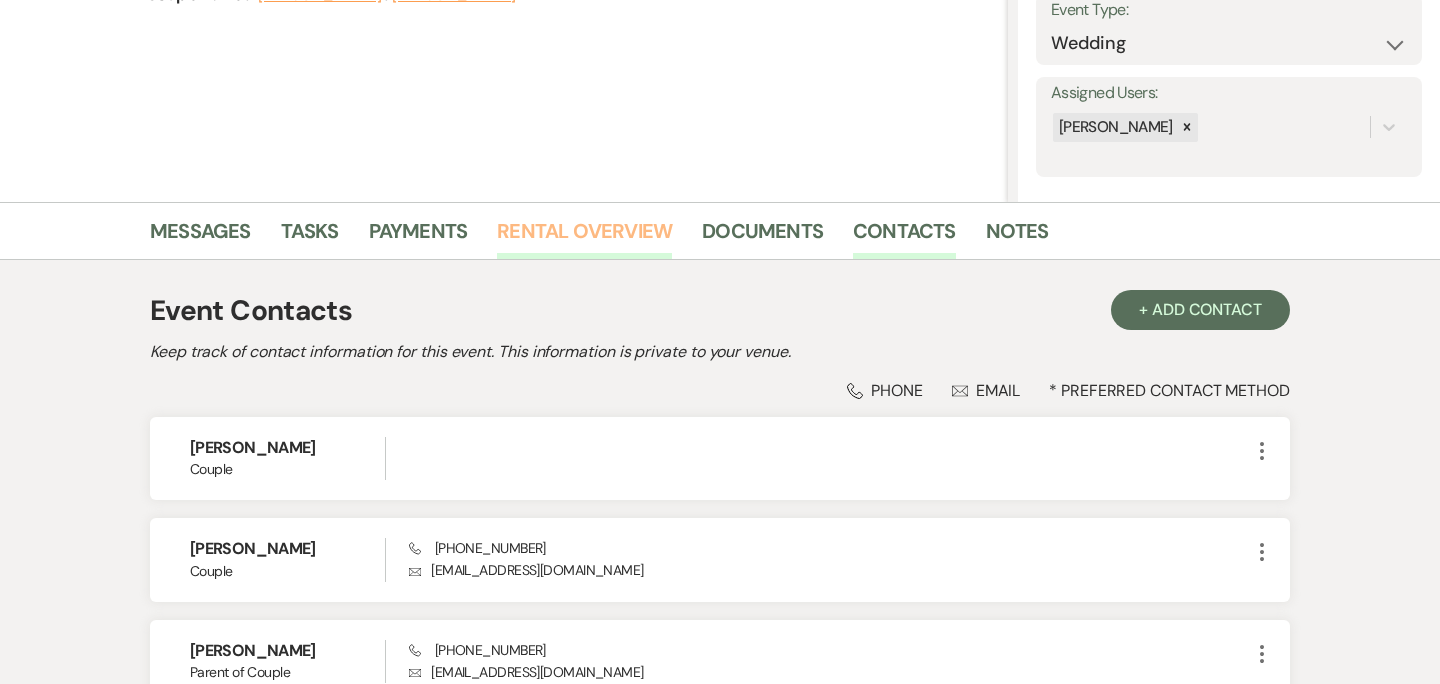 click on "Rental Overview" at bounding box center [584, 237] 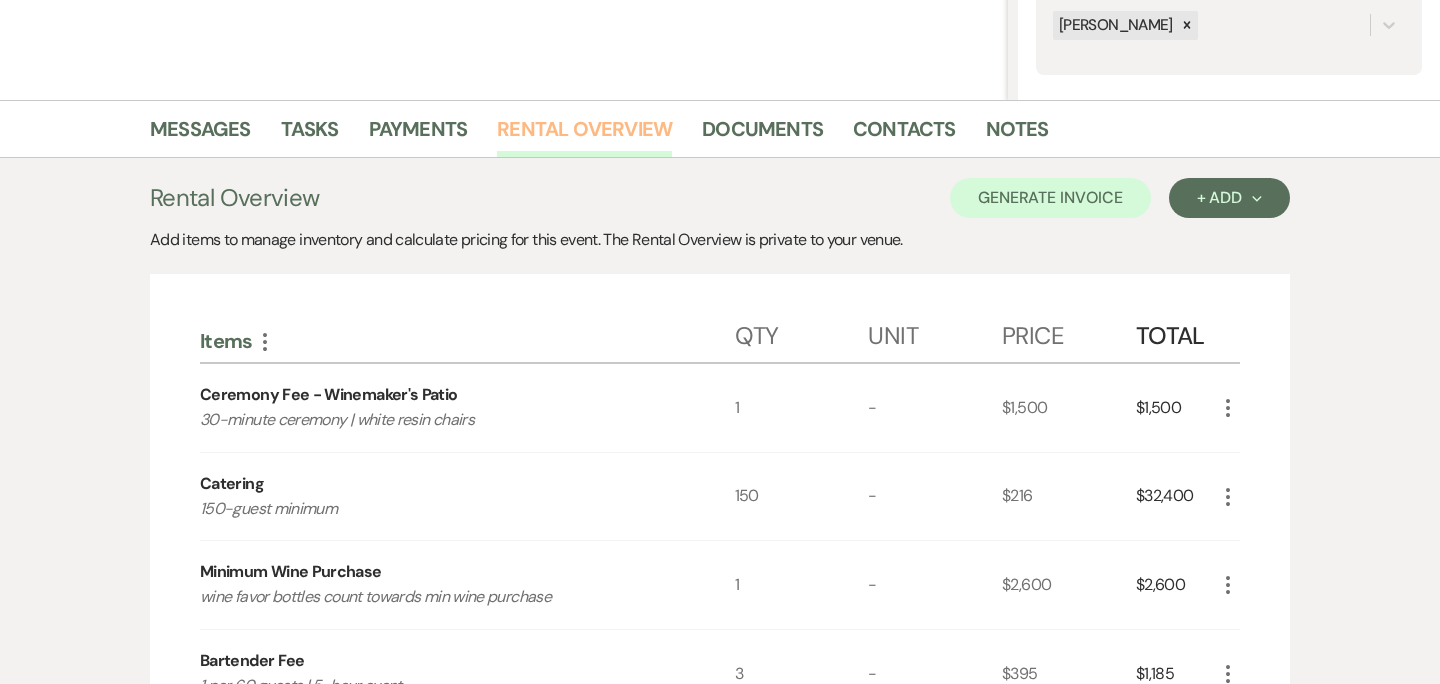 scroll, scrollTop: 410, scrollLeft: 0, axis: vertical 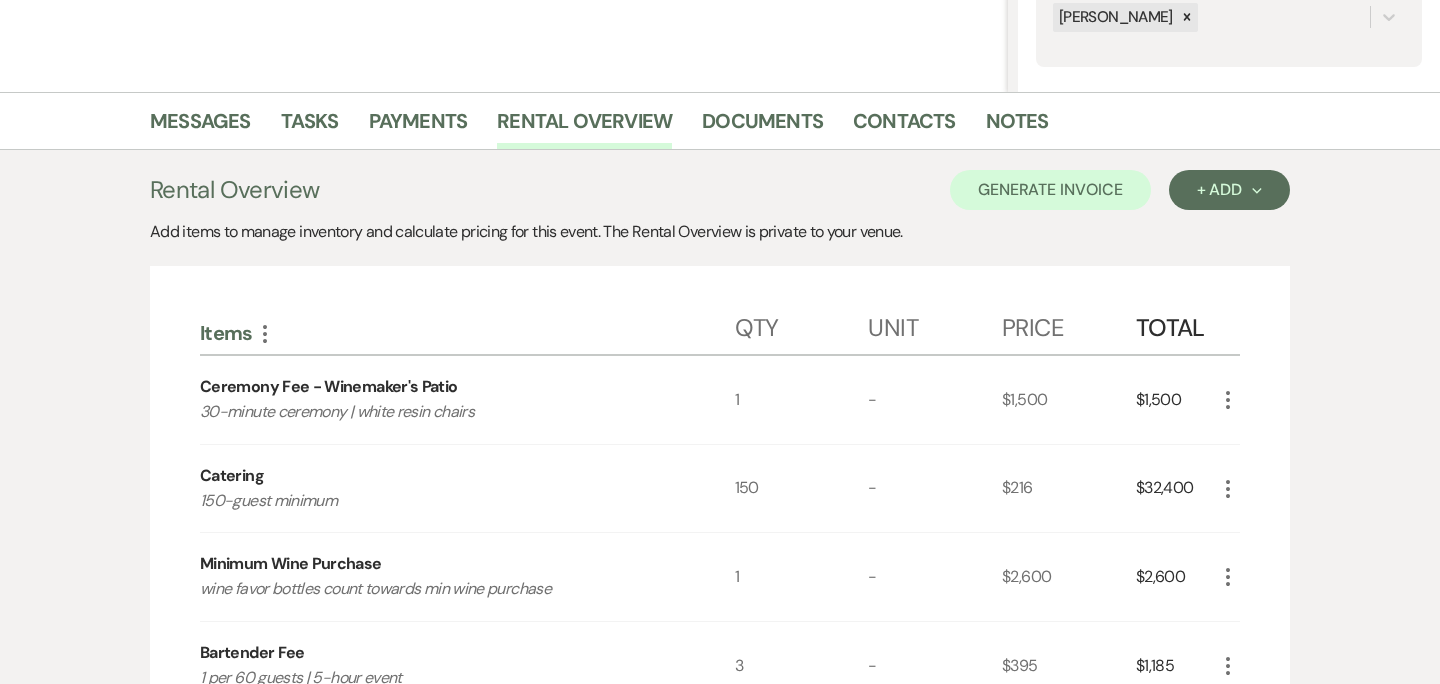 click 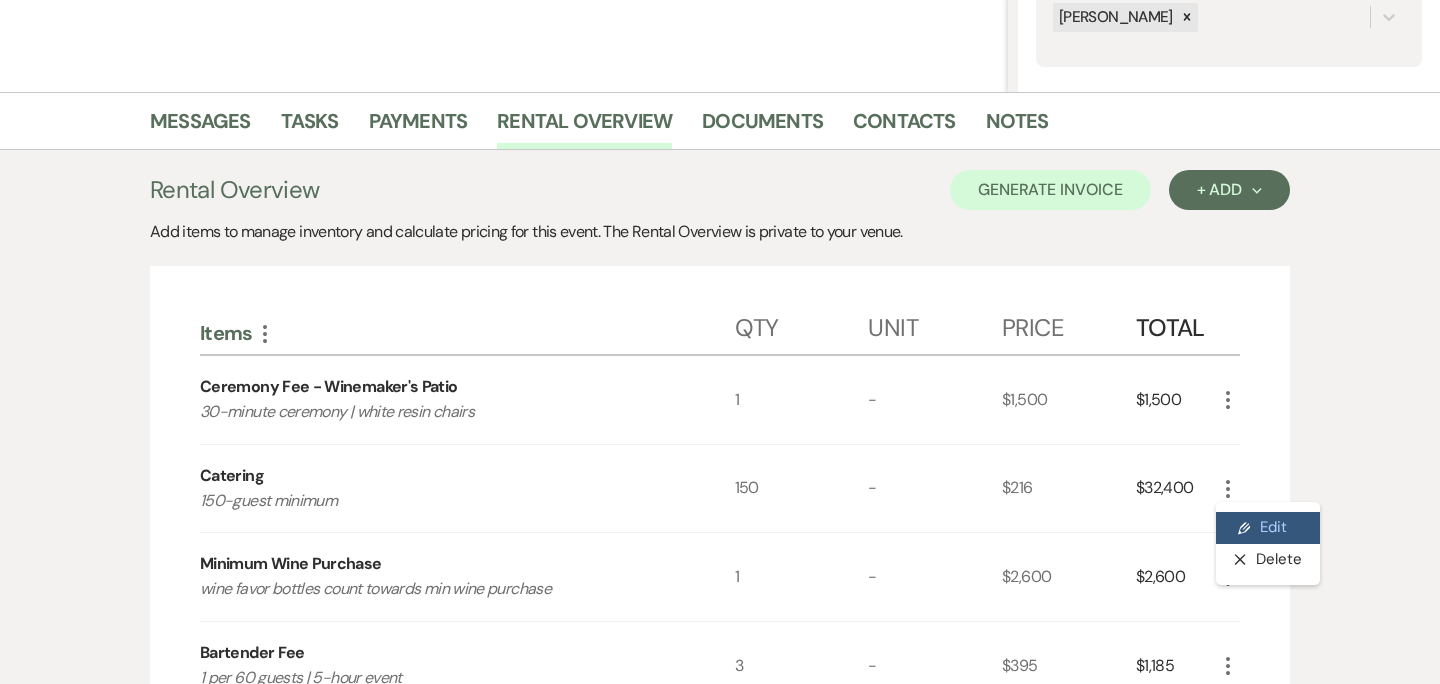 click on "Pencil Edit" at bounding box center [1268, 528] 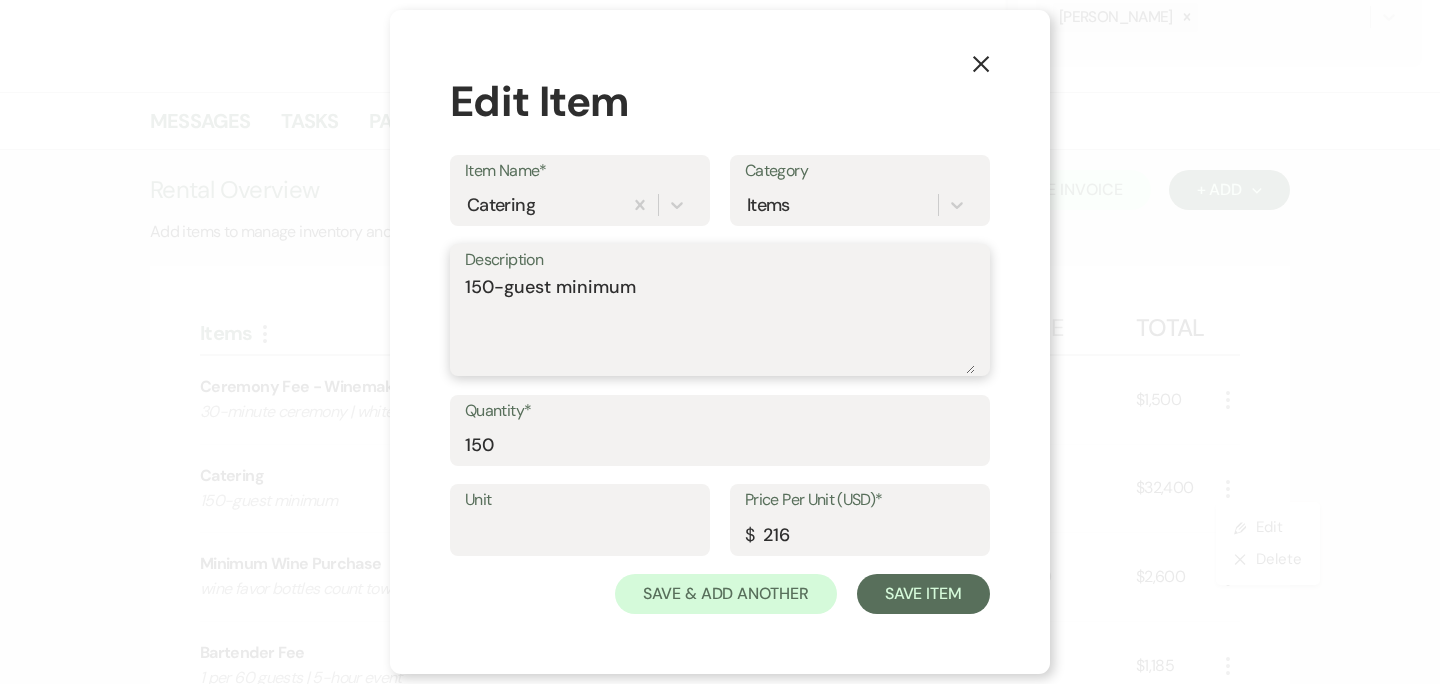 click on "150-guest minimum" at bounding box center (720, 324) 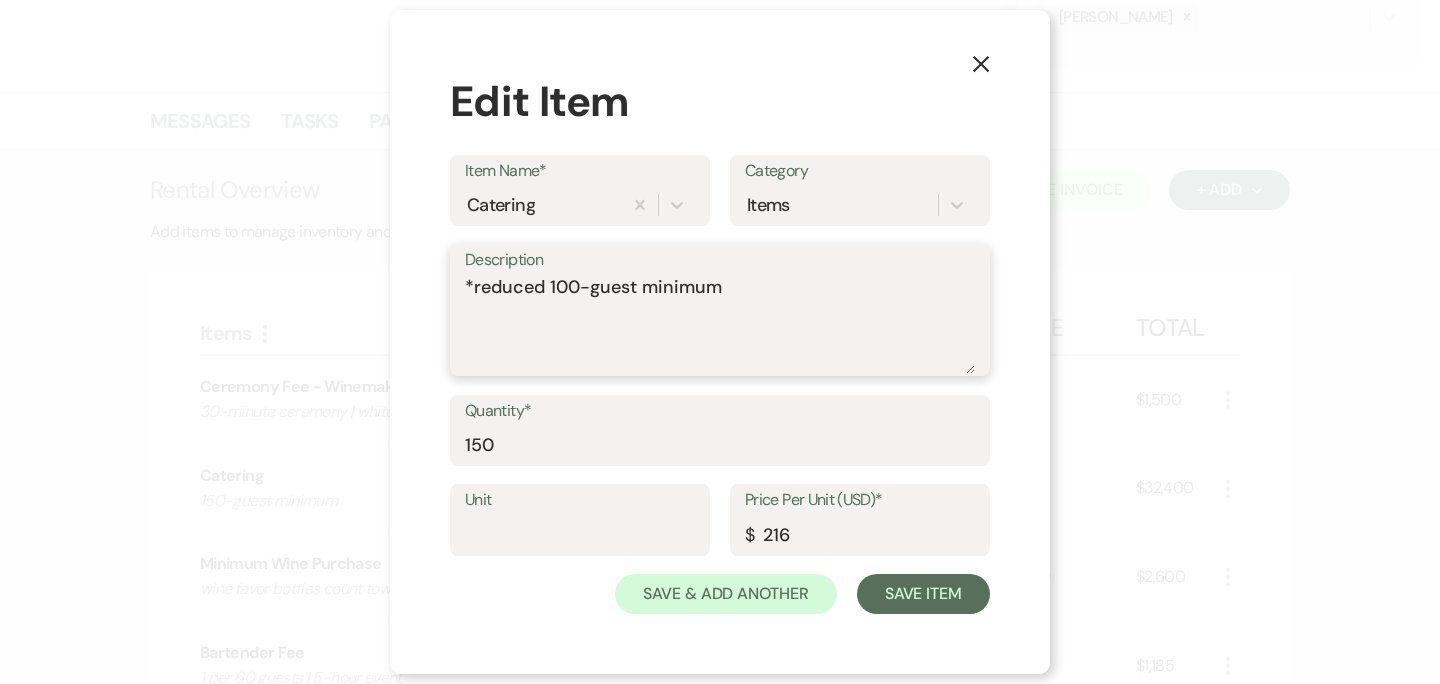 type on "*reduced 100-guest minimum" 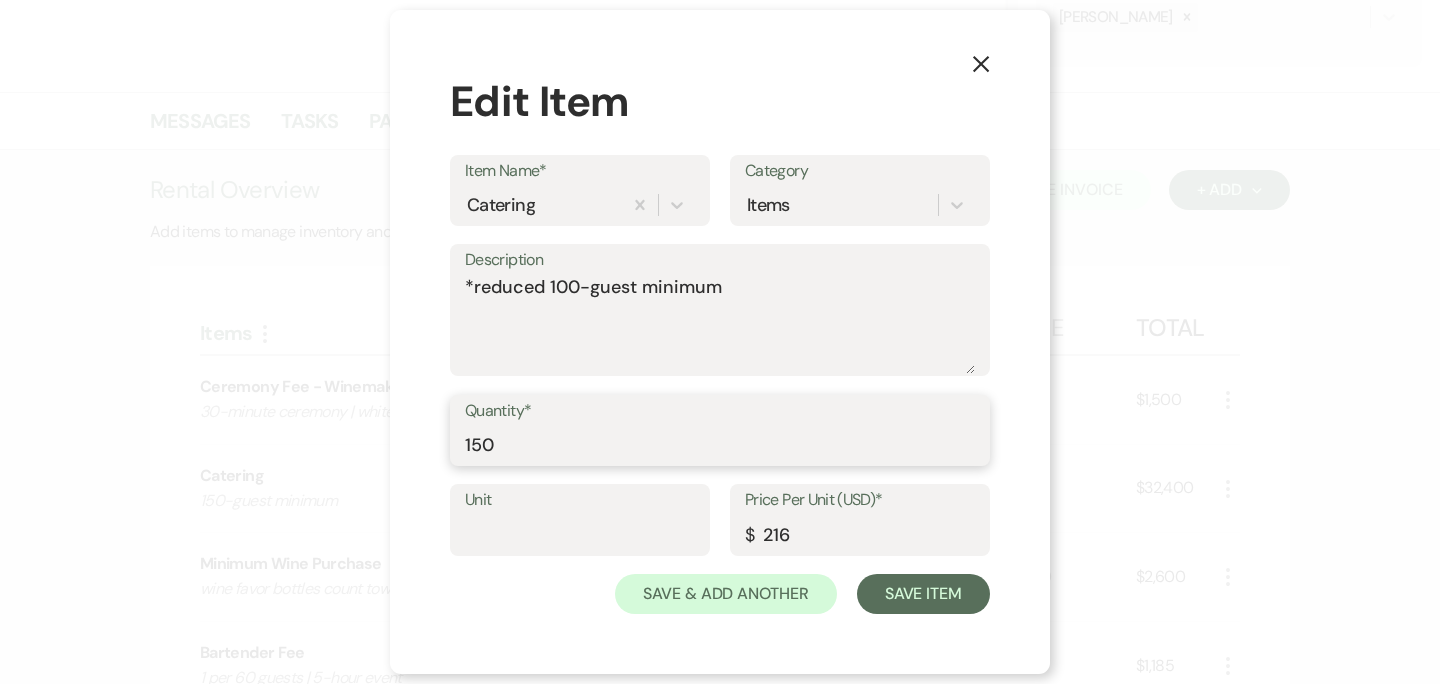 click on "150" at bounding box center (720, 444) 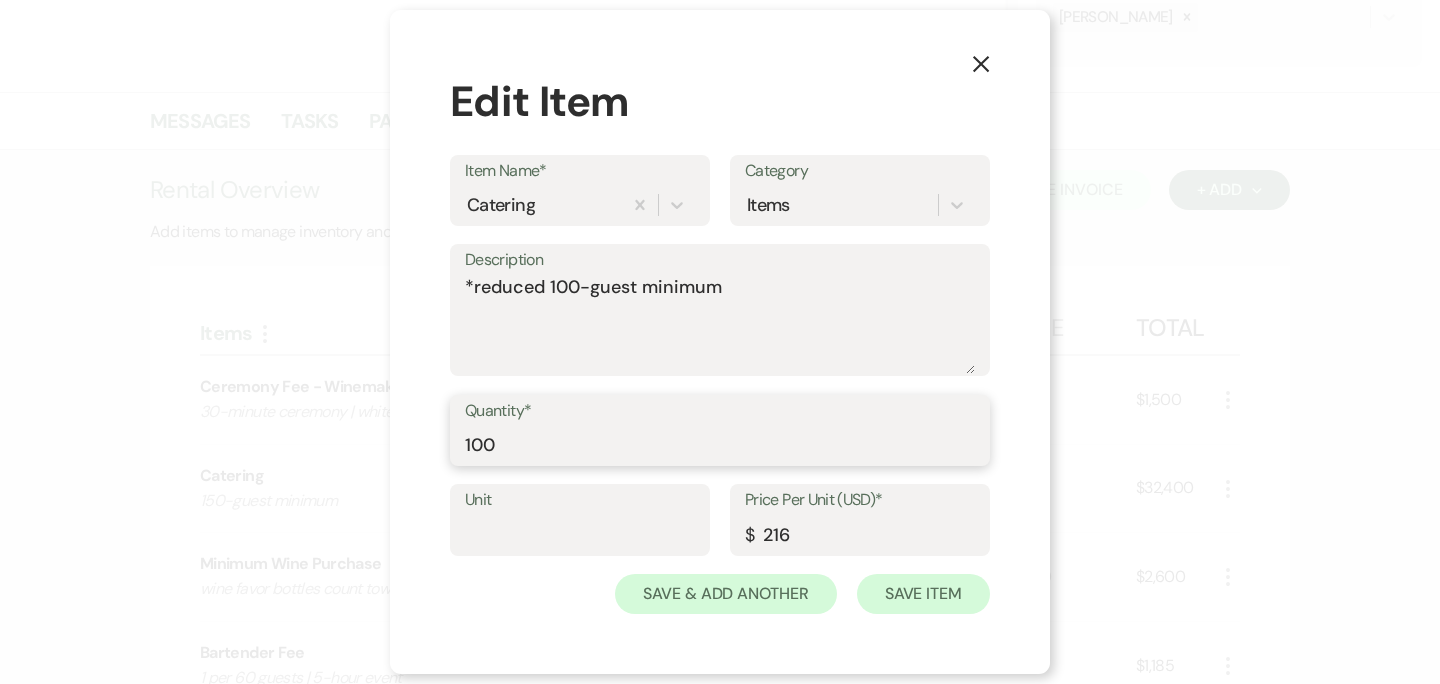 type on "100" 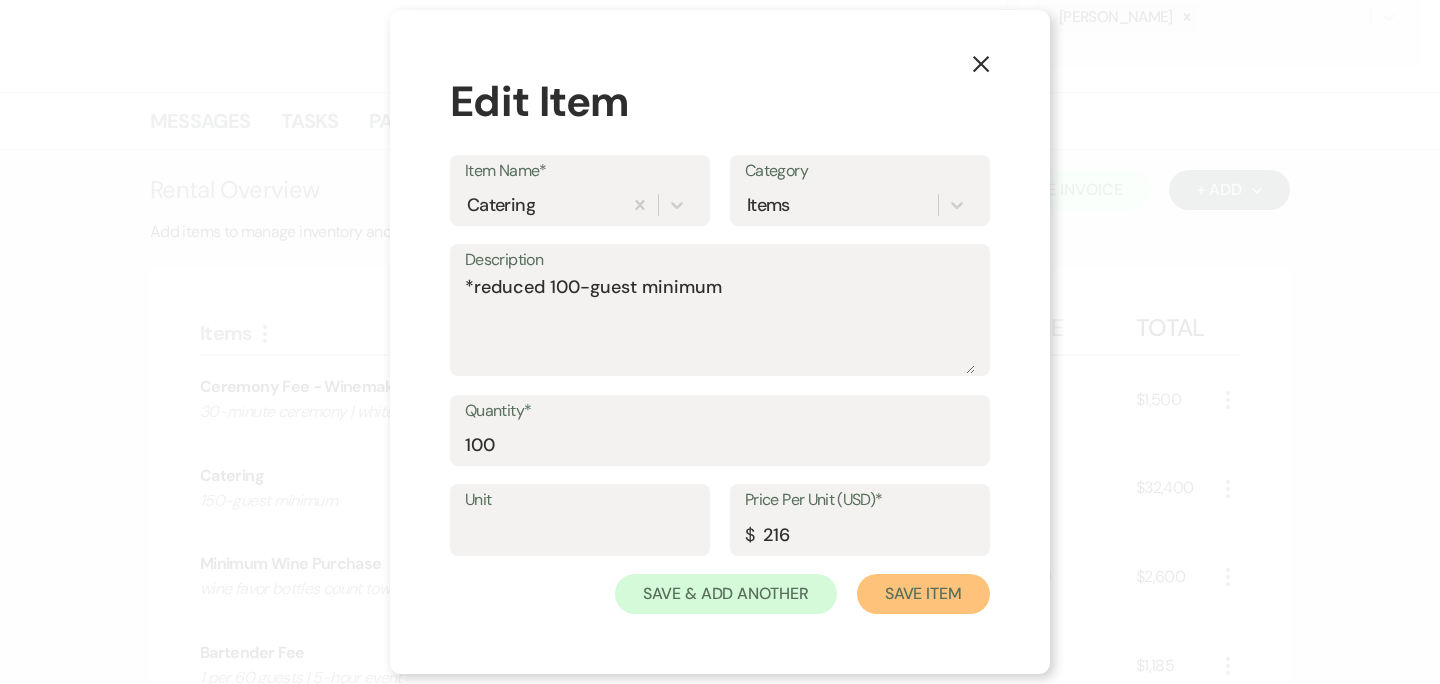 click on "Save Item" at bounding box center [923, 594] 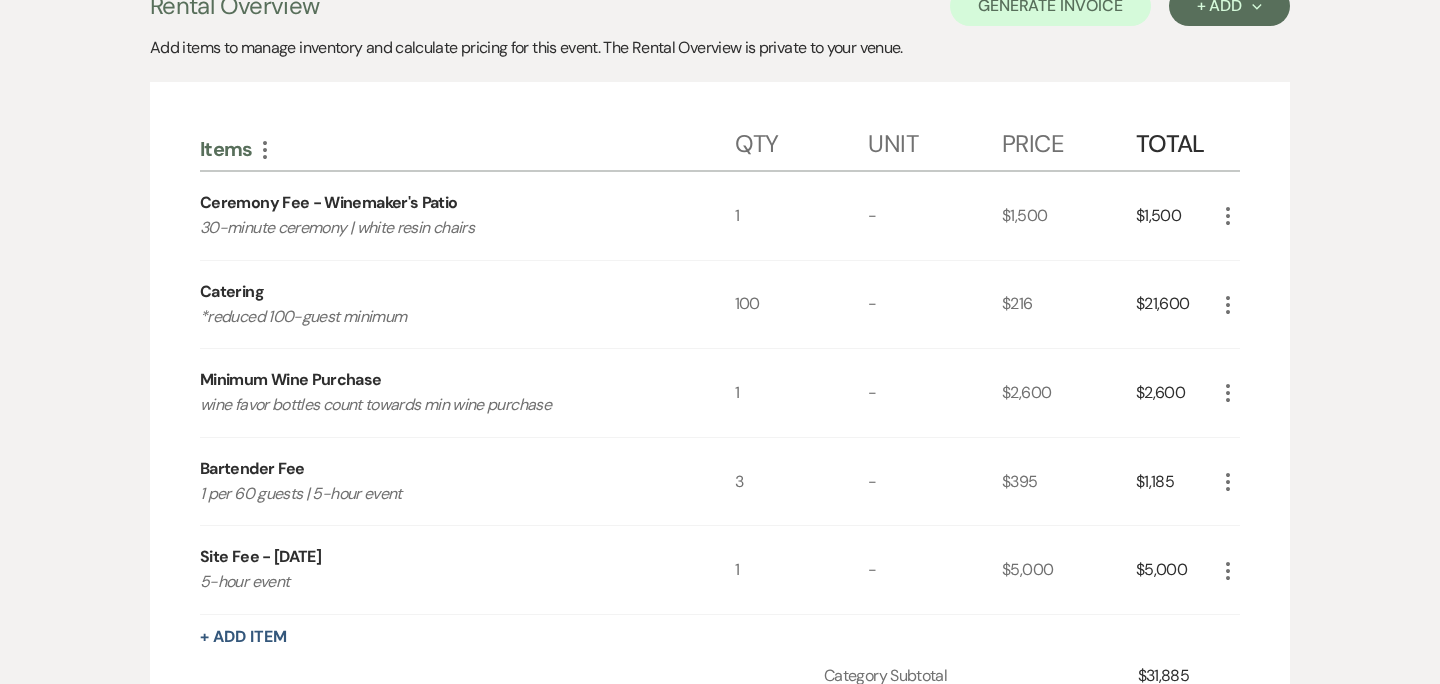 scroll, scrollTop: 839, scrollLeft: 0, axis: vertical 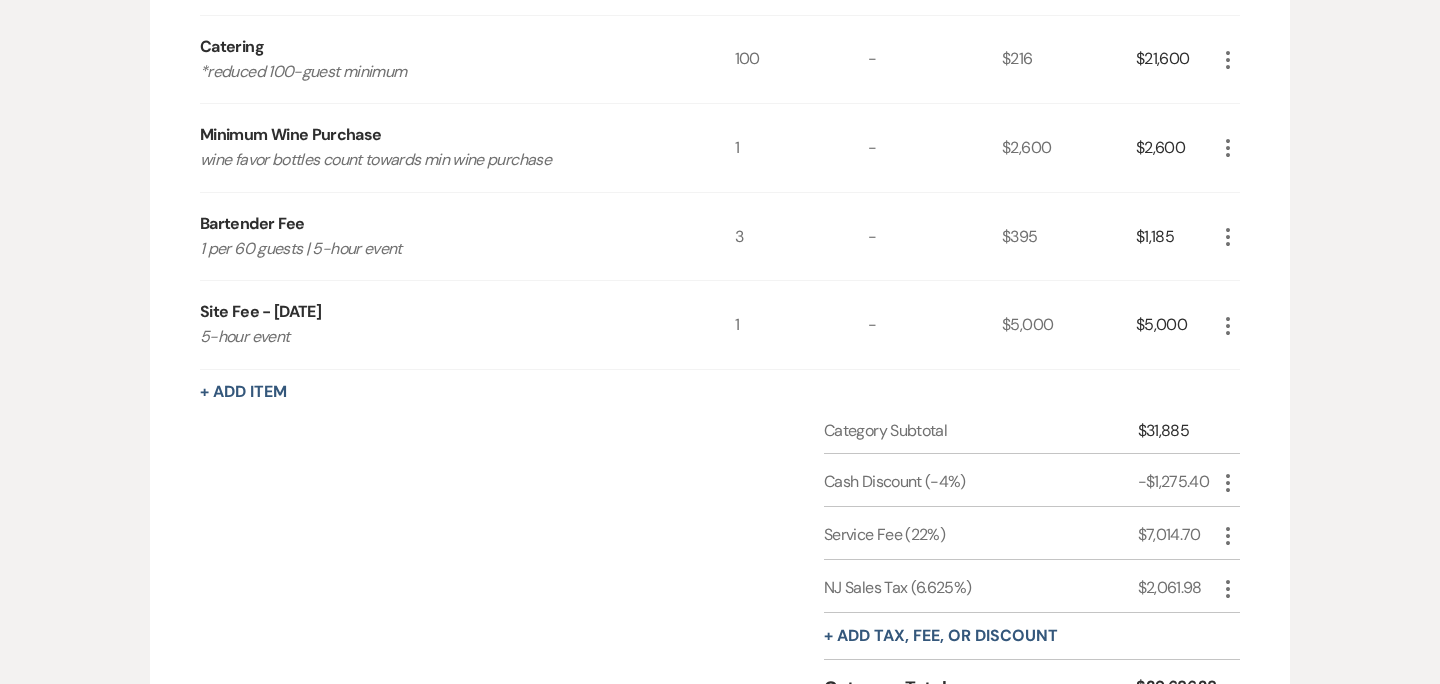 click on "More" 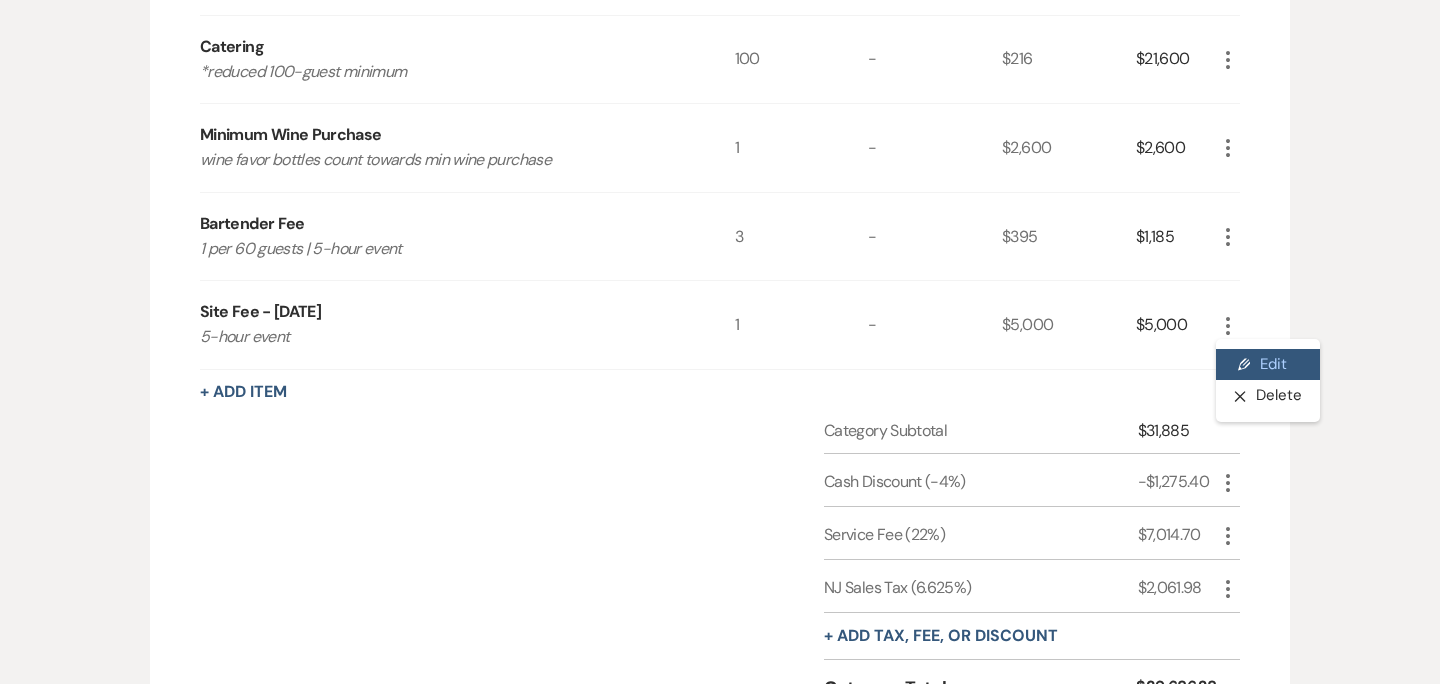 click on "Pencil Edit" at bounding box center [1268, 365] 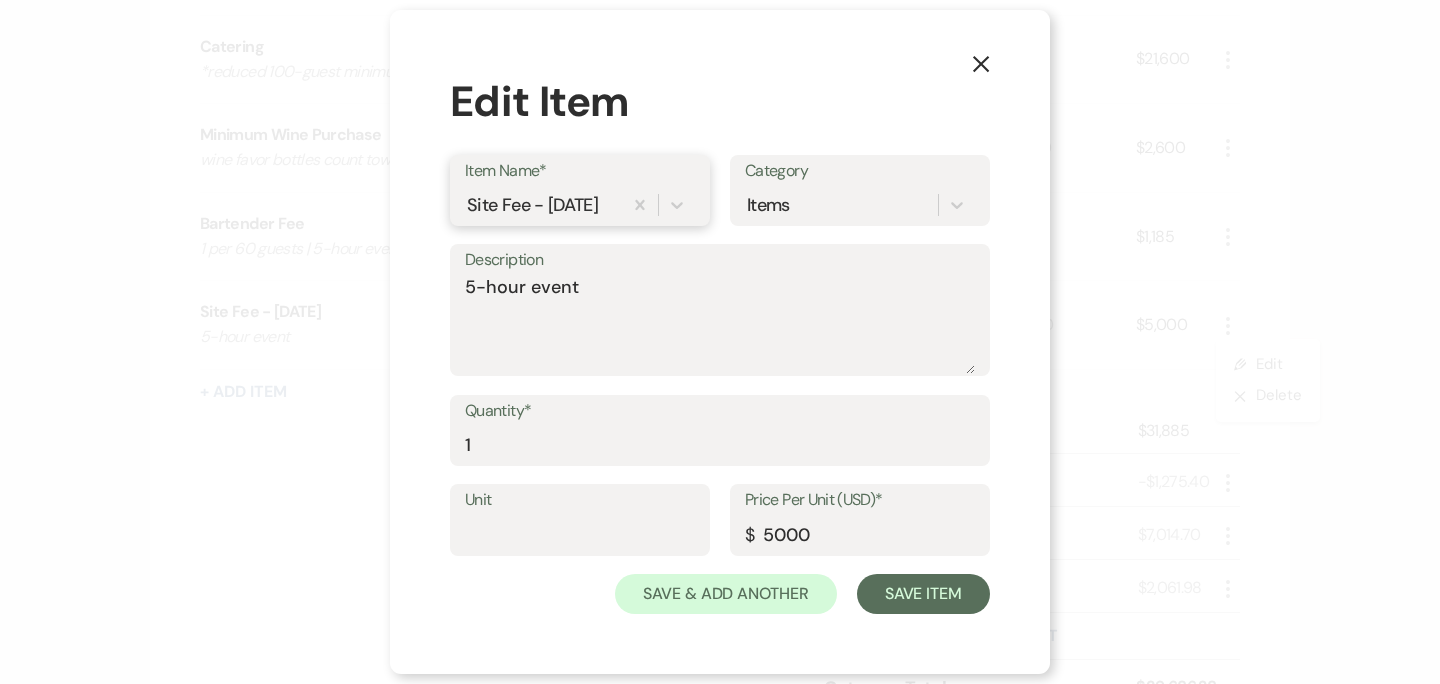 click on "Site Fee - Saturday" at bounding box center [532, 204] 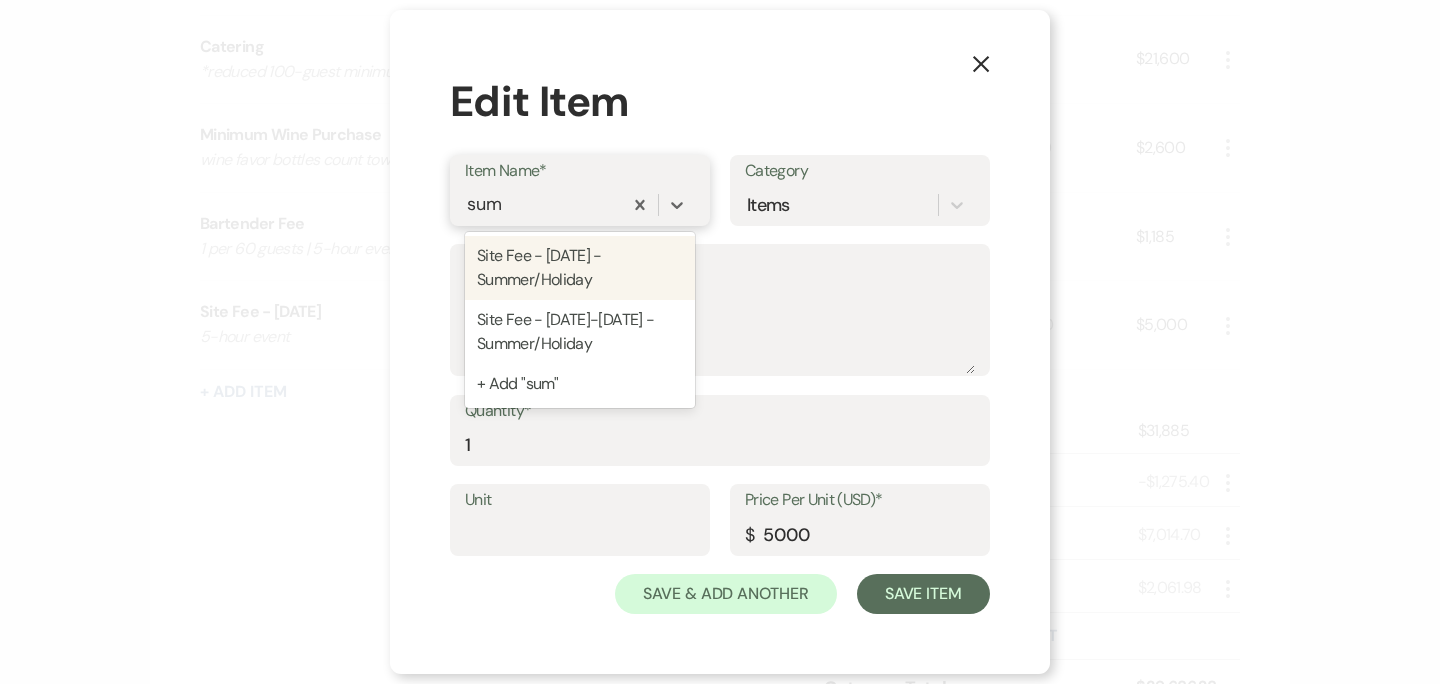 type on "summ" 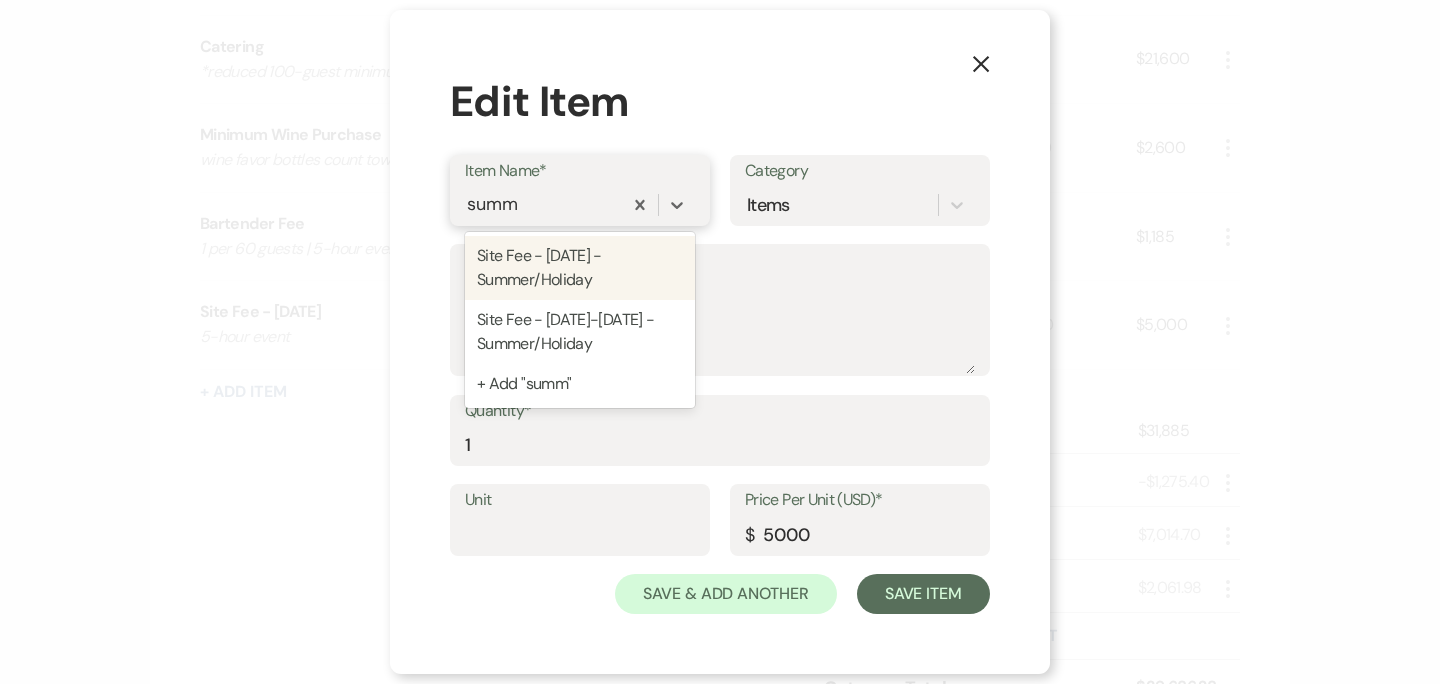 click on "Site Fee - Saturday - Summer/Holiday" at bounding box center [580, 268] 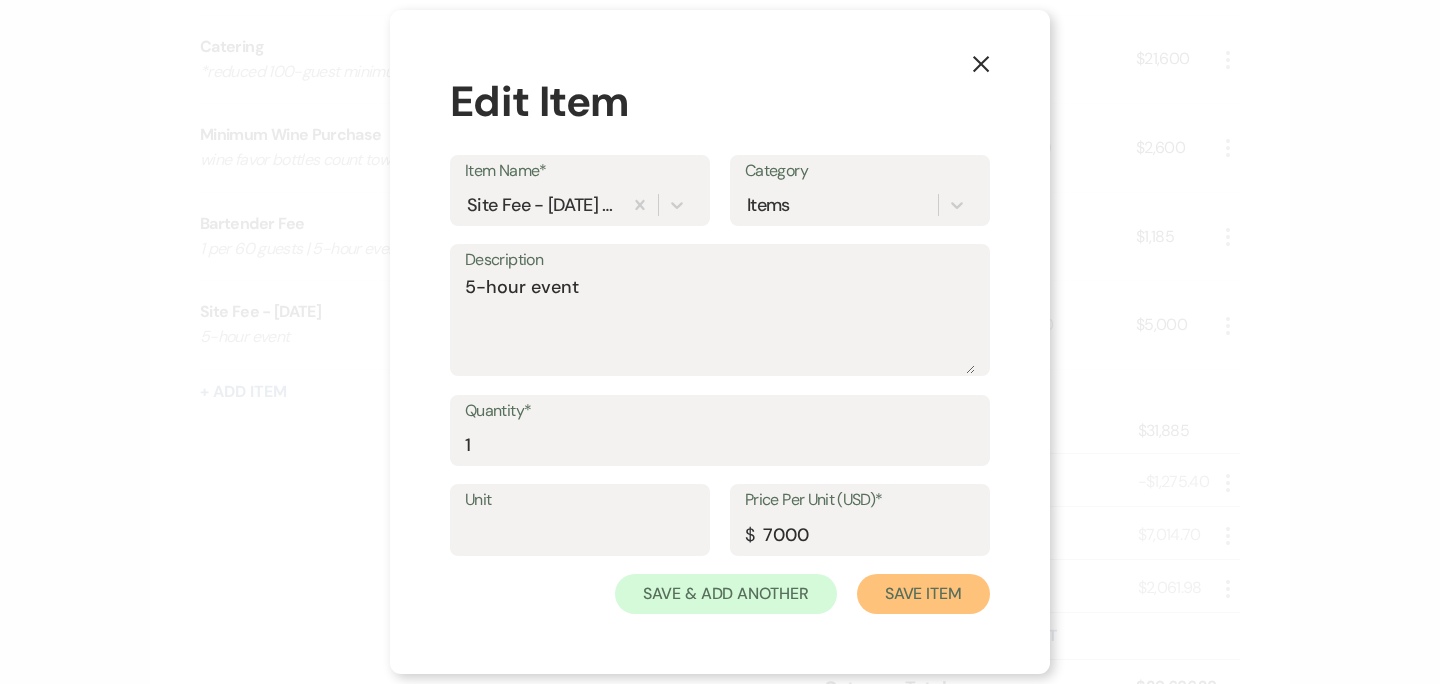 click on "Save Item" at bounding box center (923, 594) 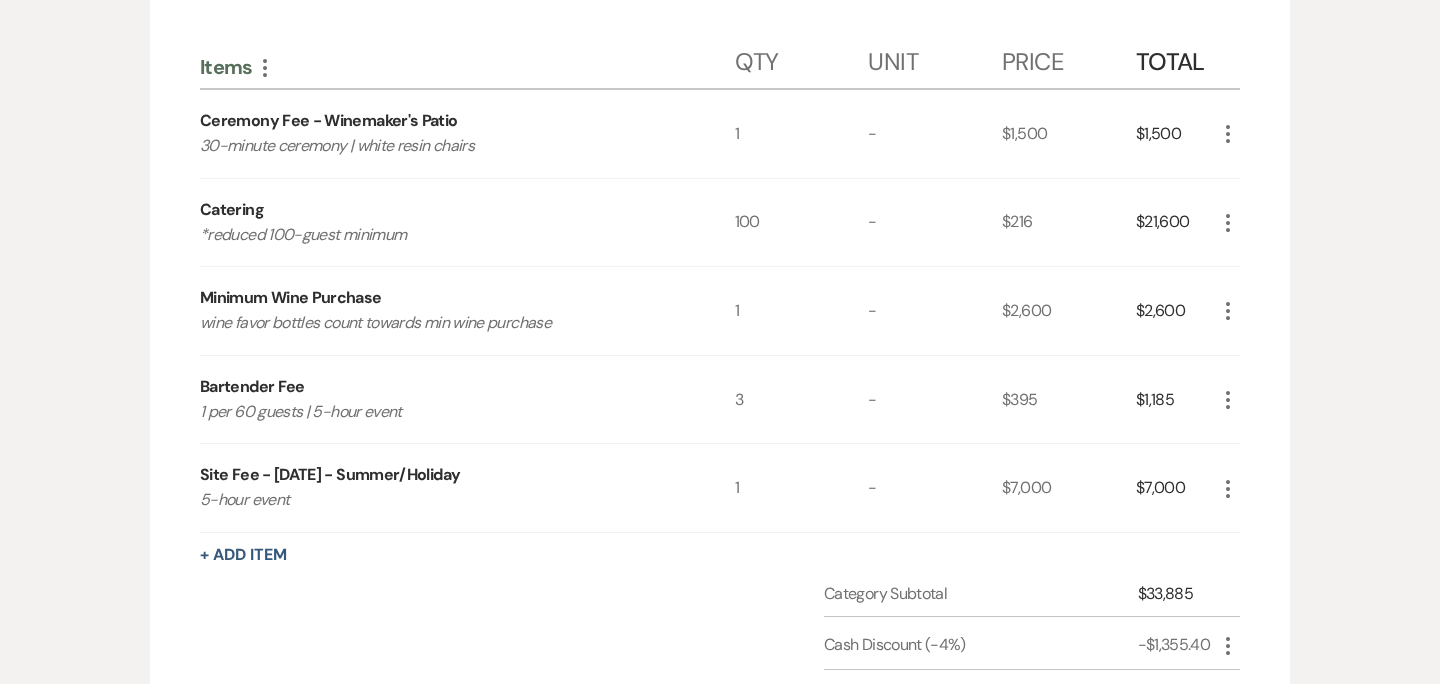 scroll, scrollTop: 670, scrollLeft: 0, axis: vertical 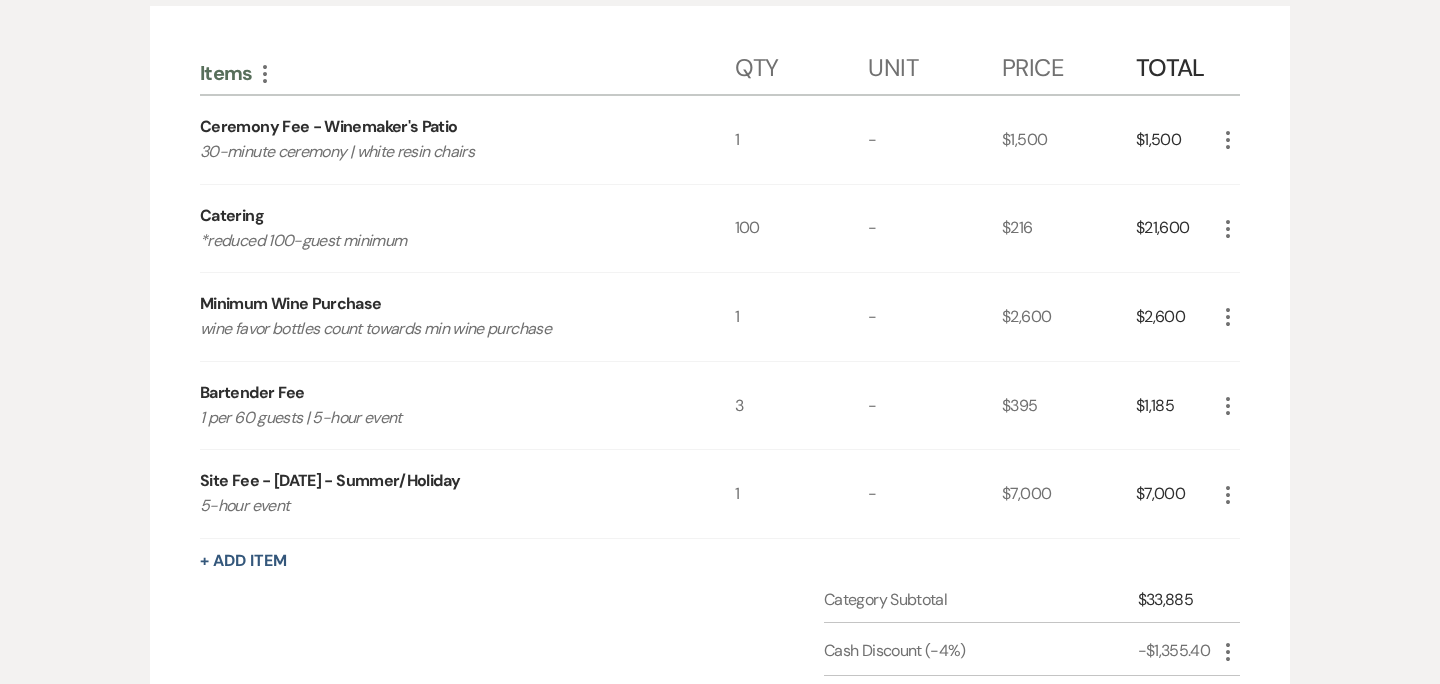 click on "More" 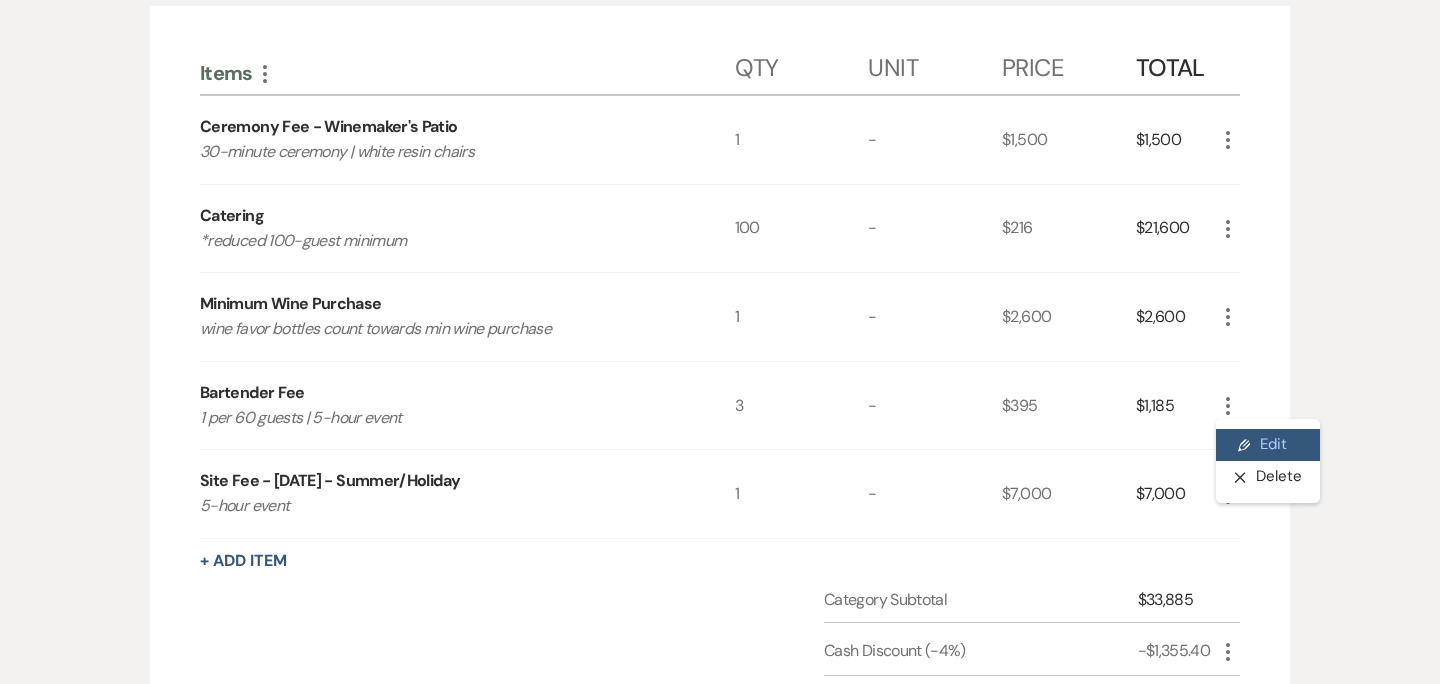 click on "Pencil Edit" at bounding box center (1268, 445) 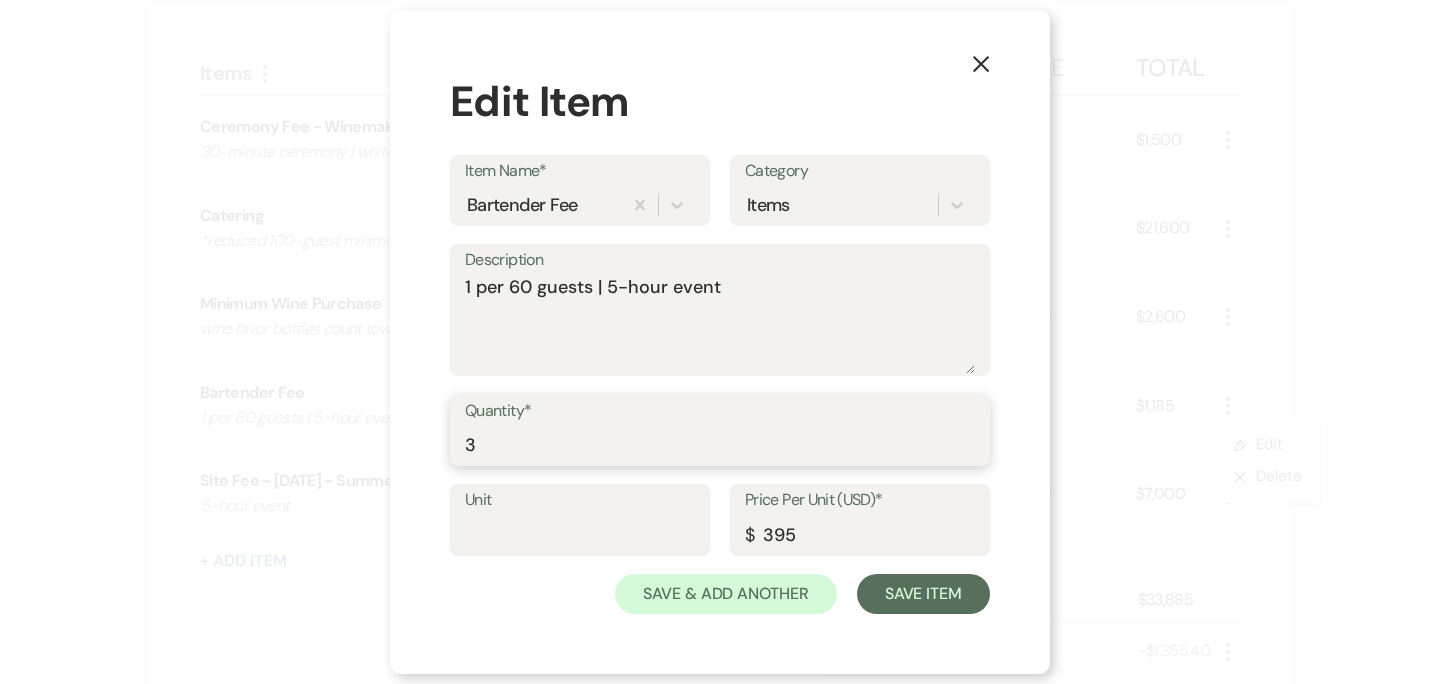 click on "3" at bounding box center [720, 444] 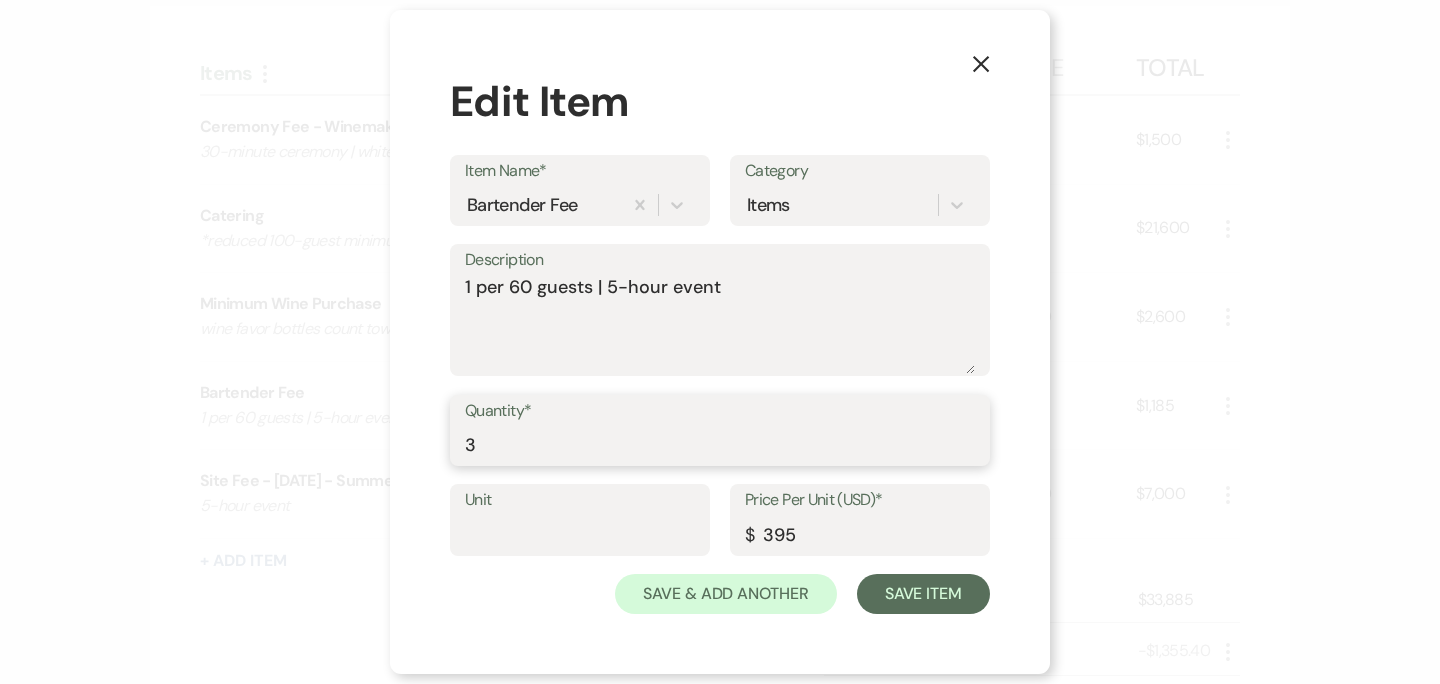 click on "3" at bounding box center (720, 444) 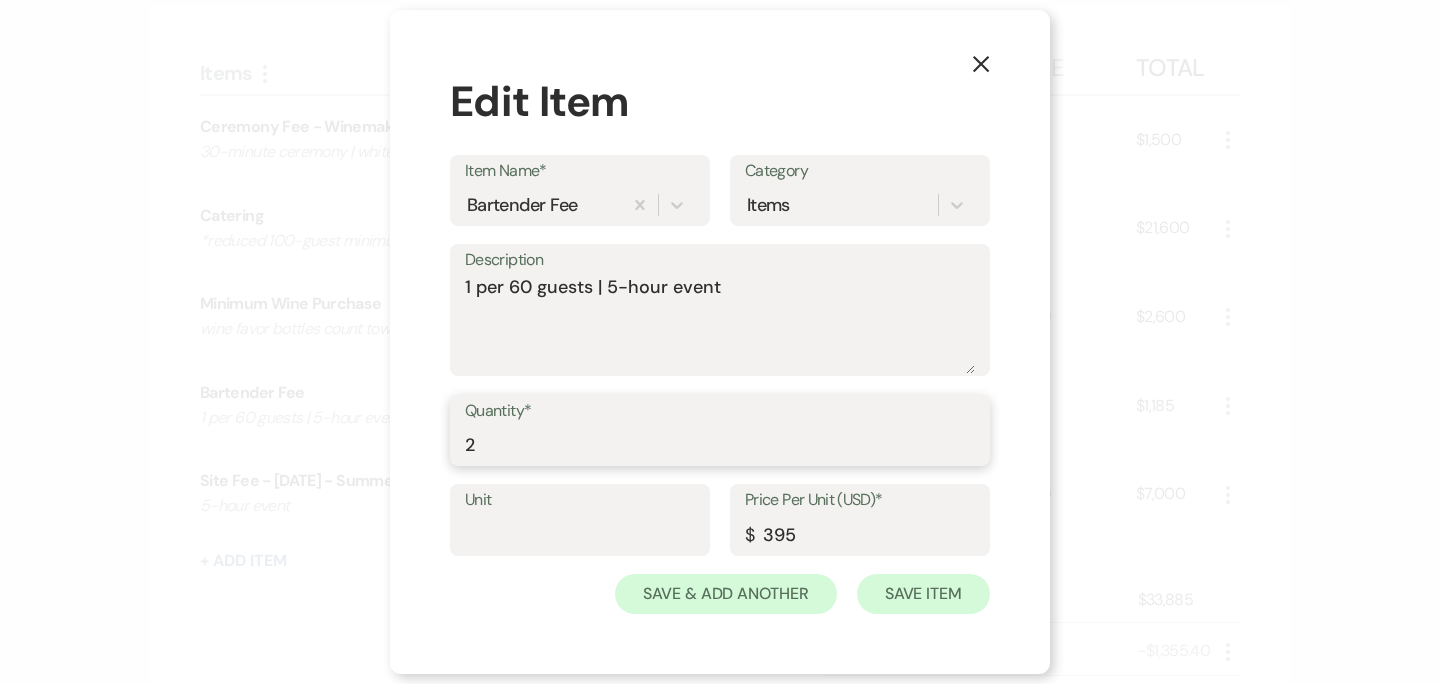 type on "2" 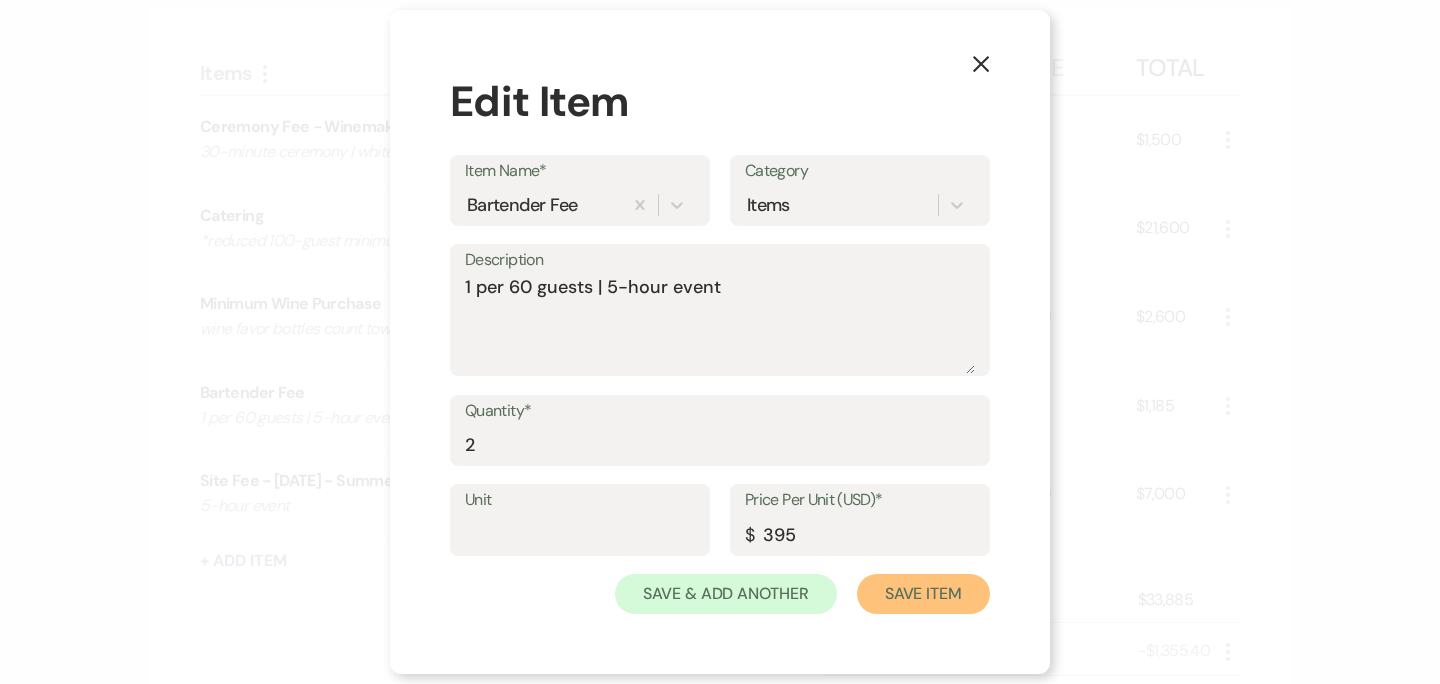 click on "Save Item" at bounding box center [923, 594] 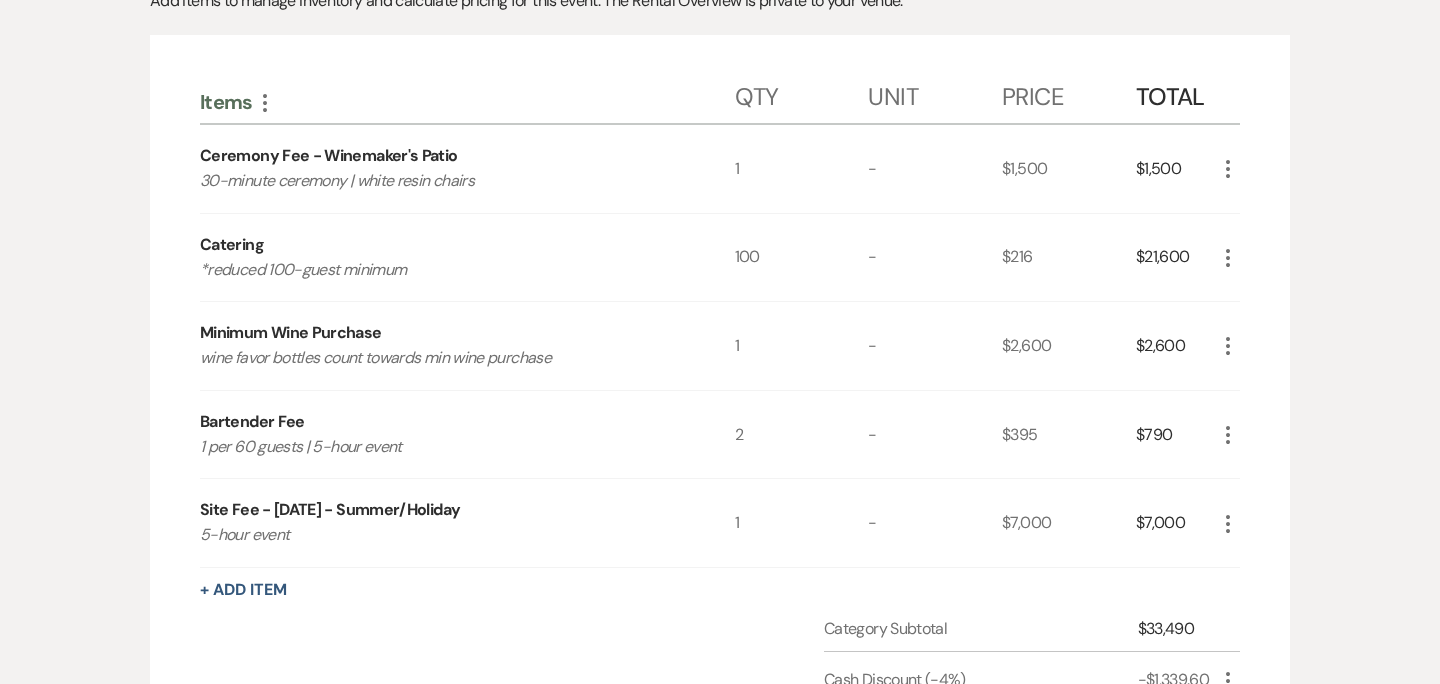 scroll, scrollTop: 645, scrollLeft: 0, axis: vertical 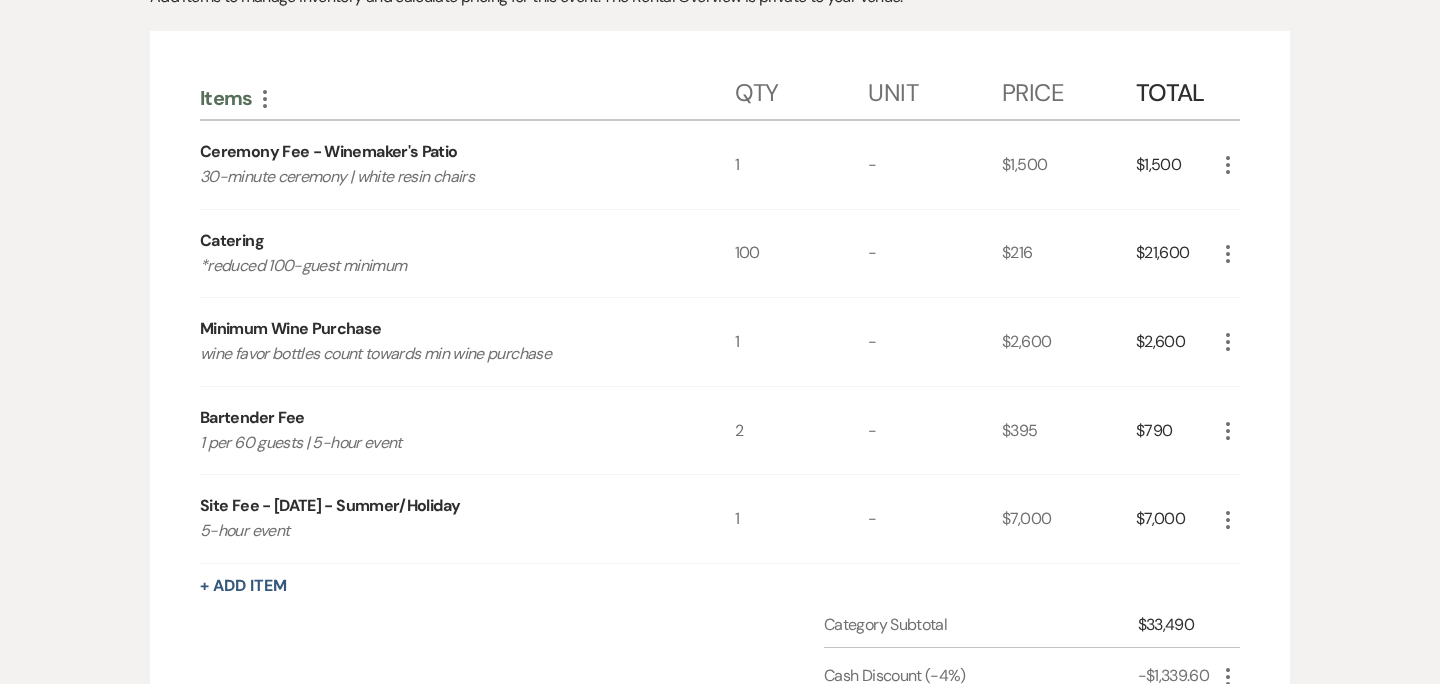 click on "More" 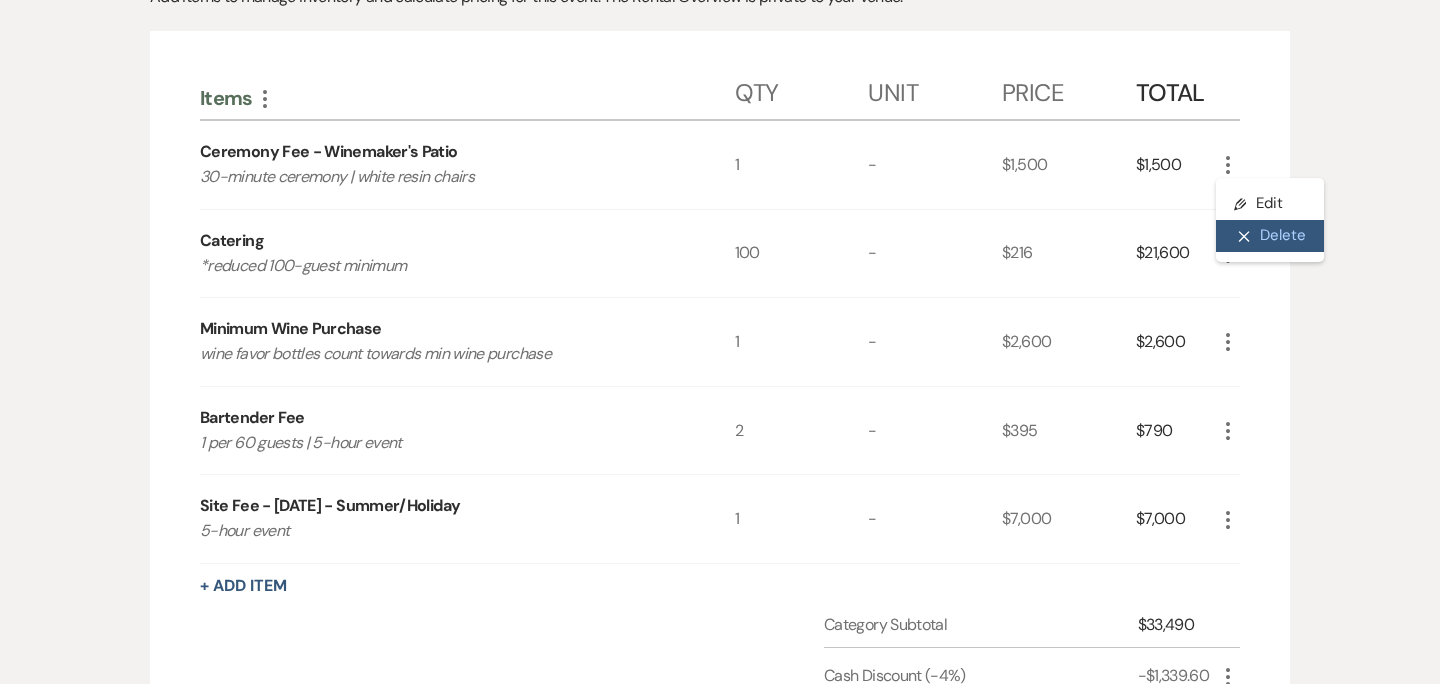 click on "X Delete" at bounding box center (1270, 236) 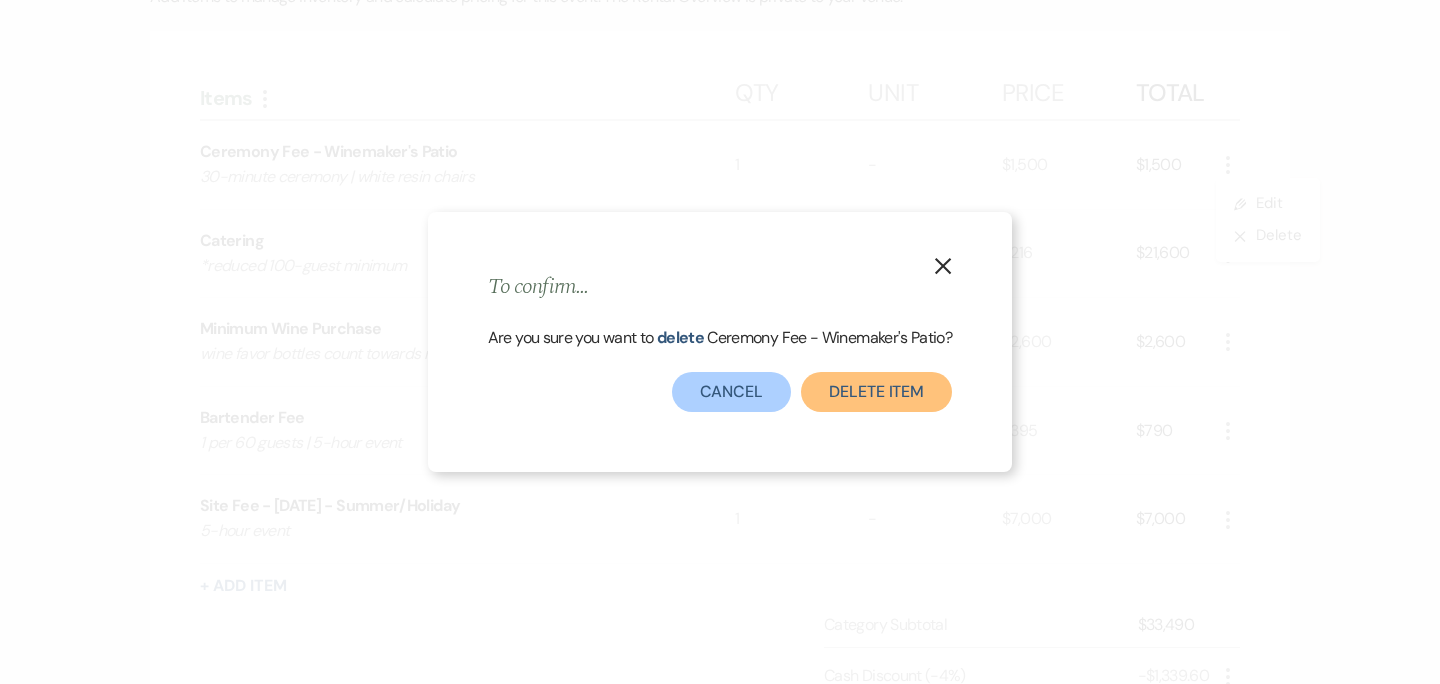 click on "Delete Item" at bounding box center (876, 392) 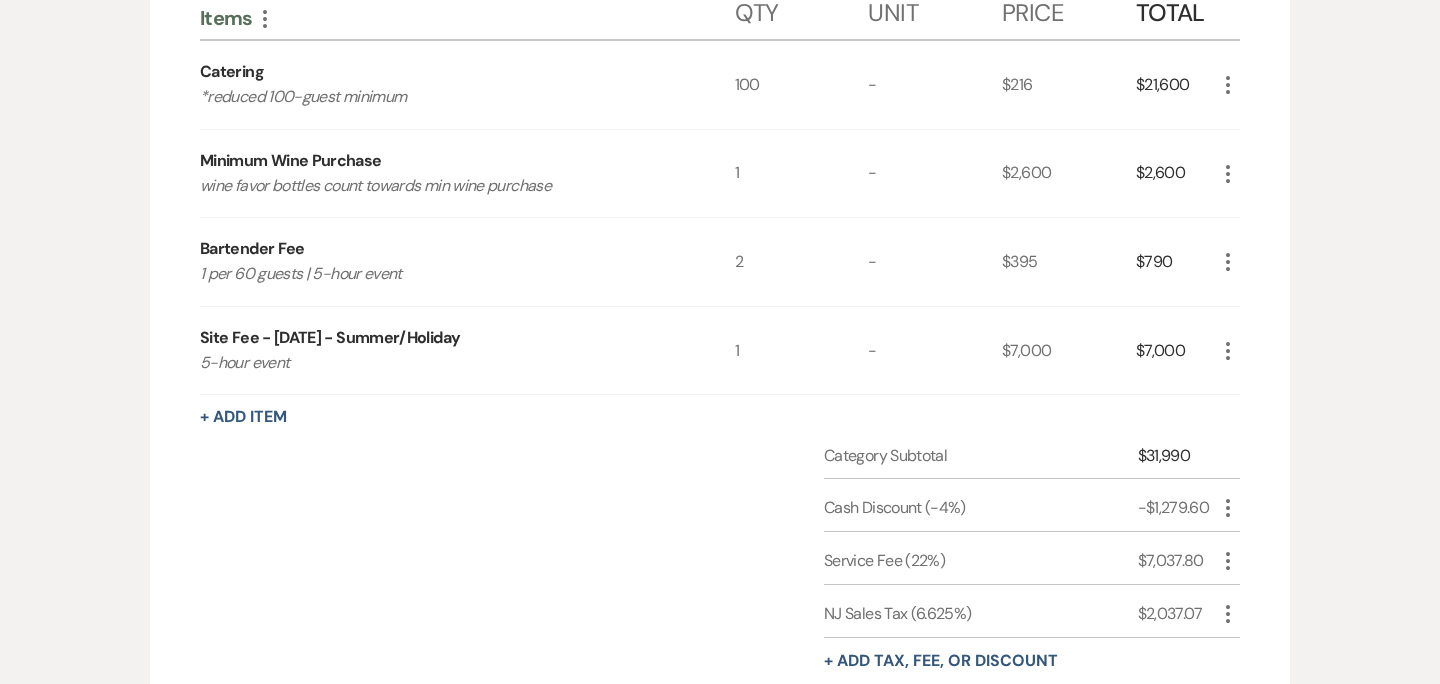 scroll, scrollTop: 506, scrollLeft: 0, axis: vertical 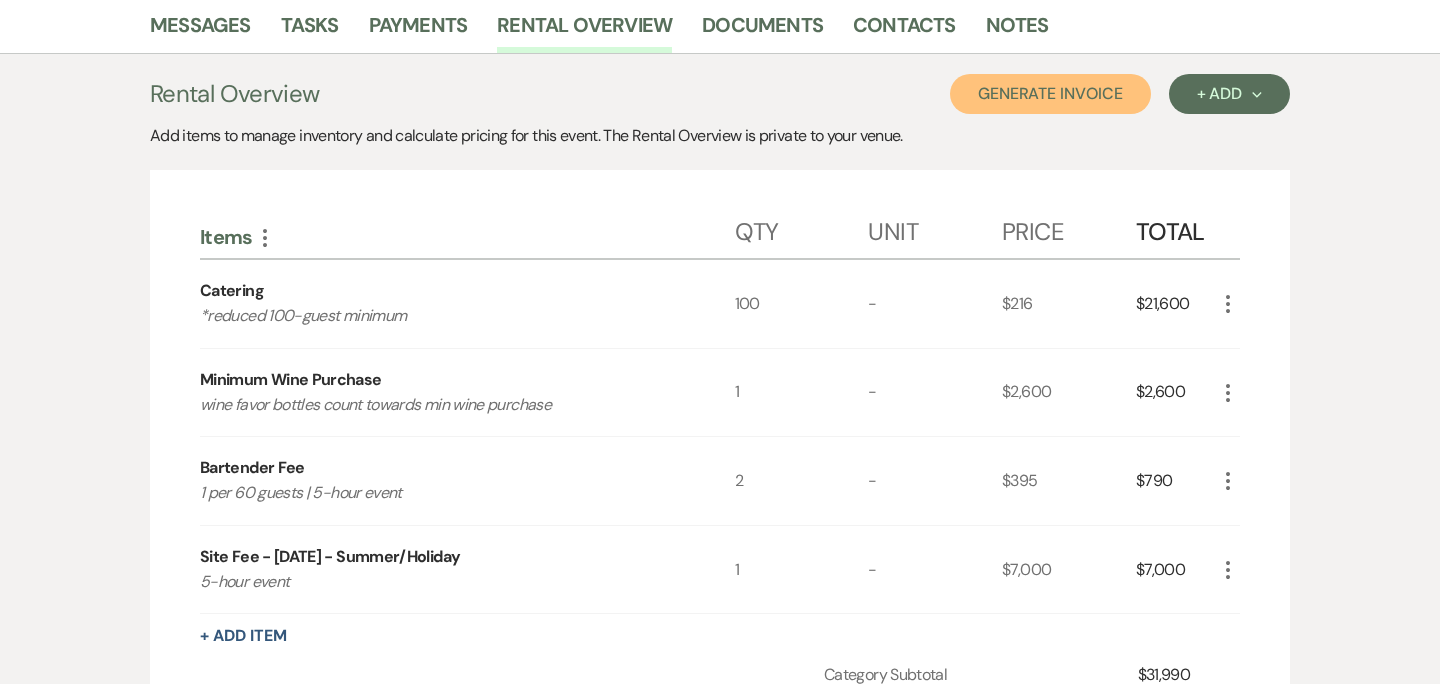 click on "Generate Invoice" at bounding box center [1050, 94] 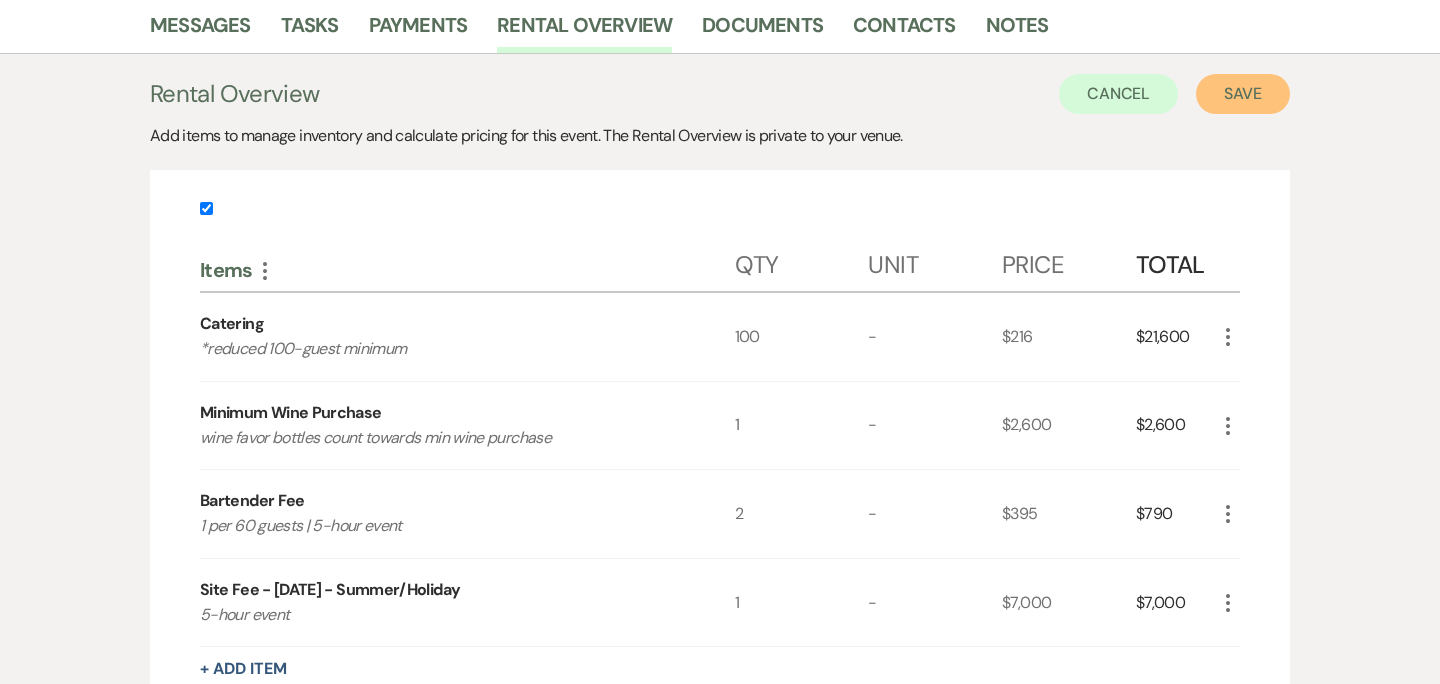 click on "Save" at bounding box center (1243, 94) 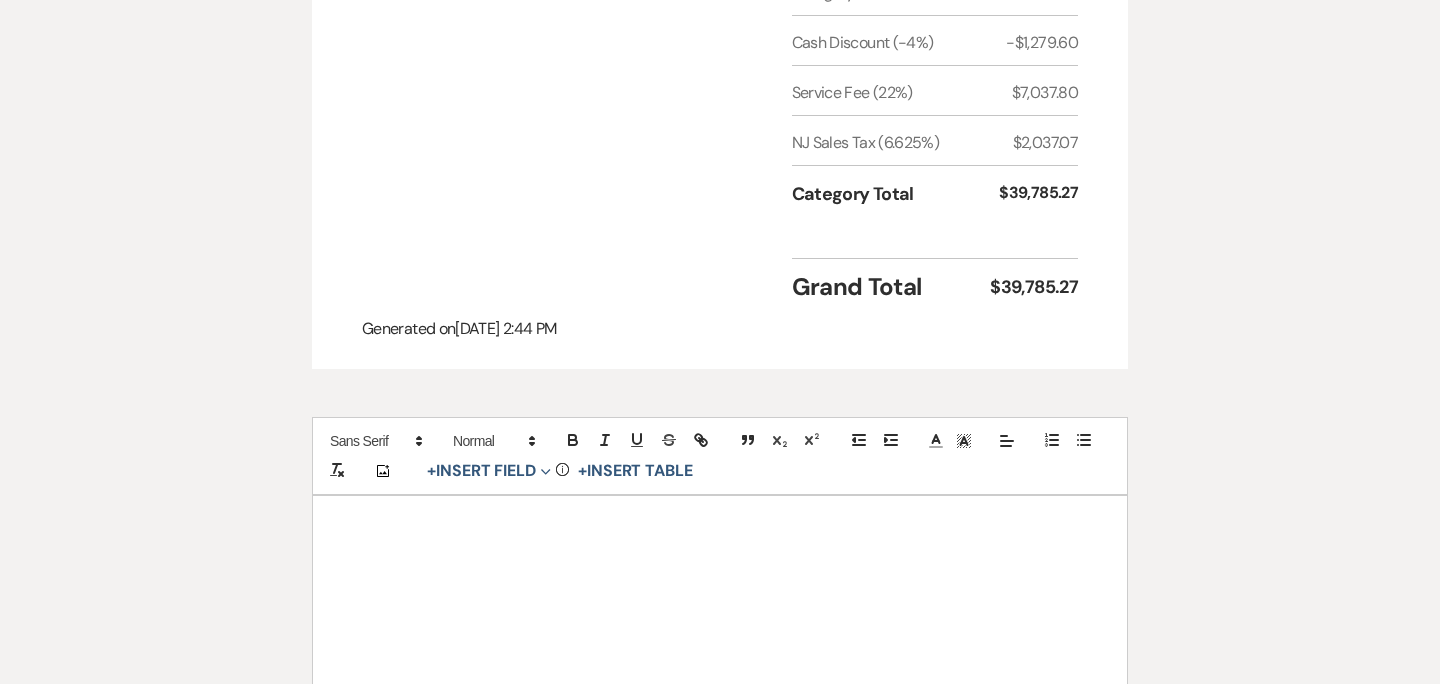 scroll, scrollTop: 1154, scrollLeft: 0, axis: vertical 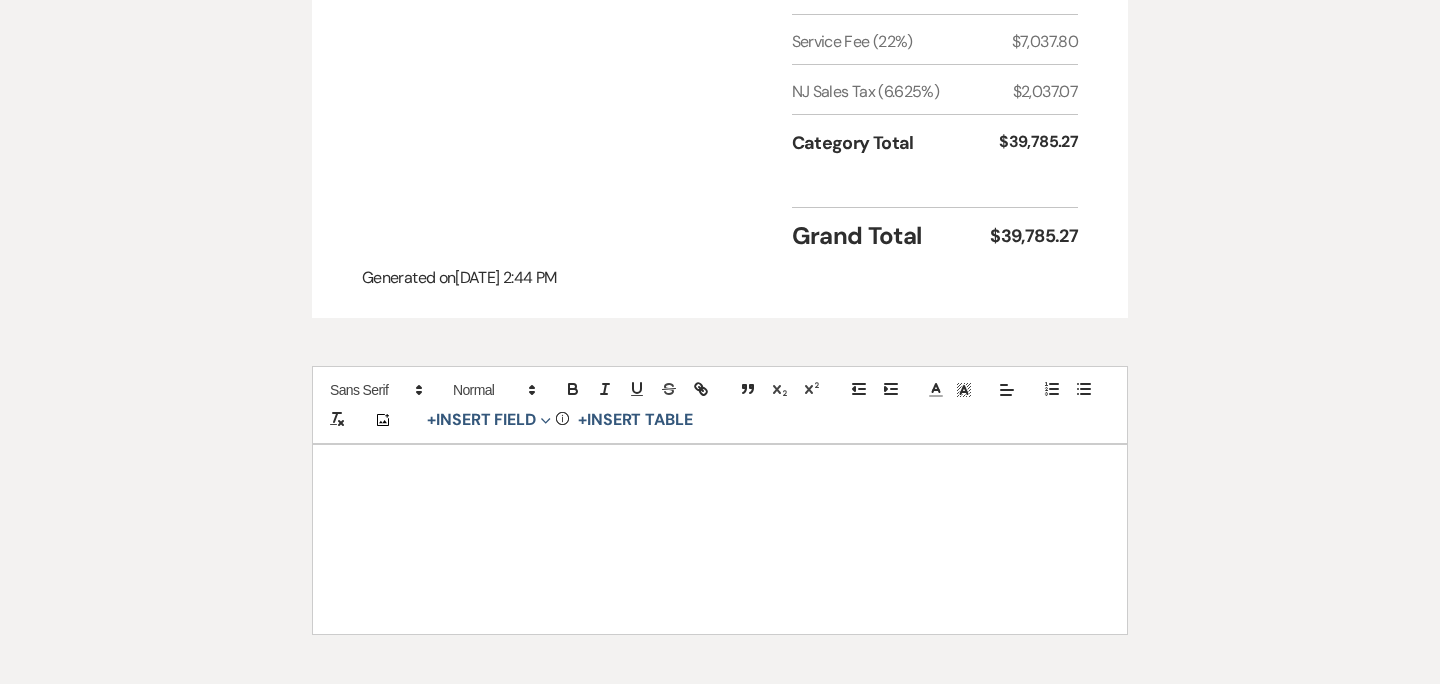 click at bounding box center [720, 539] 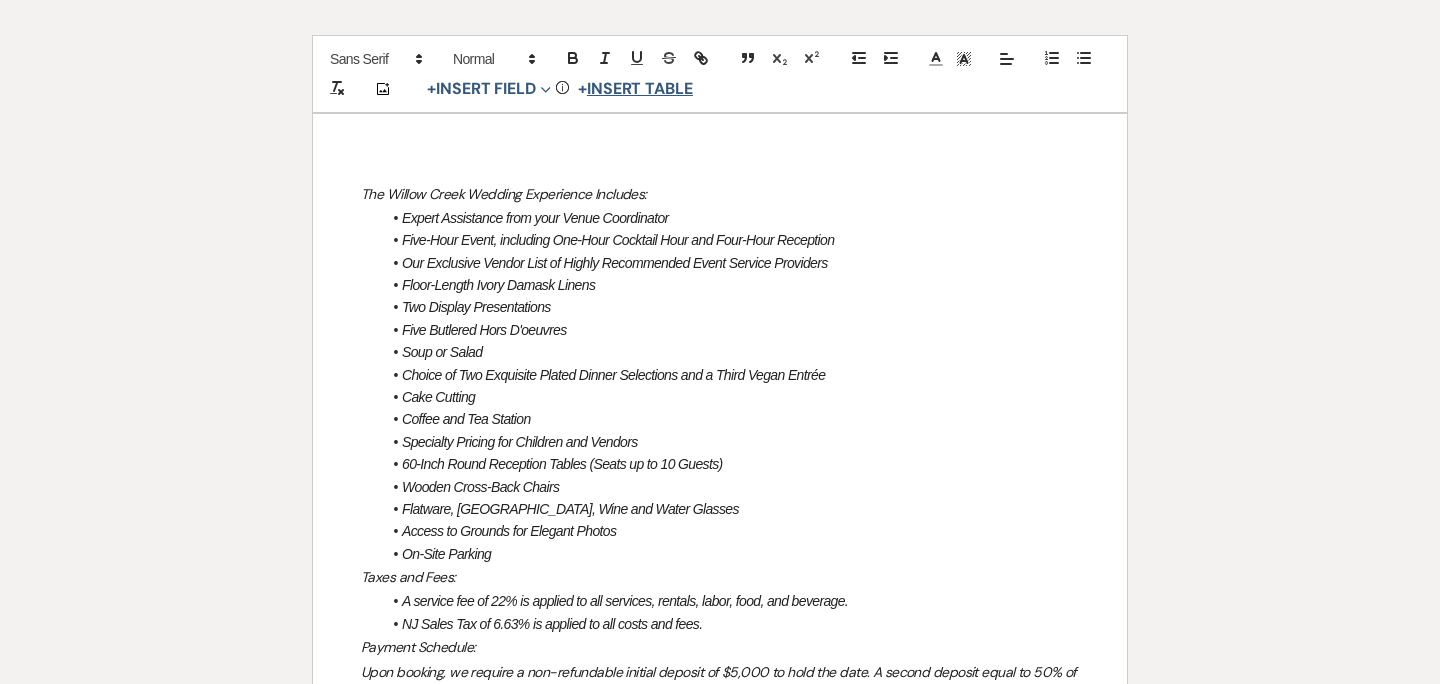 scroll, scrollTop: 1830, scrollLeft: 0, axis: vertical 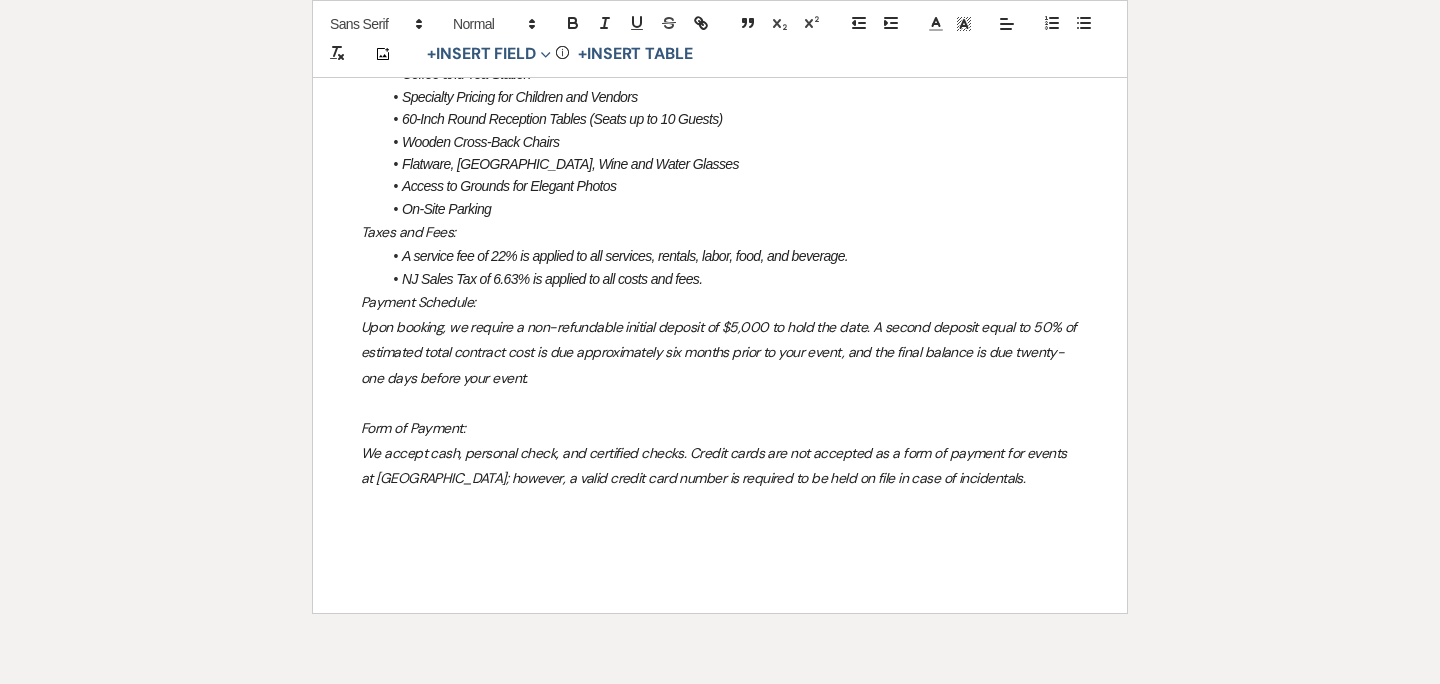click on "The Willow Creek Wedding Experience Includes: Expert Assistance from your Venue Coordinator Five-Hour Event, including One-Hour Cocktail Hour and Four-Hour Reception Our Exclusive Vendor List of Highly Recommended Event Service Providers Floor-Length Ivory Damask Linens Two Display Presentations Five Butlered Hors D'oeuvres Soup or Salad Choice of Two Exquisite Plated Dinner Selections and a Third Vegan Entrée Cake Cutting Coffee and Tea Station Specialty Pricing for Children and Vendors 60-Inch Round Reception Tables (Seats up to 10 Guests) Wooden Cross-Back Chairs Flatware, China, Wine and Water Glasses Access to Grounds for Elegant Photos On-Site Parking Taxes and Fees: A service fee of 22% is applied to all services, rentals, labor, food, and beverage. NJ Sales Tax of 6.63% is applied to all costs and fees. Payment Schedule: Form of Payment:" at bounding box center (720, 190) 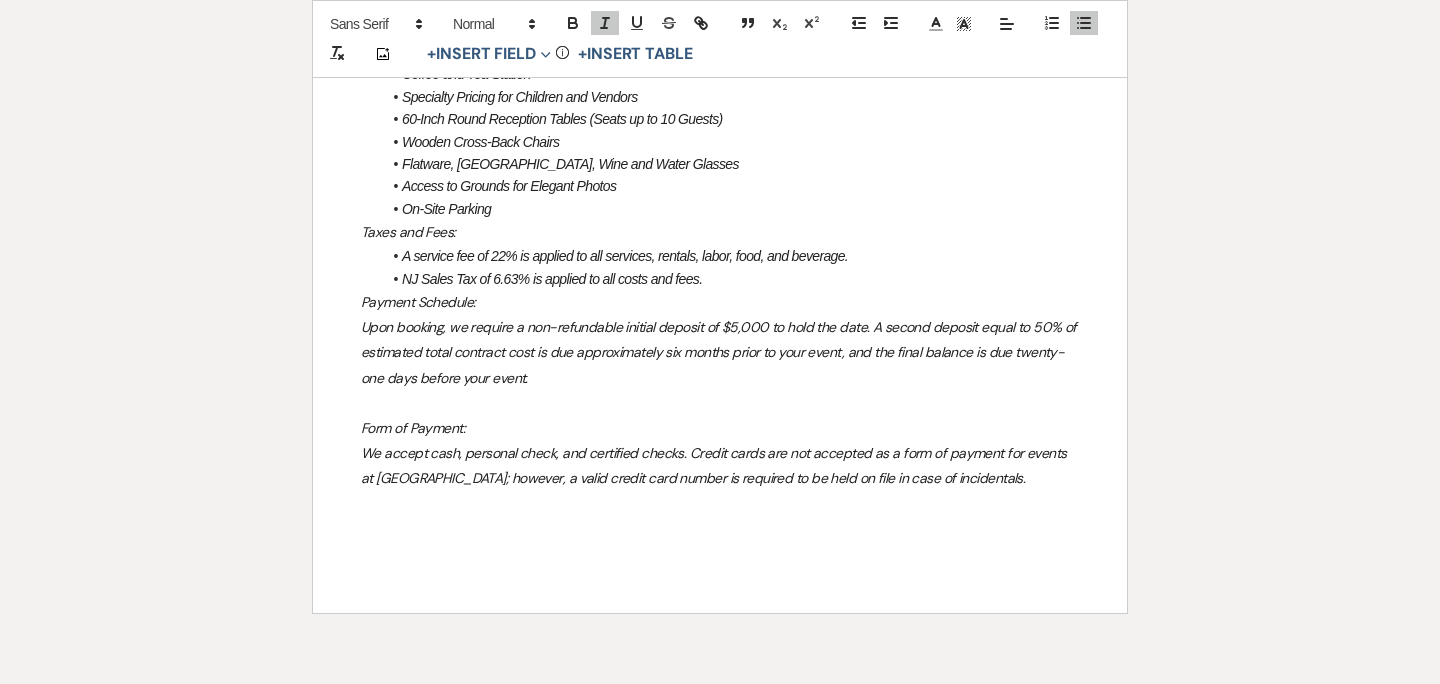click on "The Willow Creek Wedding Experience Includes: Expert Assistance from your Venue Coordinator Five-Hour Event, including One-Hour Cocktail Hour and Four-Hour Reception Our Exclusive Vendor List of Highly Recommended Event Service Providers Floor-Length Ivory Damask Linens Two Display Presentations Five Butlered Hors D'oeuvres Soup or Salad Choice of Two Exquisite Plated Dinner Selections and a Third Vegan Entrée Cake Cutting Coffee and Tea Station Specialty Pricing for Children and Vendors 60-Inch Round Reception Tables (Seats up to 10 Guests) Wooden Cross-Back Chairs Flatware, China, Wine and Water Glasses Access to Grounds for Elegant Photos On-Site Parking Taxes and Fees: A service fee of 22% is applied to all services, rentals, labor, food, and beverage. NJ Sales Tax of 6.63% is applied to all costs and fees. Payment Schedule: Form of Payment:" at bounding box center [720, 190] 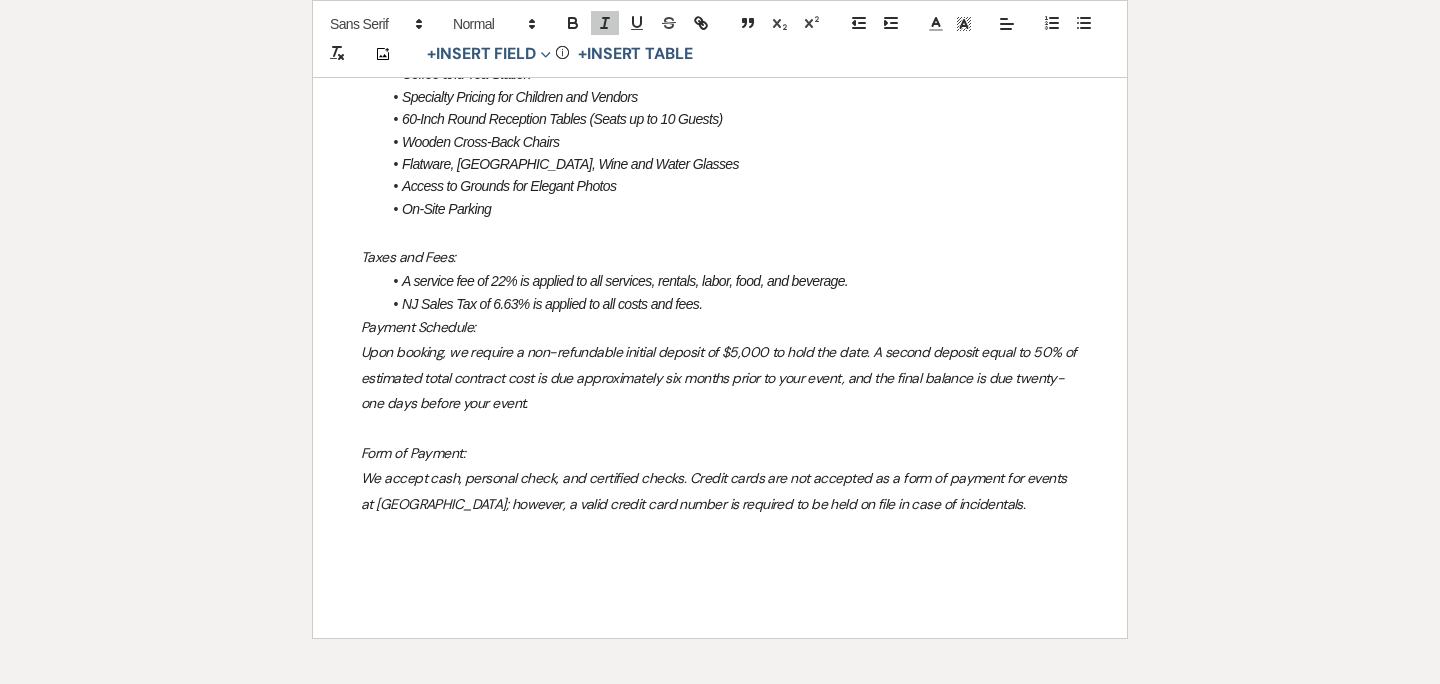 click on "Payment Schedule:" at bounding box center [418, 327] 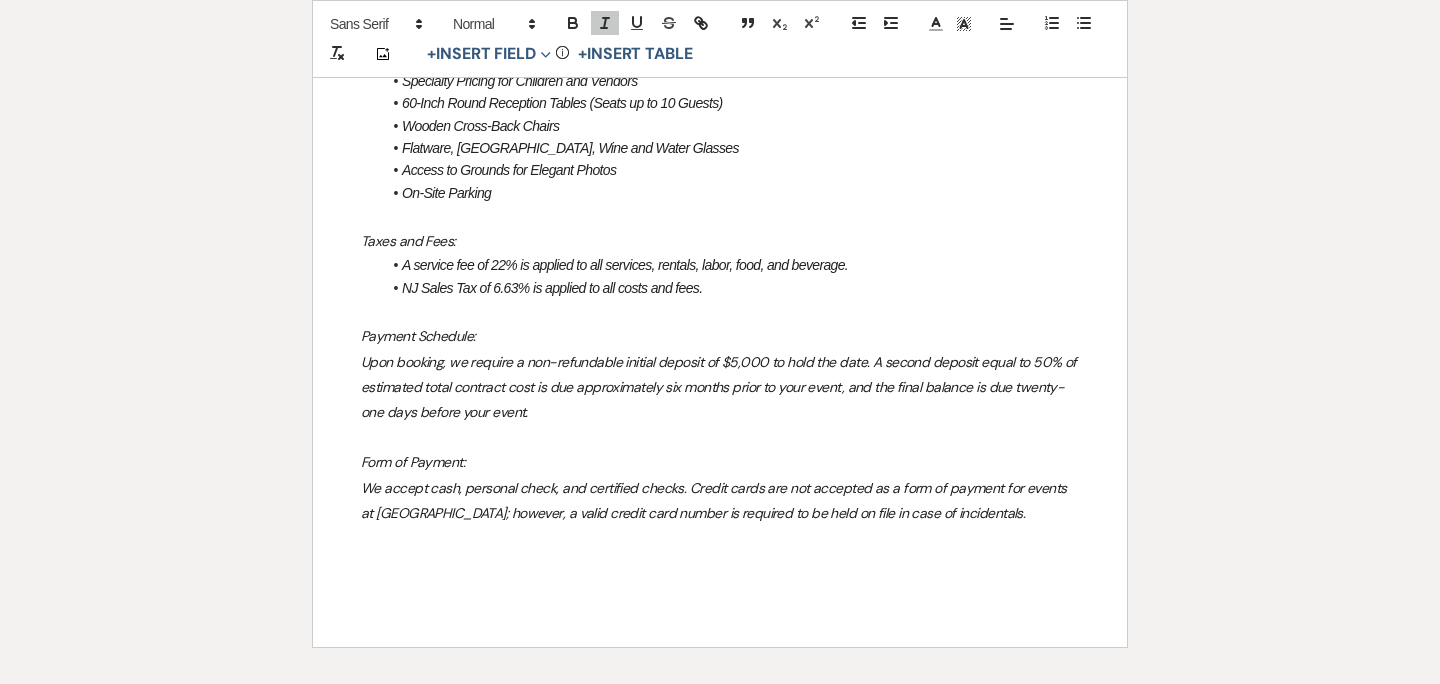 scroll, scrollTop: 1953, scrollLeft: 0, axis: vertical 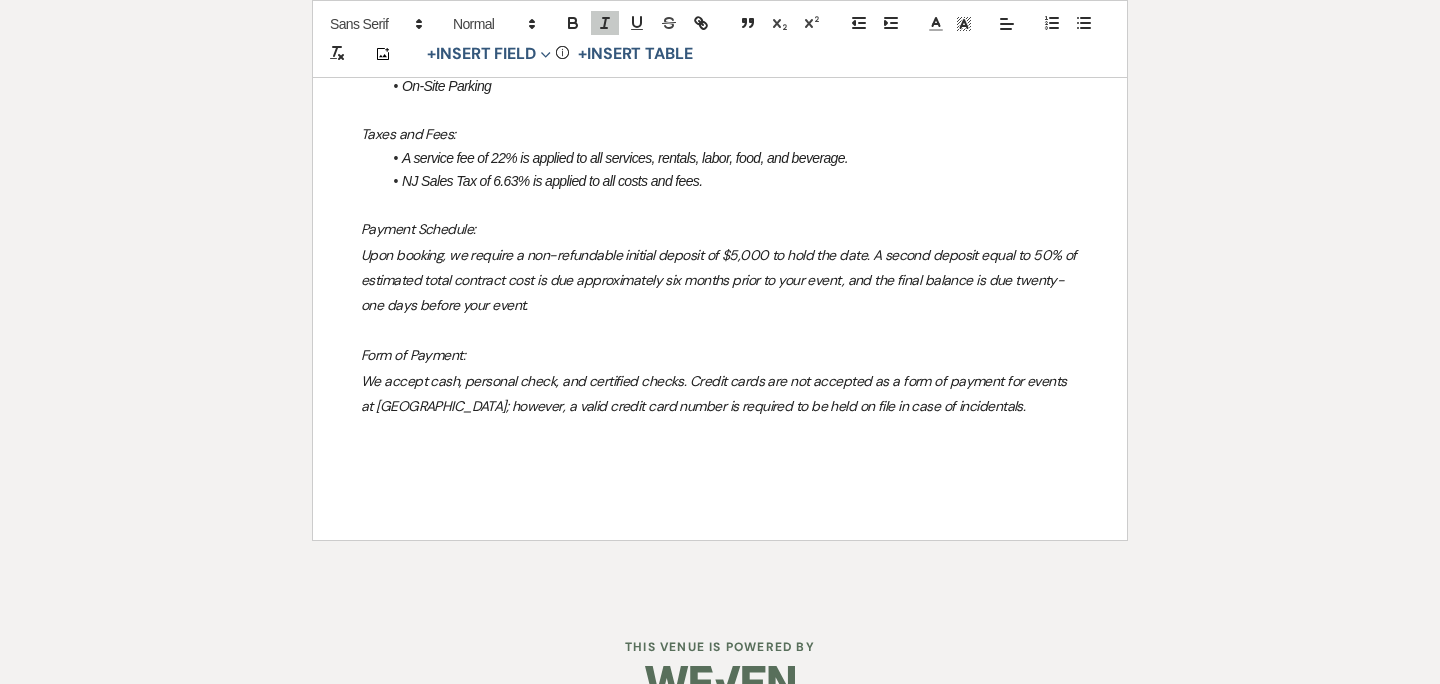 click at bounding box center [720, 431] 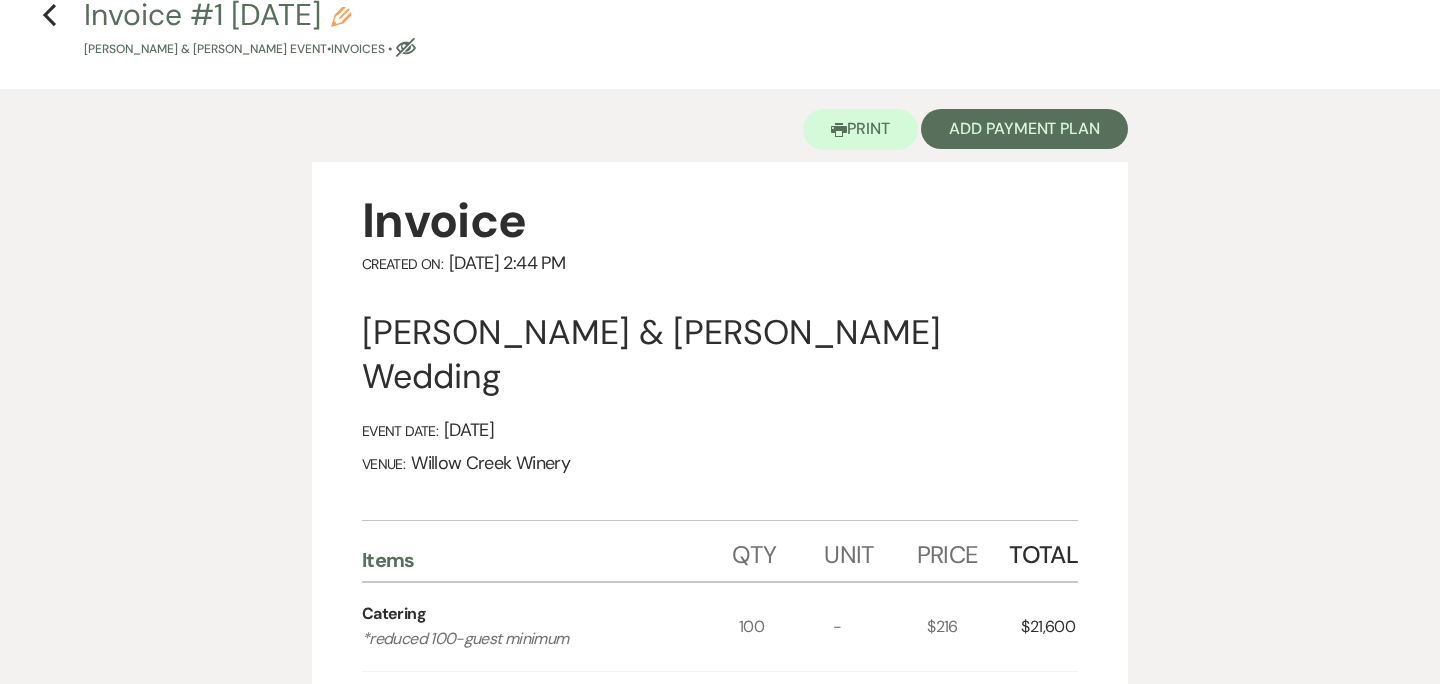 scroll, scrollTop: 0, scrollLeft: 0, axis: both 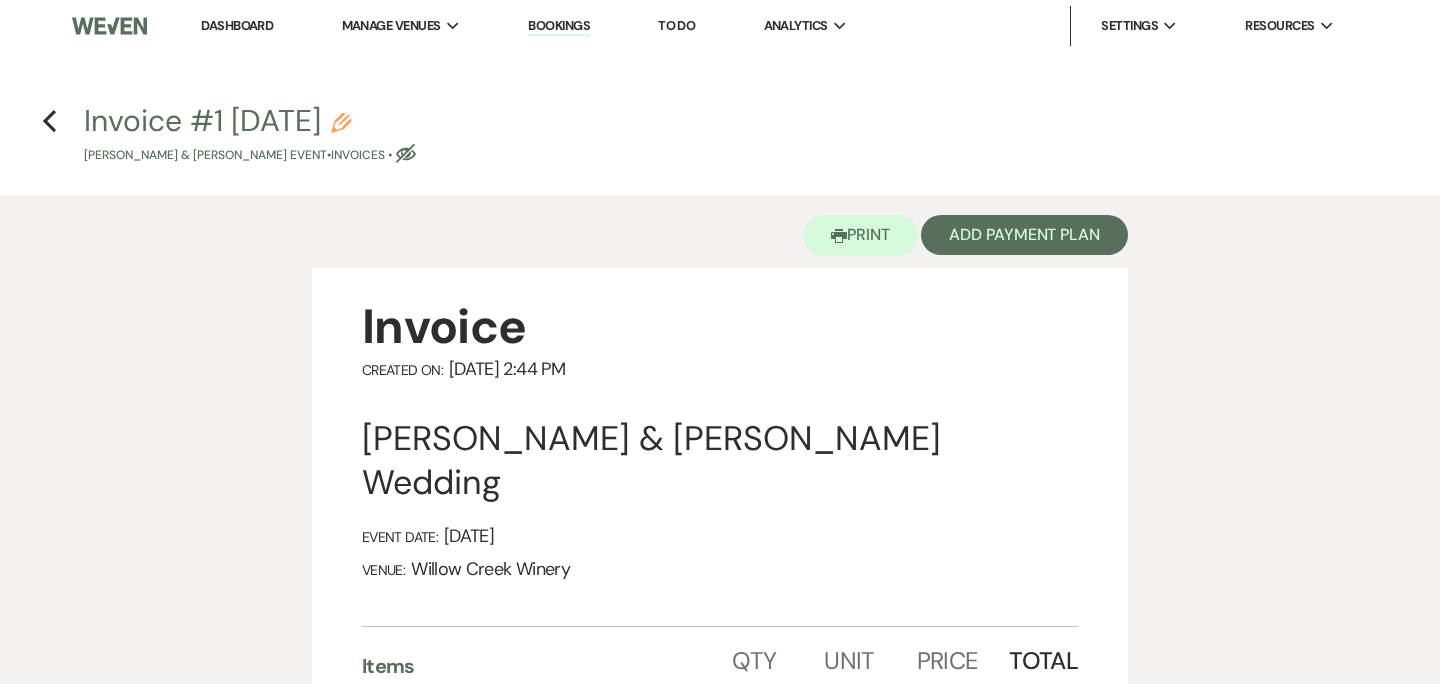 click on "Pencil" 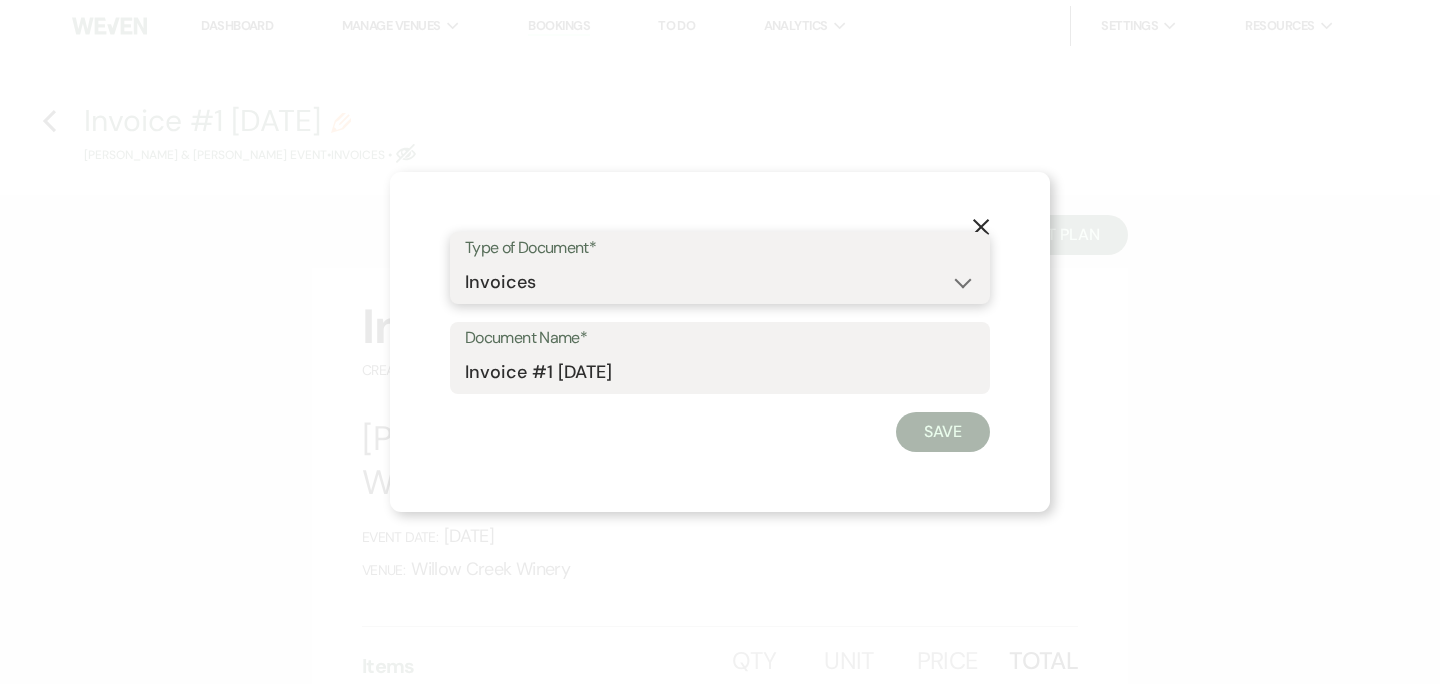 click on "Special Event Insurance Vendor Certificate of Insurance Contracts / Rental Agreements Invoices Receipts Event Maps Floor Plans Rain Plan Seating Charts Venue Layout Catering / Alcohol Permit Event Permit Fire Permit Fuel Permit Generator Permit Tent Permit Venue Permit Other Permit Inventory  Promotional Sample Venue Beverage Ceremony Event Finalize + Share Guests Lodging Menu Vendors Venue Beverage Brochure Menu Packages Product Specifications Quotes Beverage Event and Ceremony Details Finalize & Share Guests Lodging Menu Vendors Venue Event Timeline Family / Wedding Party Timeline Food and Beverage Timeline MC / DJ / Band Timeline Master Timeline Photography Timeline Set-Up / Clean-Up Vendor Timeline Bartender Safe Serve / TiPS Certification Vendor Certification Vendor License Other" at bounding box center [720, 282] 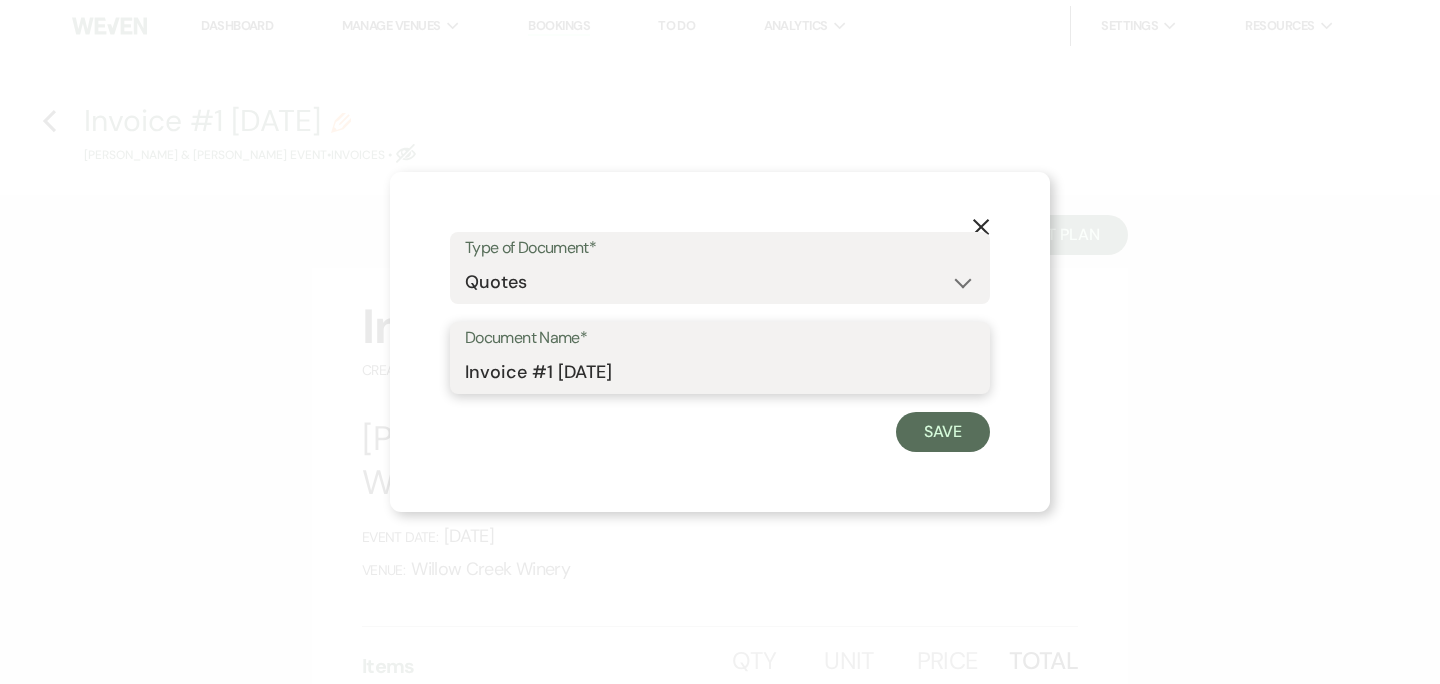 drag, startPoint x: 517, startPoint y: 373, endPoint x: 391, endPoint y: 372, distance: 126.00397 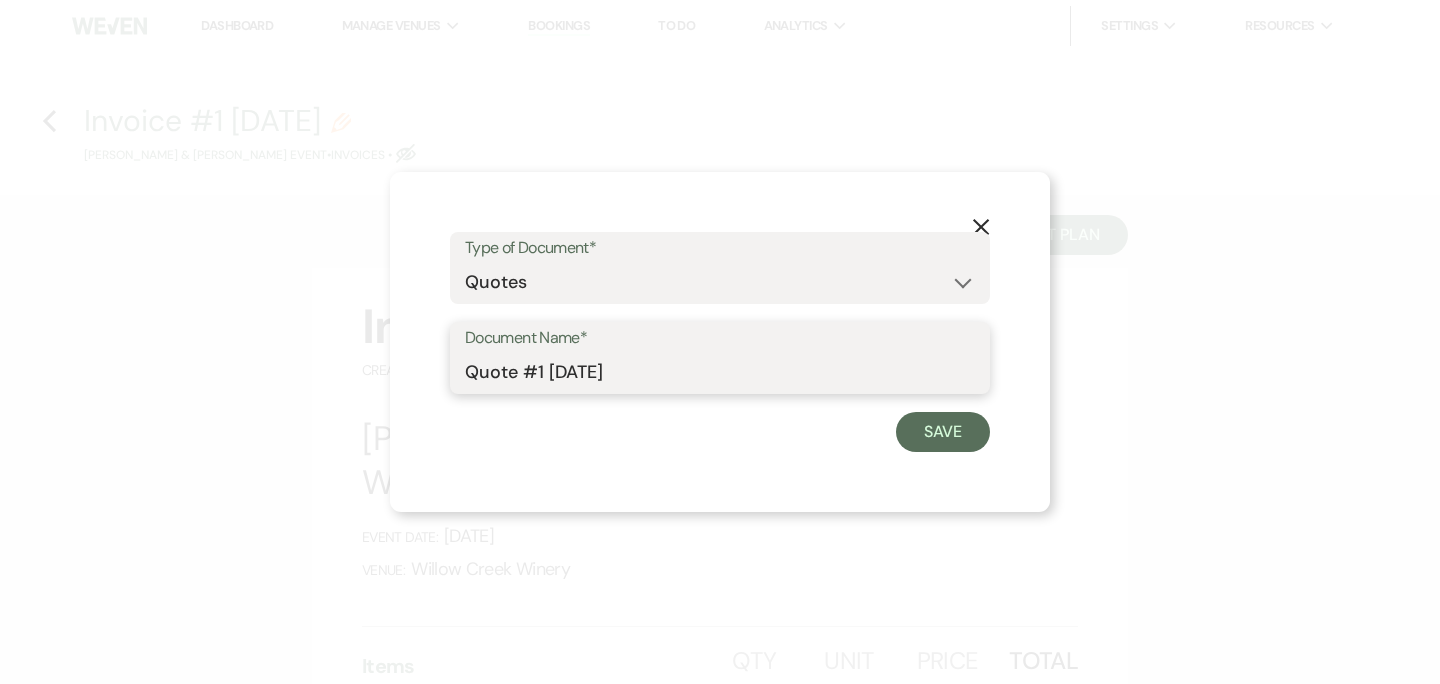drag, startPoint x: 550, startPoint y: 369, endPoint x: 641, endPoint y: 369, distance: 91 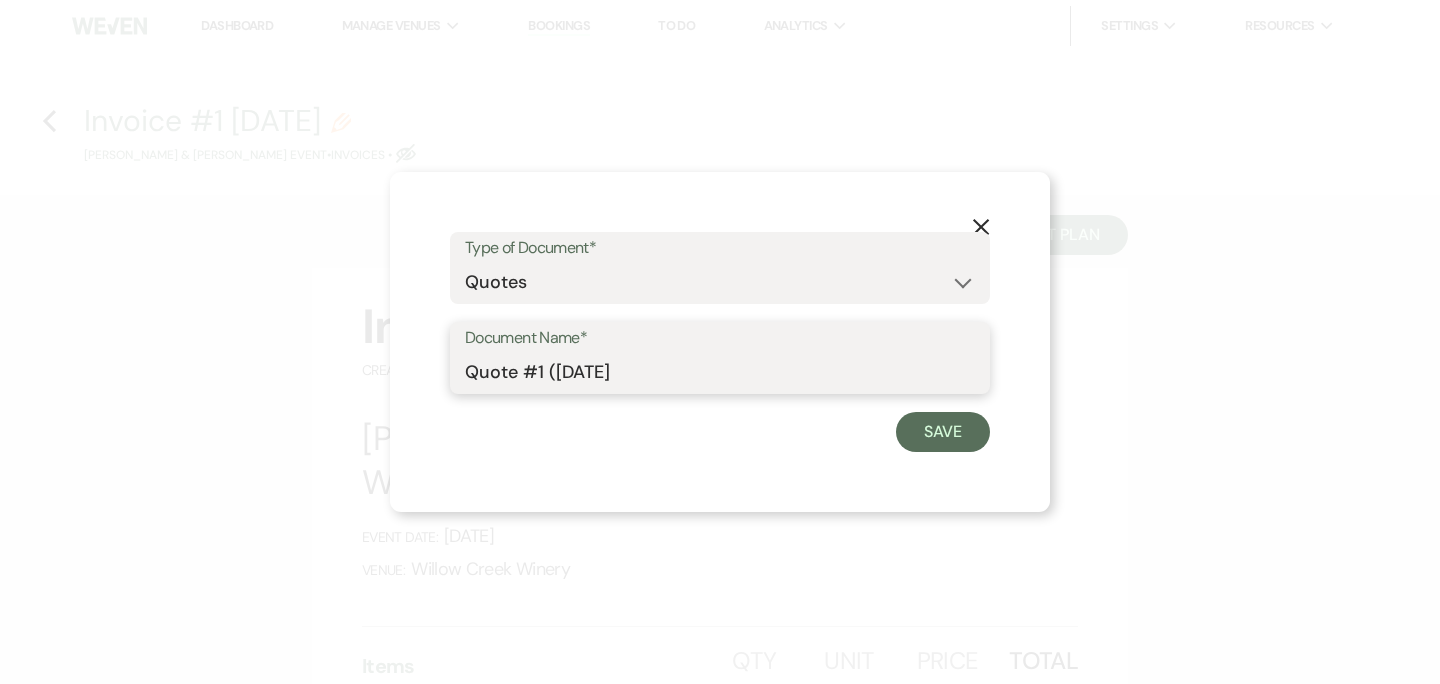 click on "Quote #1 (7-18-2025" at bounding box center (720, 372) 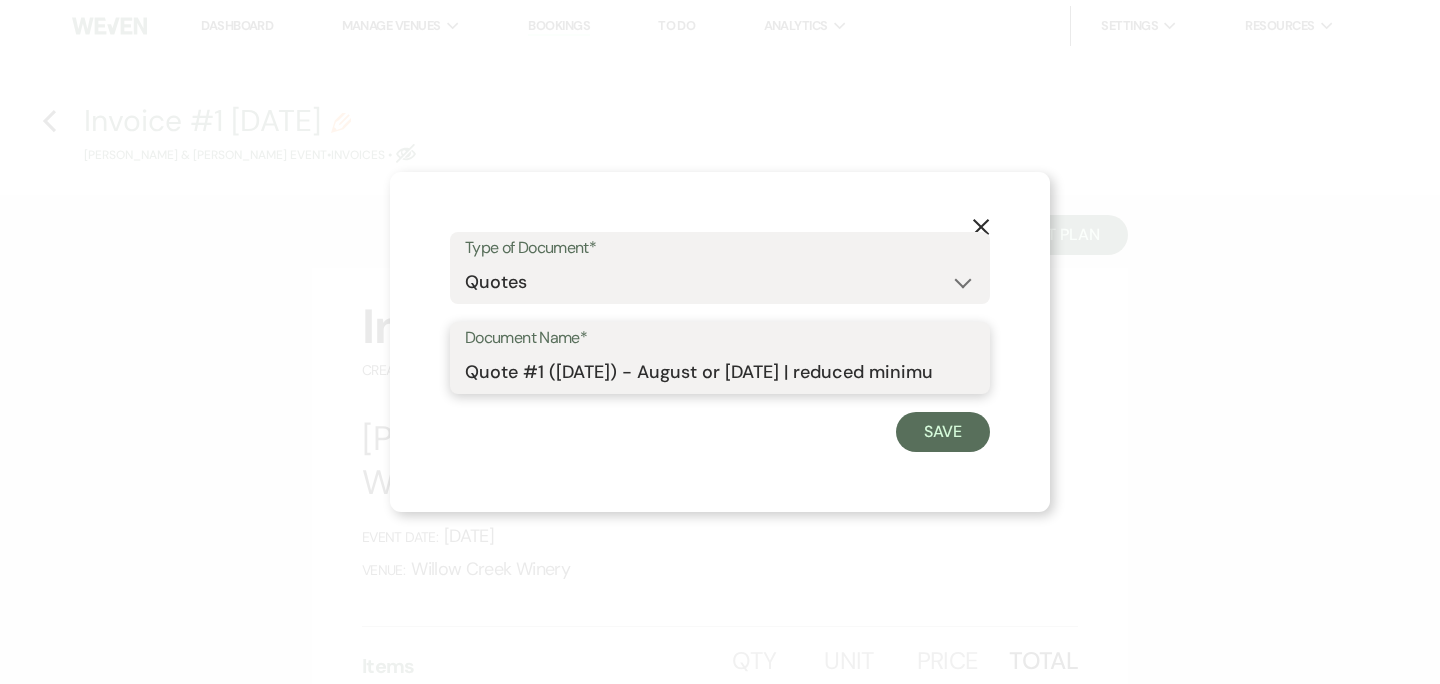 scroll, scrollTop: 0, scrollLeft: 70, axis: horizontal 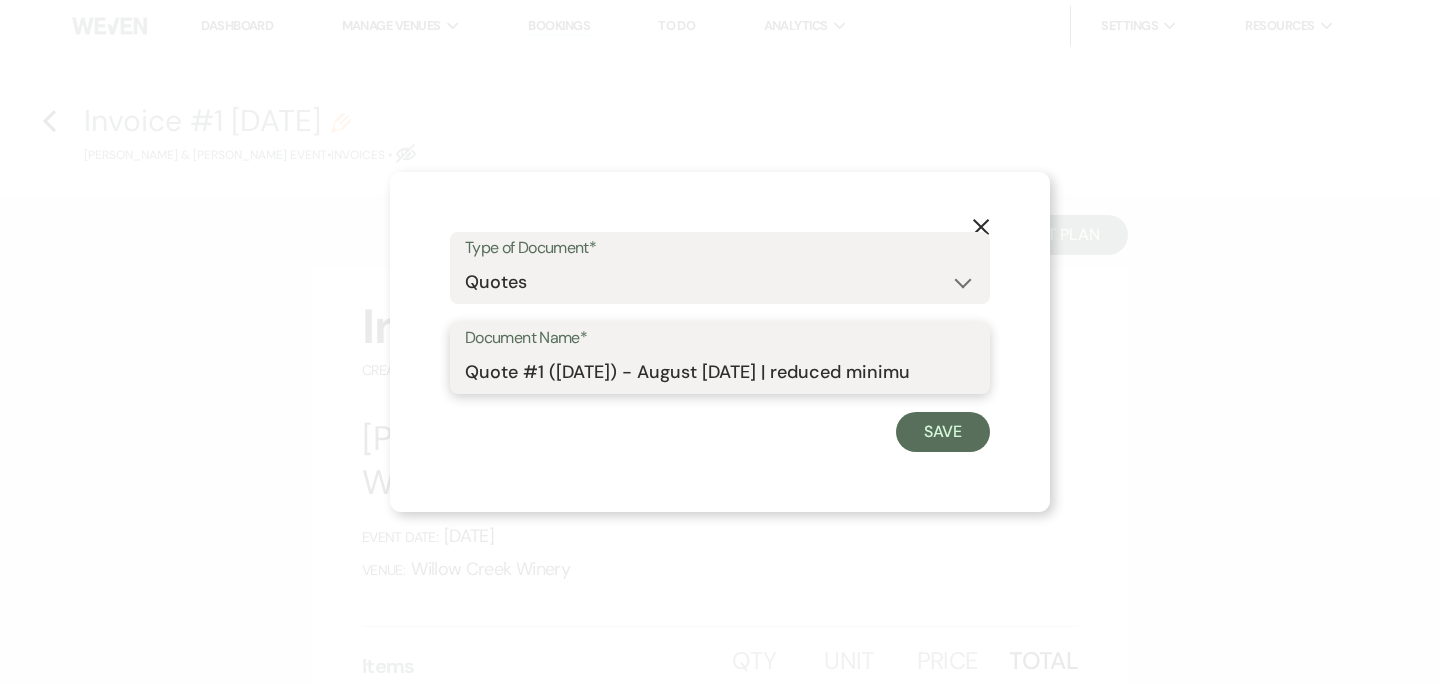click on "Quote #1 (7-18-2025) - August Saturday | reduced minimu" at bounding box center [720, 372] 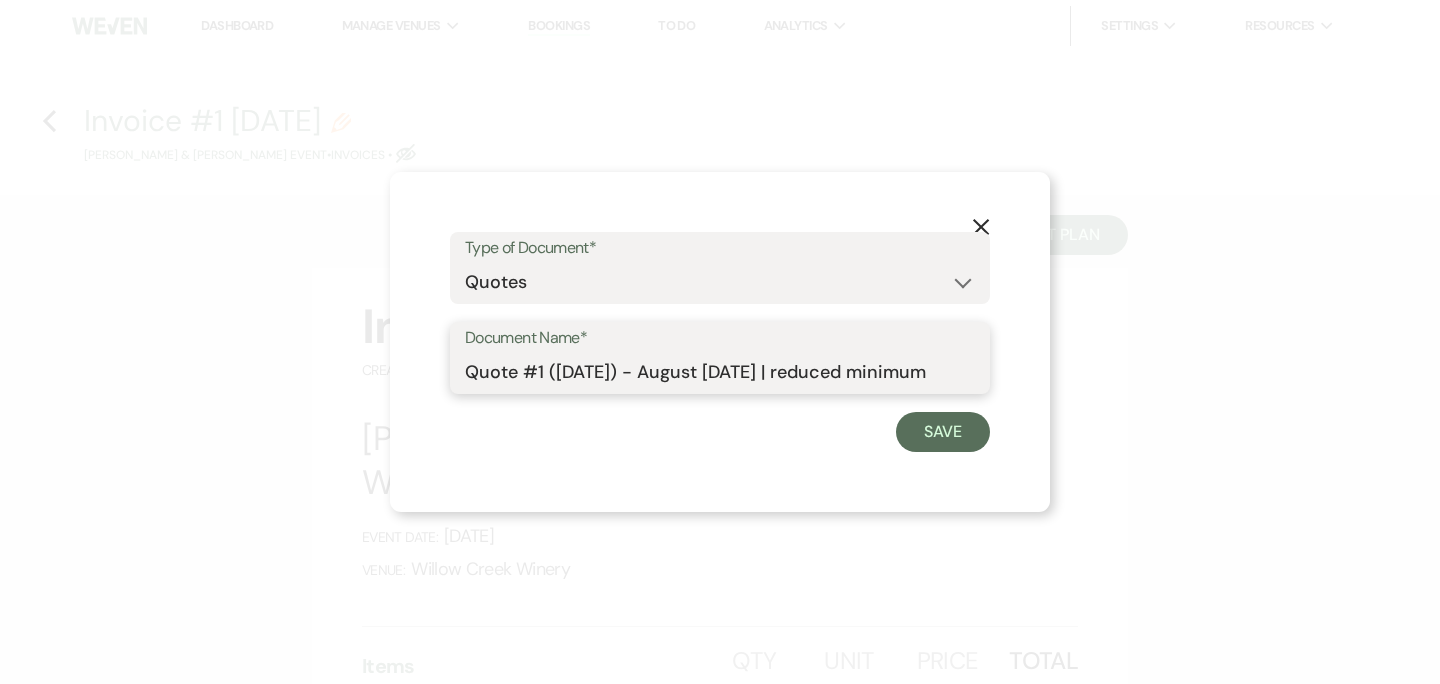scroll, scrollTop: 0, scrollLeft: 4, axis: horizontal 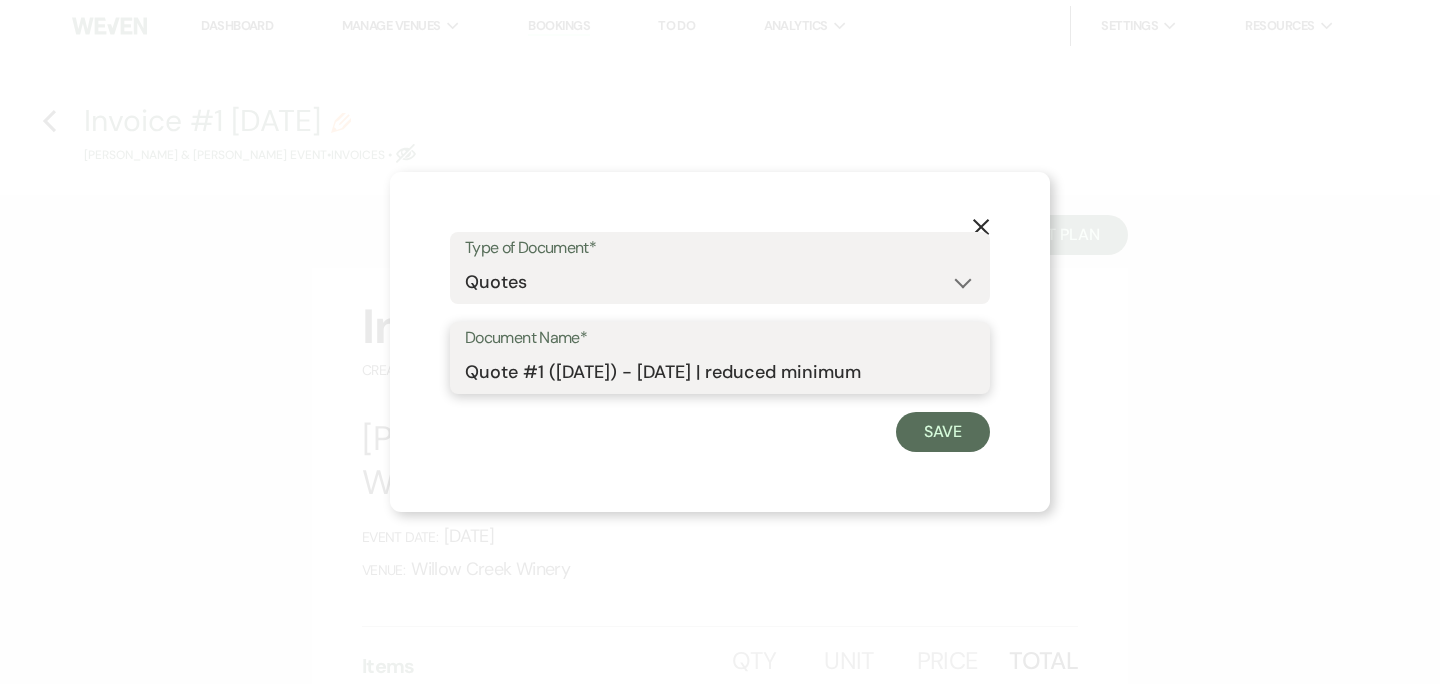click on "Quote #1 (7-18-2025) - Saturday | reduced minimum" at bounding box center (720, 372) 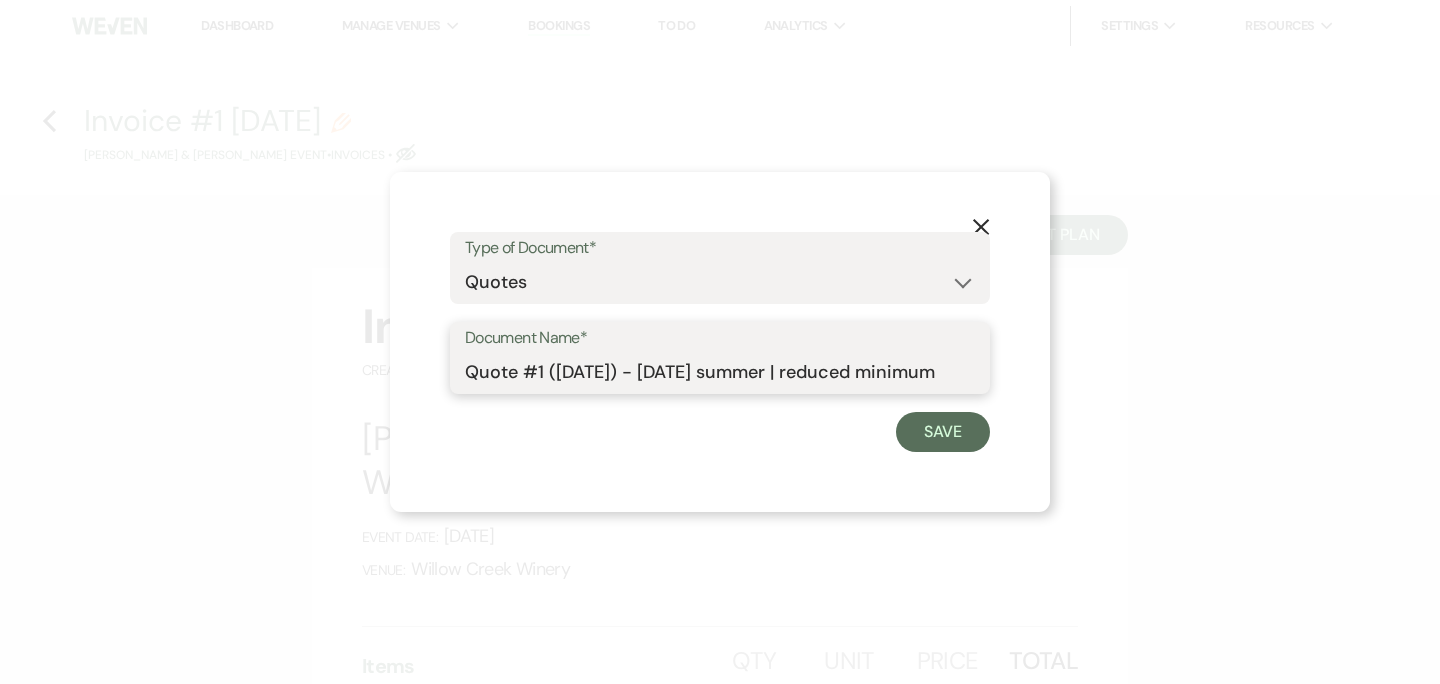 scroll, scrollTop: 0, scrollLeft: 14, axis: horizontal 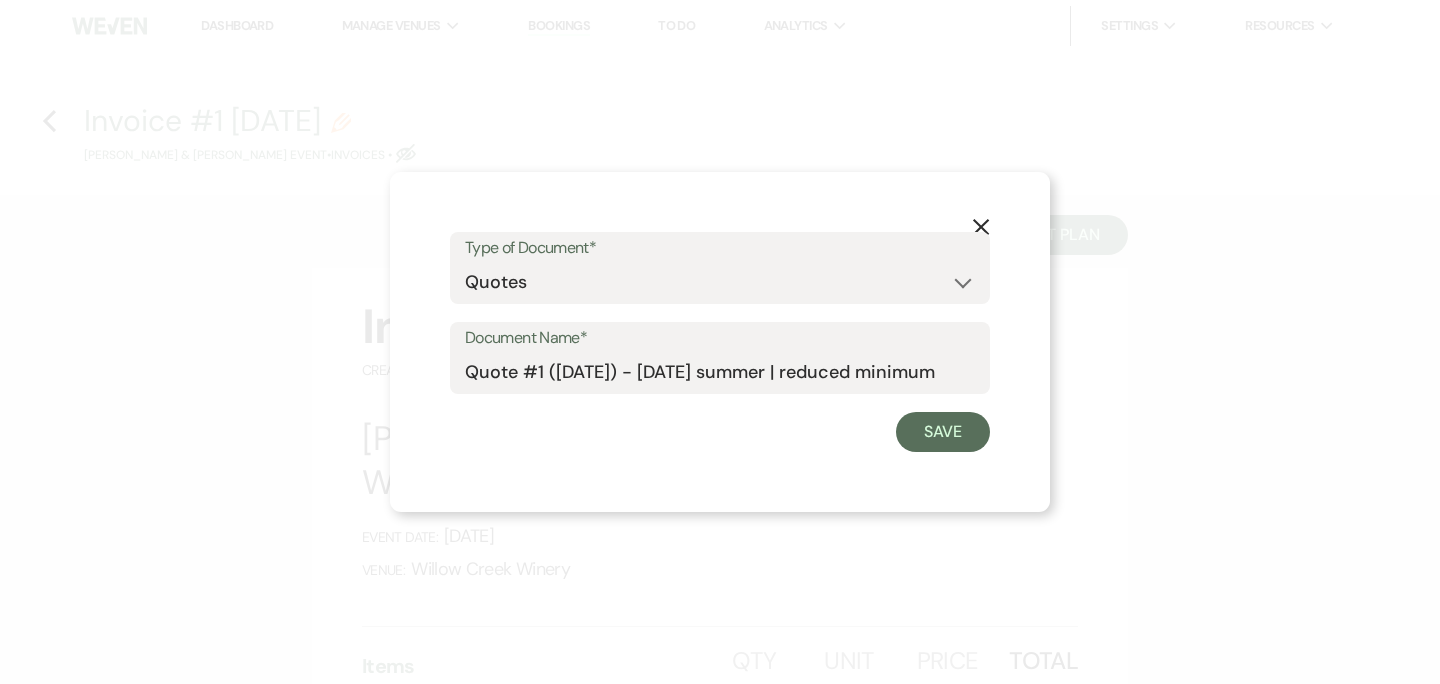 click on "Document Name* Quote #1 (7-18-2025) - Saturday summer | reduced minimum" at bounding box center [720, 358] 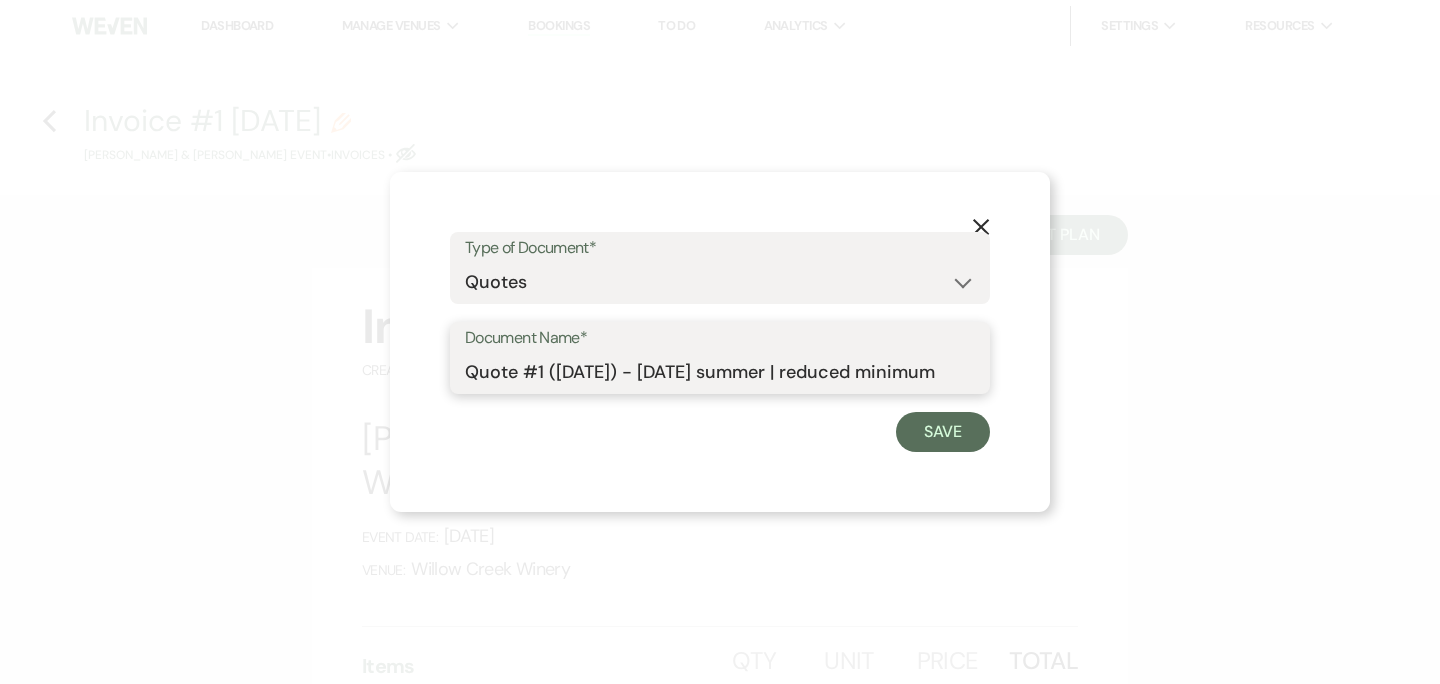 click on "Quote #1 (7-18-2025) - Saturday summer | reduced minimum" at bounding box center (720, 372) 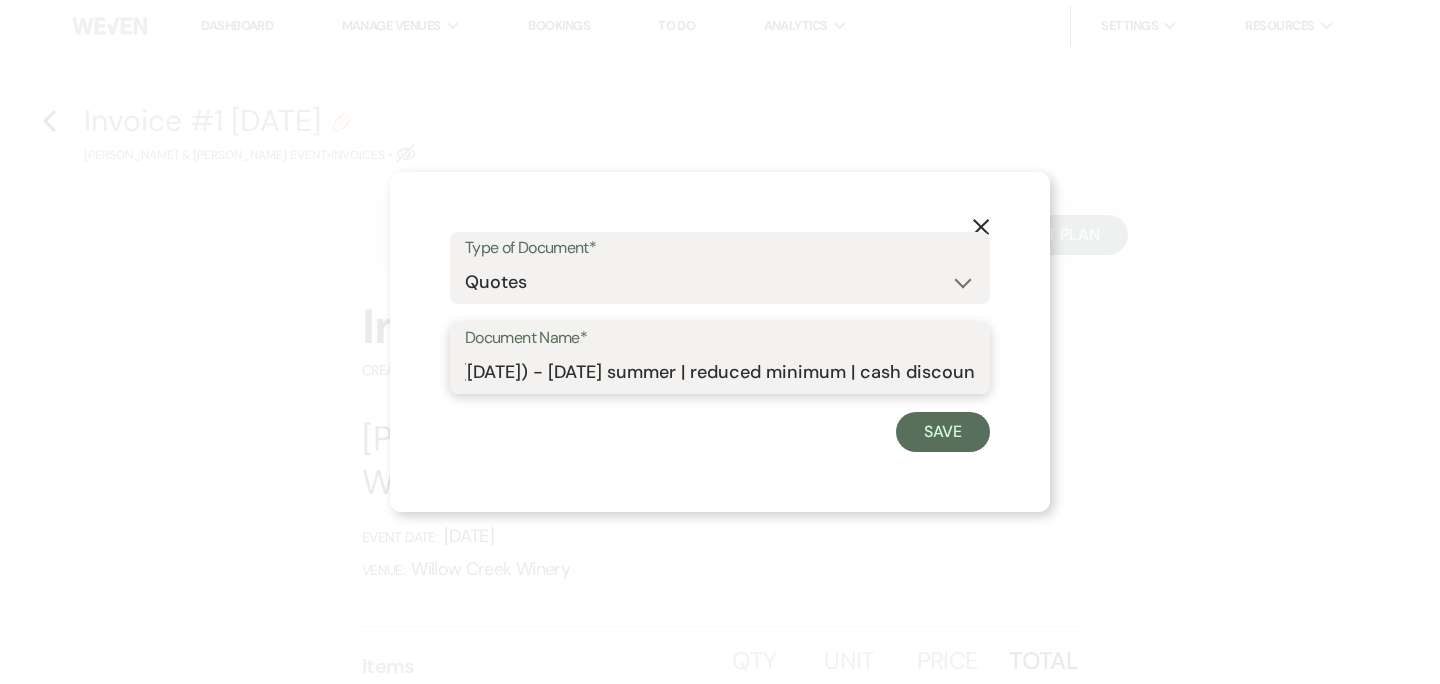 scroll, scrollTop: 0, scrollLeft: 148, axis: horizontal 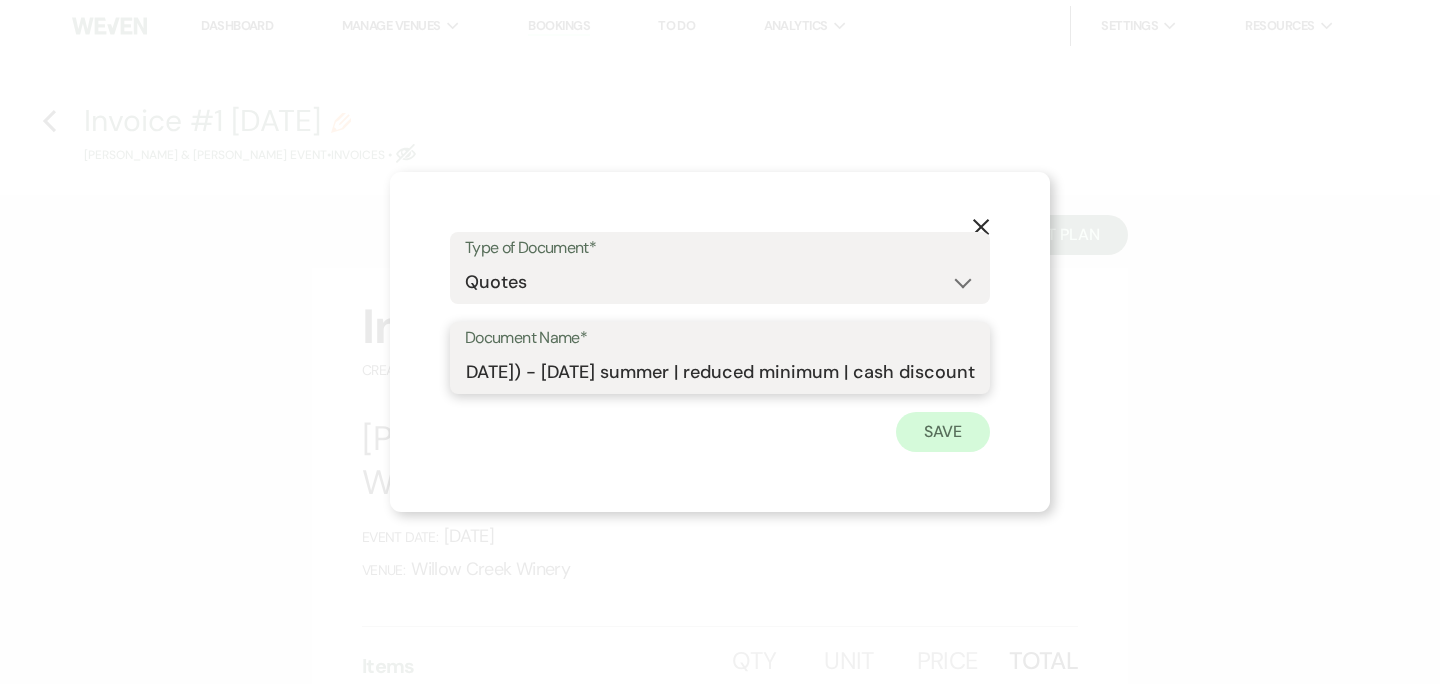type on "Quote #1 (7-18-2025) - Saturday summer | reduced minimum | cash discount" 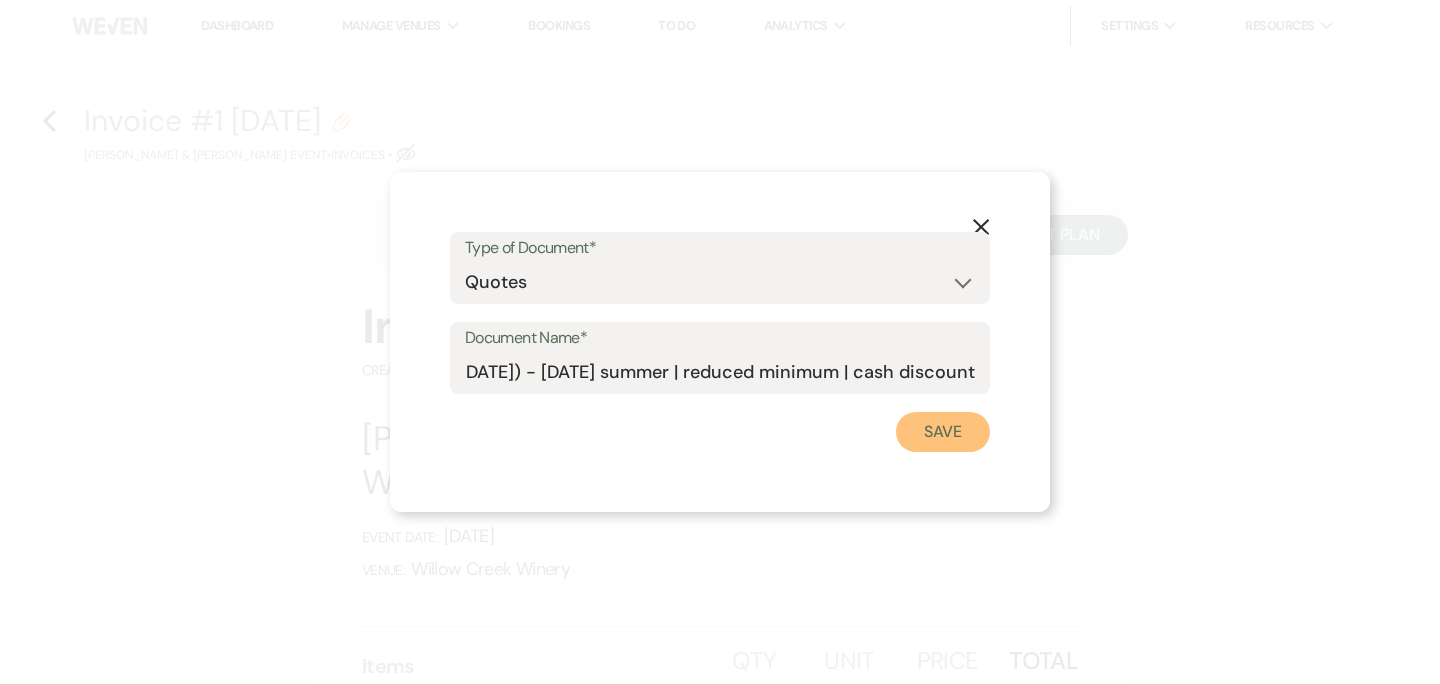 click on "Save" at bounding box center [943, 432] 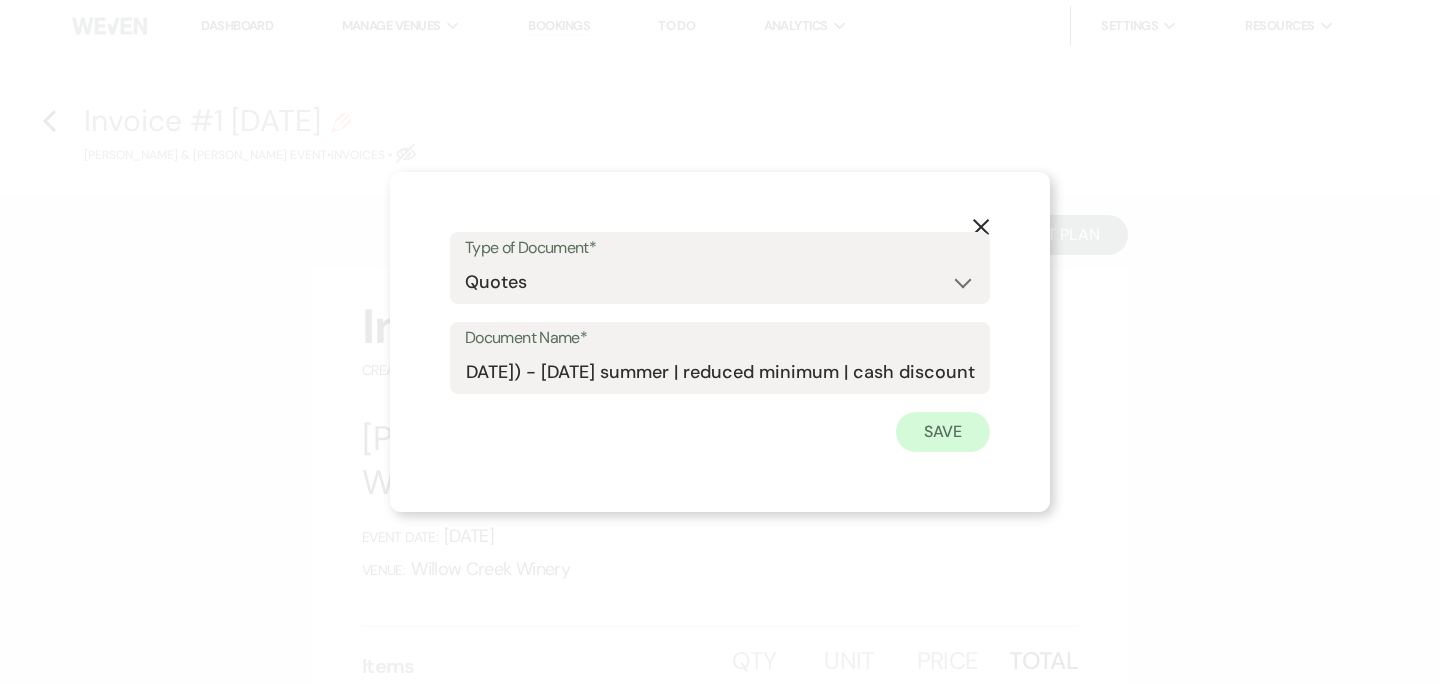 scroll, scrollTop: 0, scrollLeft: 0, axis: both 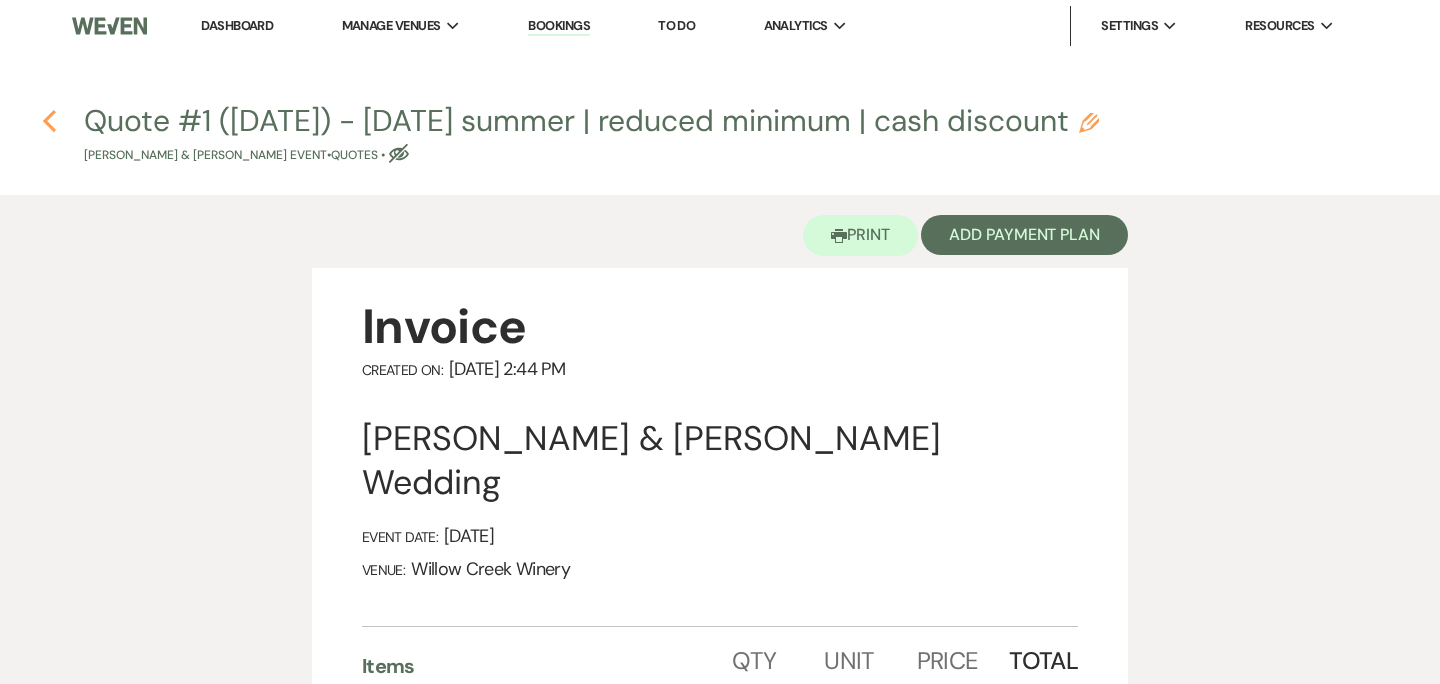 click on "Previous" 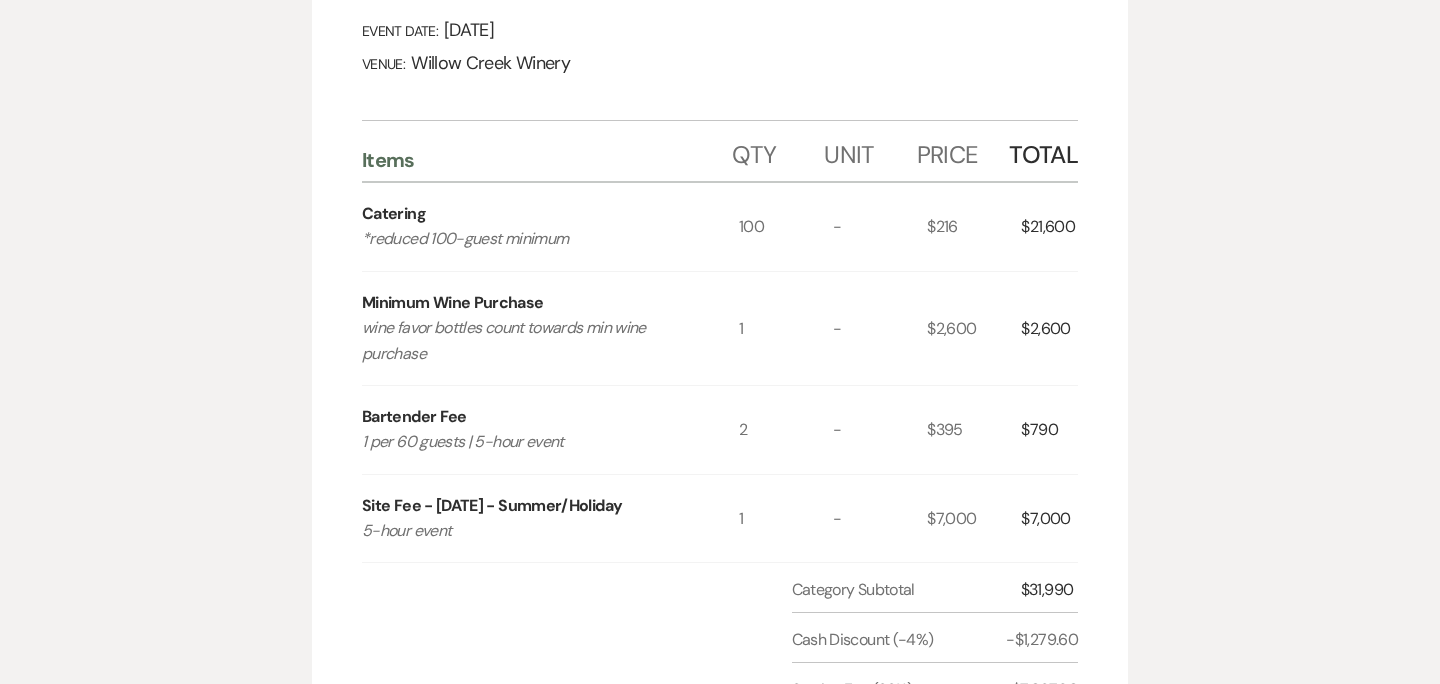 select on "5" 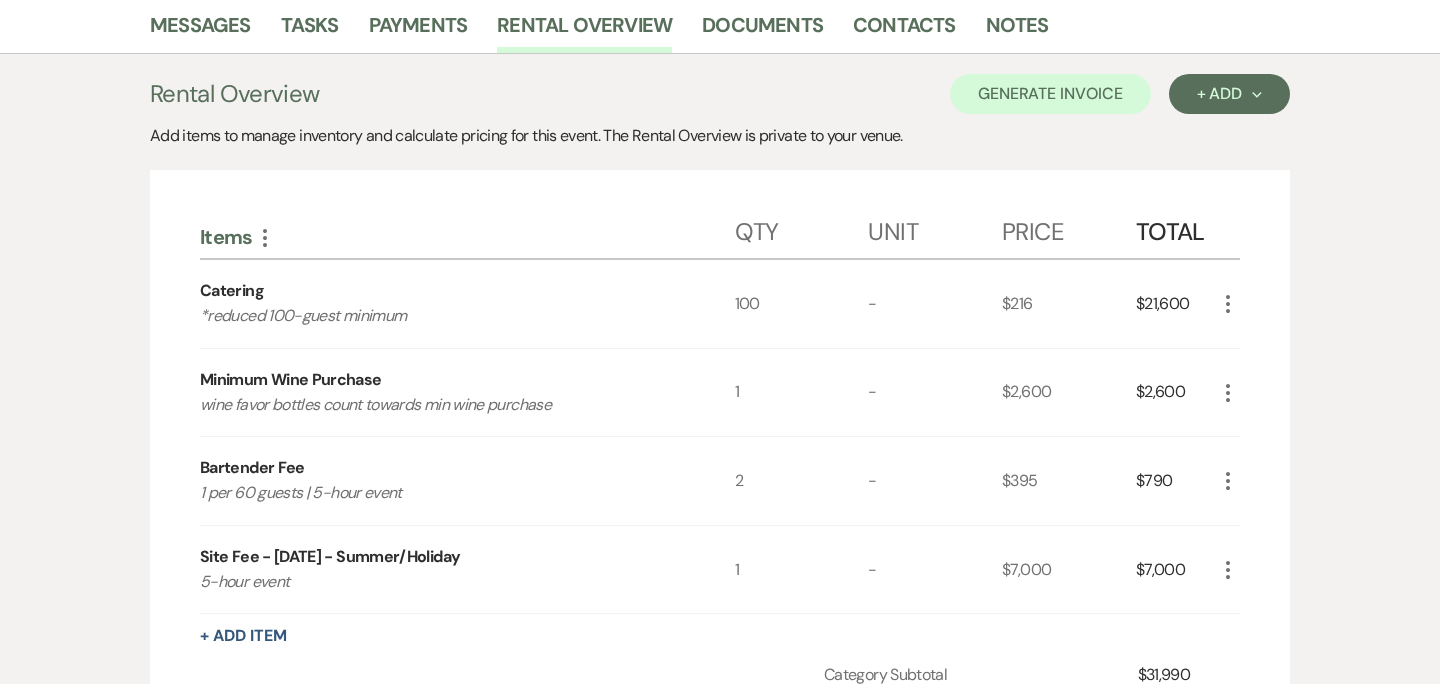 scroll, scrollTop: 539, scrollLeft: 0, axis: vertical 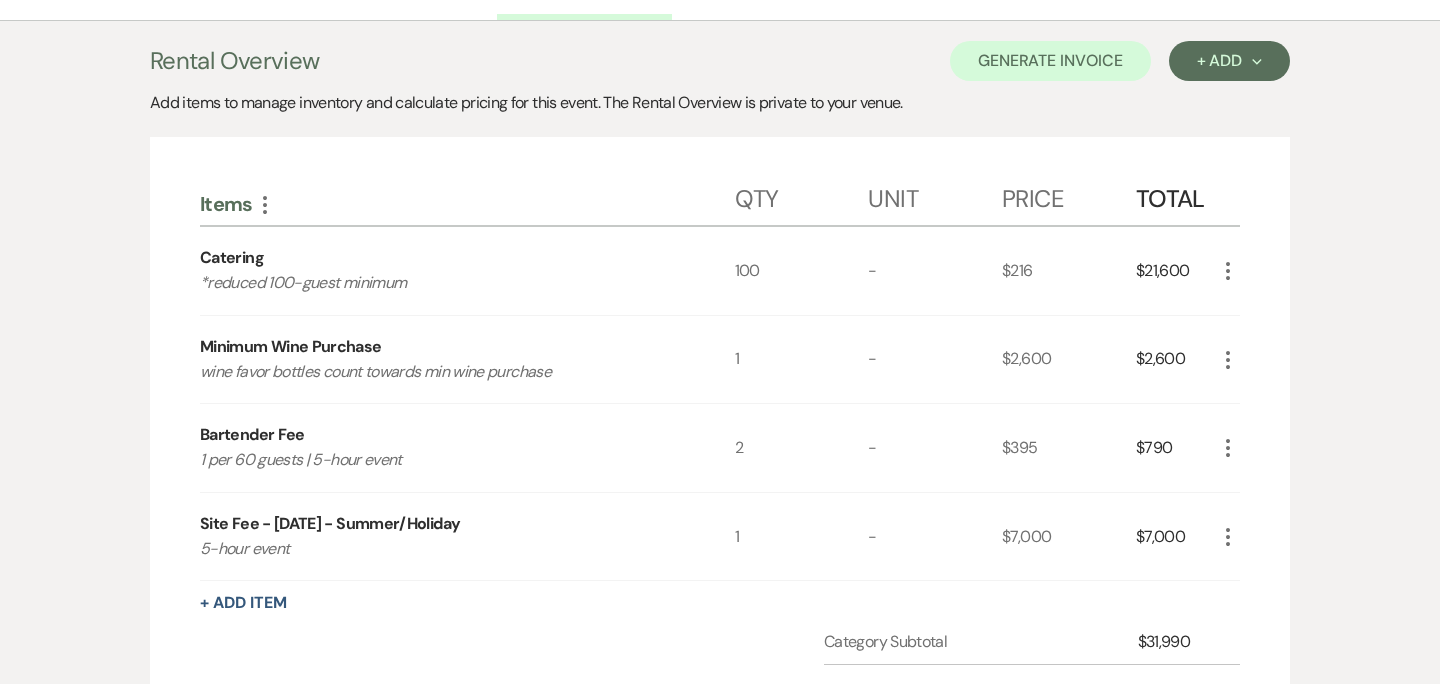 click on "More" 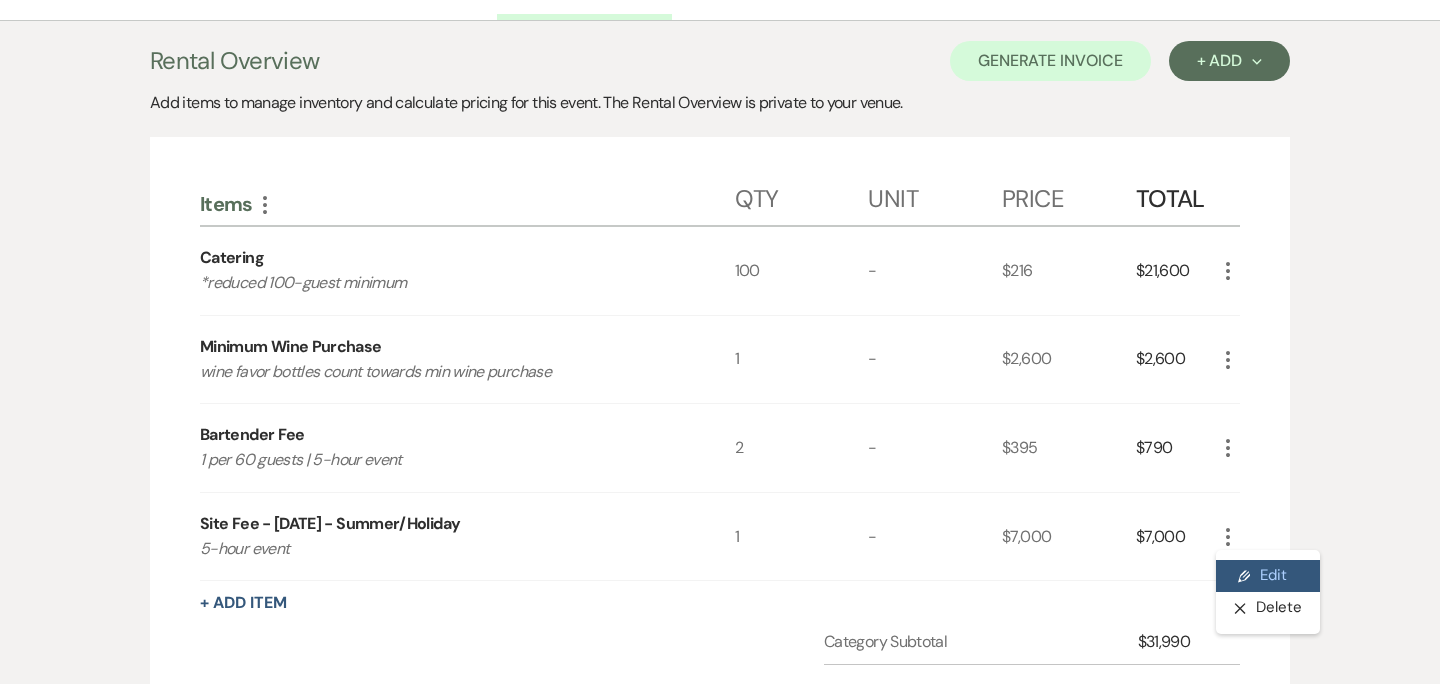 click on "Pencil Edit" at bounding box center [1268, 576] 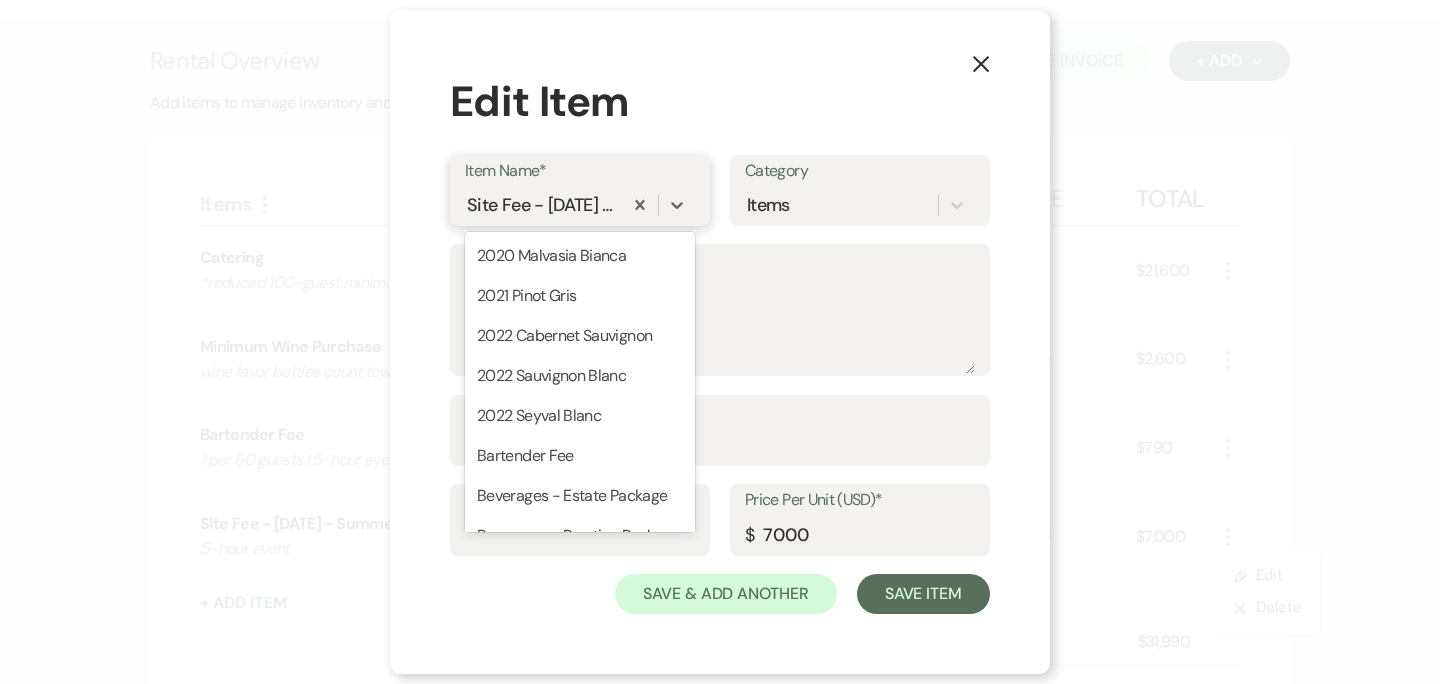 click on "Site Fee - Saturday - Summer/Holiday" at bounding box center [543, 204] 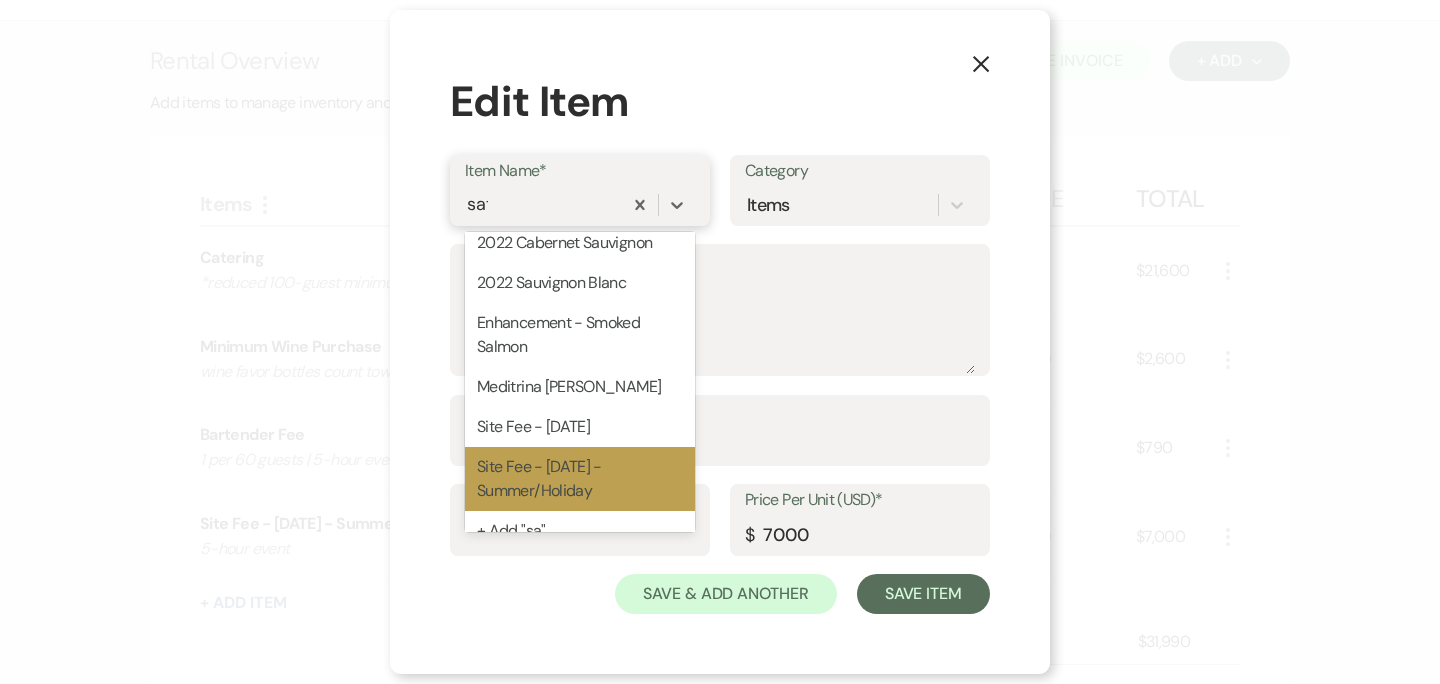 scroll, scrollTop: 0, scrollLeft: 0, axis: both 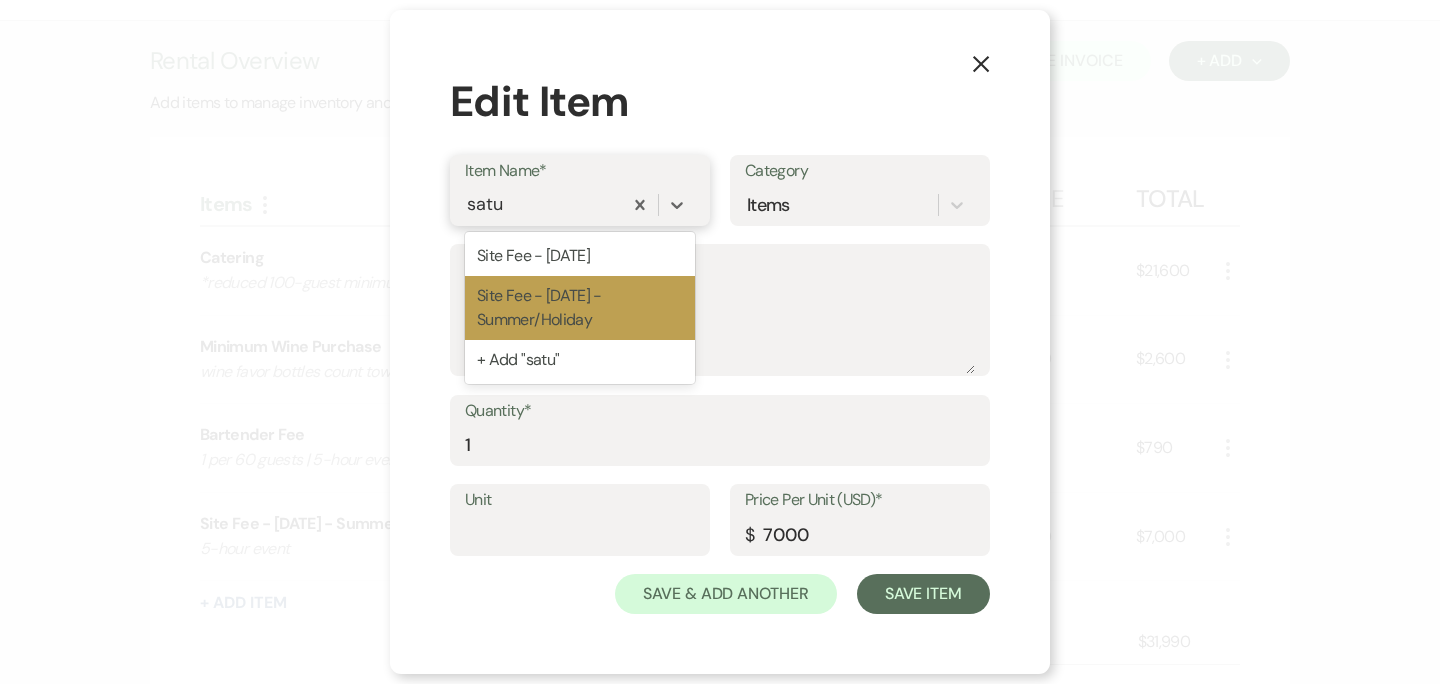 type on "satur" 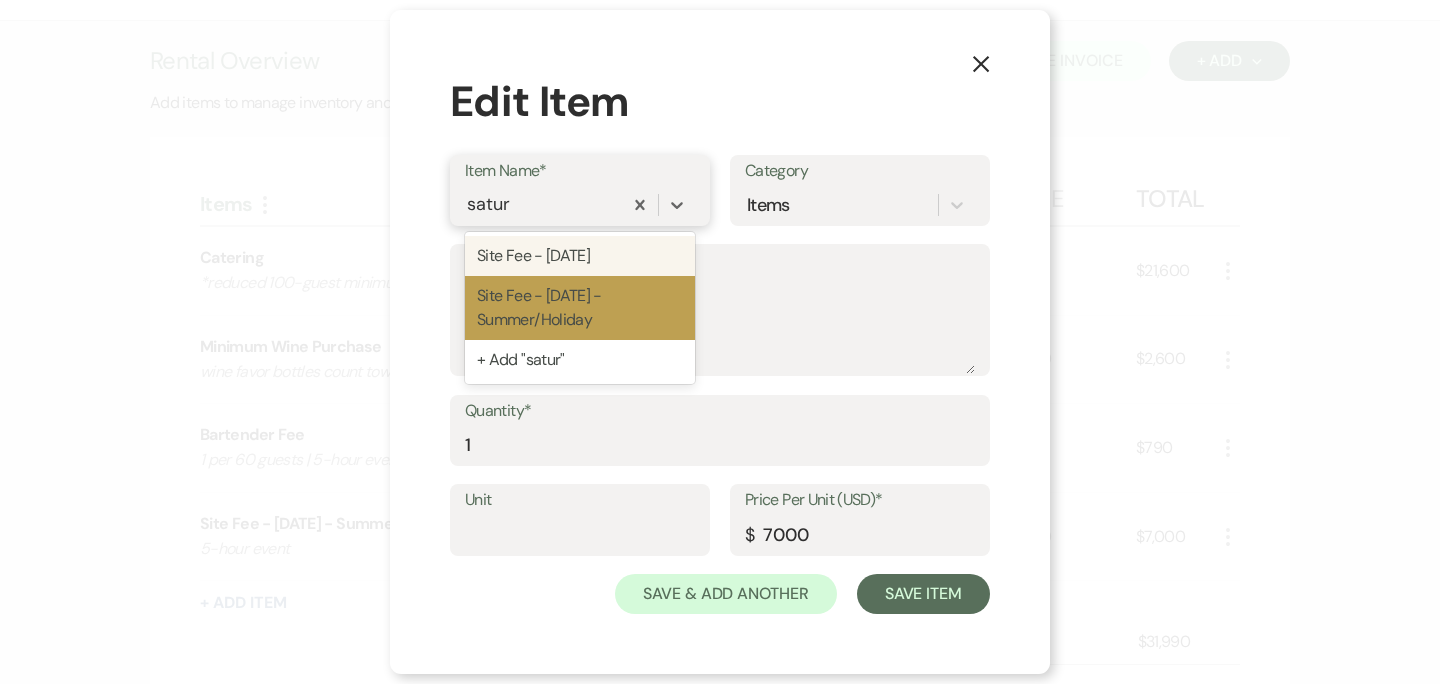 click on "Site Fee - Saturday" at bounding box center (580, 256) 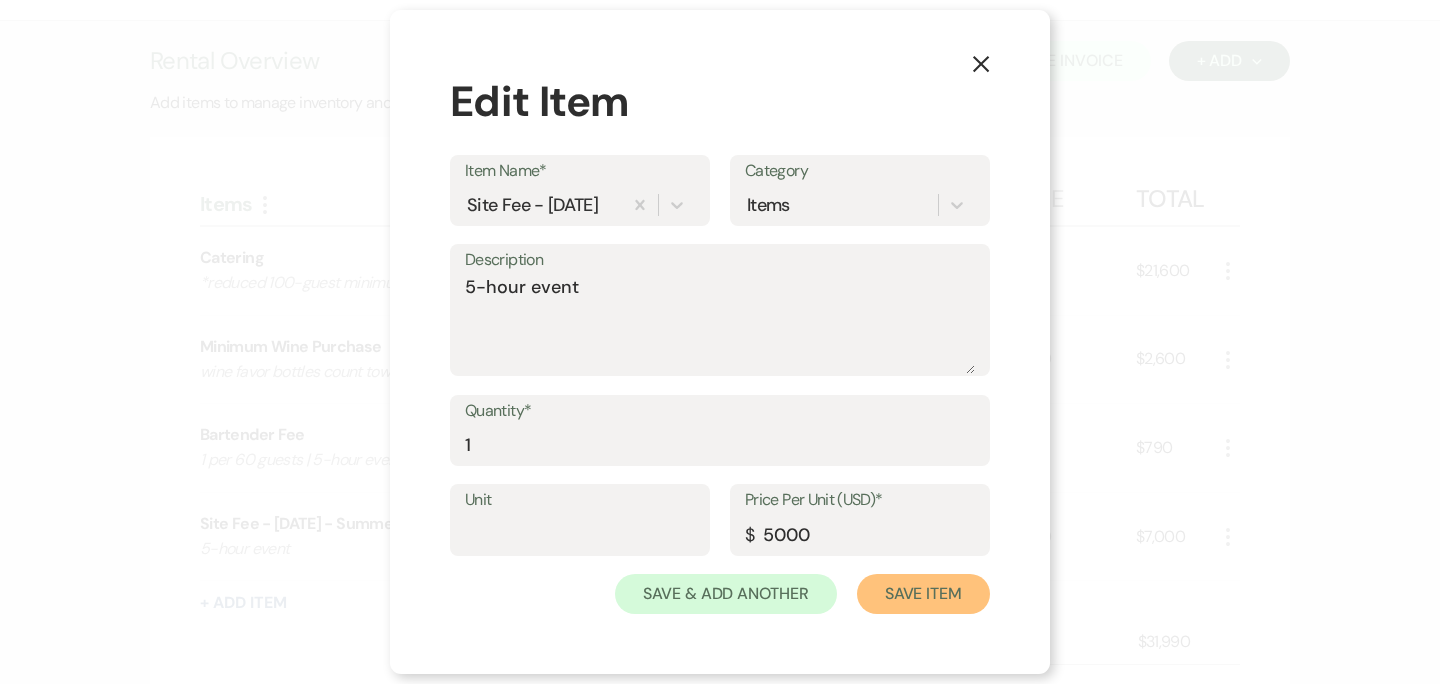 click on "Save Item" at bounding box center (923, 594) 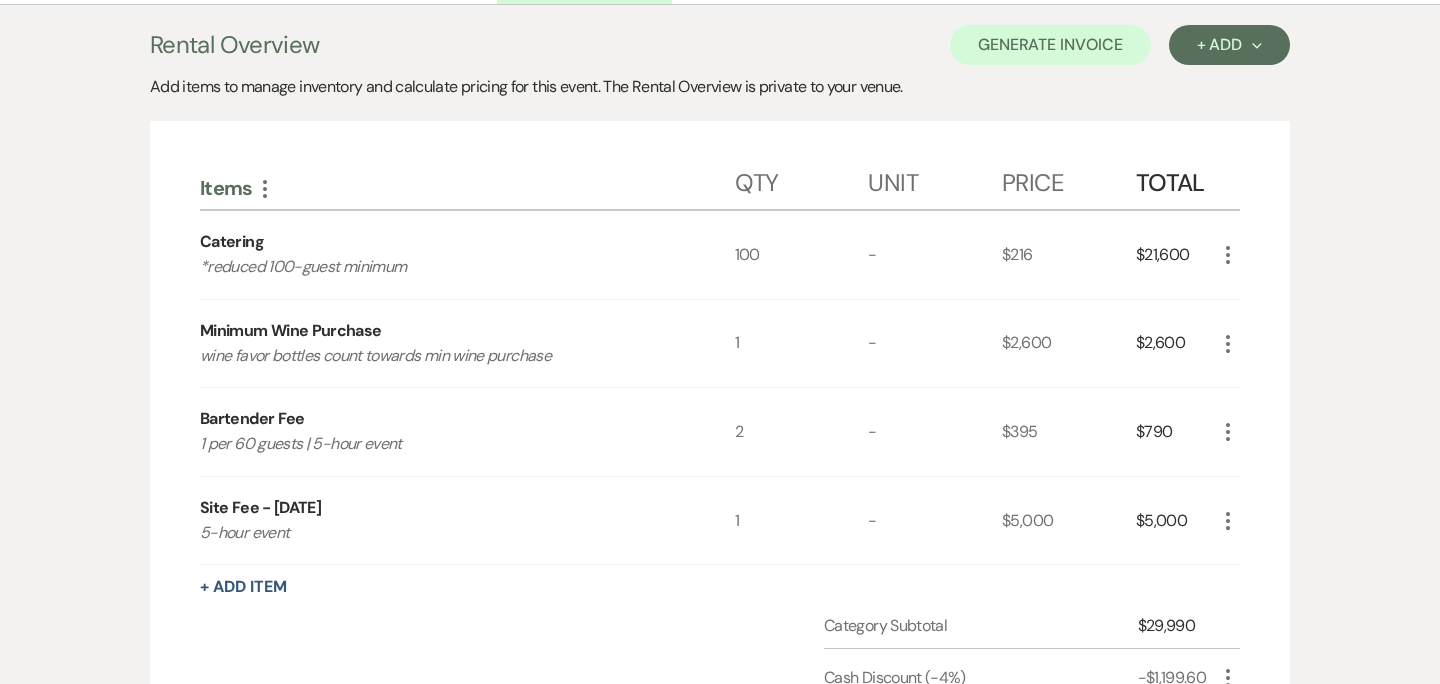 scroll, scrollTop: 482, scrollLeft: 0, axis: vertical 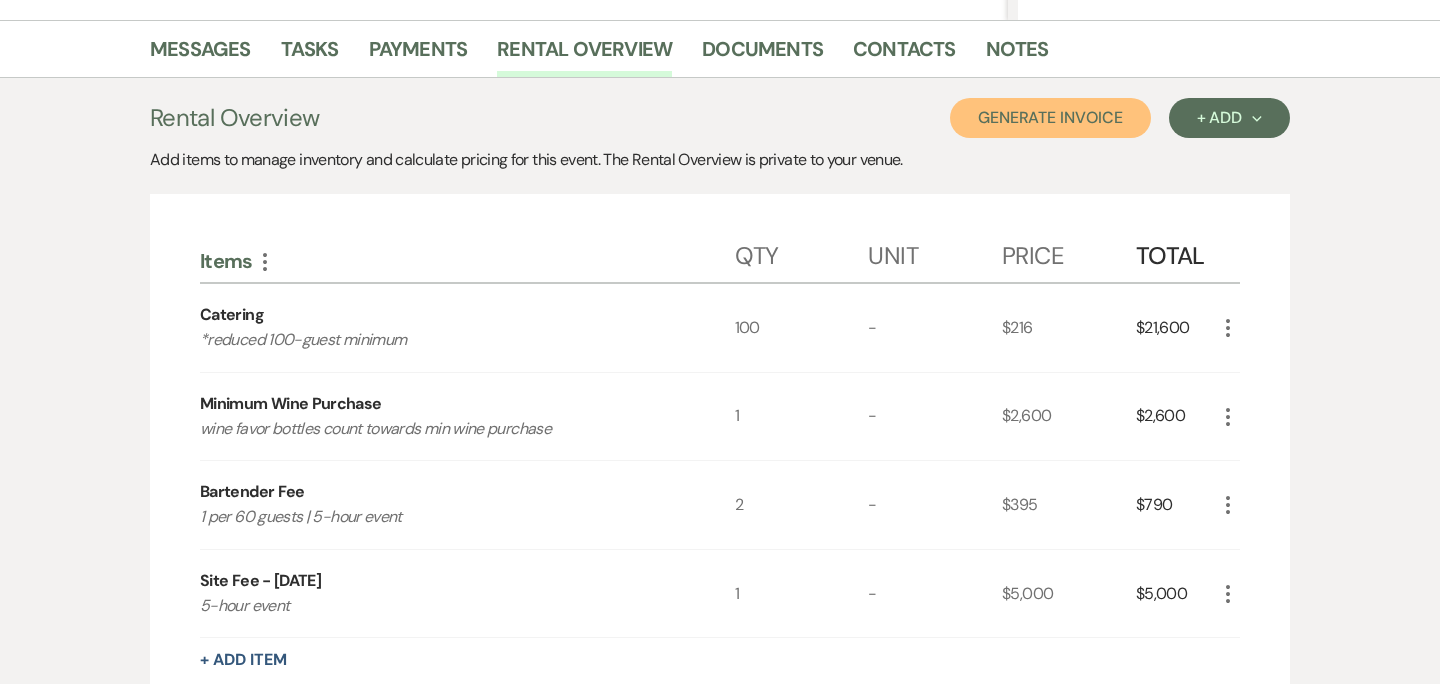 click on "Generate Invoice" at bounding box center [1050, 118] 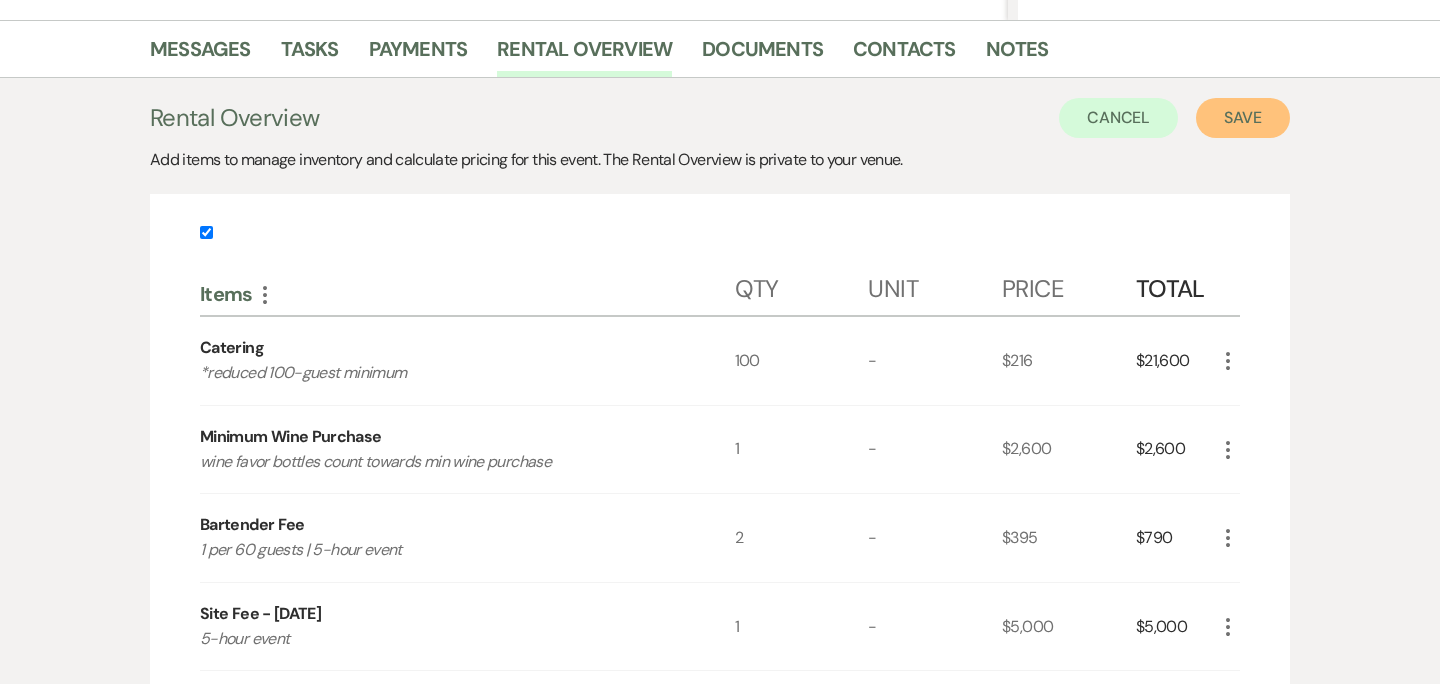 click on "Save" at bounding box center (1243, 118) 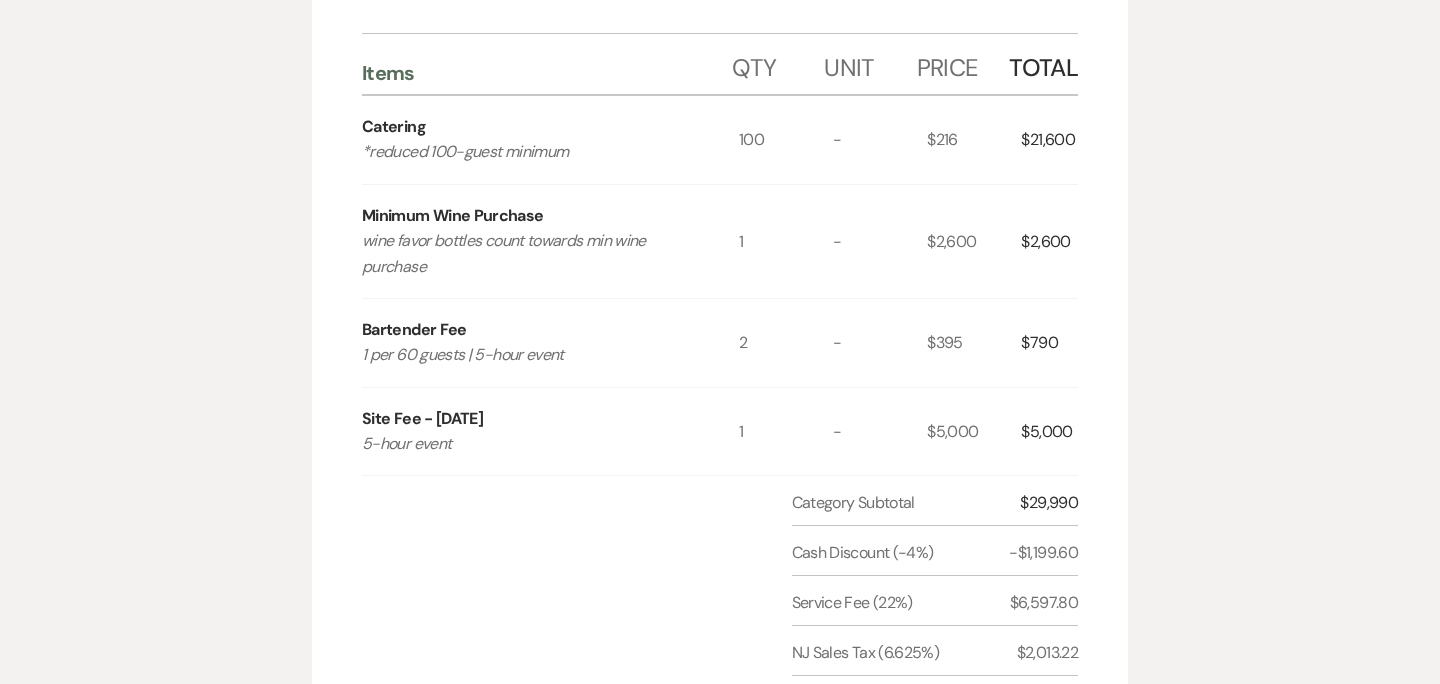 scroll, scrollTop: 1175, scrollLeft: 0, axis: vertical 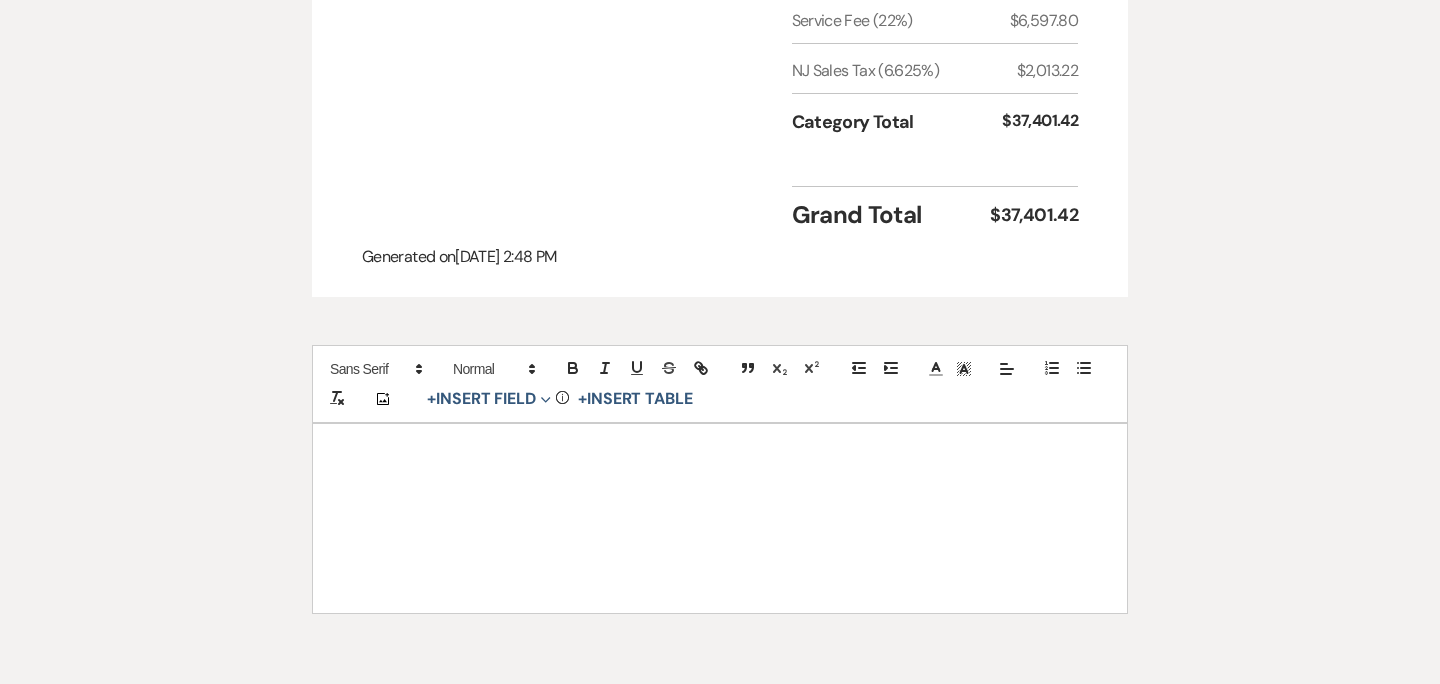 click at bounding box center (720, 518) 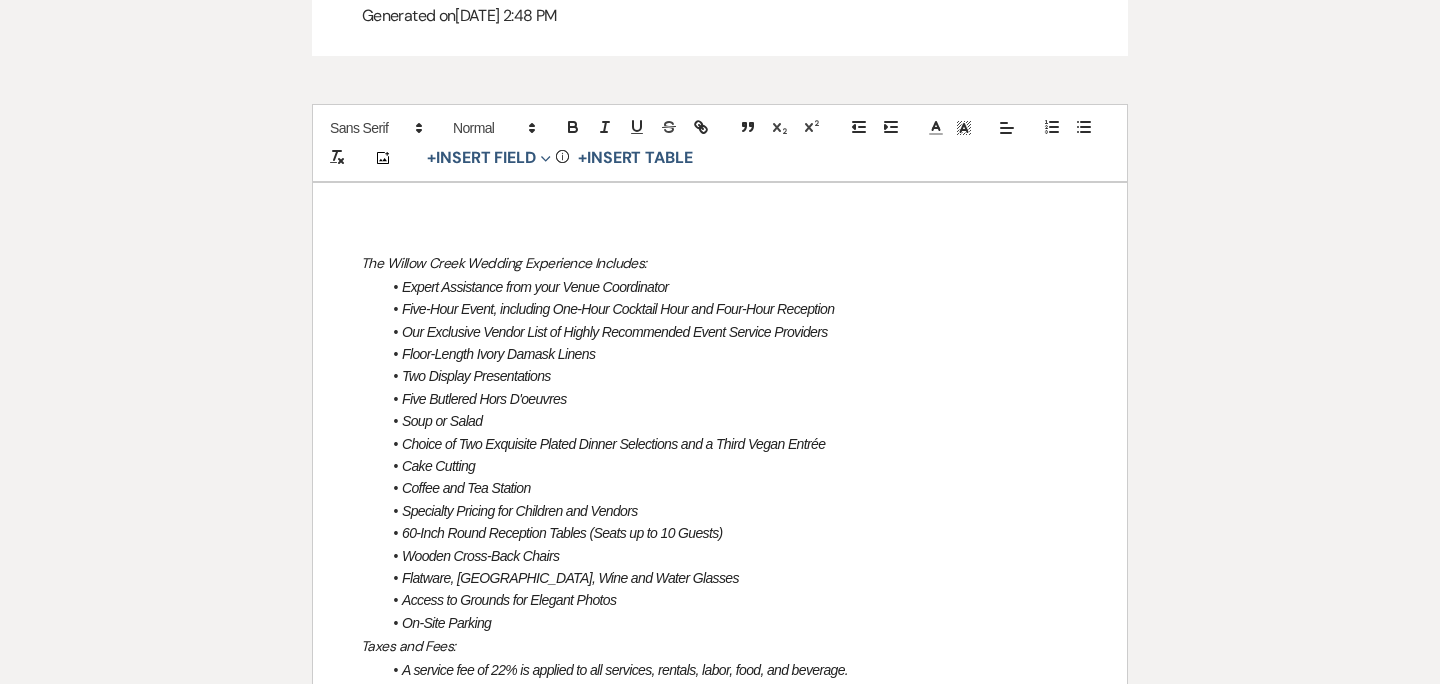 scroll, scrollTop: 1452, scrollLeft: 0, axis: vertical 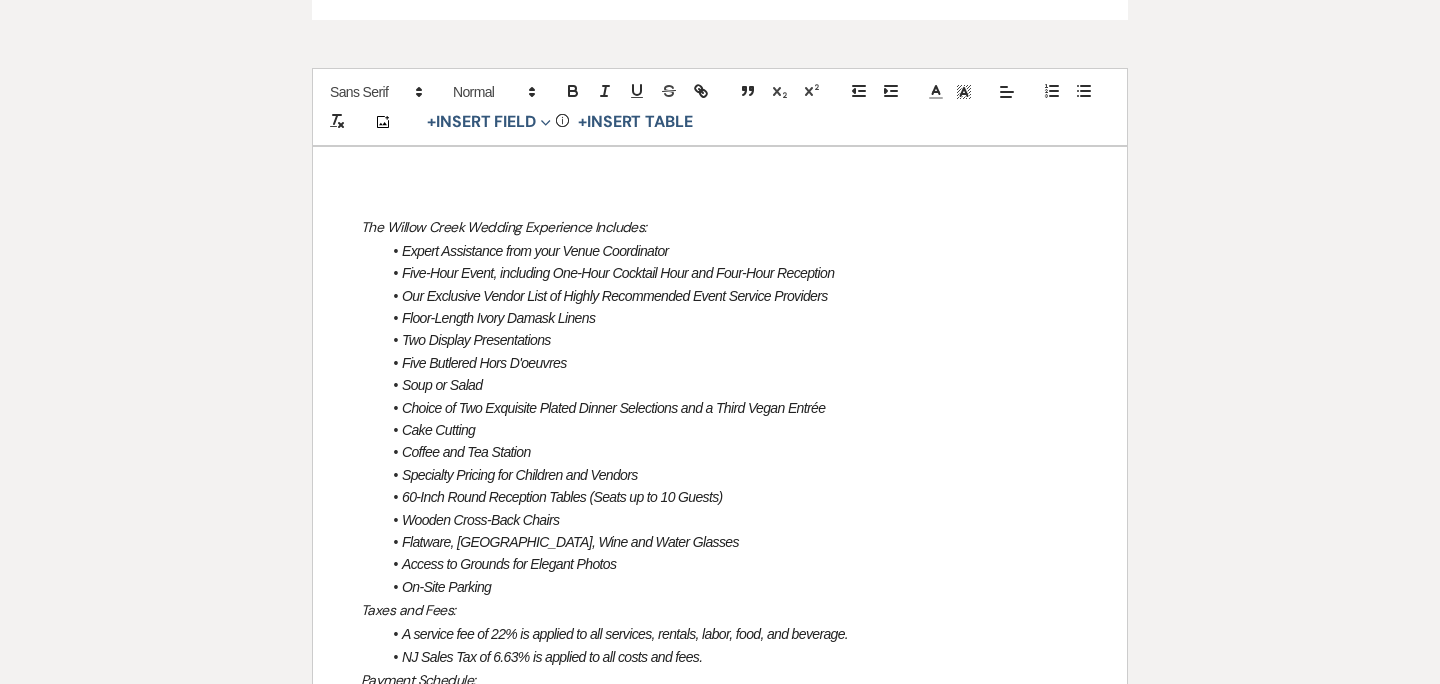 click on "The Willow Creek Wedding Experience Includes: Expert Assistance from your Venue Coordinator Five-Hour Event, including One-Hour Cocktail Hour and Four-Hour Reception Our Exclusive Vendor List of Highly Recommended Event Service Providers Floor-Length Ivory Damask Linens Two Display Presentations Five Butlered Hors D'oeuvres Soup or Salad Choice of Two Exquisite Plated Dinner Selections and a Third Vegan Entrée Cake Cutting Coffee and Tea Station Specialty Pricing for Children and Vendors 60-Inch Round Reception Tables (Seats up to 10 Guests) Wooden Cross-Back Chairs Flatware, China, Wine and Water Glasses Access to Grounds for Elegant Photos On-Site Parking Taxes and Fees: A service fee of 22% is applied to all services, rentals, labor, food, and beverage. NJ Sales Tax of 6.63% is applied to all costs and fees. Payment Schedule: Form of Payment:" at bounding box center [720, 568] 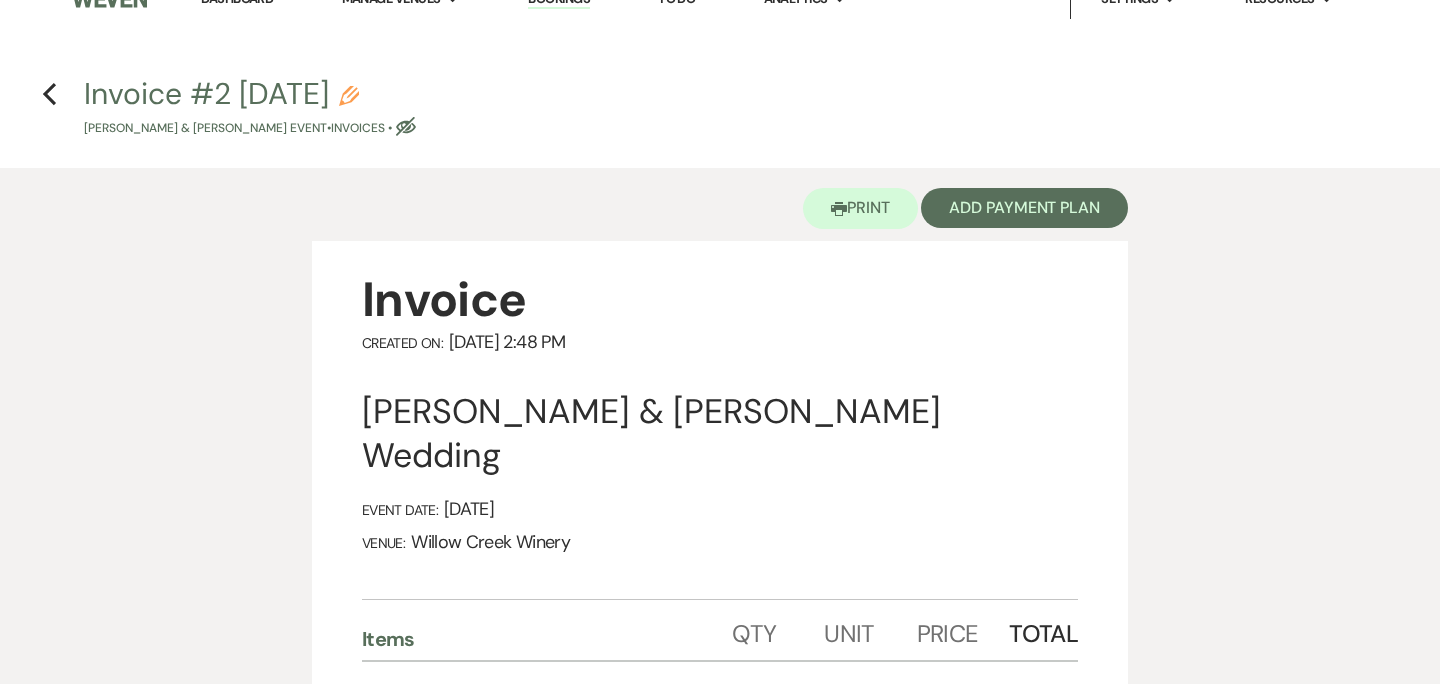 scroll, scrollTop: 0, scrollLeft: 0, axis: both 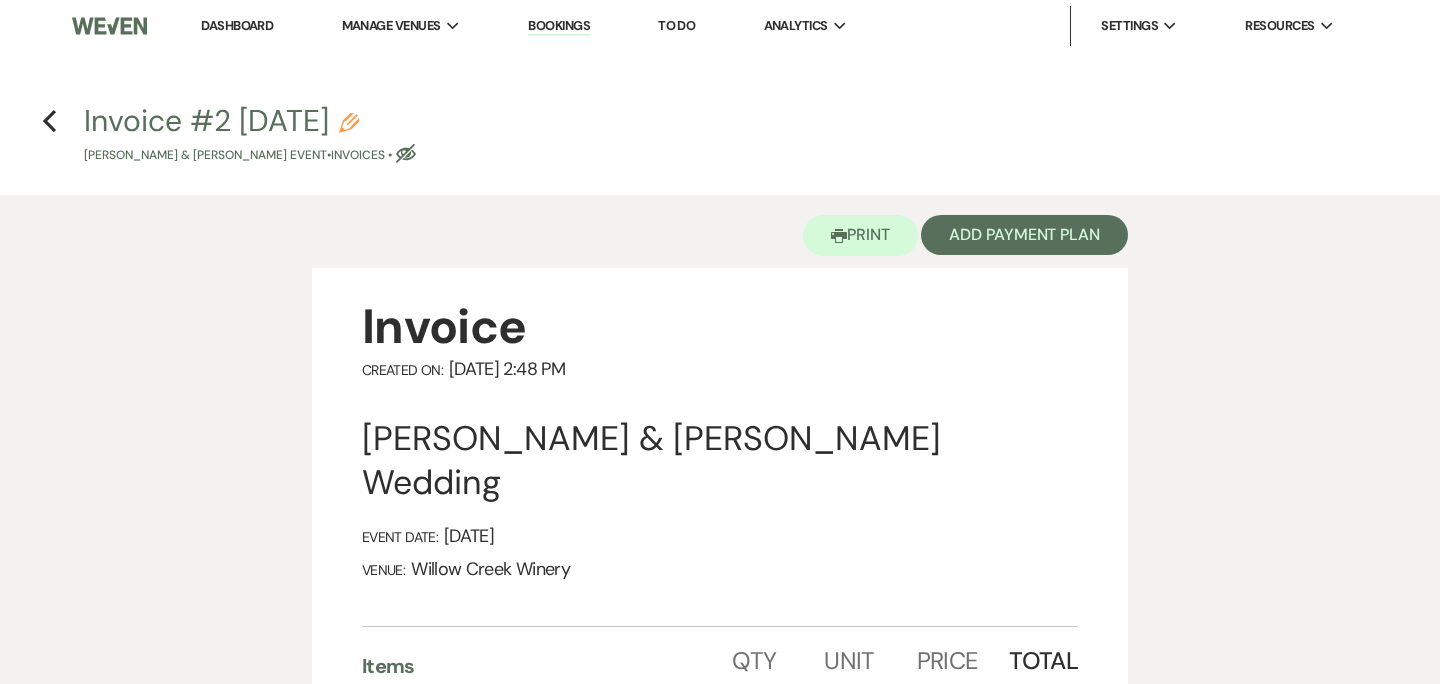 click 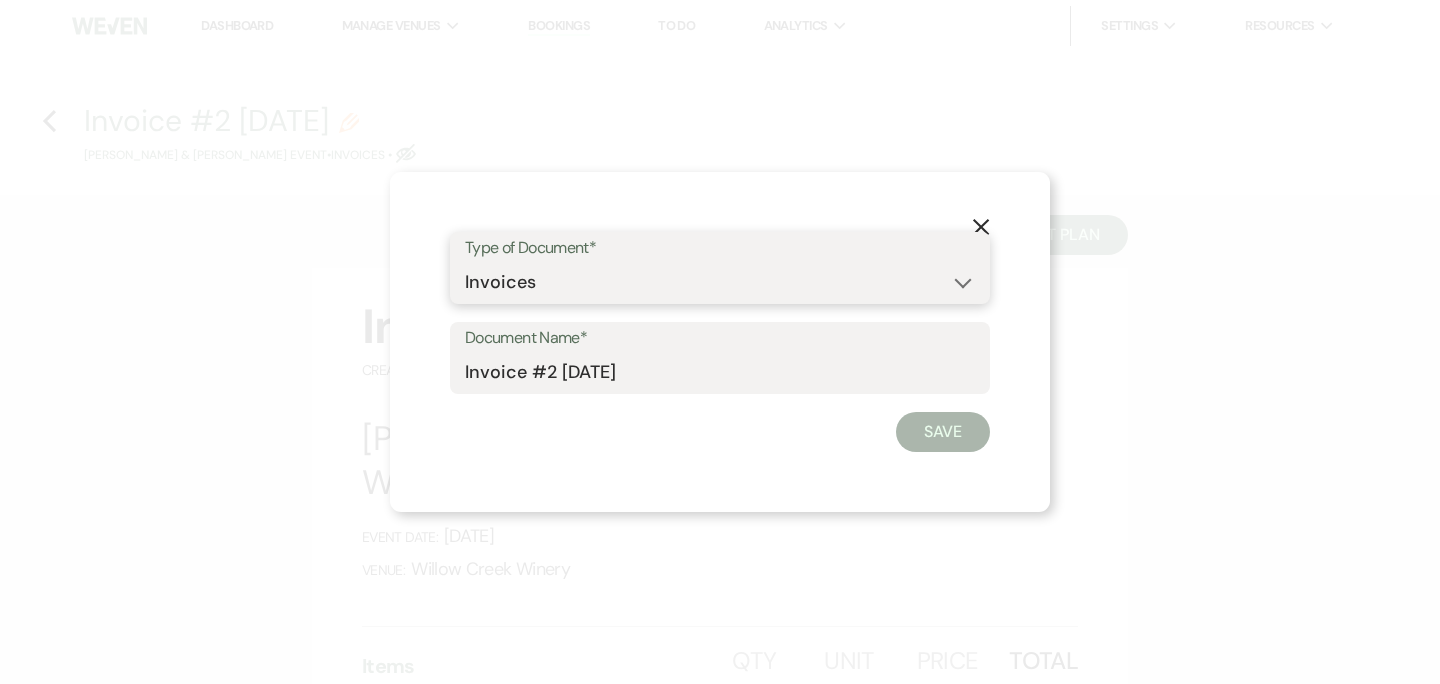 click on "Special Event Insurance Vendor Certificate of Insurance Contracts / Rental Agreements Invoices Receipts Event Maps Floor Plans Rain Plan Seating Charts Venue Layout Catering / Alcohol Permit Event Permit Fire Permit Fuel Permit Generator Permit Tent Permit Venue Permit Other Permit Inventory  Promotional Sample Venue Beverage Ceremony Event Finalize + Share Guests Lodging Menu Vendors Venue Beverage Brochure Menu Packages Product Specifications Quotes Beverage Event and Ceremony Details Finalize & Share Guests Lodging Menu Vendors Venue Event Timeline Family / Wedding Party Timeline Food and Beverage Timeline MC / DJ / Band Timeline Master Timeline Photography Timeline Set-Up / Clean-Up Vendor Timeline Bartender Safe Serve / TiPS Certification Vendor Certification Vendor License Other" at bounding box center [720, 282] 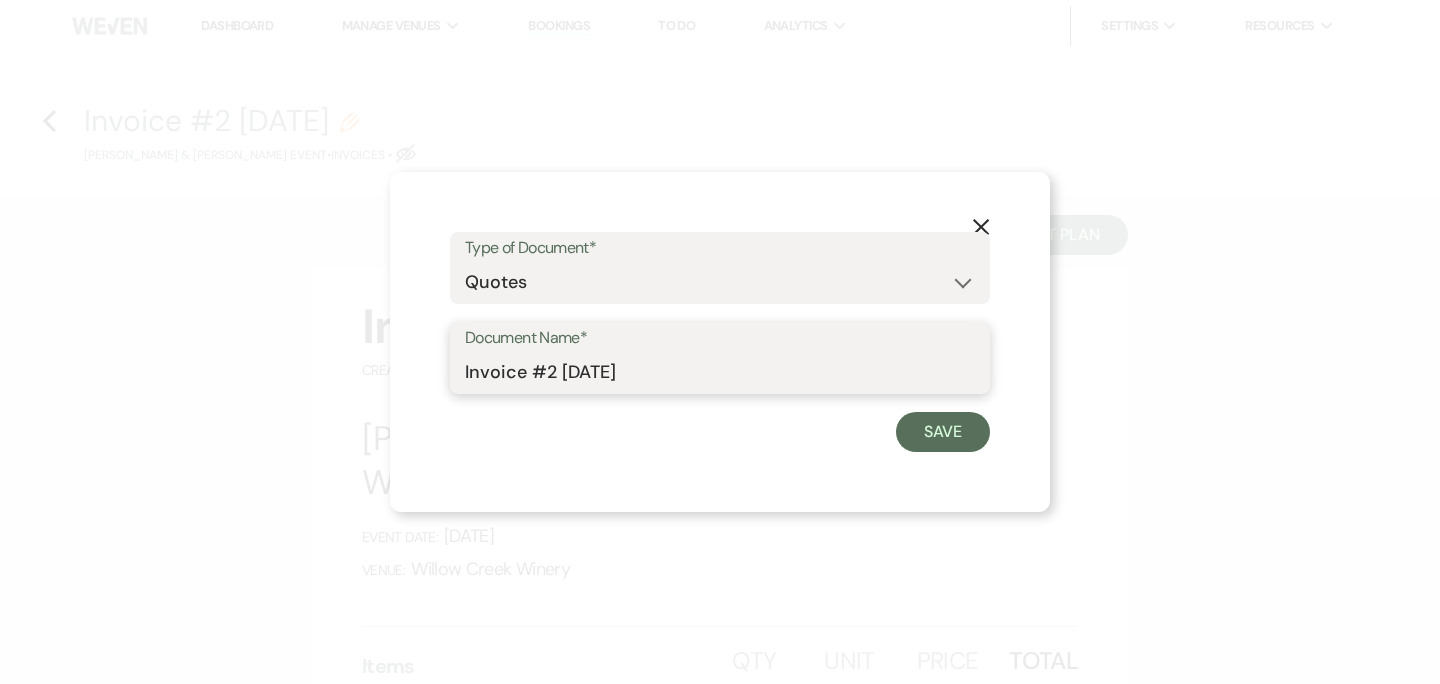 drag, startPoint x: 516, startPoint y: 371, endPoint x: 384, endPoint y: 370, distance: 132.00378 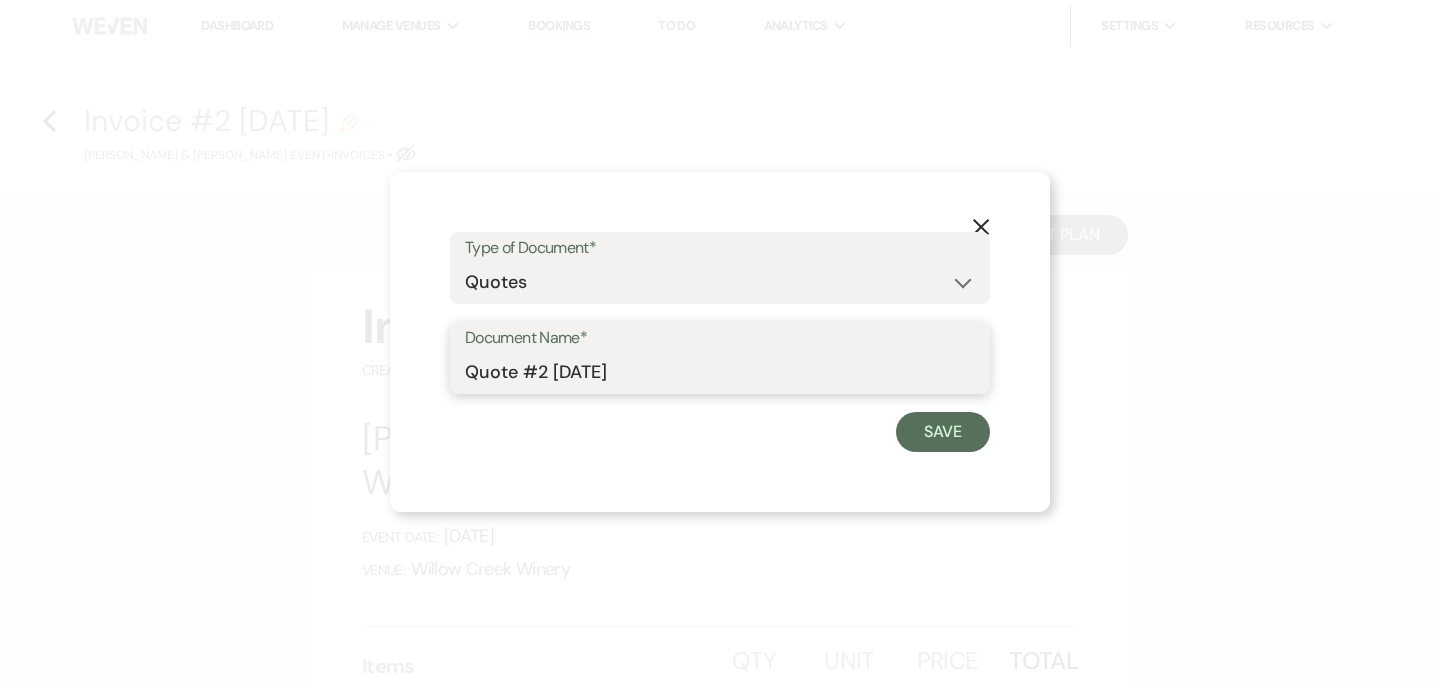 click on "Quote #2 7-18-2025" at bounding box center (720, 372) 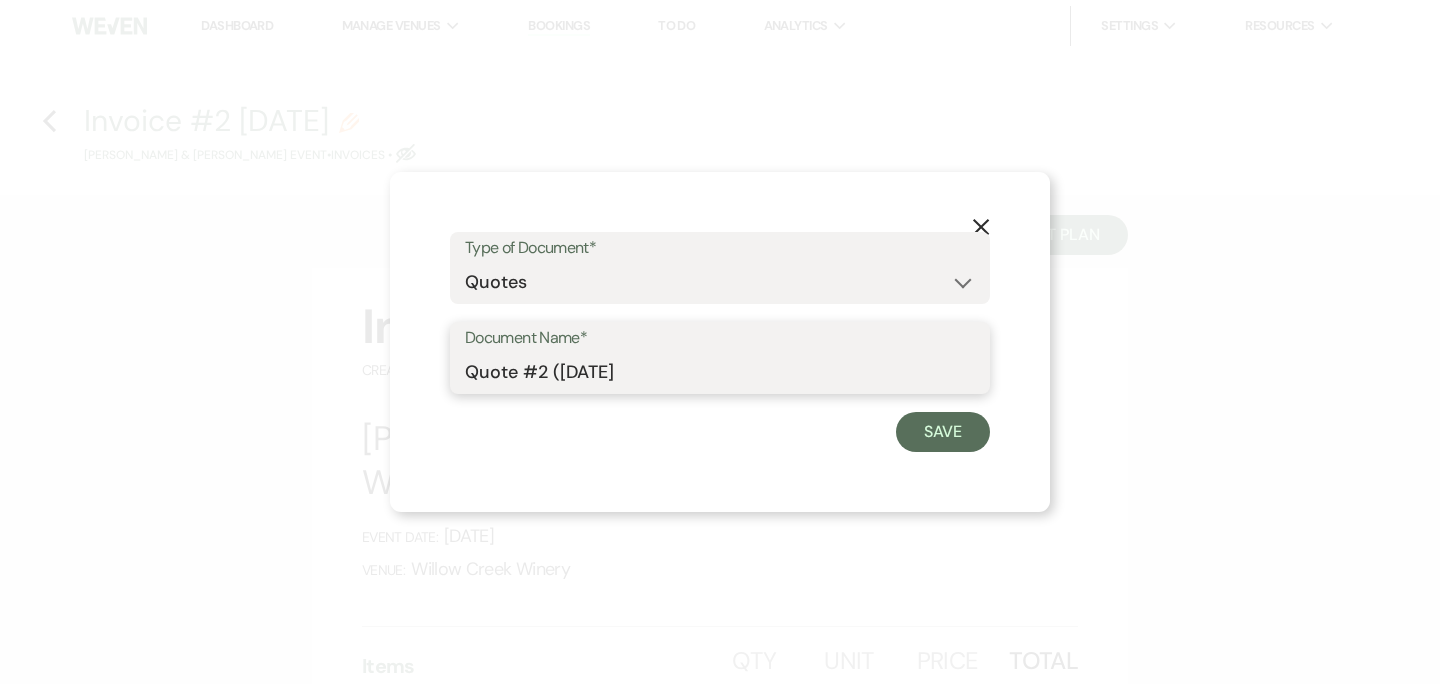 click on "Quote #2 (7-18-2025" at bounding box center (720, 372) 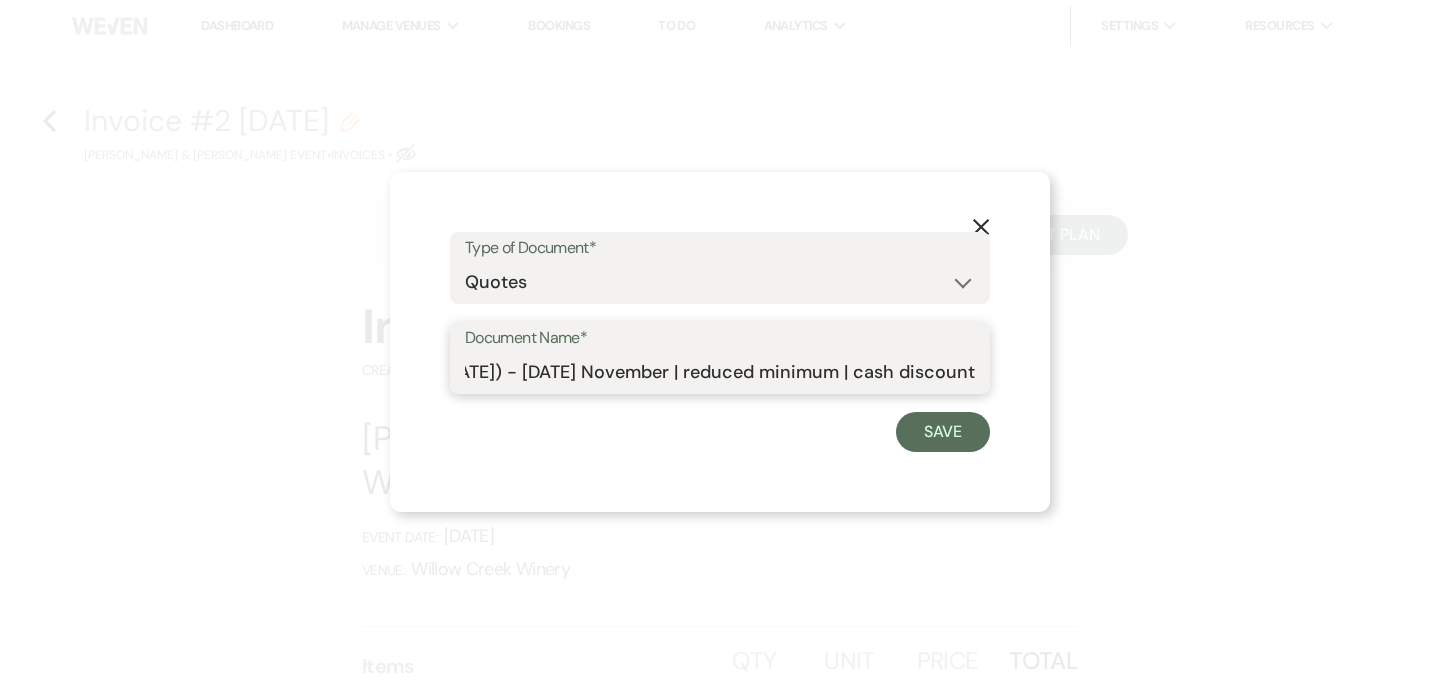 scroll, scrollTop: 0, scrollLeft: 170, axis: horizontal 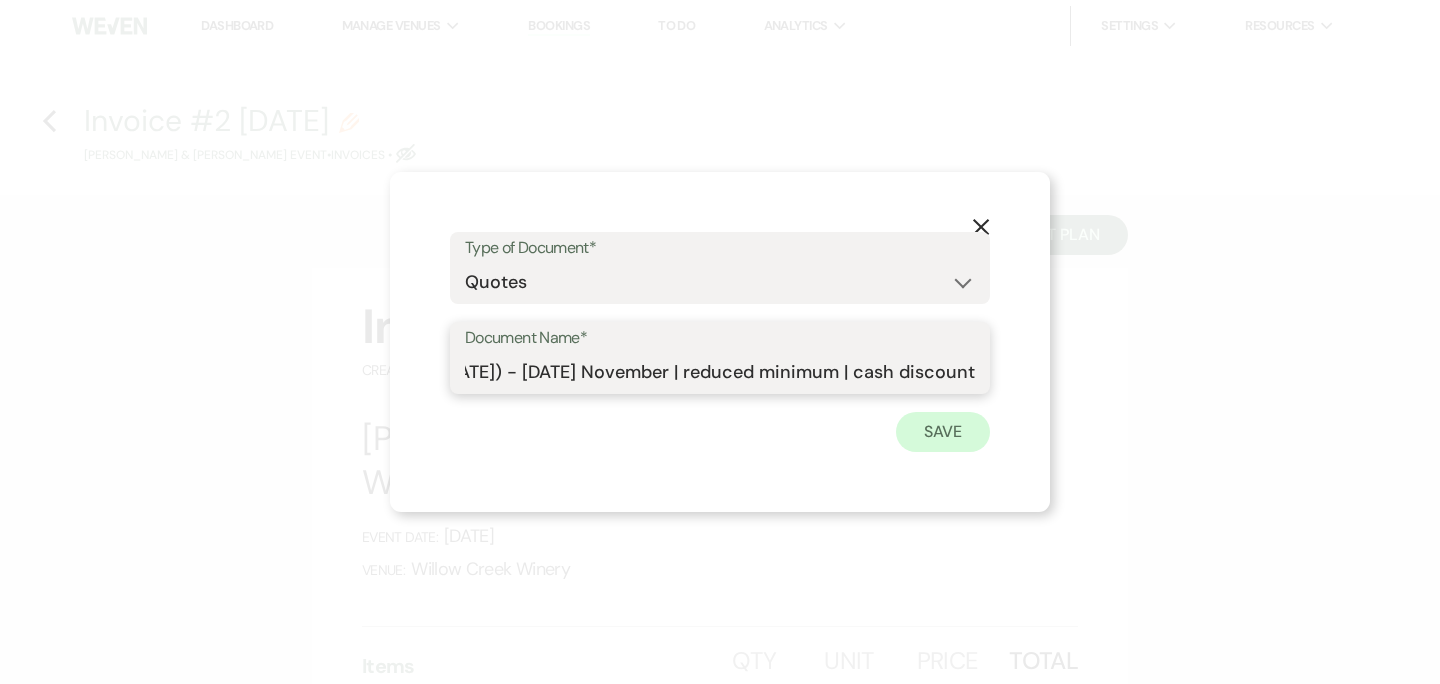 type on "Quote #2 (7-18-2025) - Saturday November | reduced minimum | cash discount" 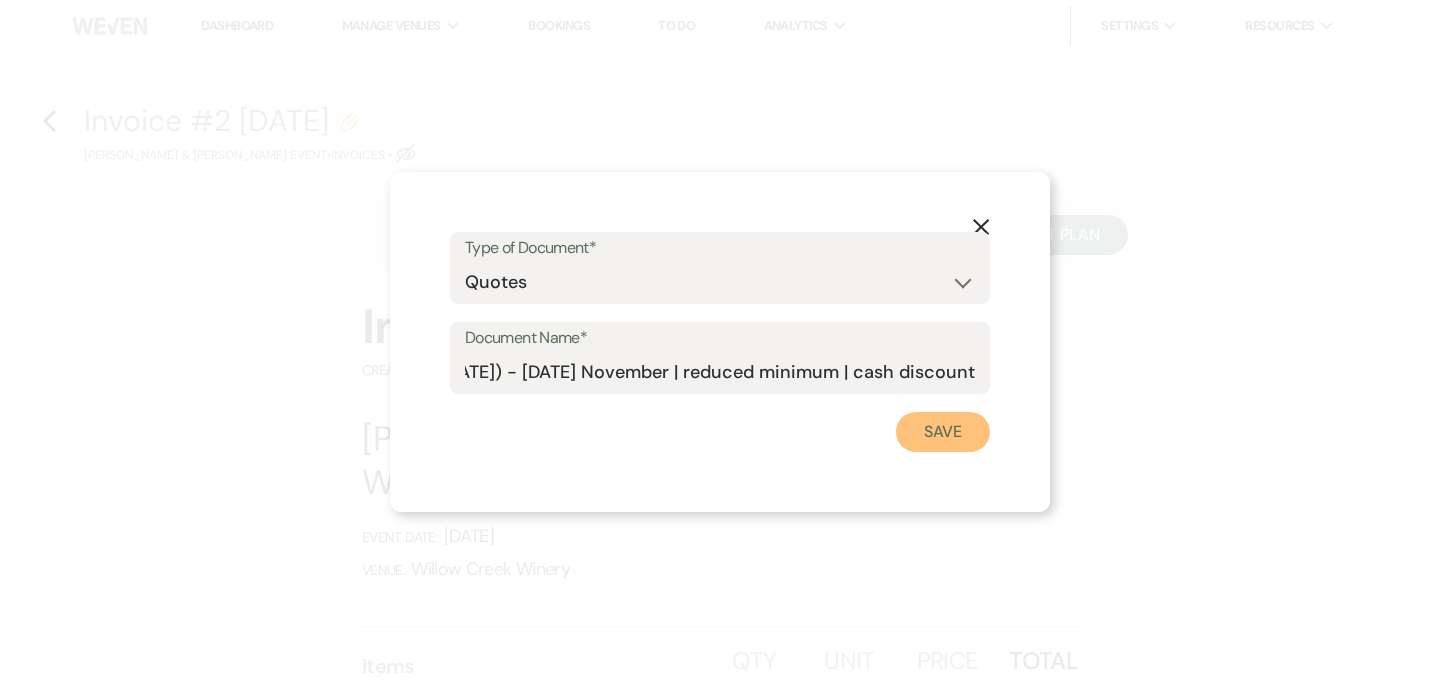 click on "Save" at bounding box center [943, 432] 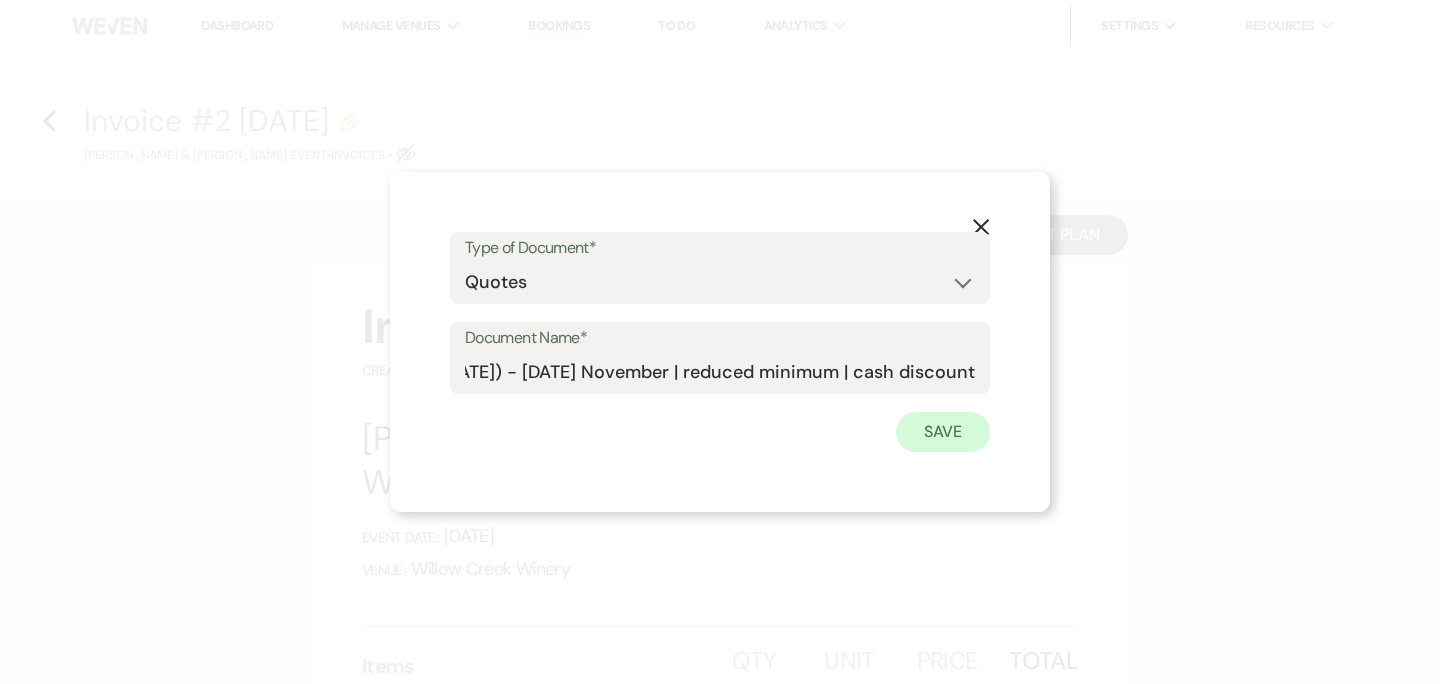 scroll, scrollTop: 0, scrollLeft: 0, axis: both 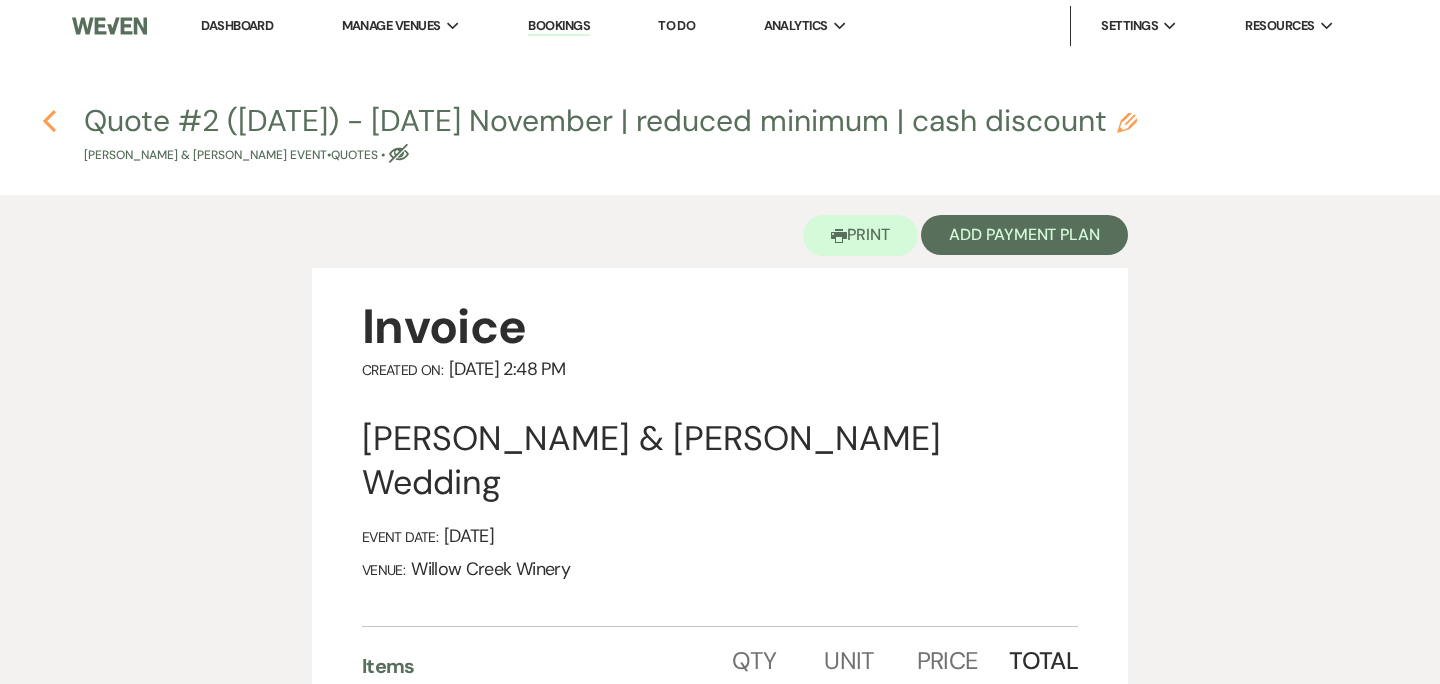 click on "Previous" 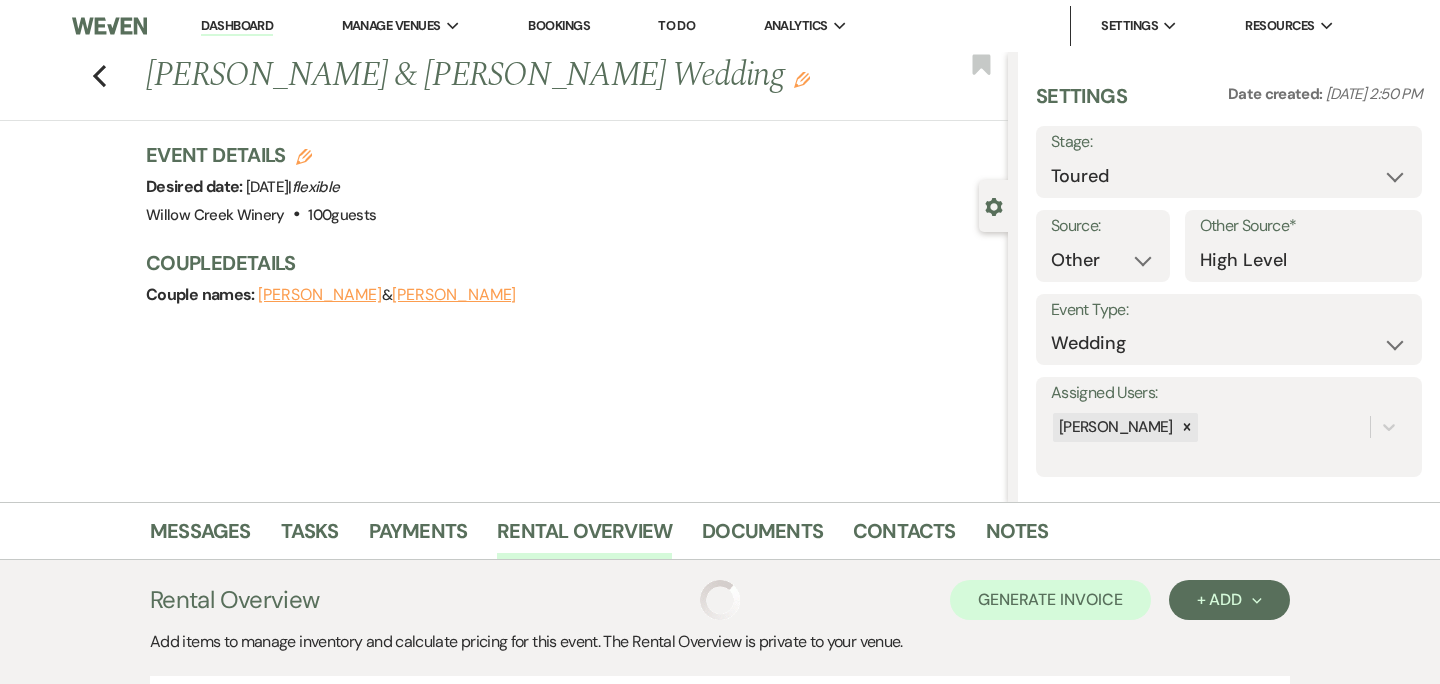 scroll, scrollTop: 482, scrollLeft: 0, axis: vertical 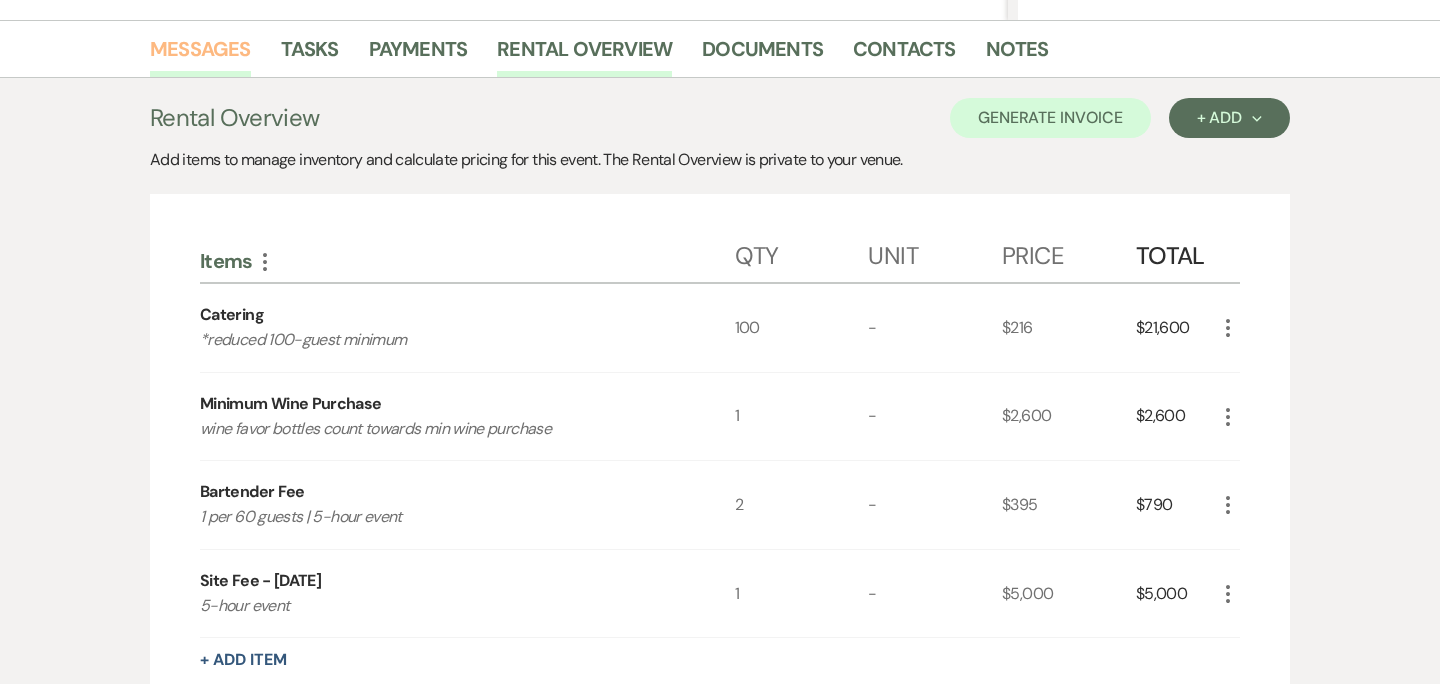 click on "Messages" at bounding box center [200, 55] 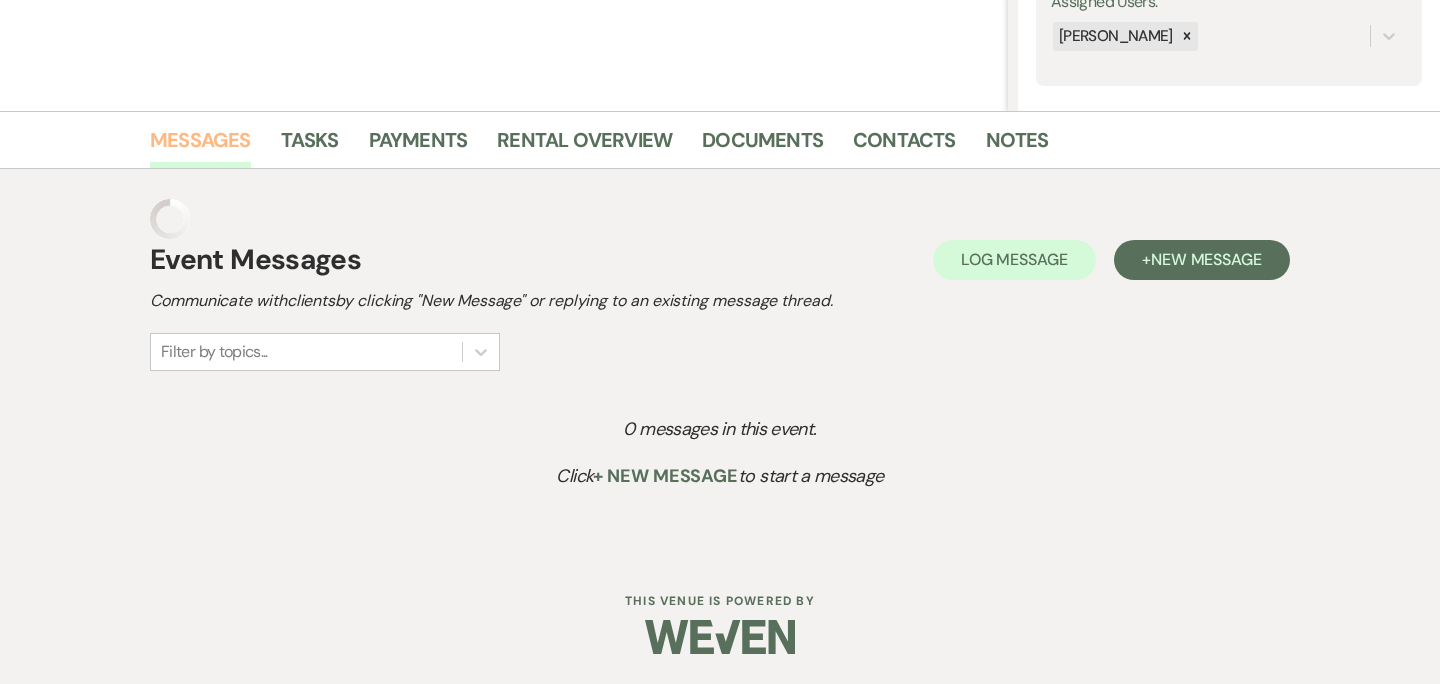 scroll, scrollTop: 351, scrollLeft: 0, axis: vertical 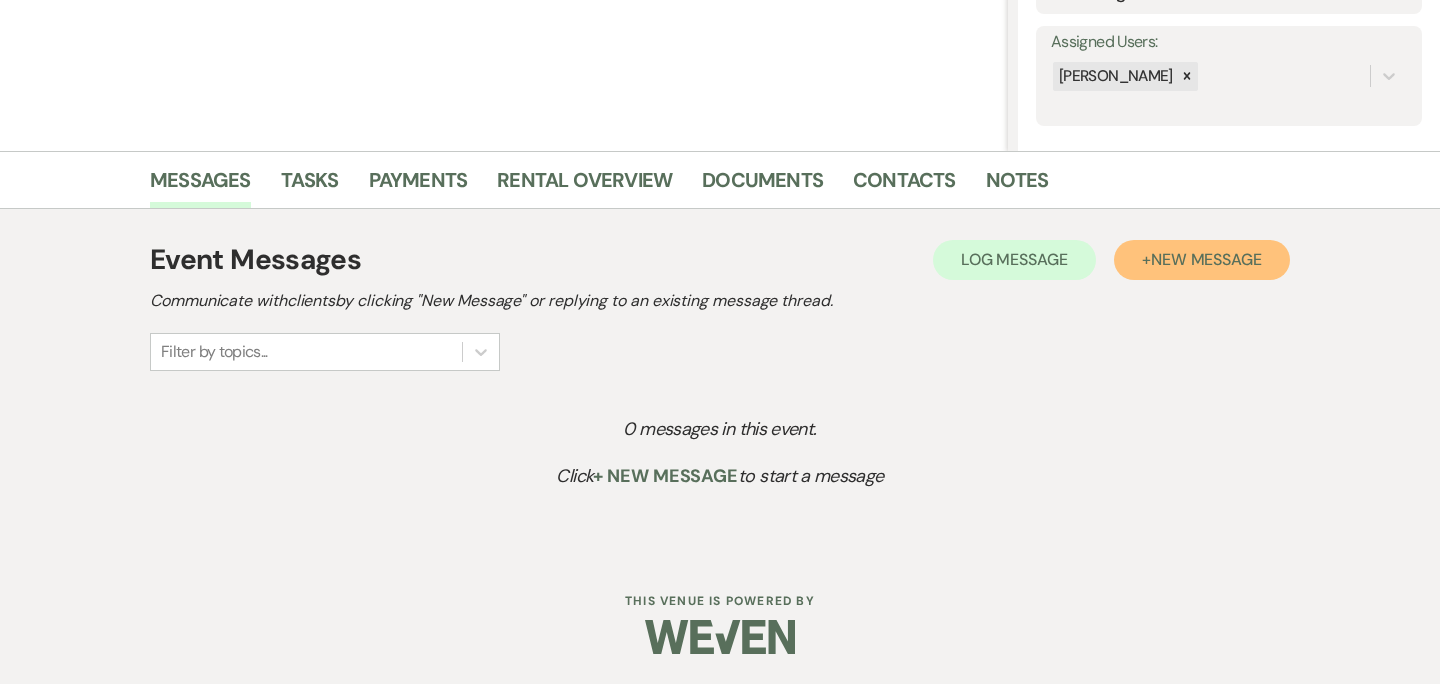 click on "New Message" at bounding box center [1206, 259] 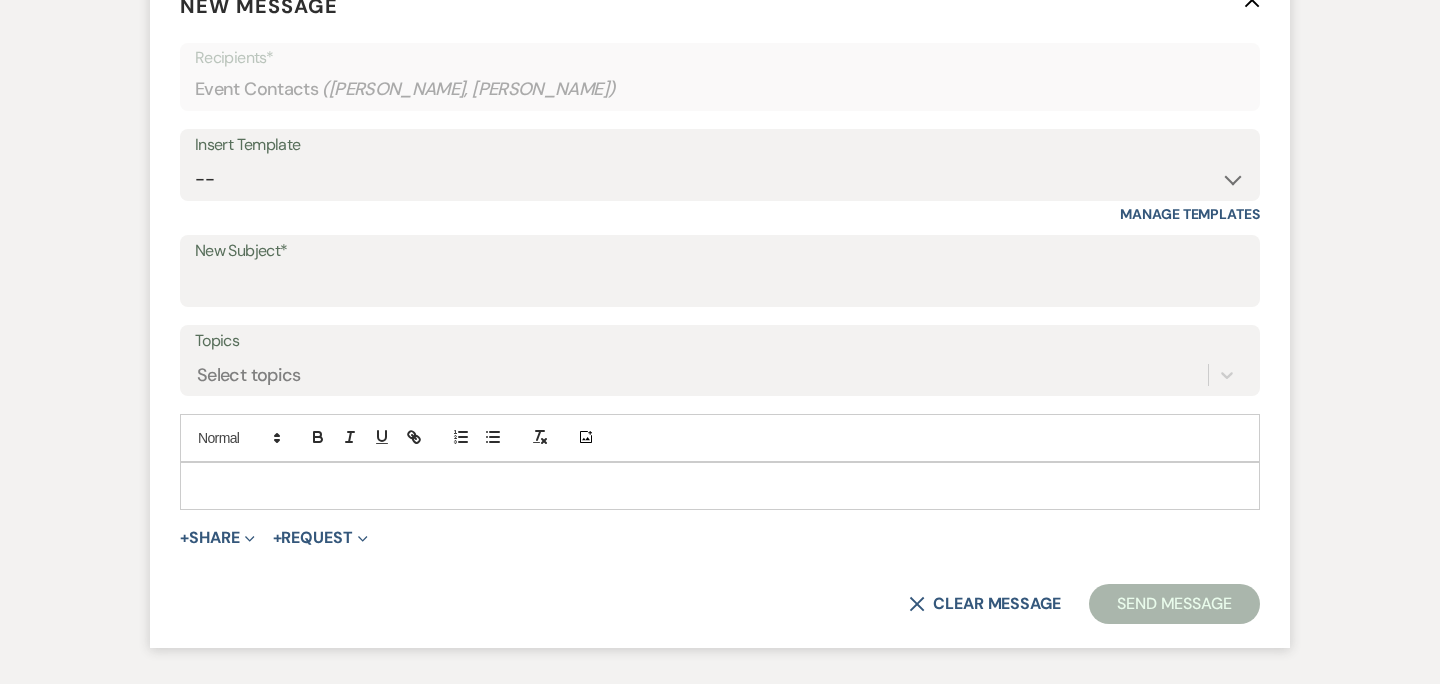 scroll, scrollTop: 848, scrollLeft: 0, axis: vertical 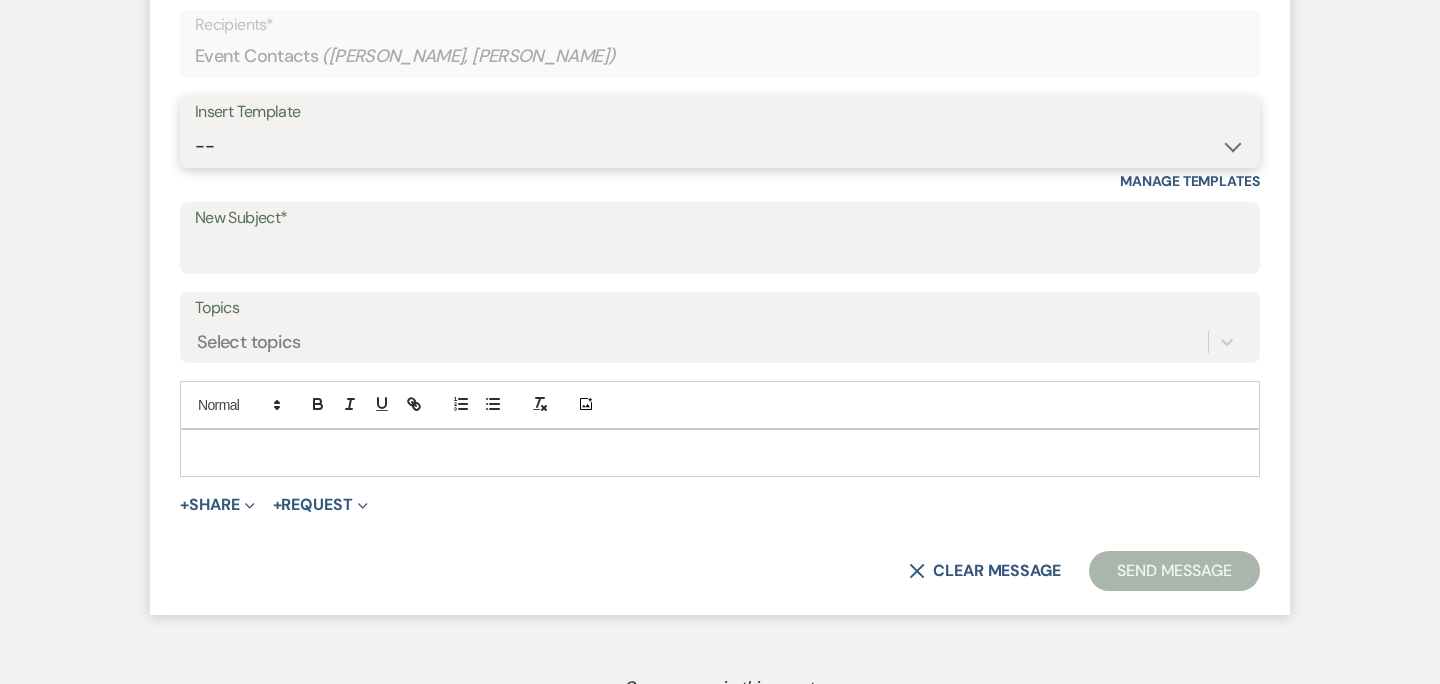click on "-- Weven Planning Portal Introduction (Booked Events) 6-Month Check-in Review Request Appointment No Show Signature Proposal Package Auto Responder - event weekend Reservation Enhancements Contract Sent Cancelled Appointment OOO 1 - Wedding Inquiry Signature (Alyssa) Tour Follow Up  2025 Available Dates 1 - Groups Under 25 Guests 2 - Wedding Inquiry Followup 3 - Final Follow Up 1 - Social Event Inquiry  2 - Social Event Follow Up Lost Business Marriage Proposal Micro-Wedding 2024 Available Dates Quote - 1 Tour Follow Up with Quote Tour Confirmation Quote Follow-Up Tour Cancellation Followup Photos of Spaces Contract - Wedding 1 - Wedding Inquiry (Parents/Relatives) 2 - Wedding Inquiry Followup (2026) Reservation Enhancements Proposal Package - H 6-Month Check-in Contract - Social 3 - Final Follow Up (2026) Quote - Social Review Request (wedding) Elopement 1 - WCW / SM - Wedding Inquiry Review Request (social) Menu Tasting Details 2 - Wedding Inquiry Followup (both venues) Elopement reach out Welcome Elopement" at bounding box center (720, 146) 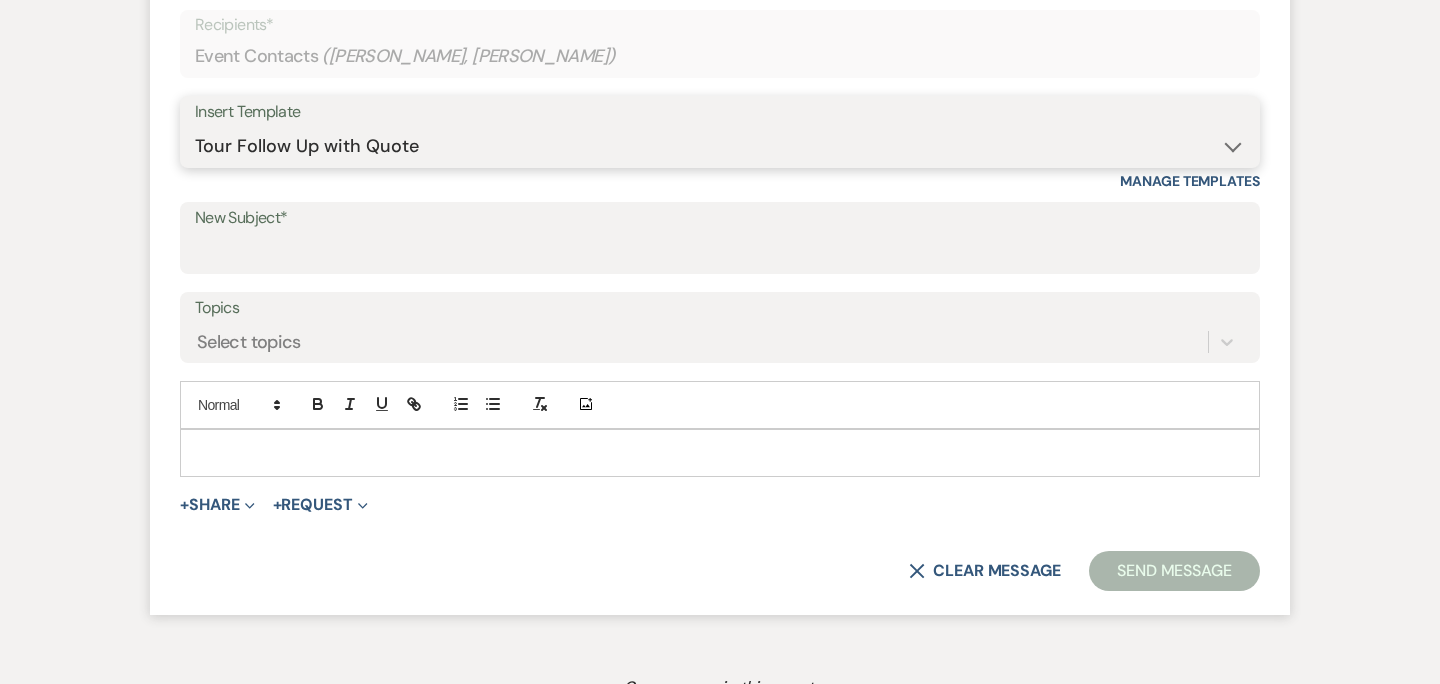 type on "So Nice to Meet You!" 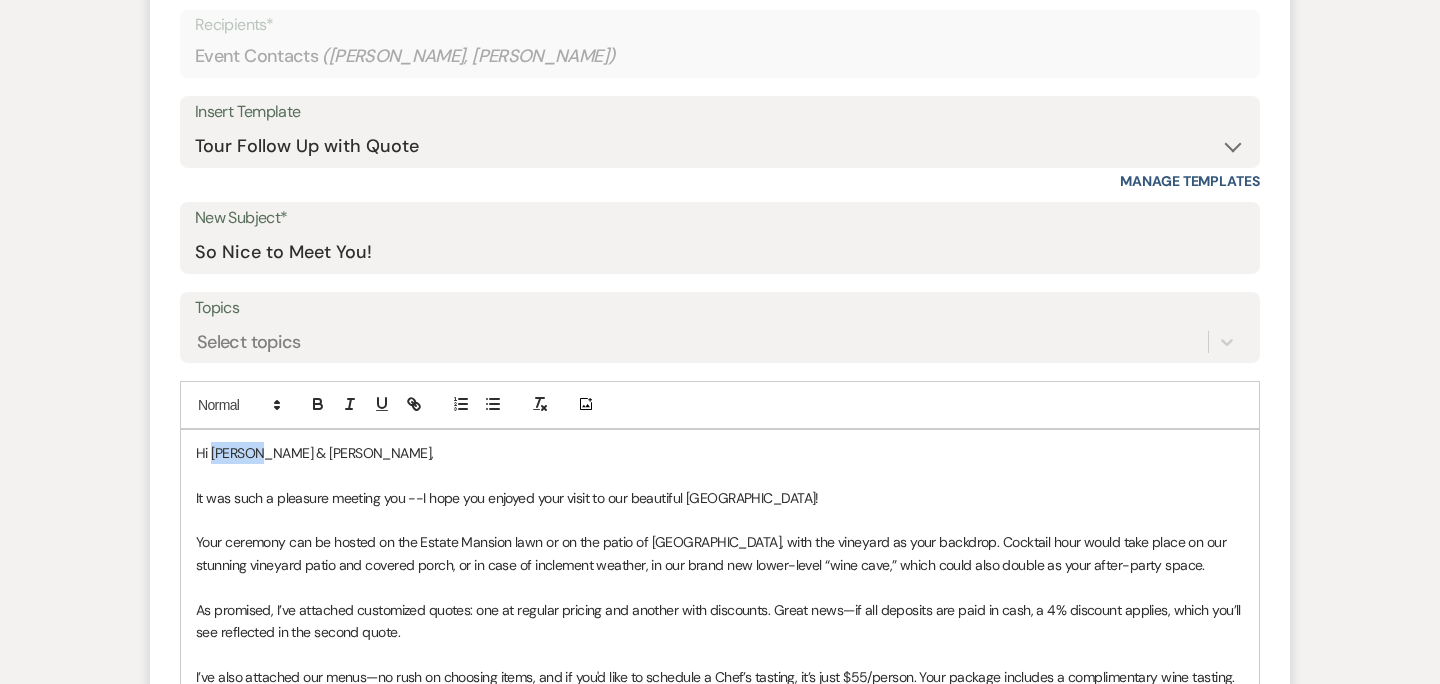 drag, startPoint x: 260, startPoint y: 453, endPoint x: 212, endPoint y: 453, distance: 48 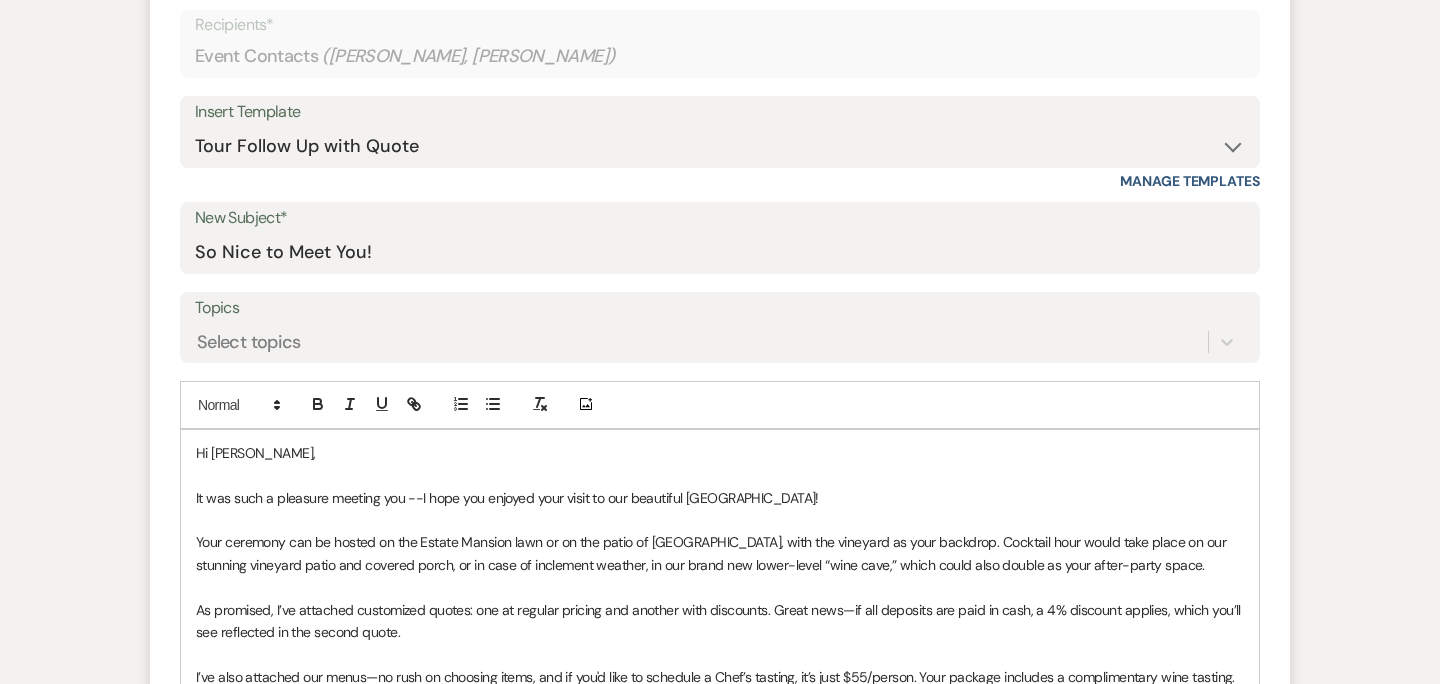 click on "Hi Brooke," at bounding box center (720, 453) 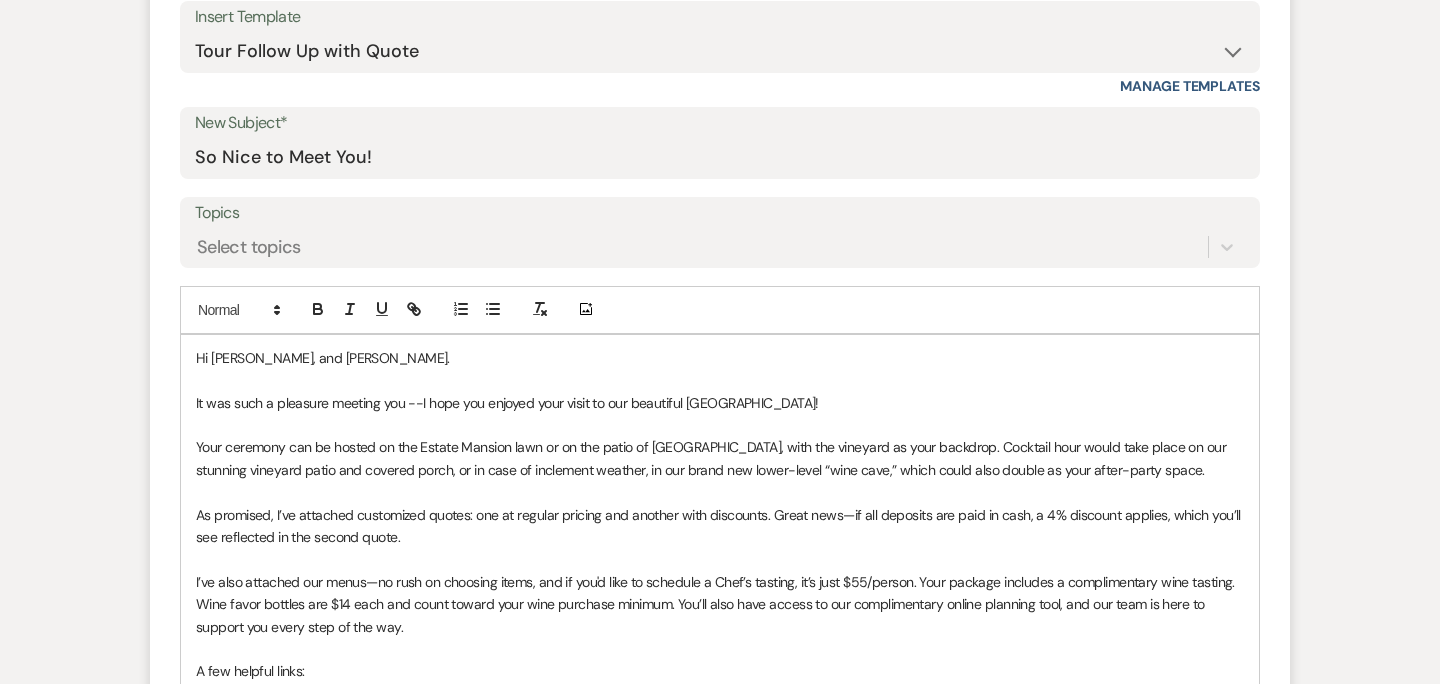 scroll, scrollTop: 944, scrollLeft: 0, axis: vertical 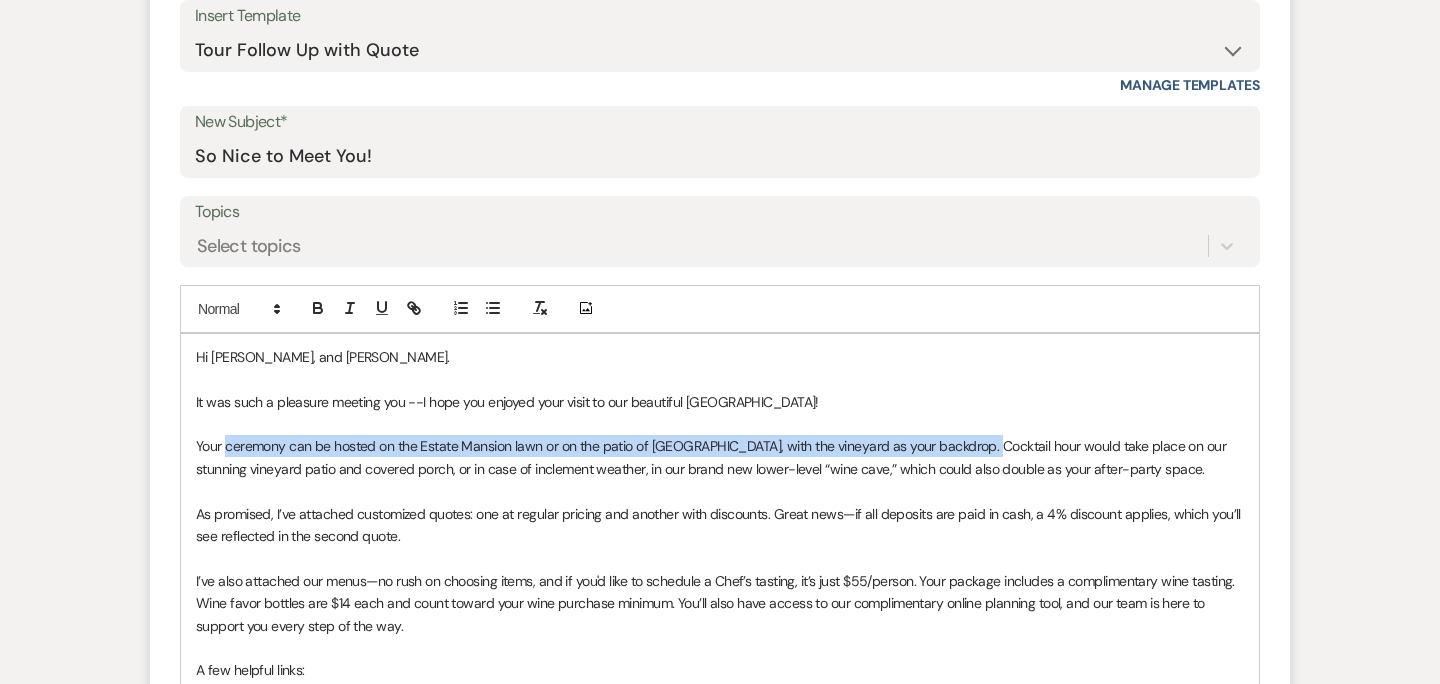 drag, startPoint x: 979, startPoint y: 443, endPoint x: 227, endPoint y: 451, distance: 752.04254 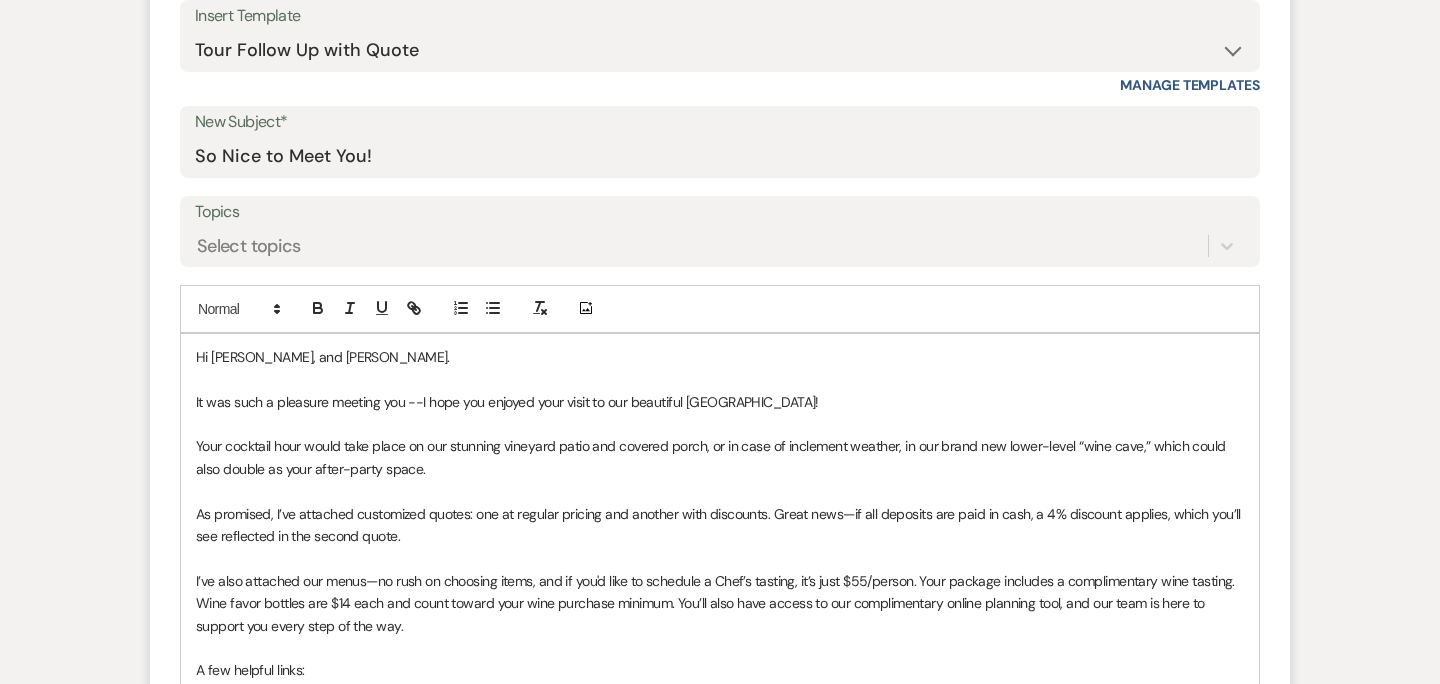 click on "Your cocktail hour would take place on our stunning vineyard patio and covered porch, or in case of inclement weather, in our brand new lower-level “wine cave,” which could also double as your after-party space." at bounding box center [720, 457] 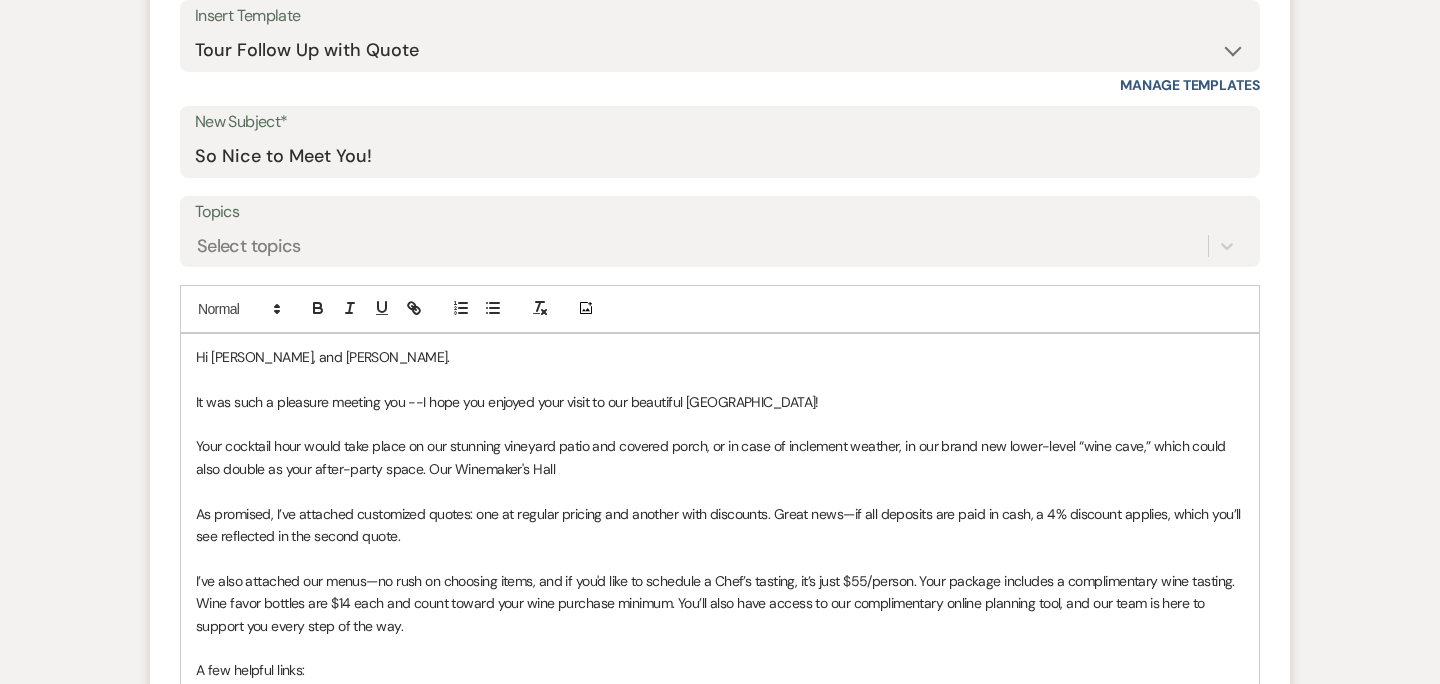 click on "Your cocktail hour would take place on our stunning vineyard patio and covered porch, or in case of inclement weather, in our brand new lower-level “wine cave,” which could also double as your after-party space. Our Winemaker's Hall" at bounding box center [712, 457] 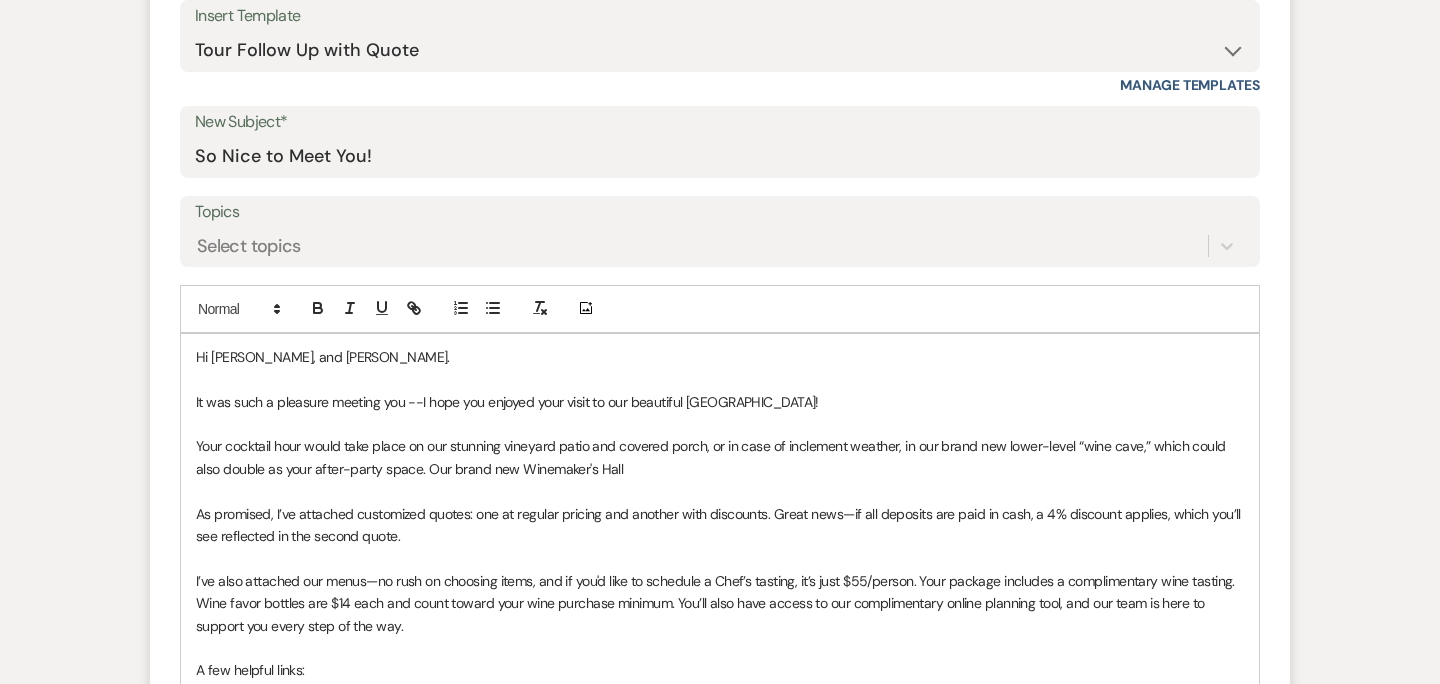 click on "Your cocktail hour would take place on our stunning vineyard patio and covered porch, or in case of inclement weather, in our brand new lower-level “wine cave,” which could also double as your after-party space. Our brand new Winemaker's Hall" at bounding box center [720, 457] 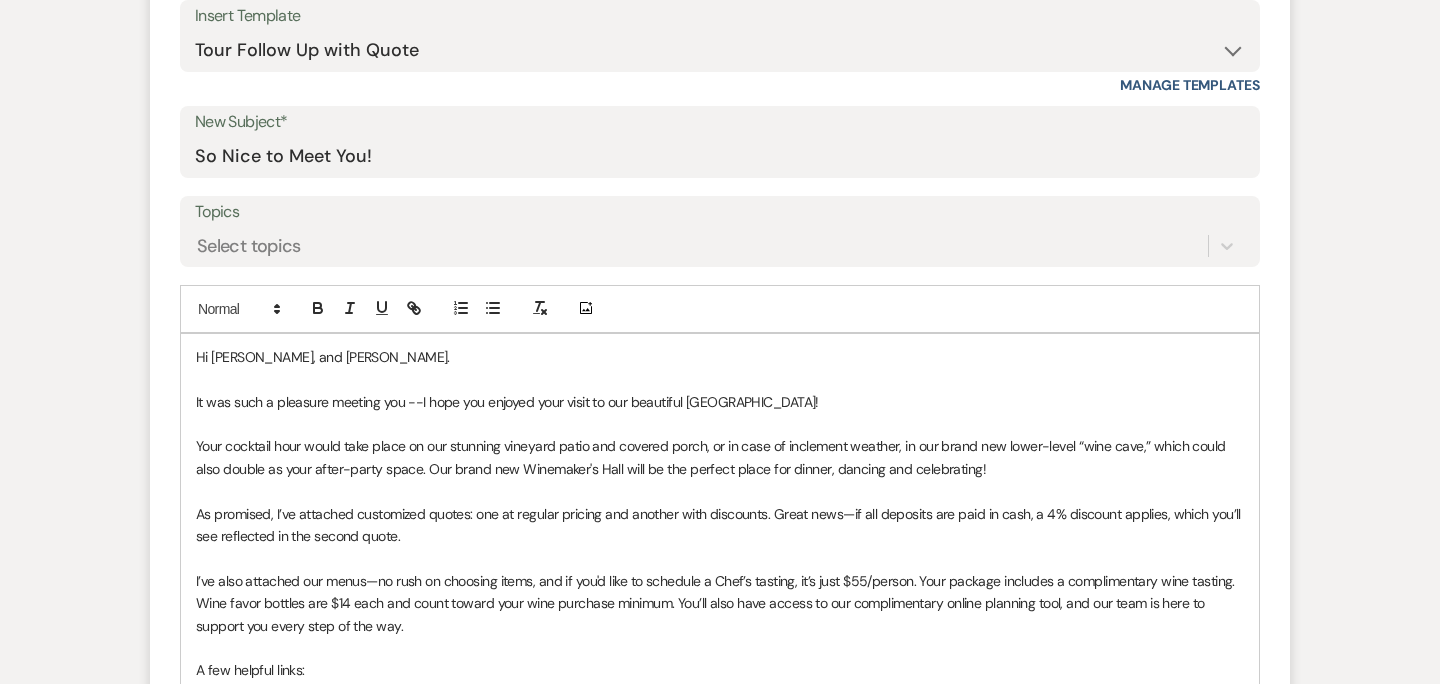 click on "As promised, I’ve attached customized quotes: one at regular pricing and another with discounts. Great news—if all deposits are paid in cash, a 4% discount applies, which you’ll see reflected in the second quote." at bounding box center (720, 525) 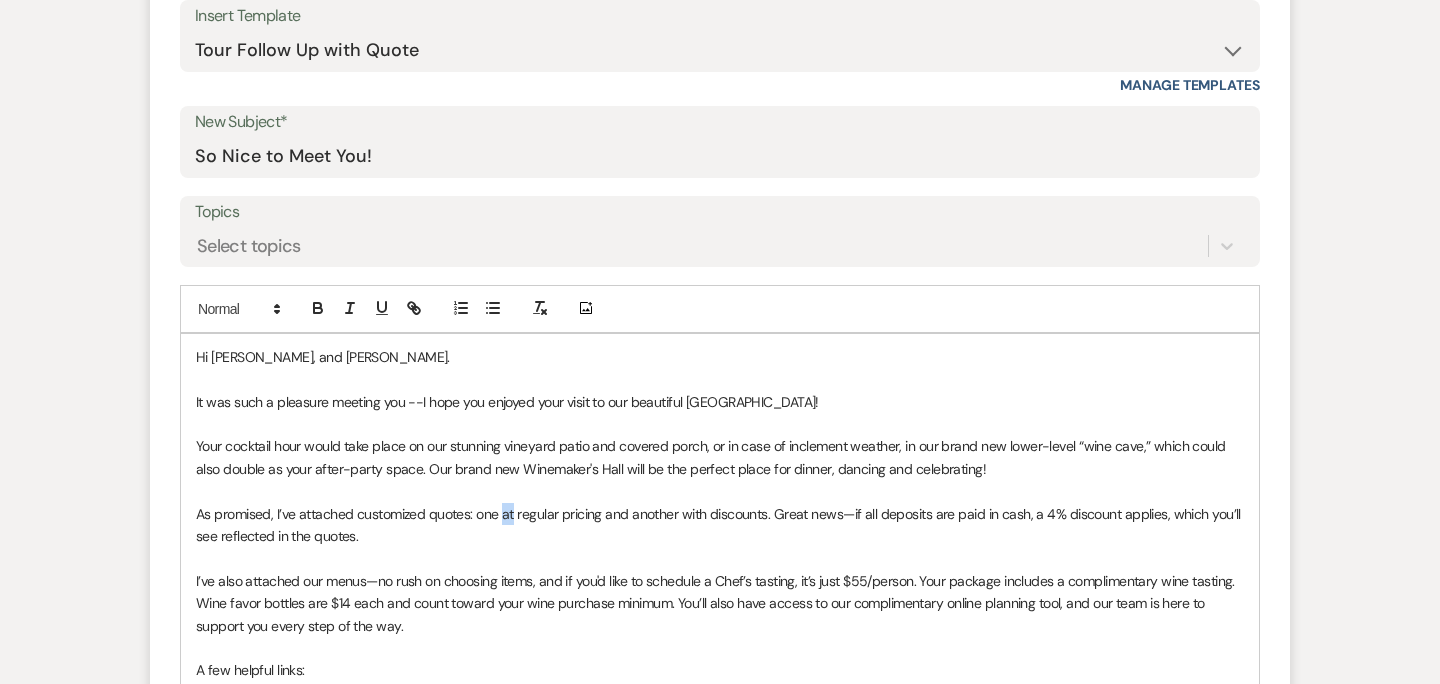 drag, startPoint x: 502, startPoint y: 514, endPoint x: 513, endPoint y: 514, distance: 11 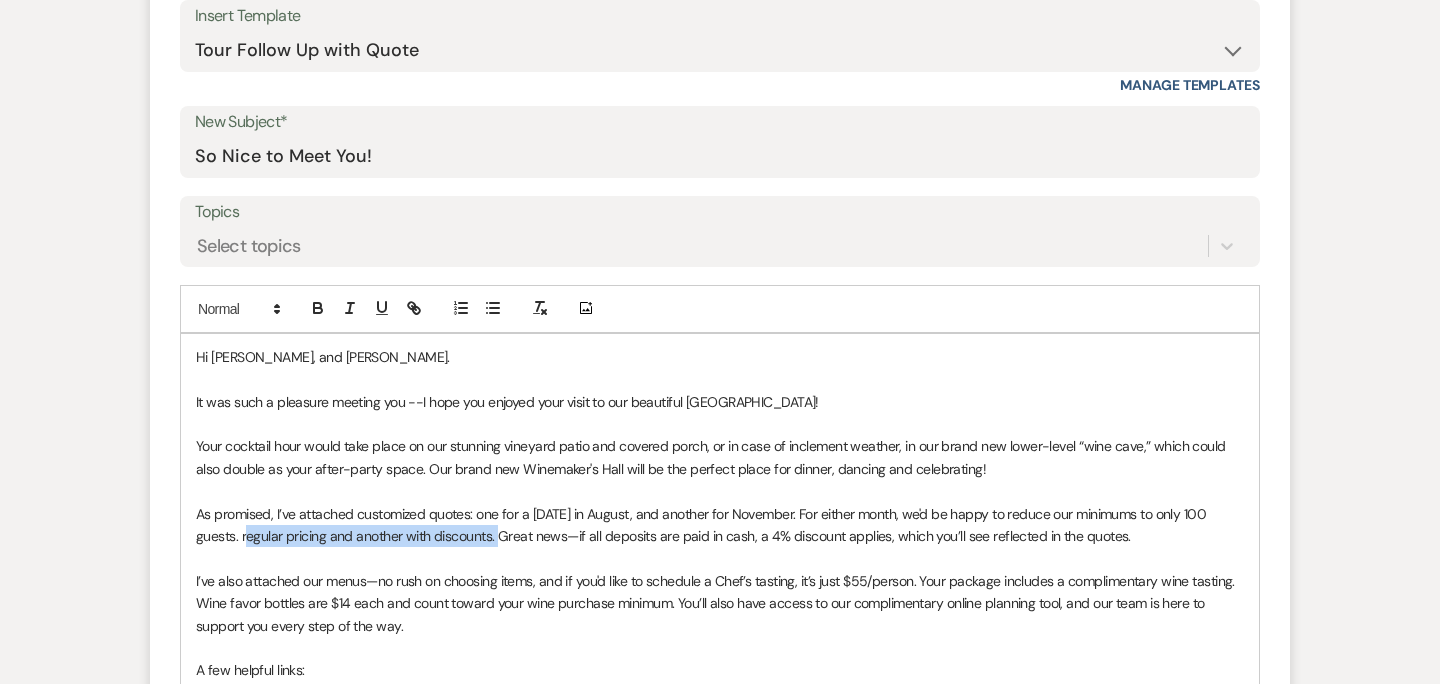 drag, startPoint x: 491, startPoint y: 536, endPoint x: 236, endPoint y: 535, distance: 255.00197 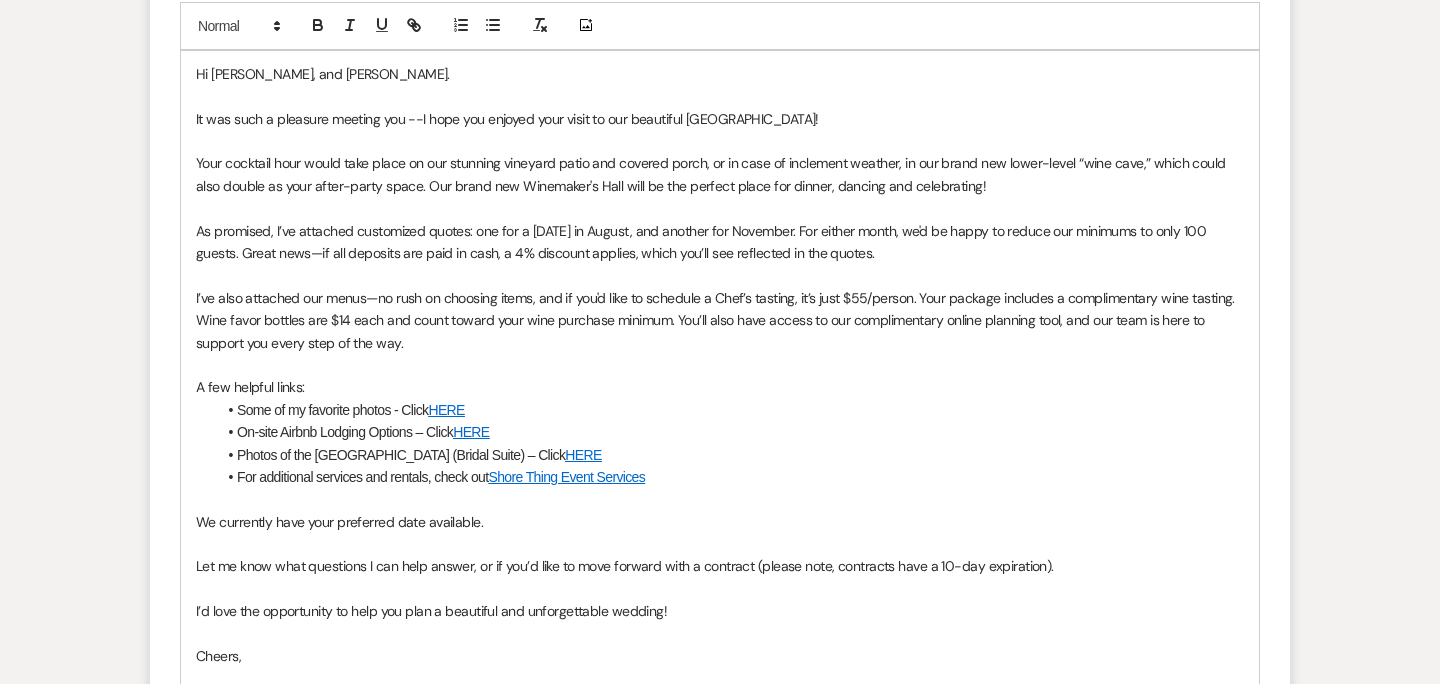 scroll, scrollTop: 1242, scrollLeft: 0, axis: vertical 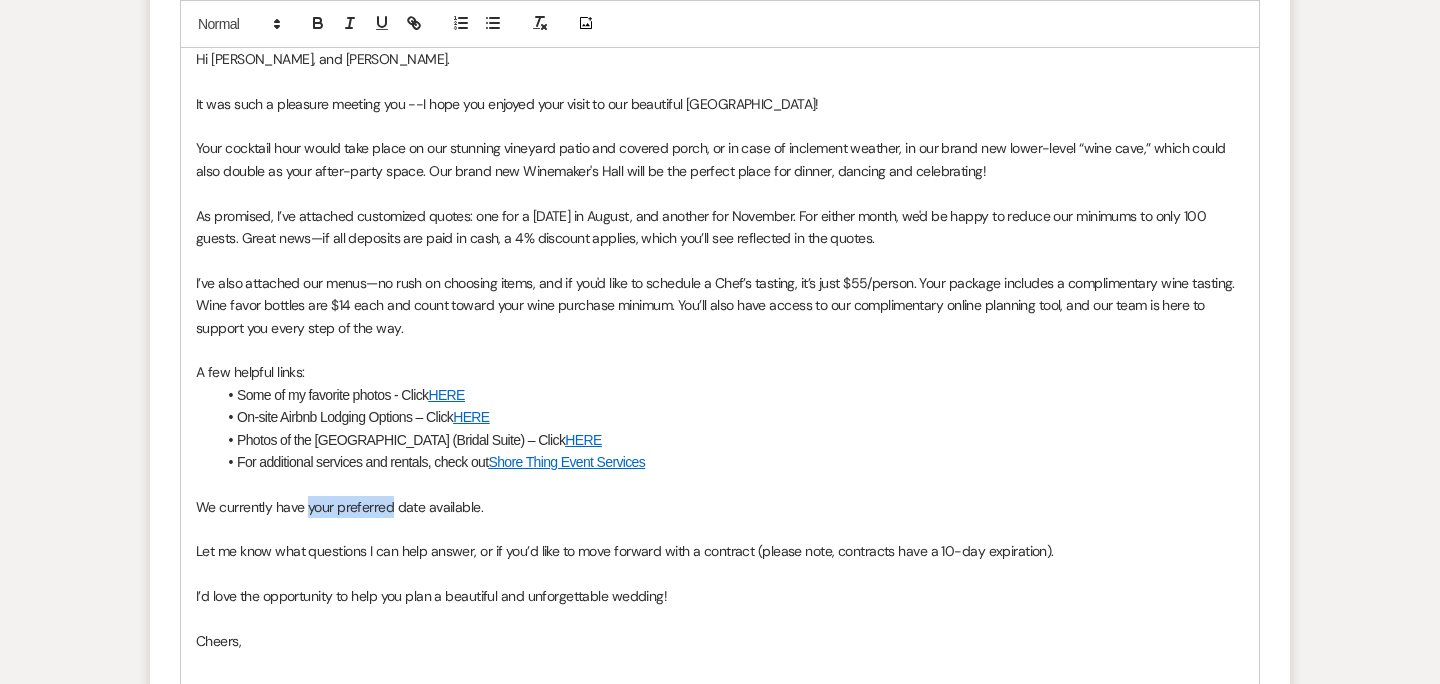 drag, startPoint x: 305, startPoint y: 503, endPoint x: 390, endPoint y: 502, distance: 85.00588 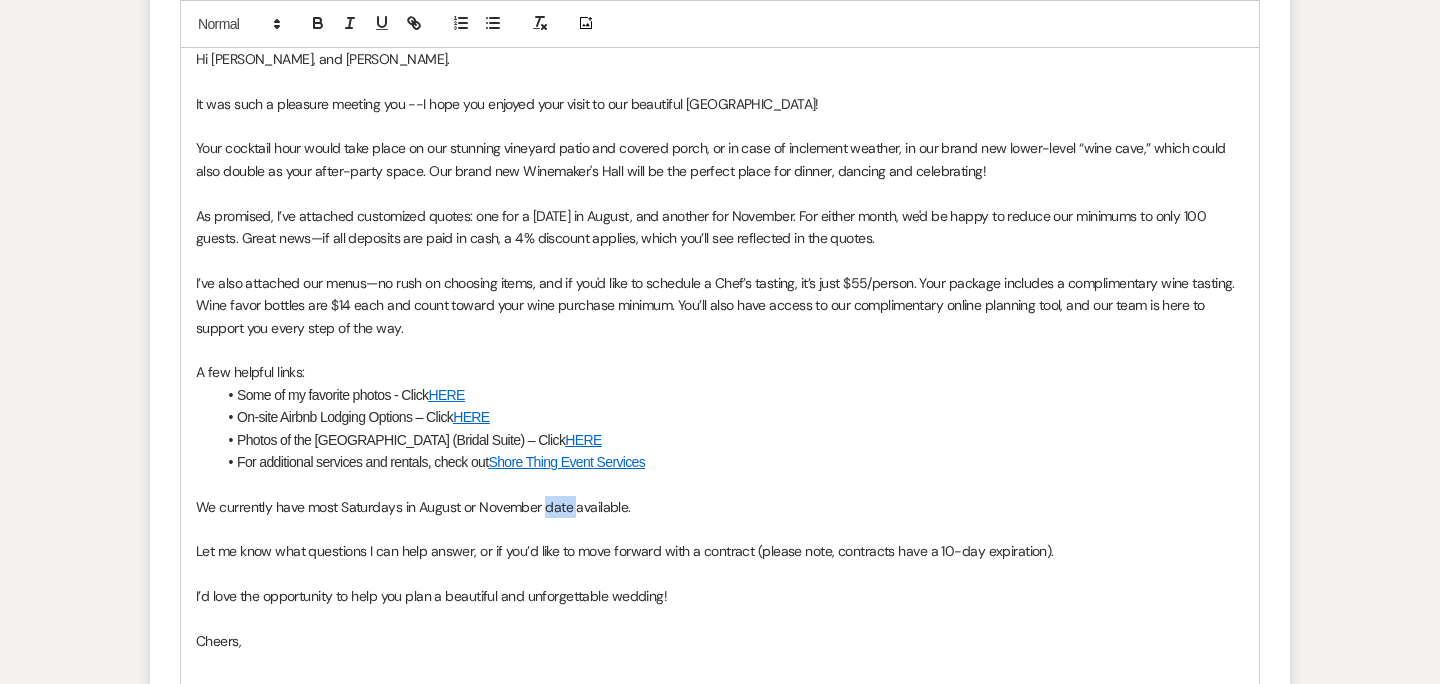 drag, startPoint x: 573, startPoint y: 507, endPoint x: 543, endPoint y: 501, distance: 30.594116 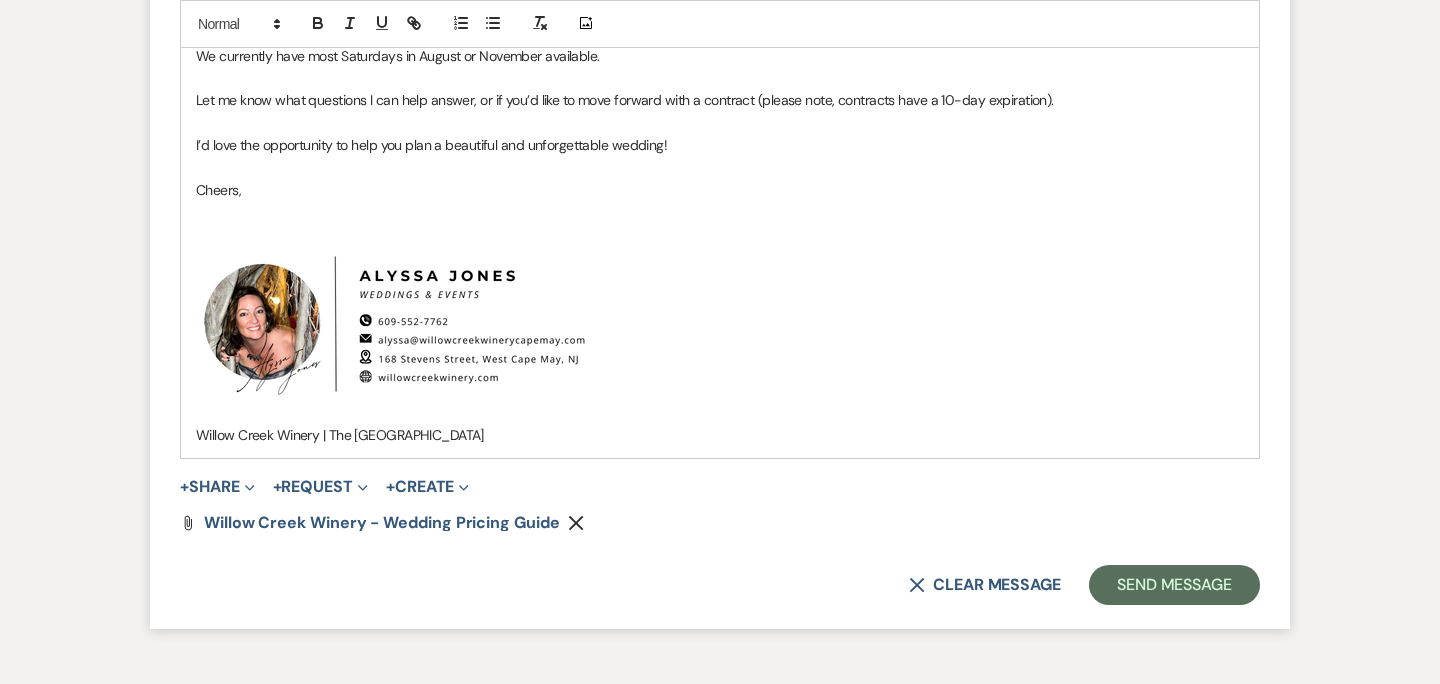 scroll, scrollTop: 1716, scrollLeft: 0, axis: vertical 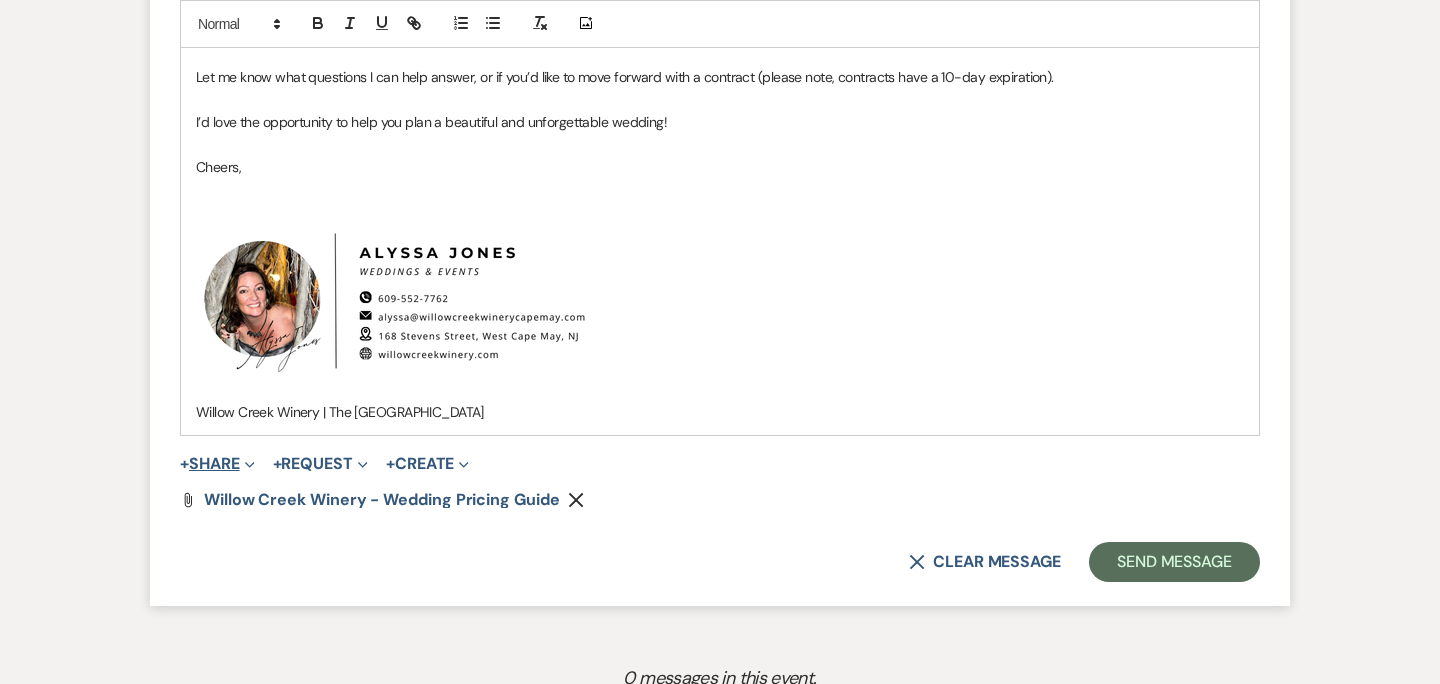 click on "+  Share Expand" at bounding box center [217, 464] 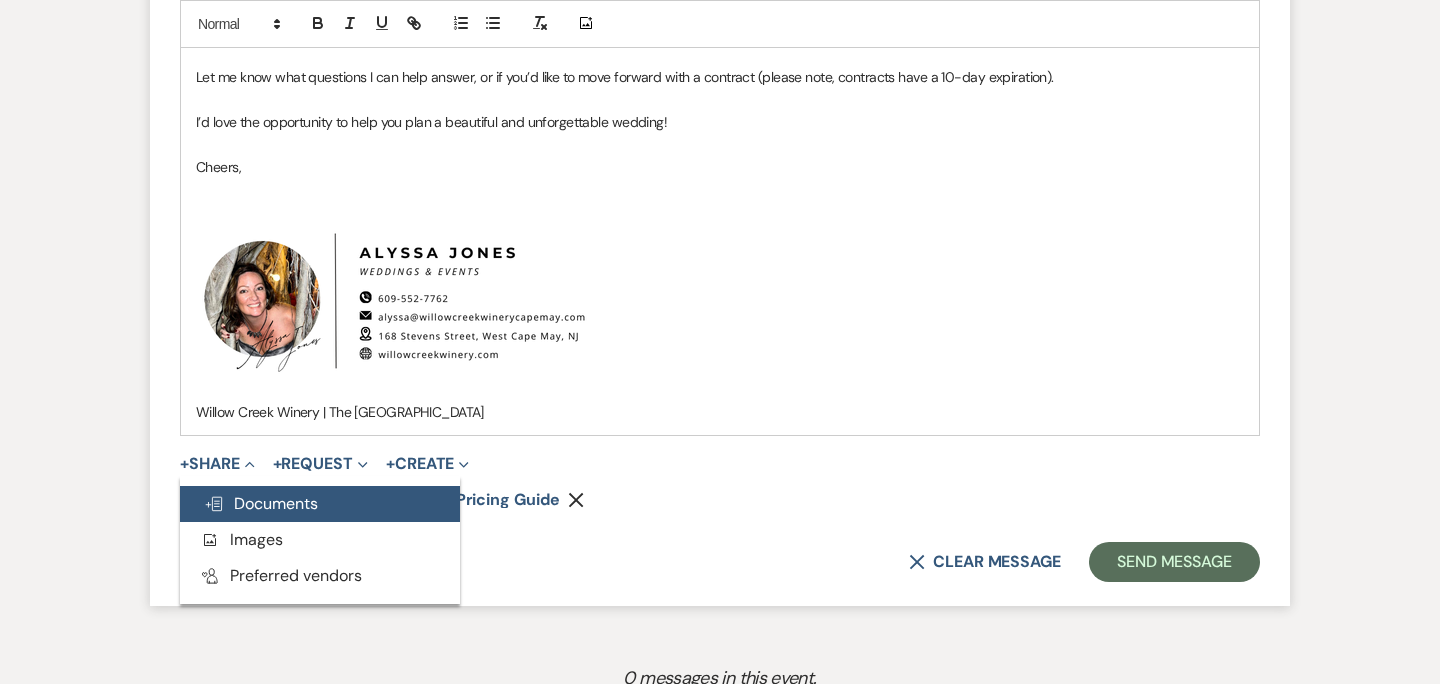 click on "Doc Upload Documents" at bounding box center (261, 503) 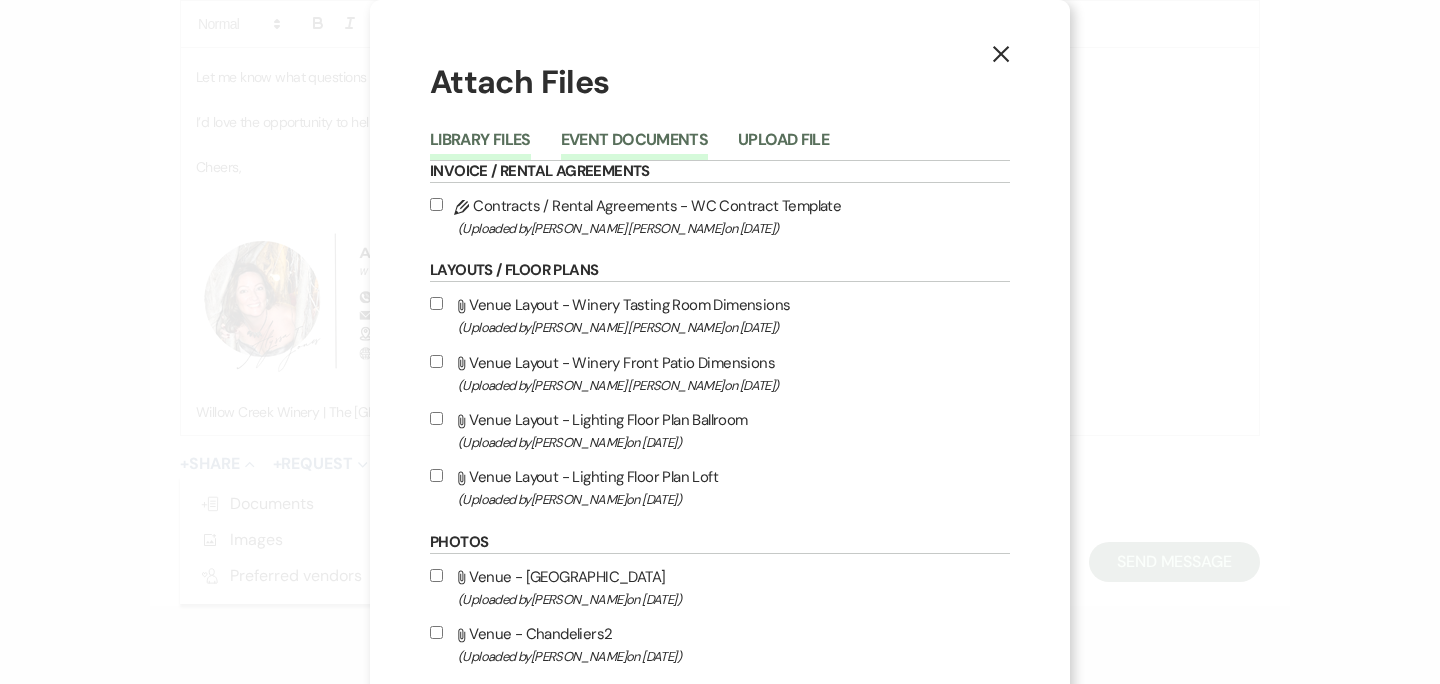 click on "Event Documents" at bounding box center (634, 146) 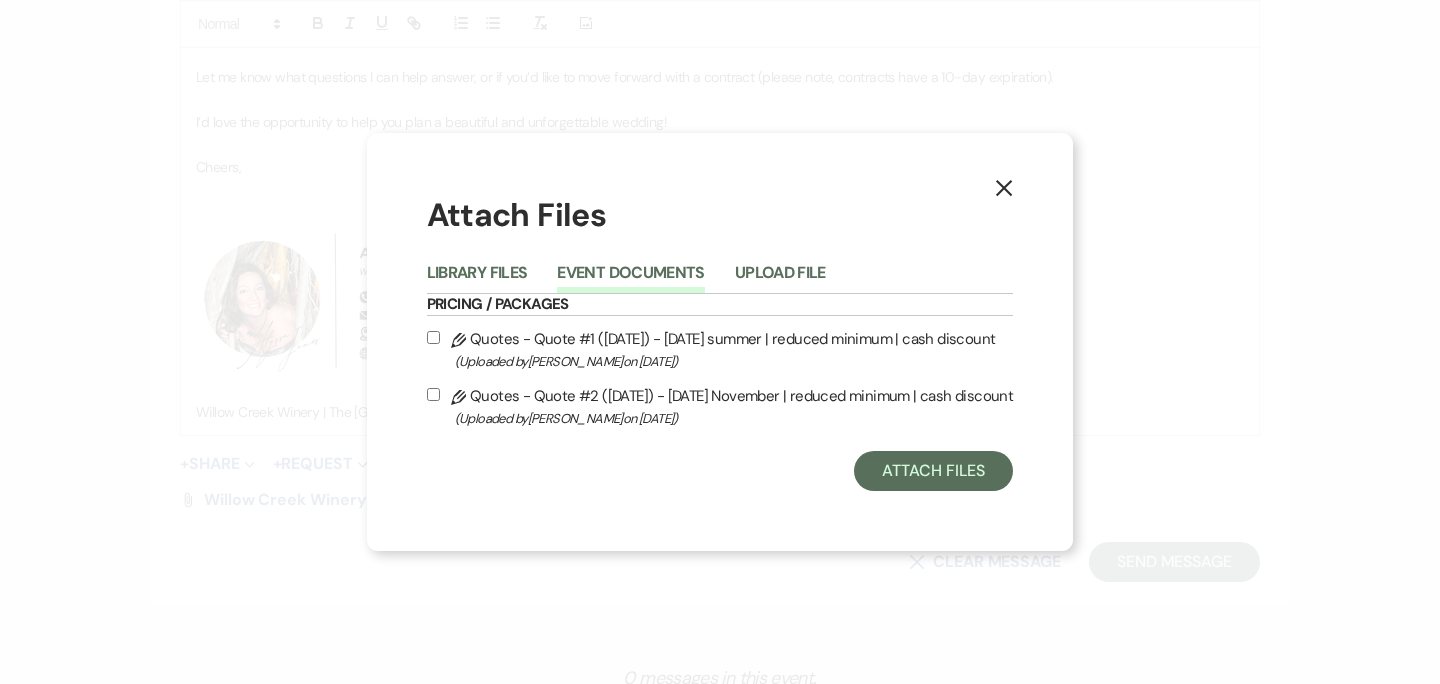 click on "(Uploaded by  Alyssa Jones  on   Jul 18th, 2025 )" at bounding box center (734, 361) 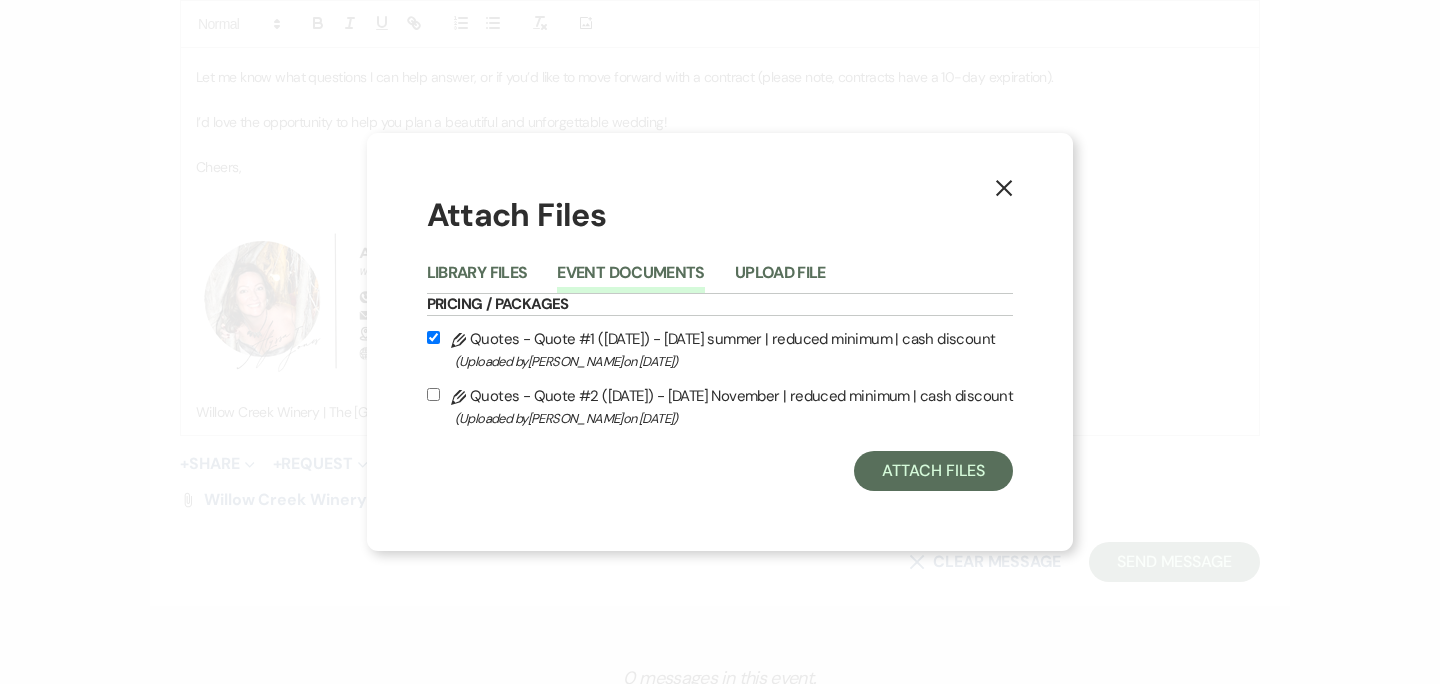 click on "(Uploaded by  Alyssa Jones  on   Jul 18th, 2025 )" at bounding box center [734, 418] 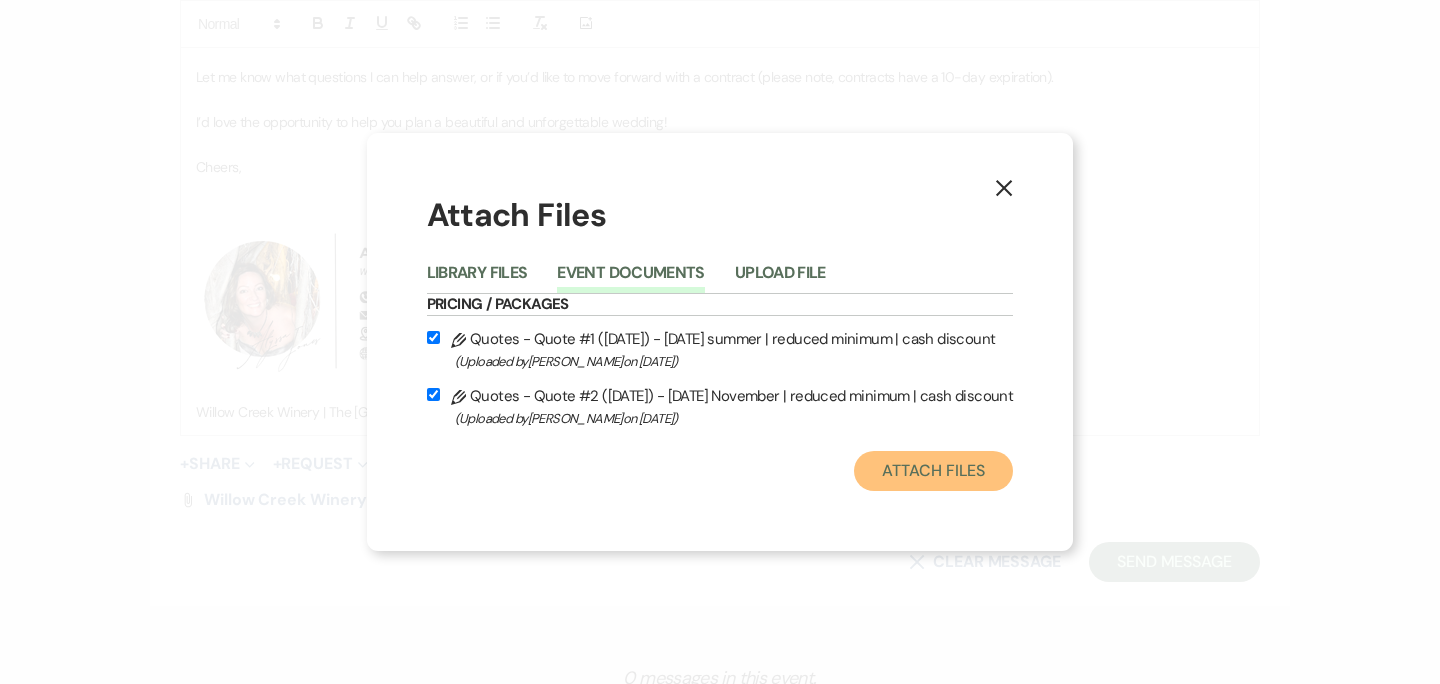 click on "Attach Files" at bounding box center (933, 471) 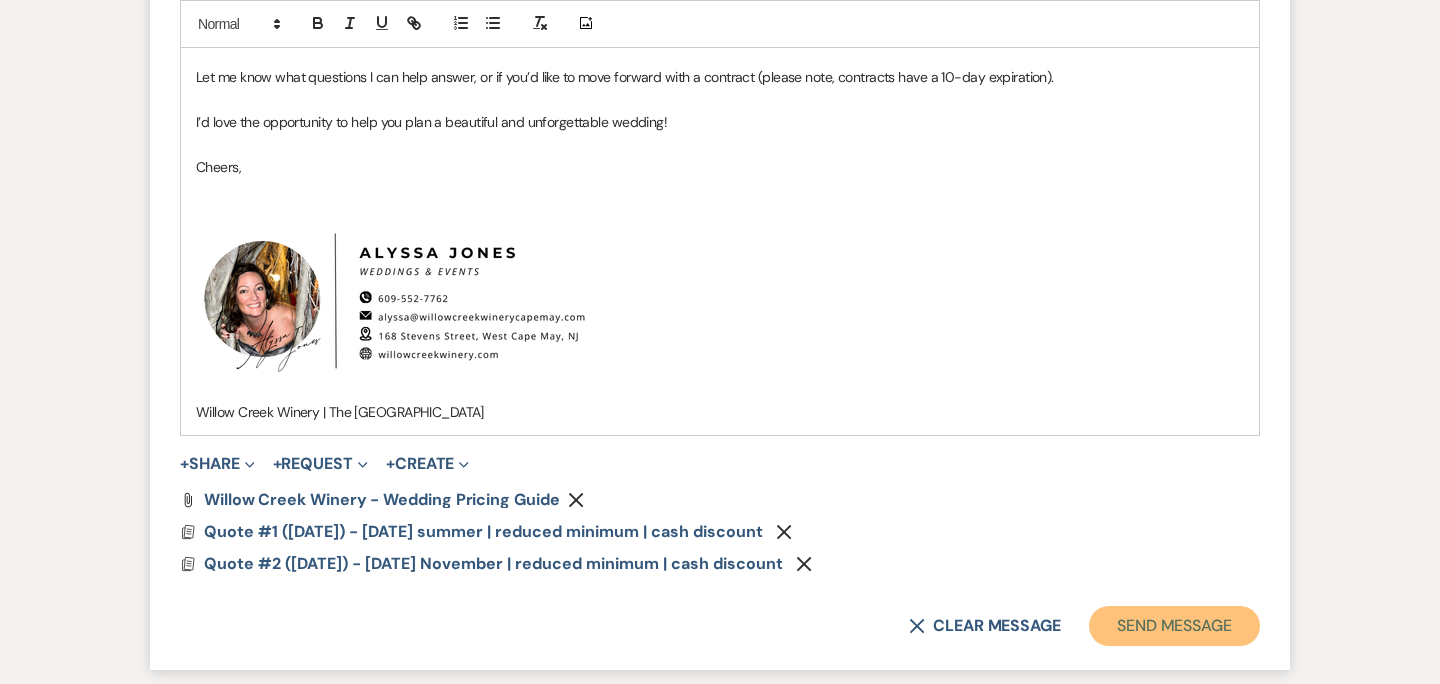 click on "Send Message" at bounding box center [1174, 626] 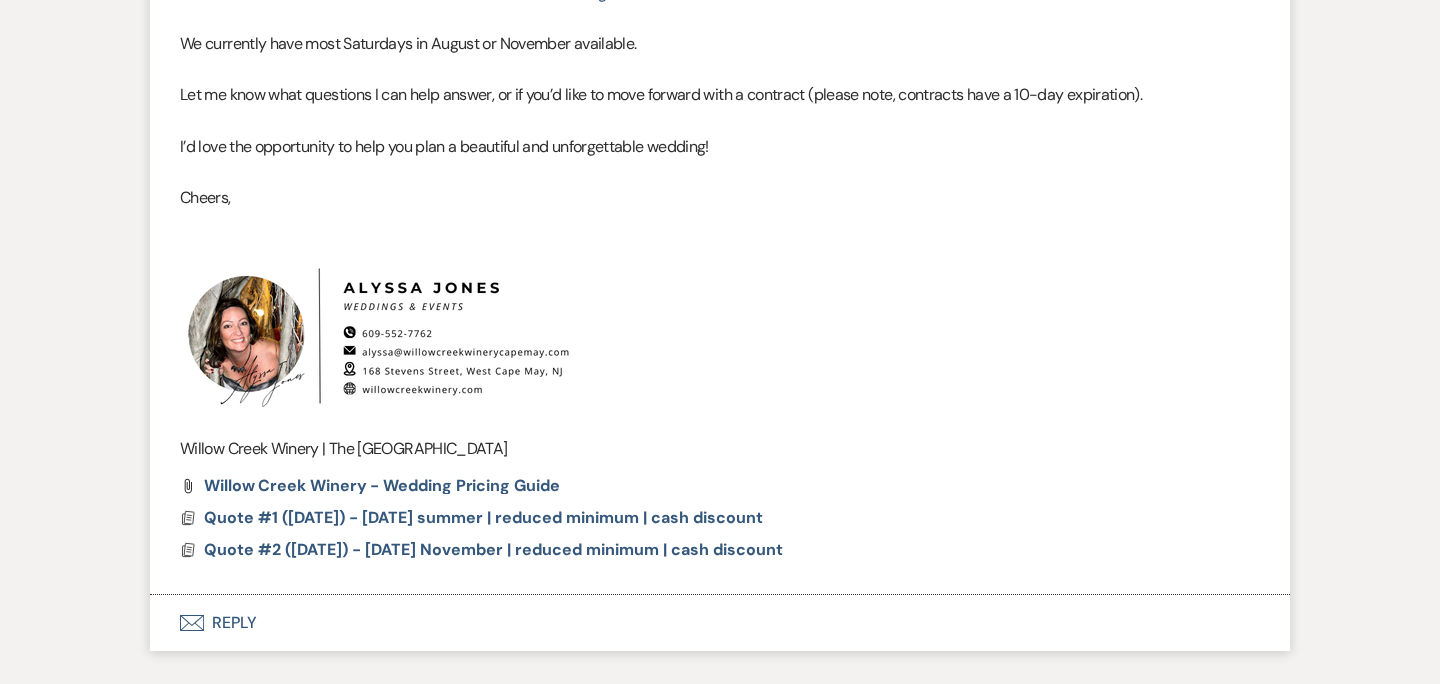 scroll, scrollTop: 1458, scrollLeft: 0, axis: vertical 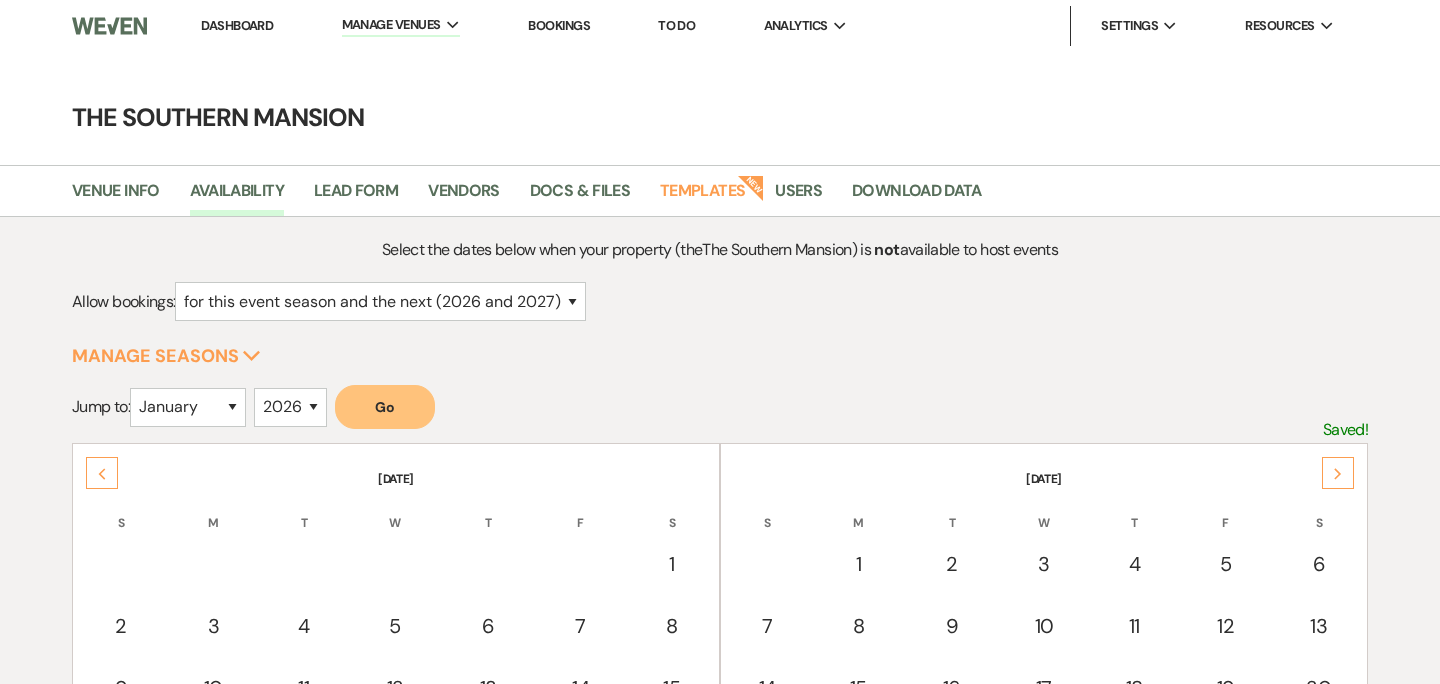 select on "2" 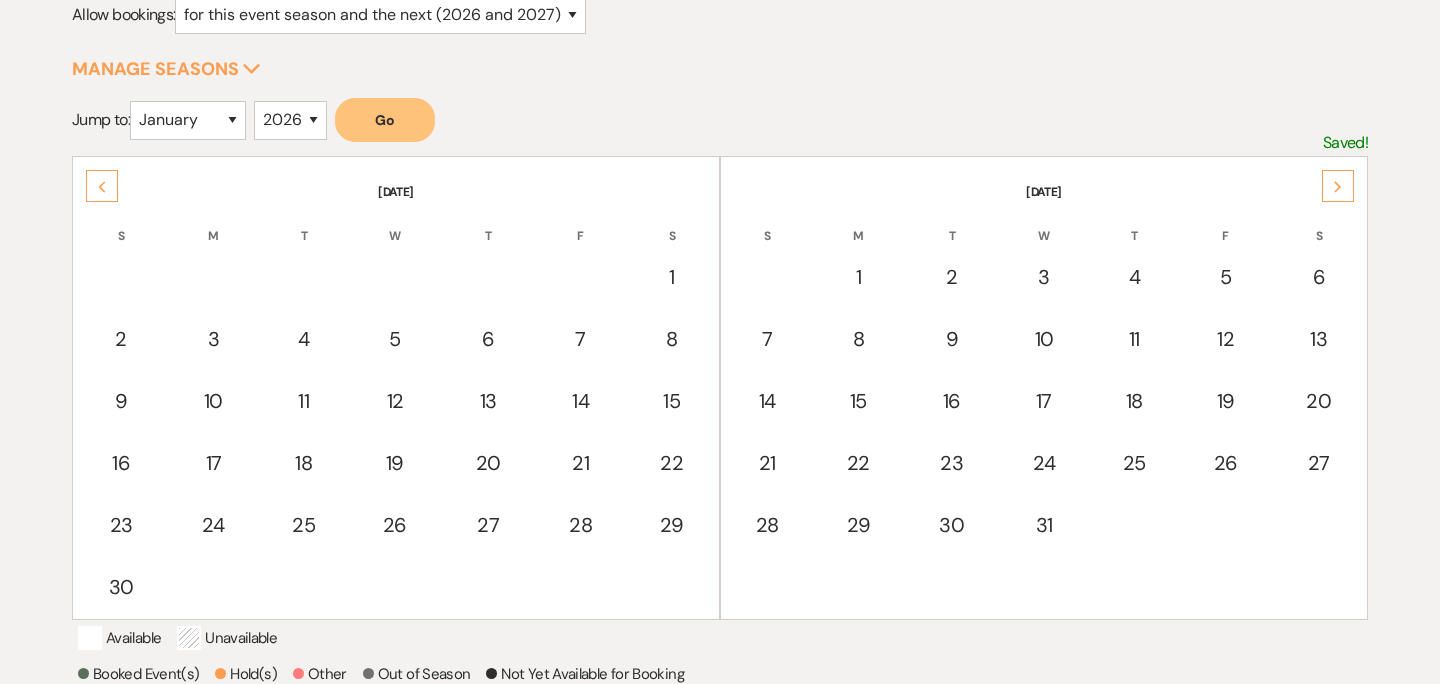 scroll, scrollTop: 0, scrollLeft: 0, axis: both 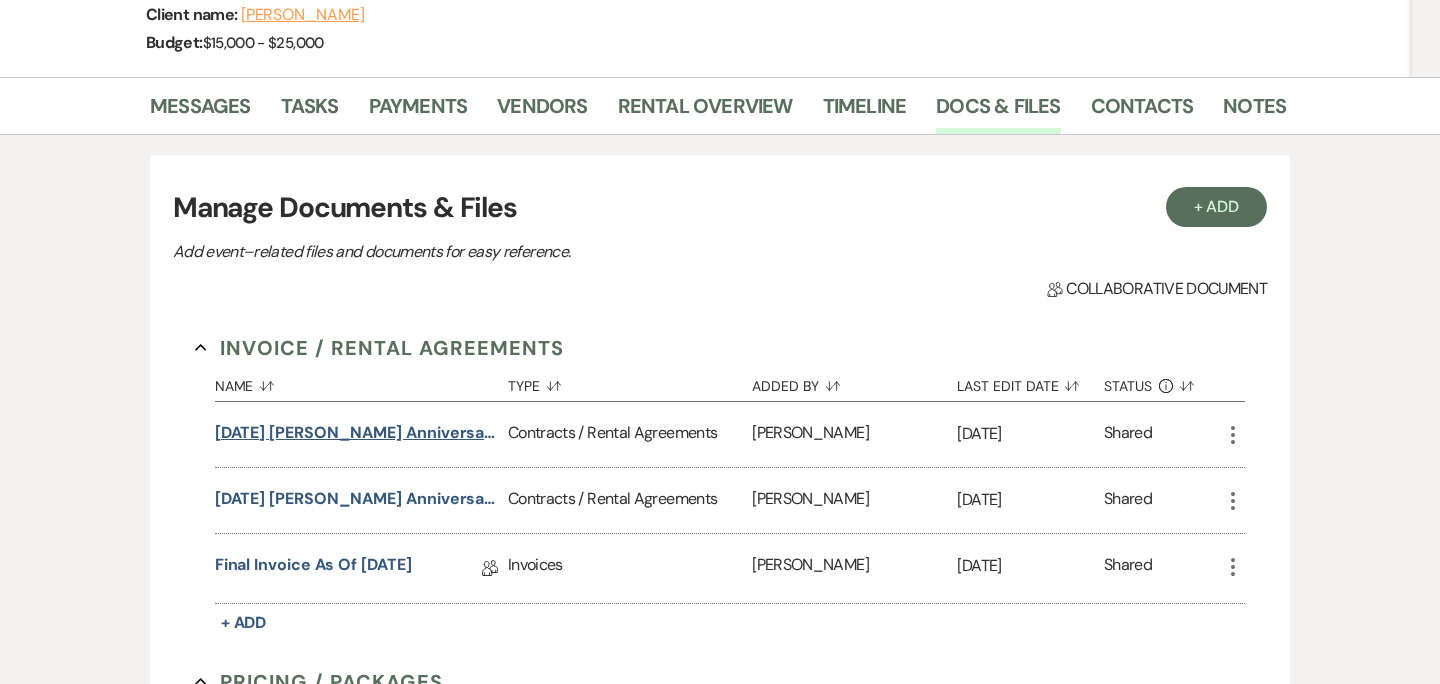 click on "[DATE] [PERSON_NAME] Anniversary Vow Renewal Contract" at bounding box center [357, 433] 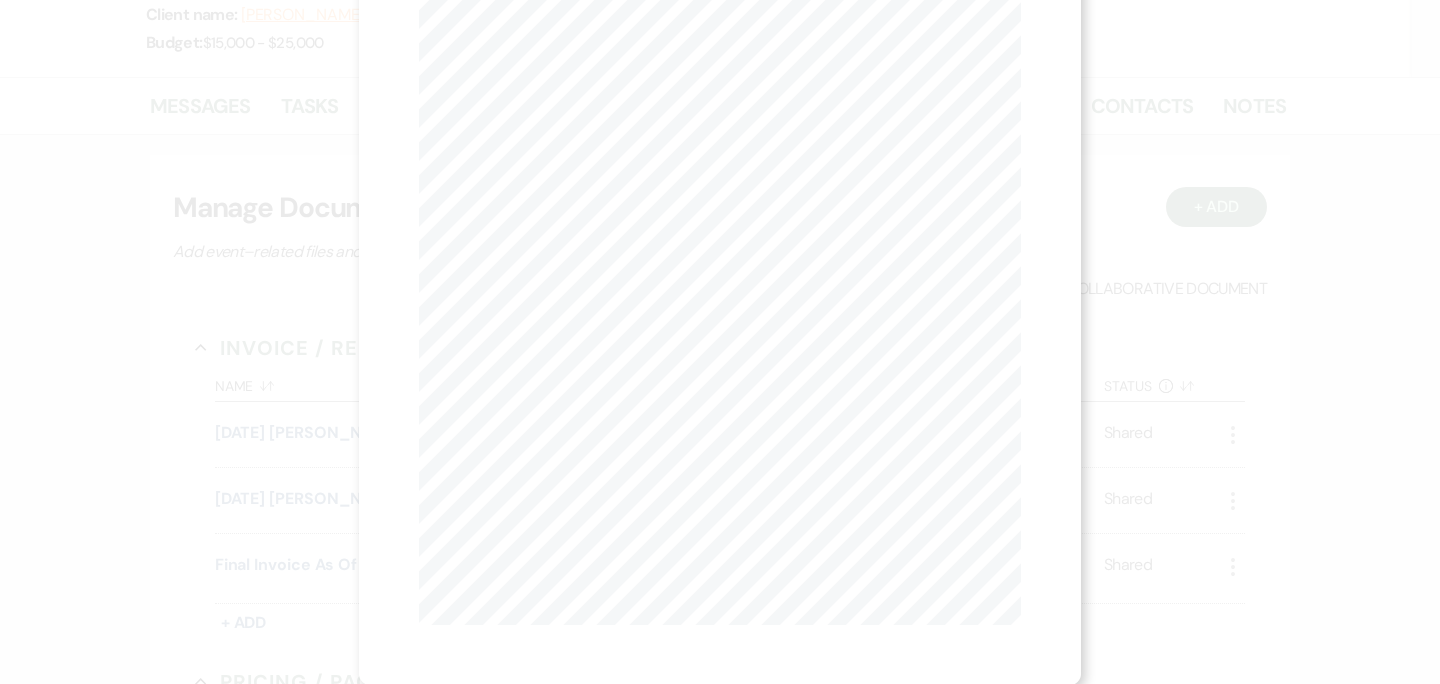 scroll, scrollTop: 0, scrollLeft: 0, axis: both 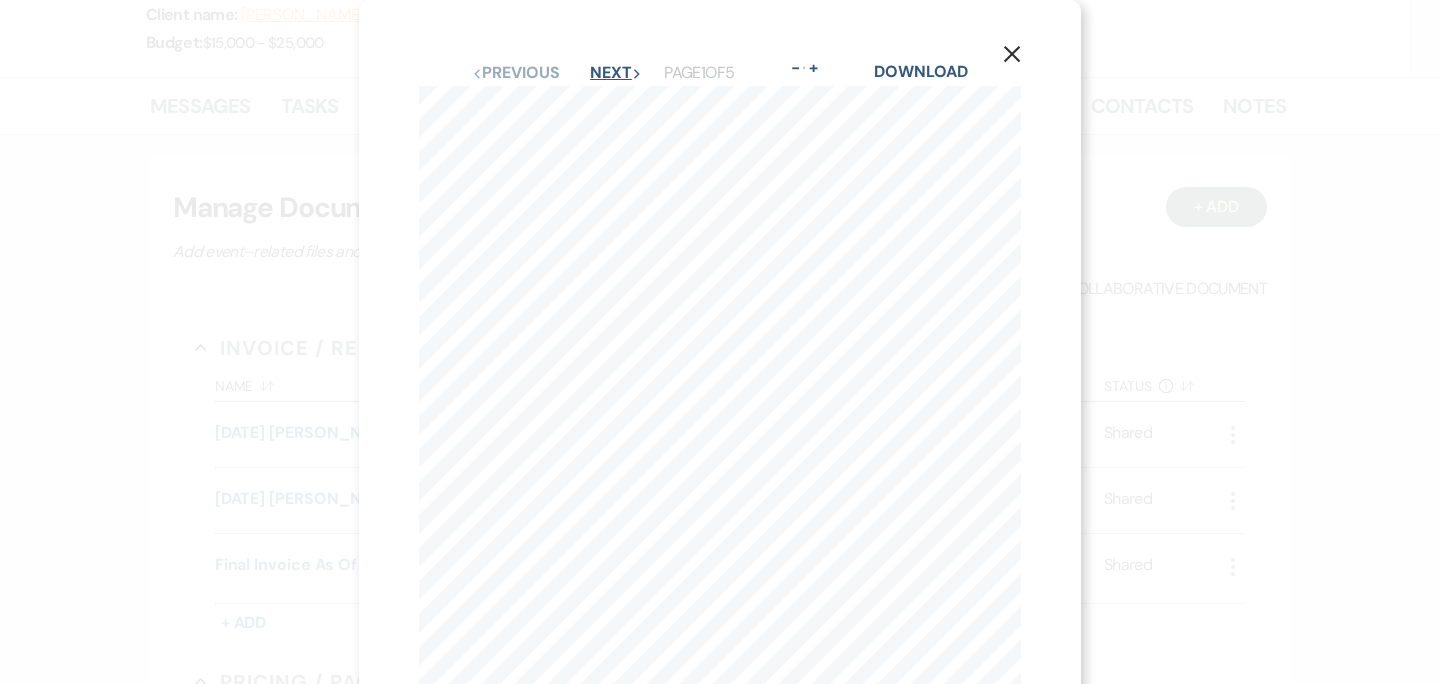 click on "Next  Next" at bounding box center [616, 73] 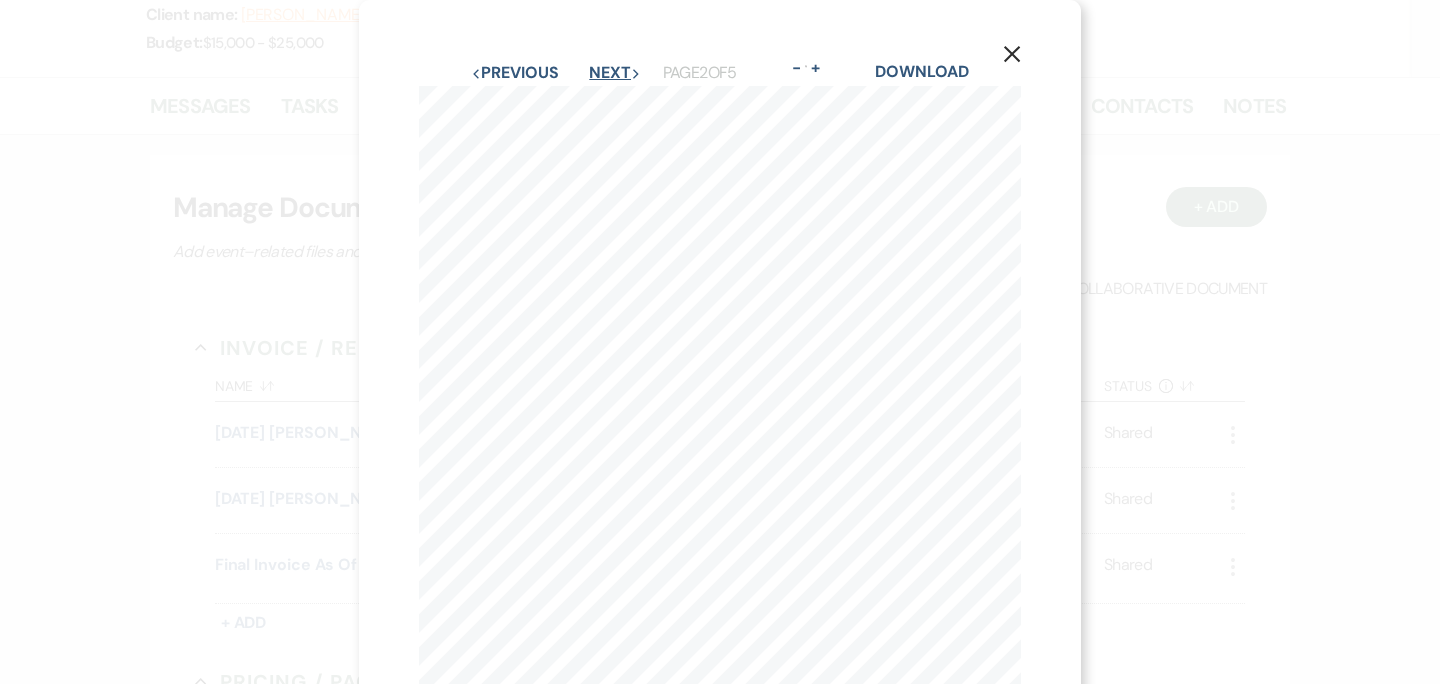 click on "Next  Next" at bounding box center [615, 73] 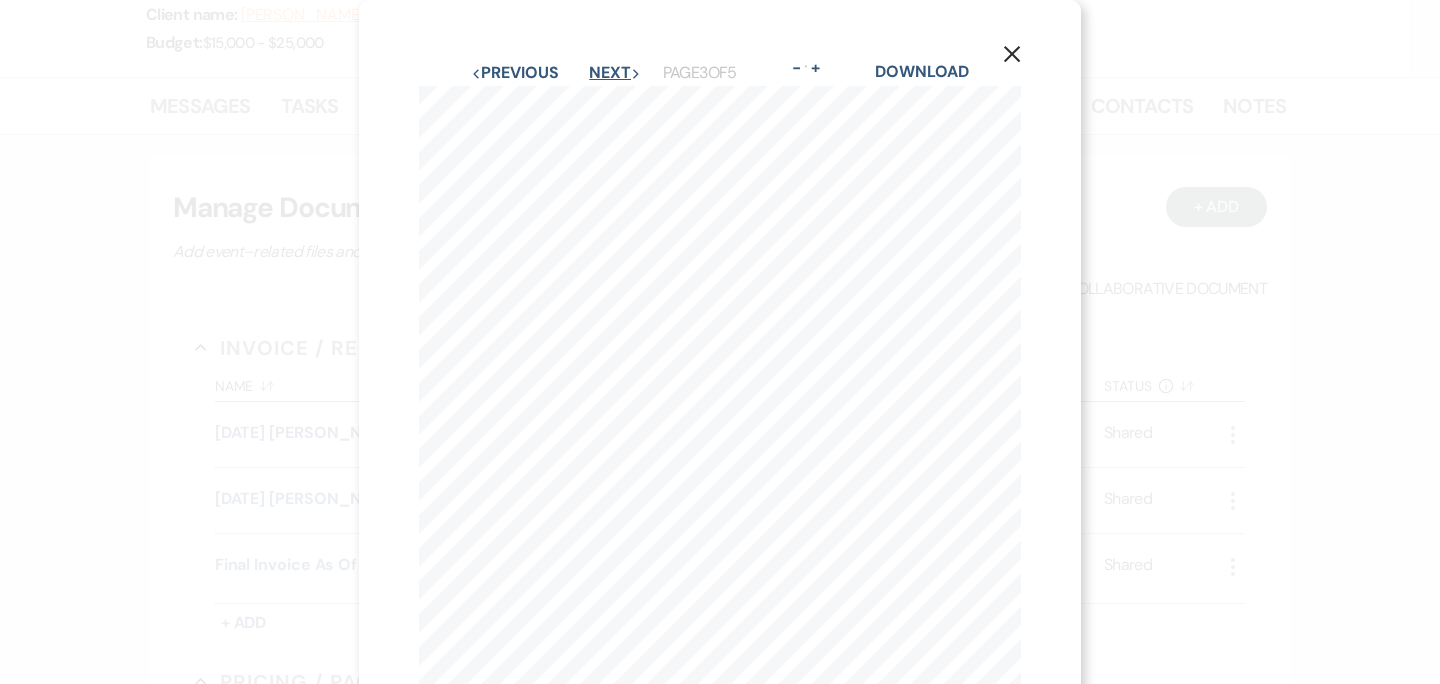 click on "Next  Next" at bounding box center (615, 73) 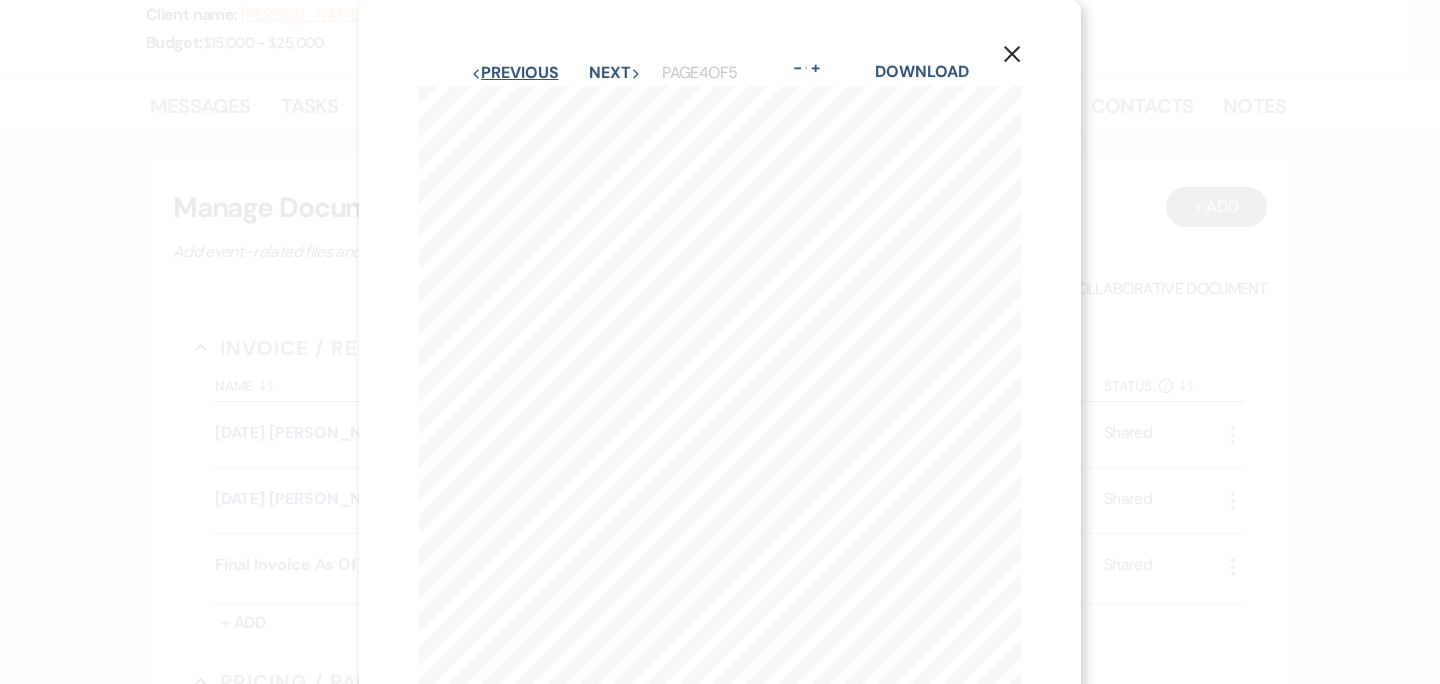 click on "Previous  Previous" at bounding box center (514, 73) 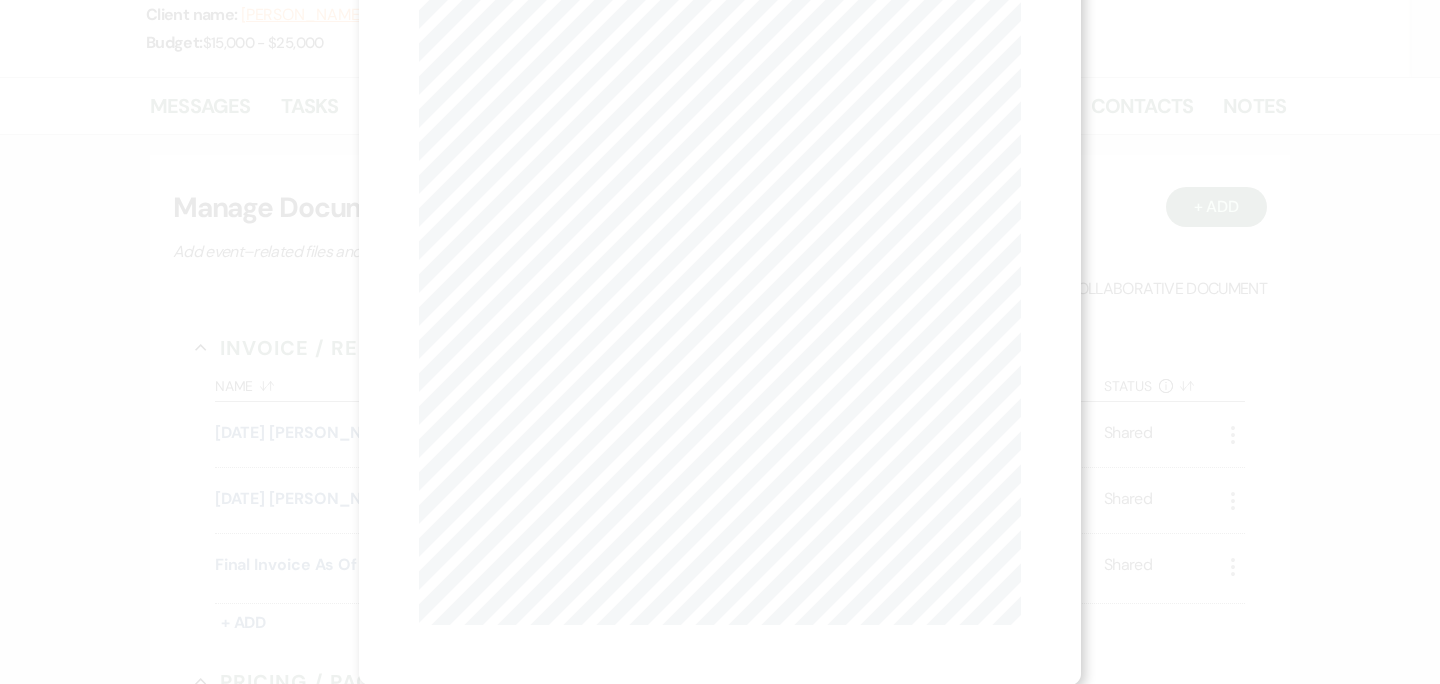 scroll, scrollTop: 0, scrollLeft: 0, axis: both 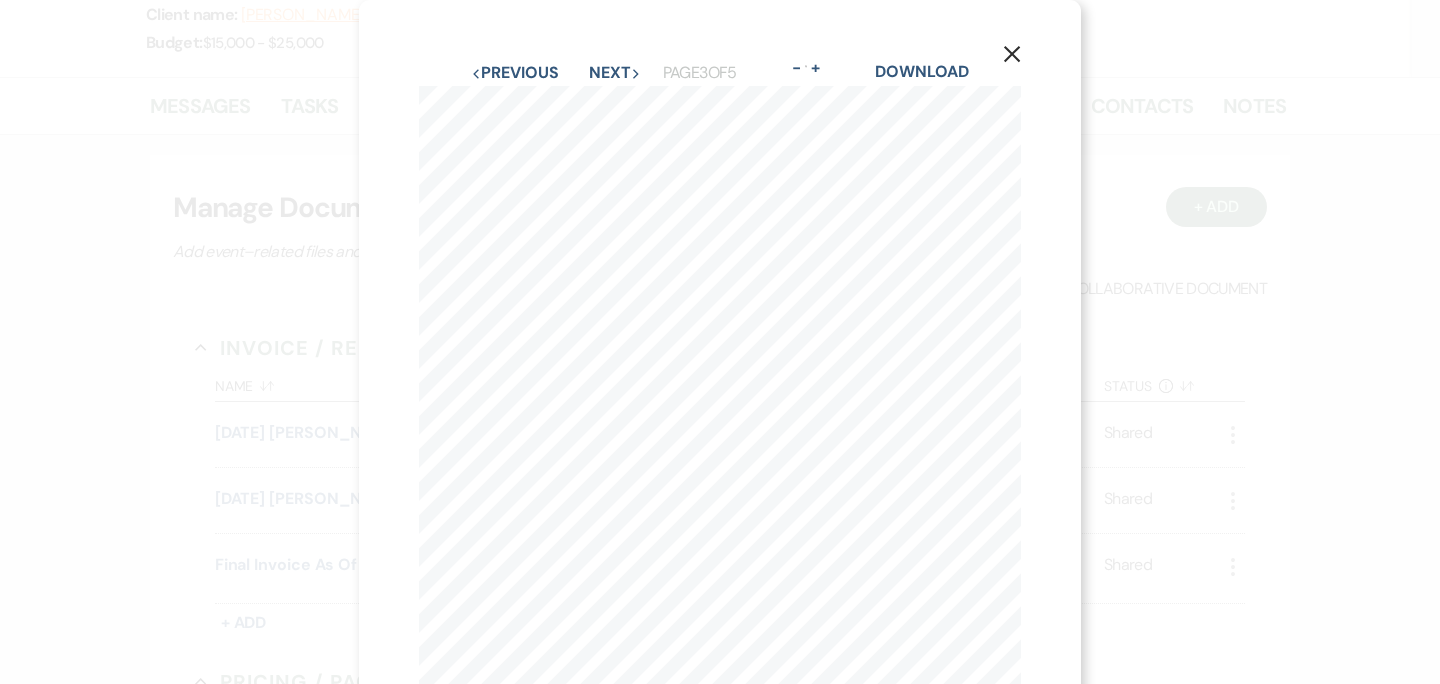 click on "X" 